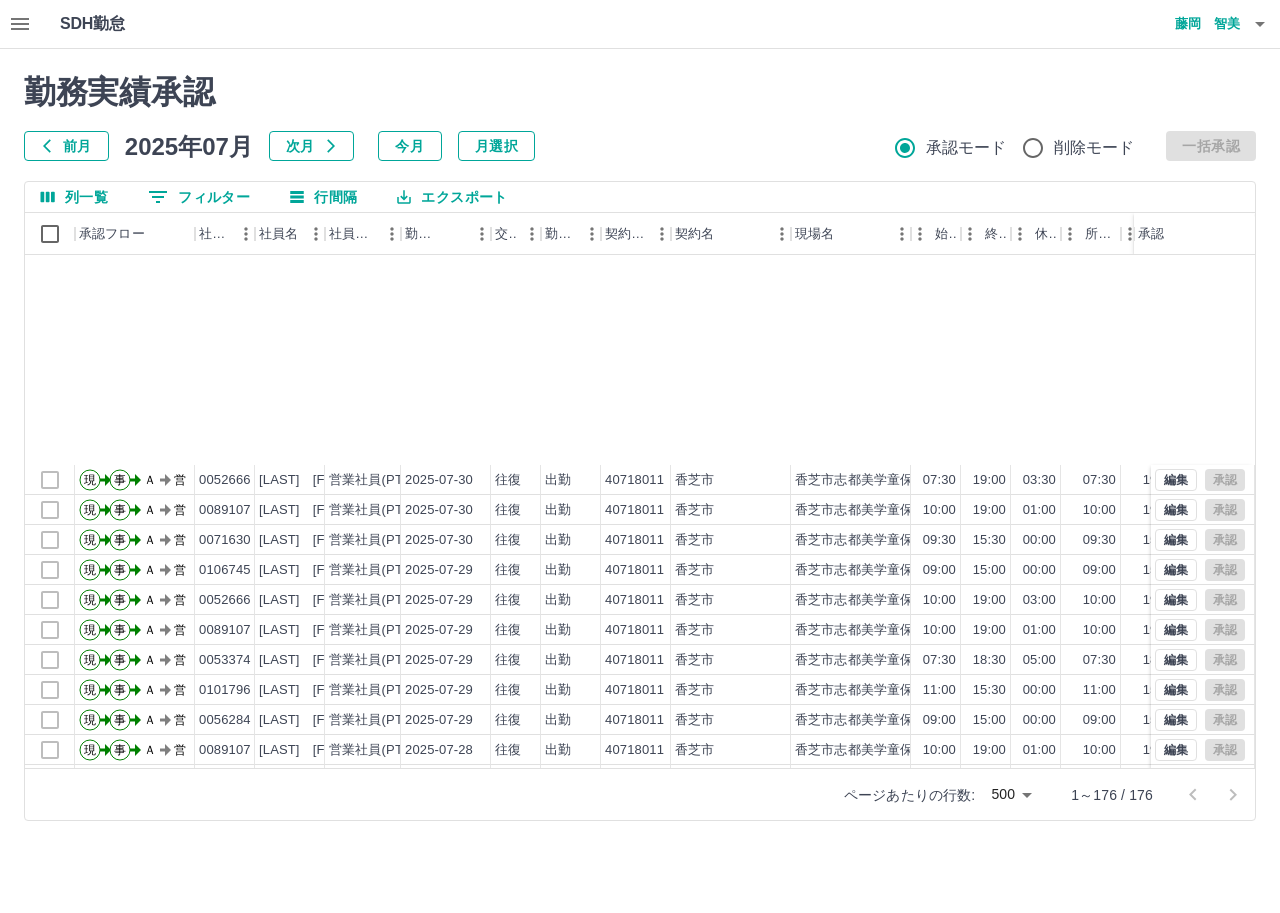 scroll, scrollTop: 0, scrollLeft: 0, axis: both 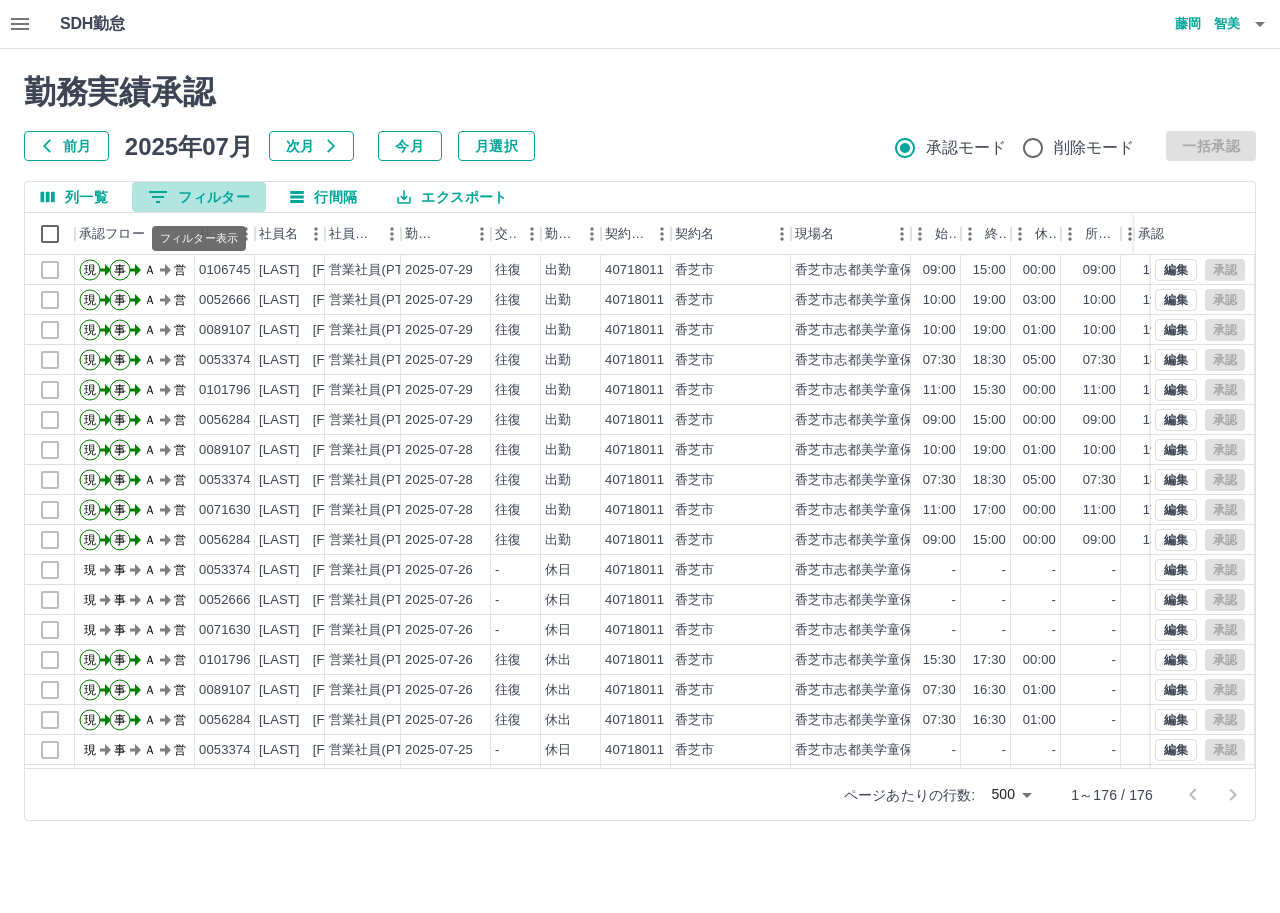 click on "0 フィルター" at bounding box center [199, 197] 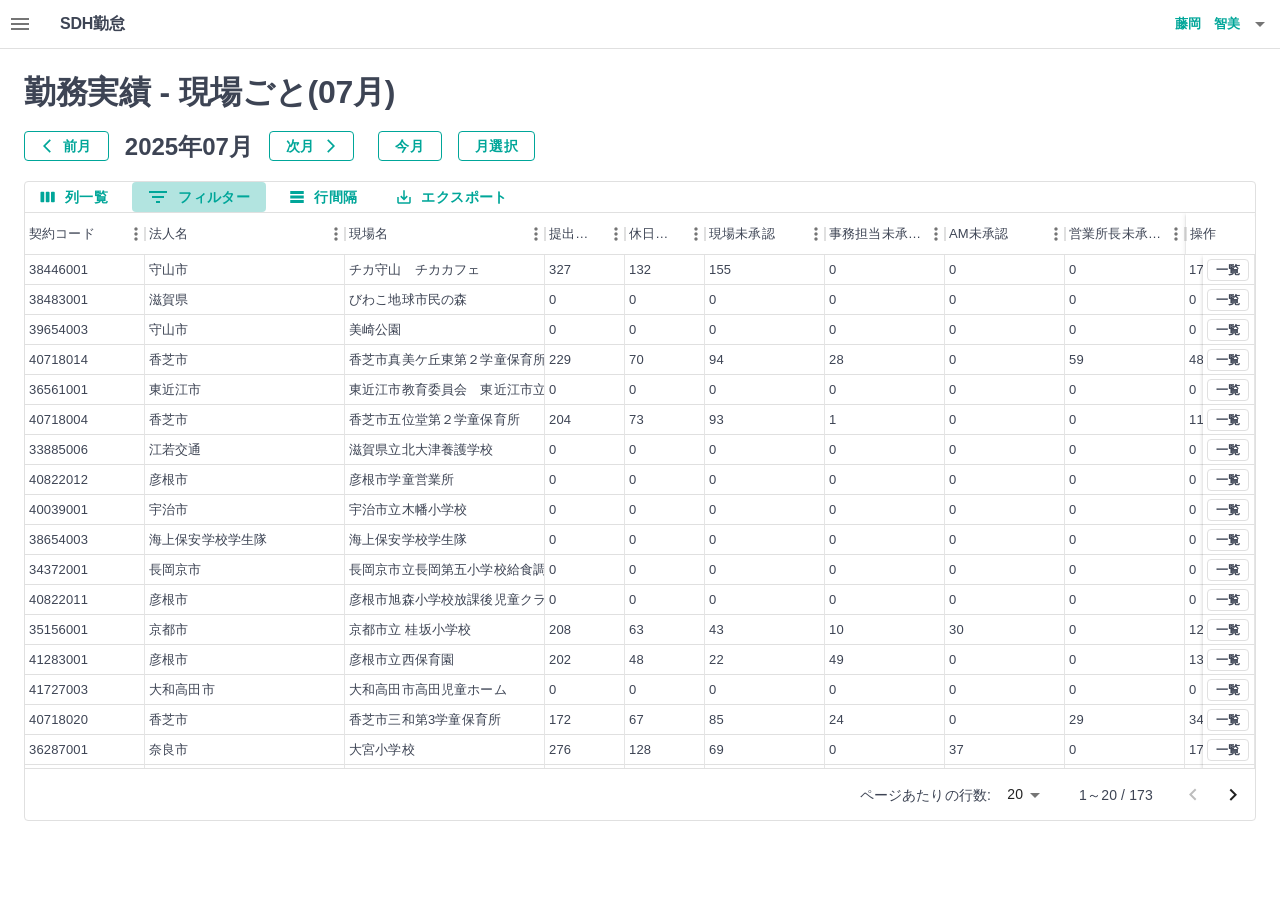 click on "0 フィルター" at bounding box center (199, 197) 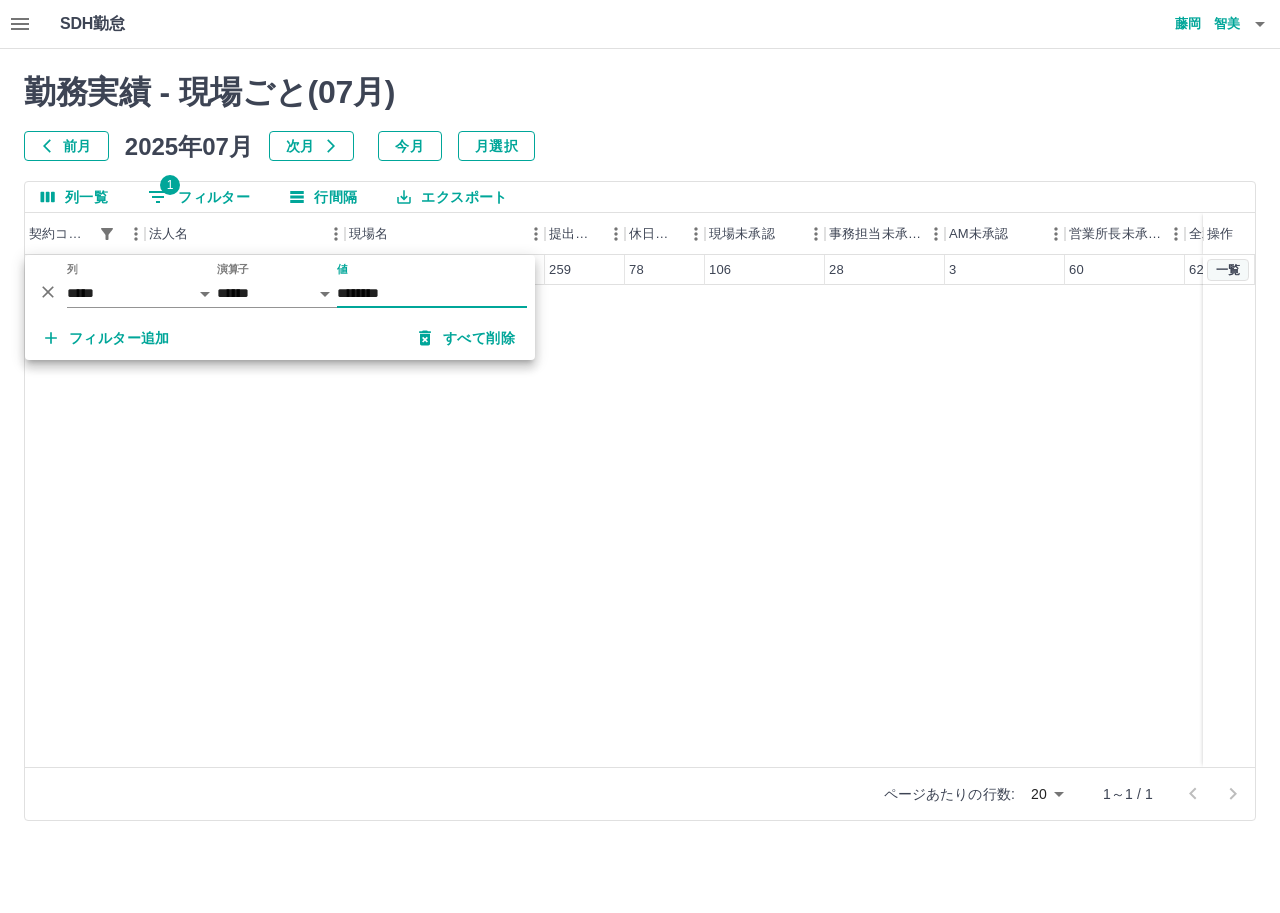 type on "********" 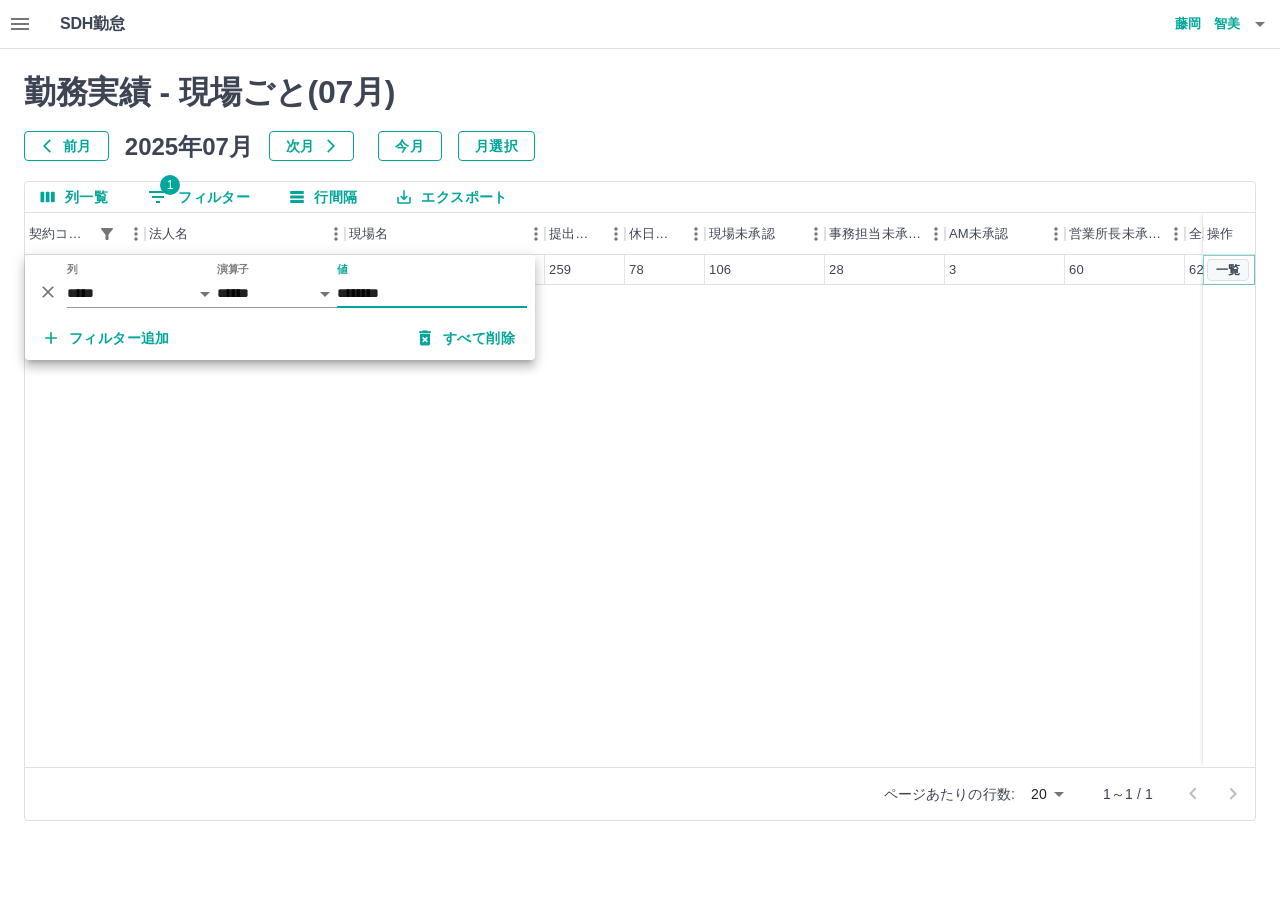 click on "一覧" at bounding box center [1228, 270] 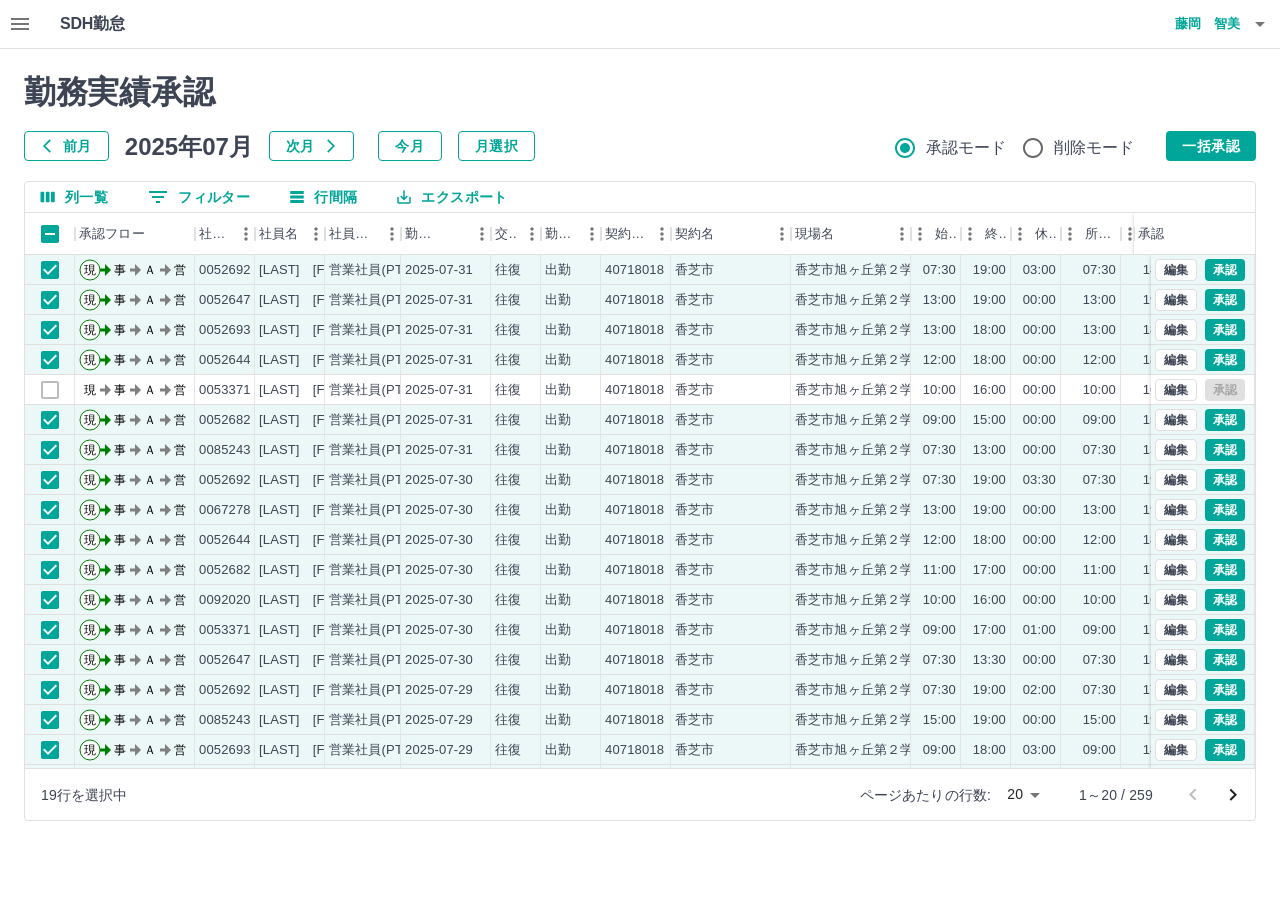 click on "SDH勤怠 藤岡　智美 勤務実績承認 前月 2025年07月 次月 今月 月選択 承認モード 削除モード 一括承認 列一覧 0 フィルター 行間隔 エクスポート 承認フロー 社員番号 社員名 社員区分 勤務日 交通費 勤務区分 契約コード 契約名 現場名 始業 終業 休憩 所定開始 所定終業 所定休憩 拘束 勤務 遅刻等 承認 現 事 Ａ 営 0052692 高垣　妙子 営業社員(PT契約) 2025-07-31 往復 出勤 40718018 香芝市 香芝市旭ヶ丘第２学童保育所 07:30 19:00 03:00 07:30 18:30 03:00 11:30 08:30 00:00 現 事 Ａ 営 0052647 仲　貴子 営業社員(PT契約) 2025-07-31 往復 出勤 40718018 香芝市 香芝市旭ヶ丘第２学童保育所 13:00 19:00 00:00 13:00 19:00 00:00 06:00 06:00 00:00 現 事 Ａ 営 0052693 小山　美穂 営業社員(PT契約) 2025-07-31 往復 出勤 40718018 香芝市 香芝市旭ヶ丘第２学童保育所 13:00 18:00 00:00 13:00 18:00 00:00 05:00 05:00 00:00 現 事 Ａ 営 12:00" at bounding box center (640, 422) 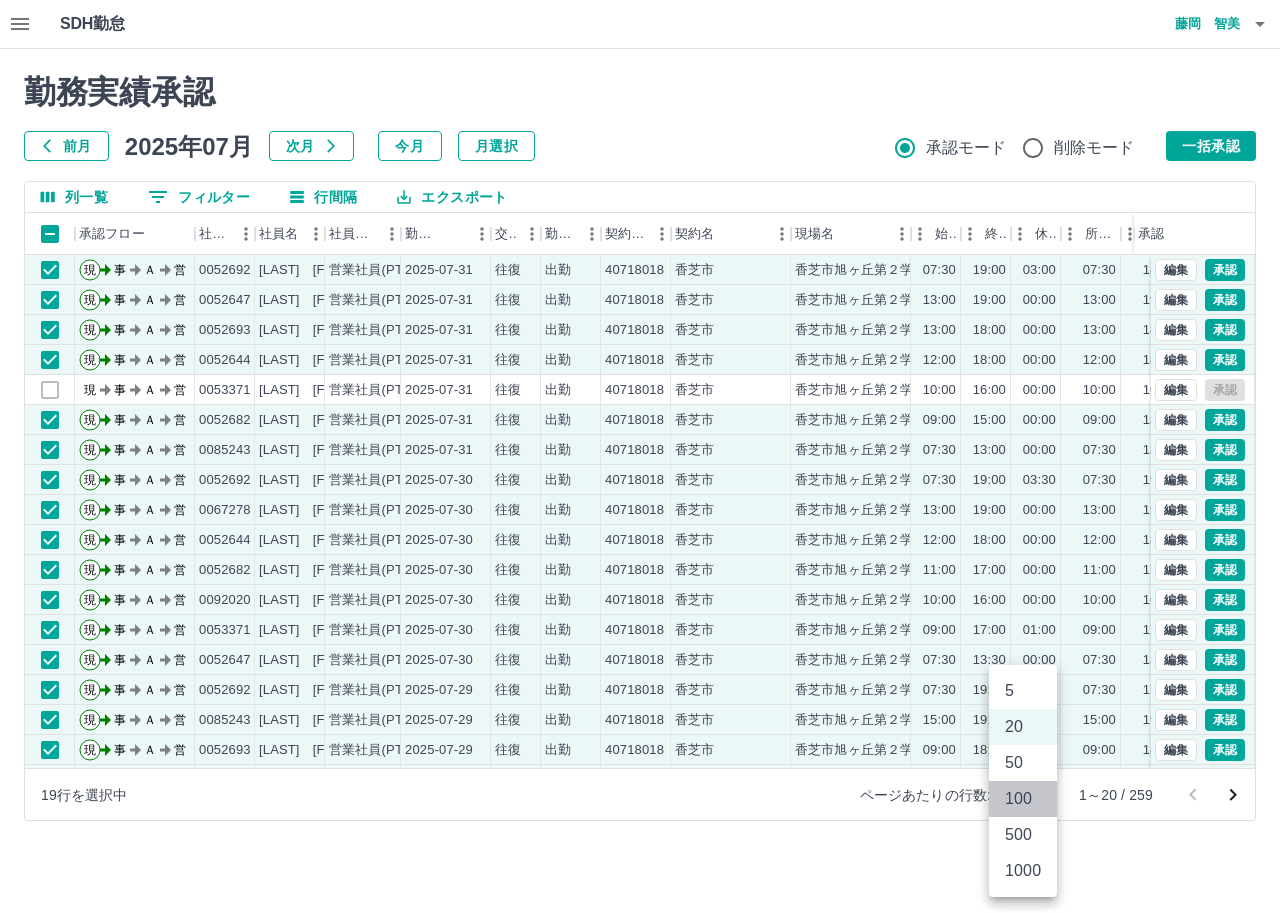 drag, startPoint x: 1025, startPoint y: 789, endPoint x: 1002, endPoint y: 792, distance: 23.194826 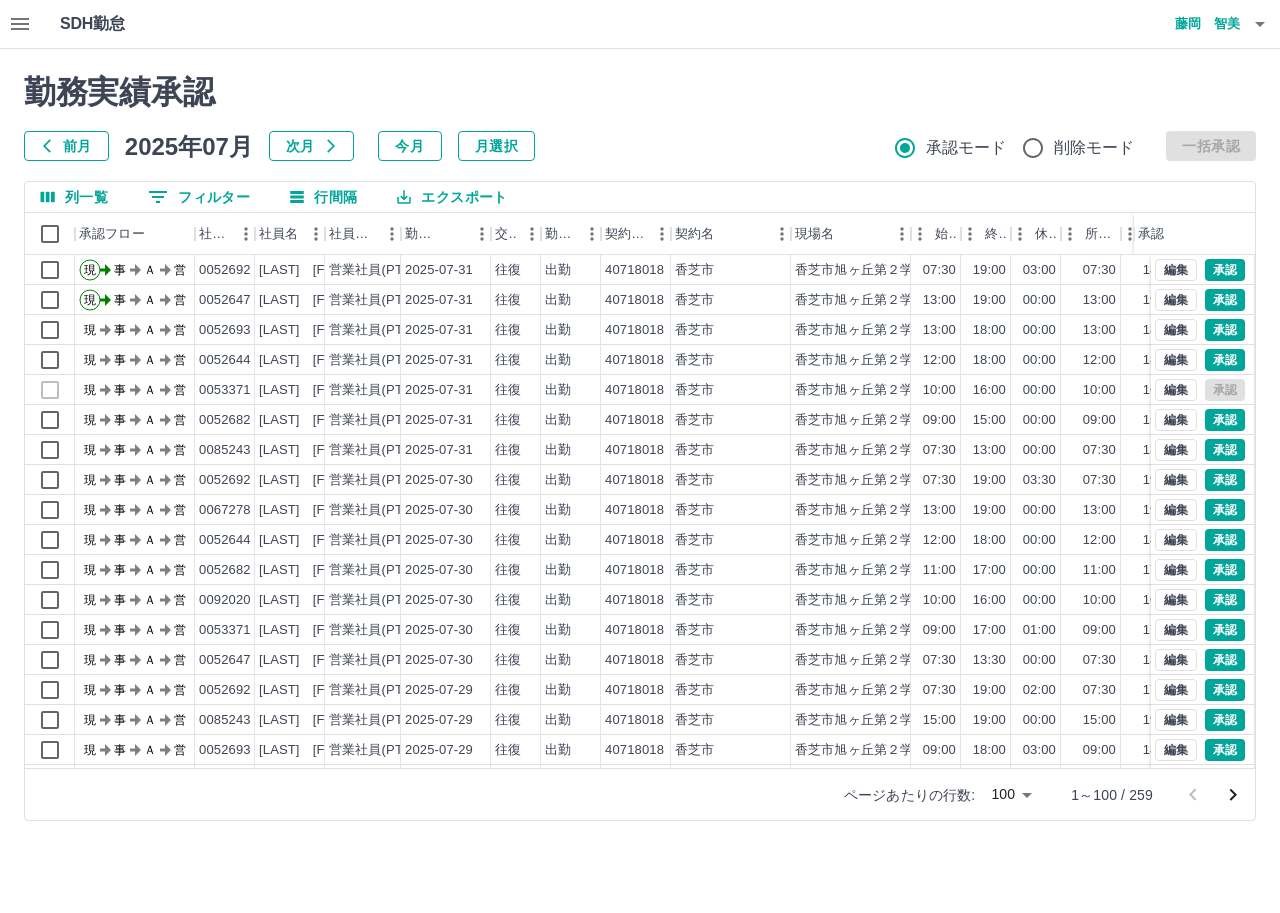 click at bounding box center (640, 456) 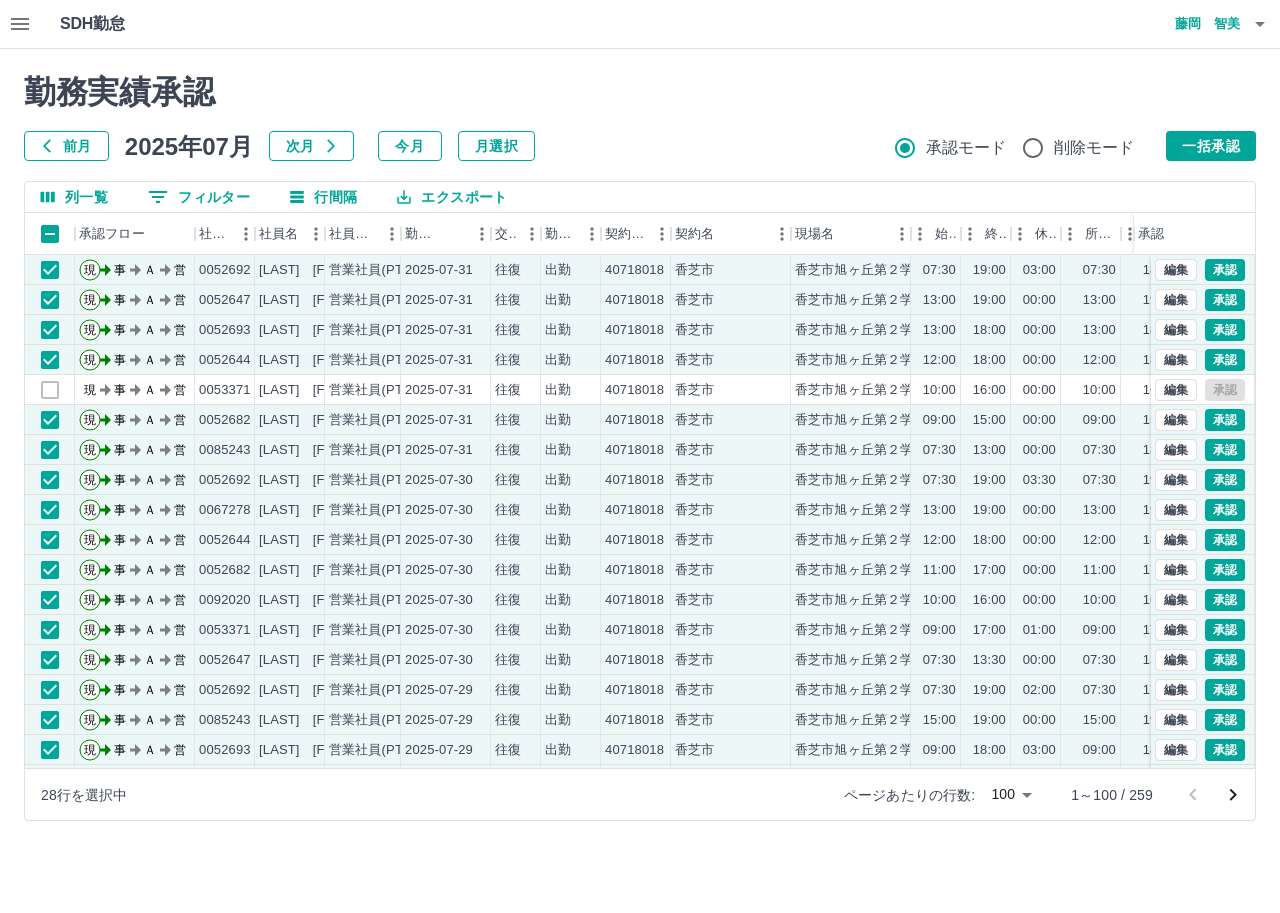 click on "勤務実績承認 前月 2025年07月 次月 今月 月選択 承認モード 削除モード 一括承認 列一覧 0 フィルター 行間隔 エクスポート 承認フロー 社員番号 社員名 社員区分 勤務日 交通費 勤務区分 契約コード 契約名 現場名 始業 終業 休憩 所定開始 所定終業 所定休憩 拘束 勤務 遅刻等 承認 現 事 Ａ 営 0052692 高垣　妙子 営業社員(PT契約) 2025-07-31 往復 出勤 40718018 香芝市 香芝市旭ヶ丘第２学童保育所 07:30 19:00 03:00 07:30 18:30 03:00 11:30 08:30 00:00 現 事 Ａ 営 0052647 仲　貴子 営業社員(PT契約) 2025-07-31 往復 出勤 40718018 香芝市 香芝市旭ヶ丘第２学童保育所 13:00 19:00 00:00 13:00 19:00 00:00 06:00 06:00 00:00 現 事 Ａ 営 0052693 小山　美穂 営業社員(PT契約) 2025-07-31 往復 出勤 40718018 香芝市 香芝市旭ヶ丘第２学童保育所 13:00 18:00 00:00 13:00 18:00 00:00 05:00 05:00 00:00 現 事 Ａ 営 0052644 伊藤　孝子 往復" at bounding box center (640, 447) 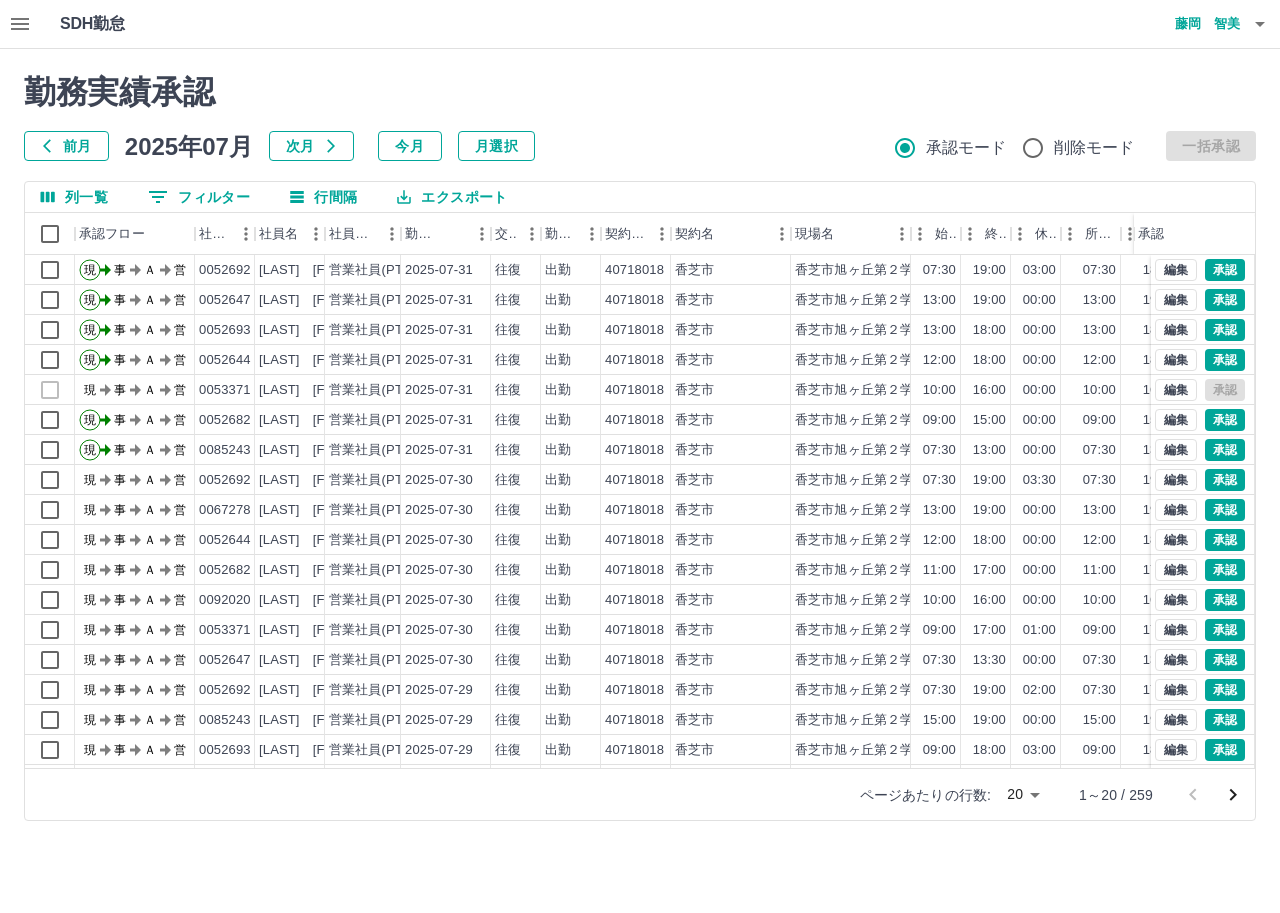 scroll, scrollTop: 0, scrollLeft: 0, axis: both 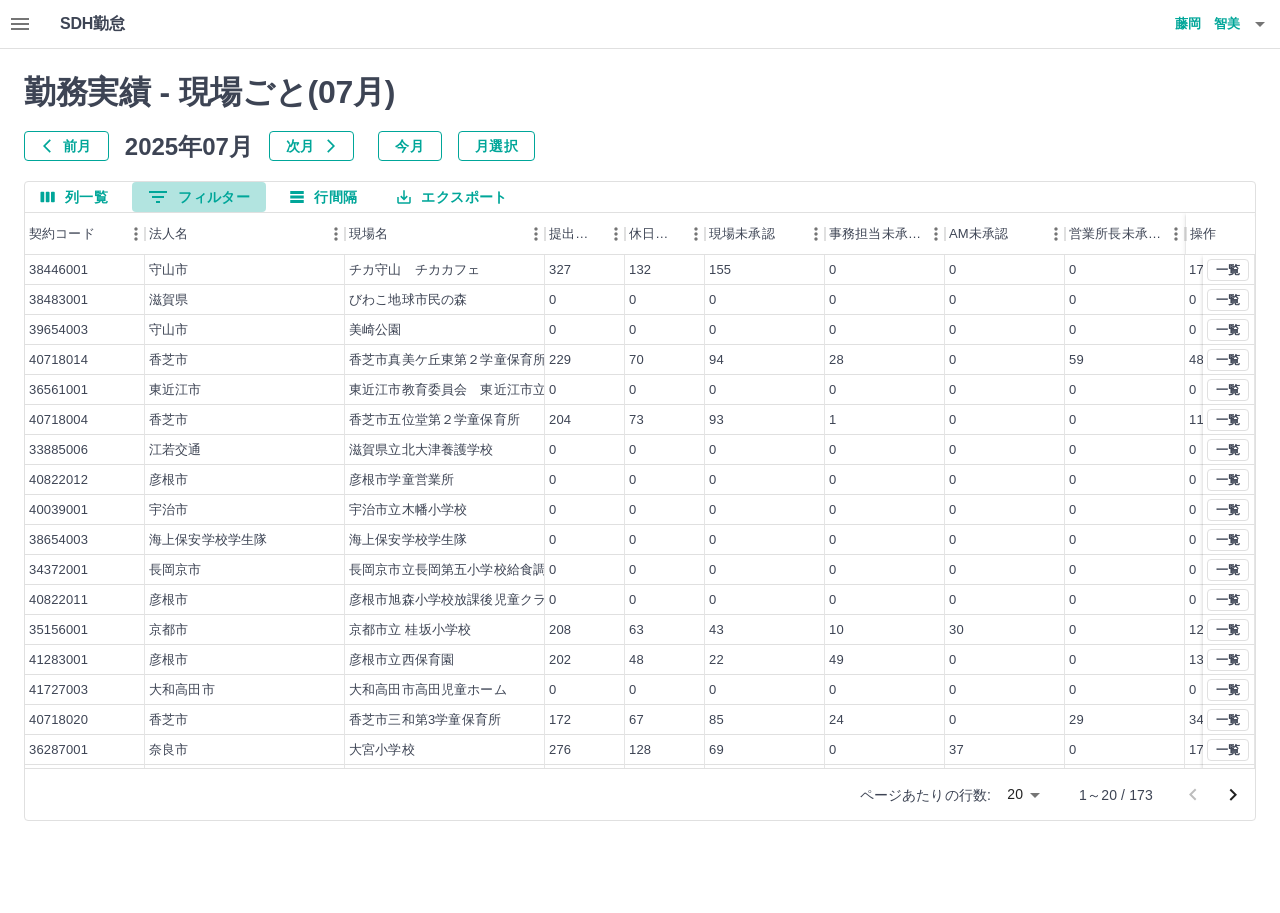click on "0 フィルター" at bounding box center [199, 197] 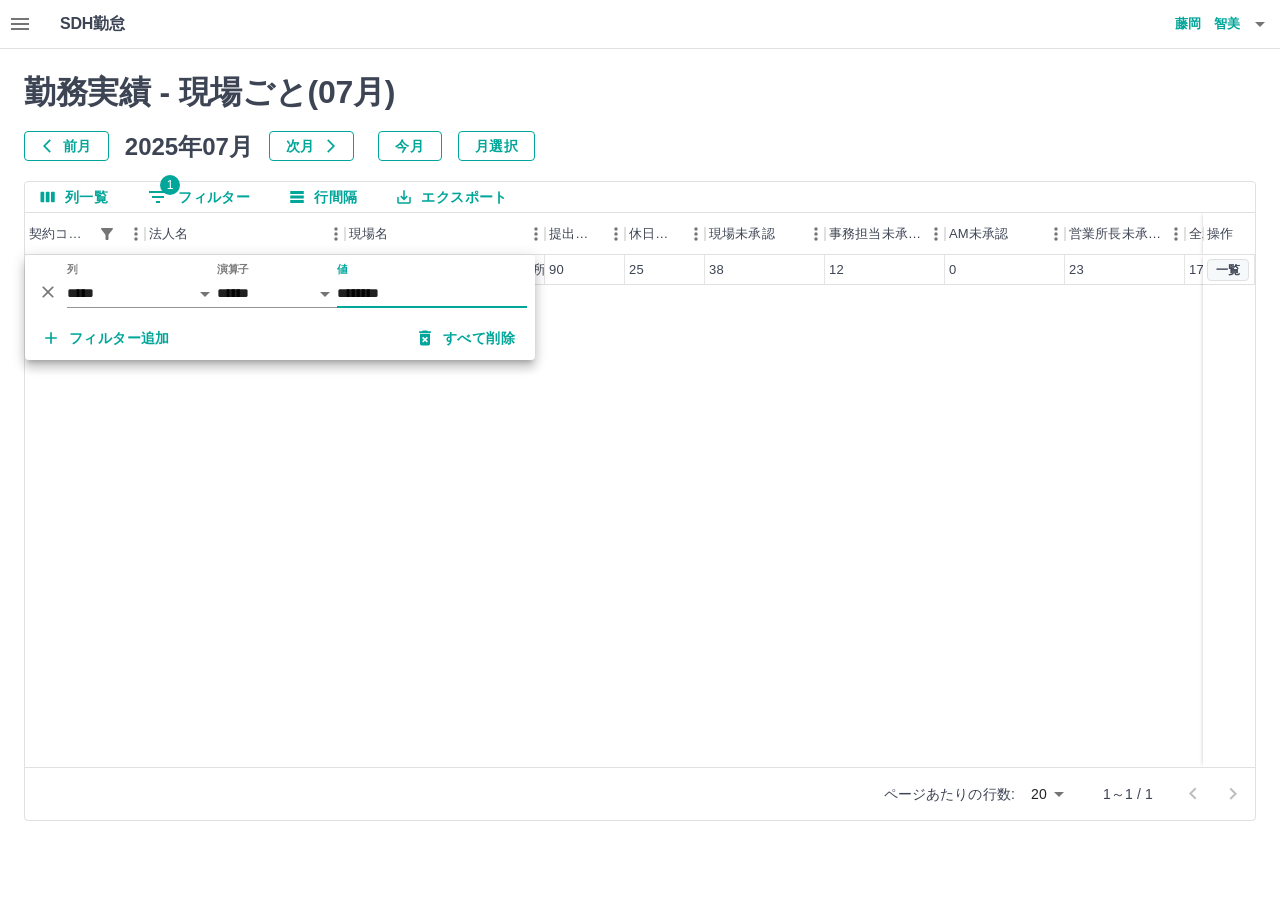 type on "********" 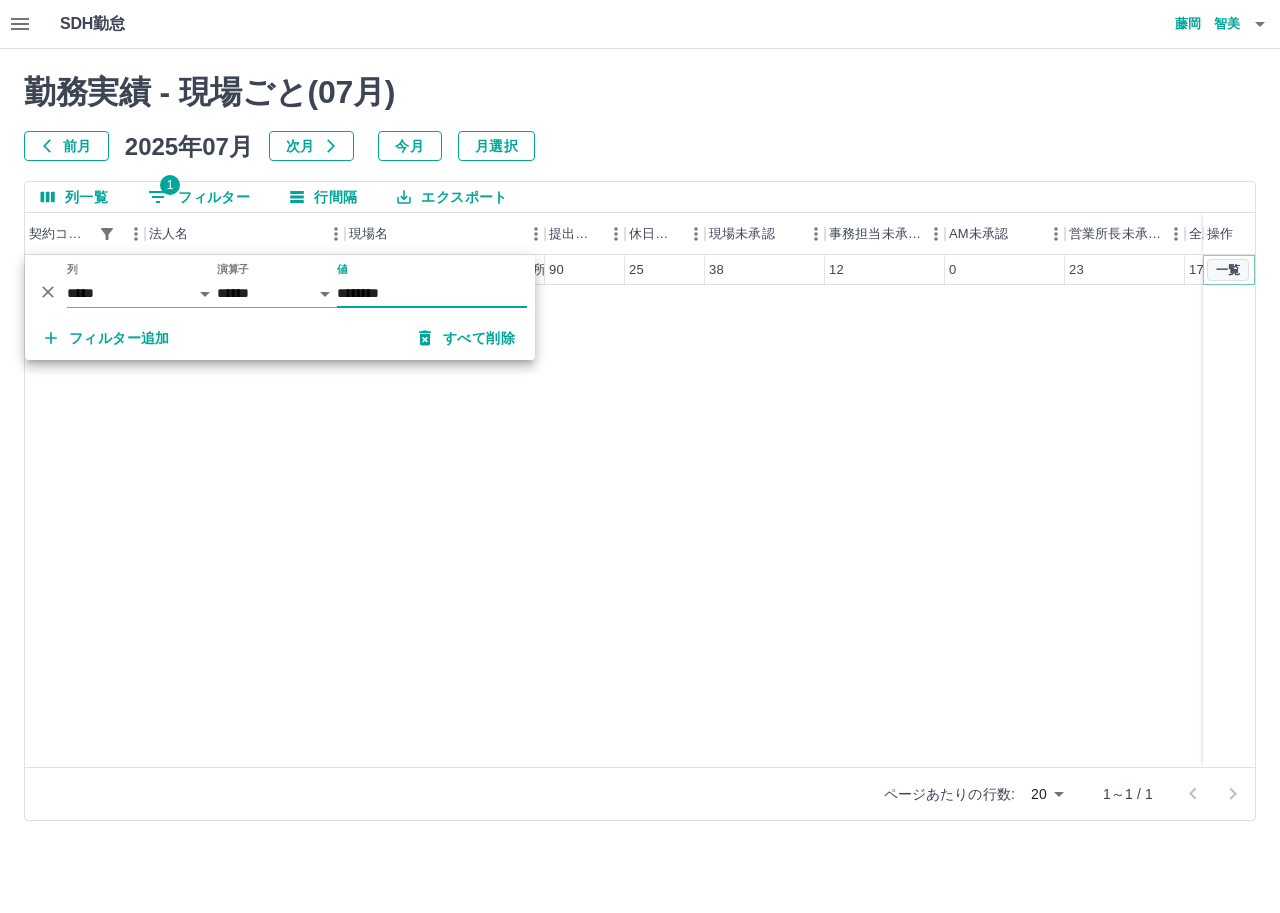 click on "一覧" at bounding box center [1228, 270] 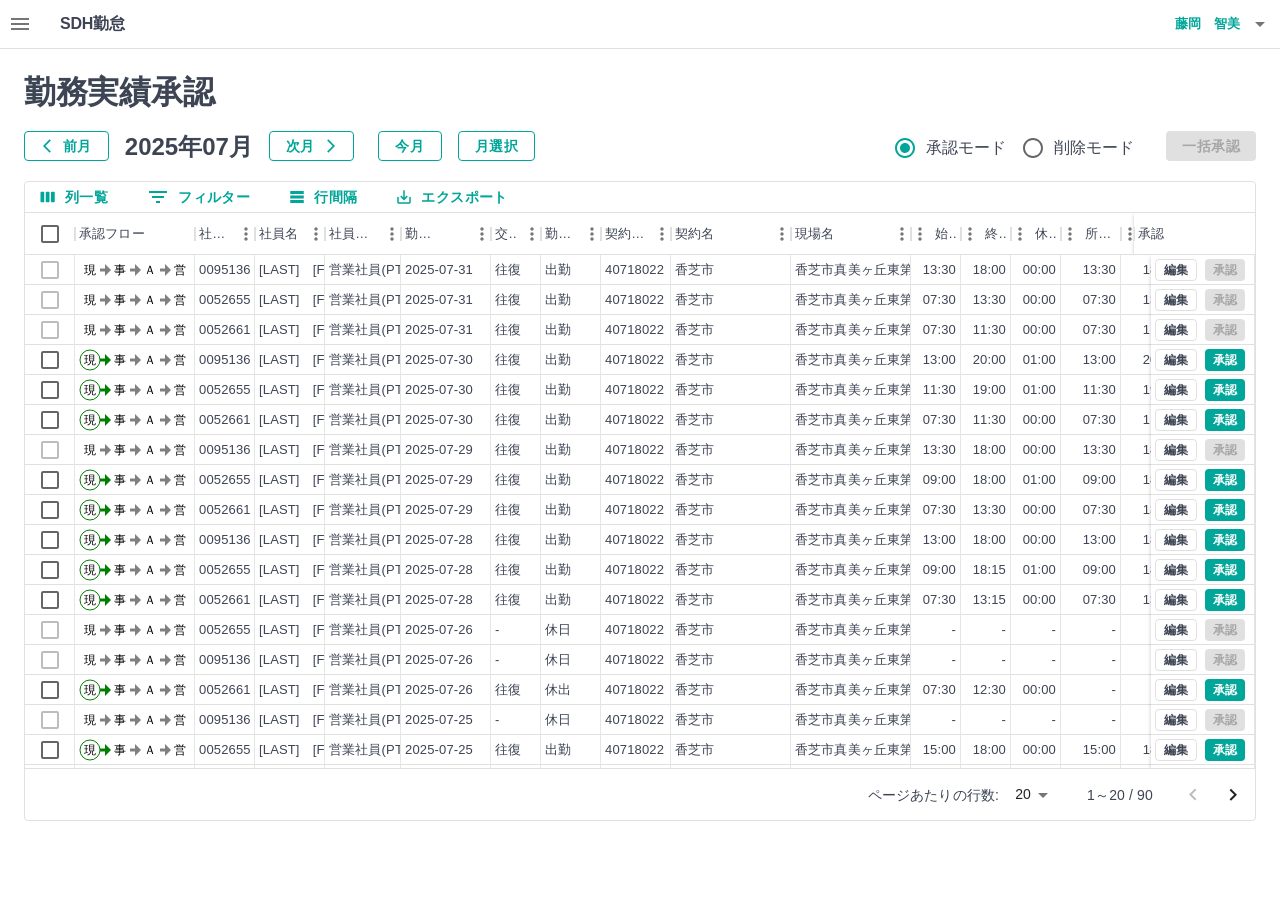 click on "ページあたりの行数: 20 ** 1～20 / 90" at bounding box center (640, 794) 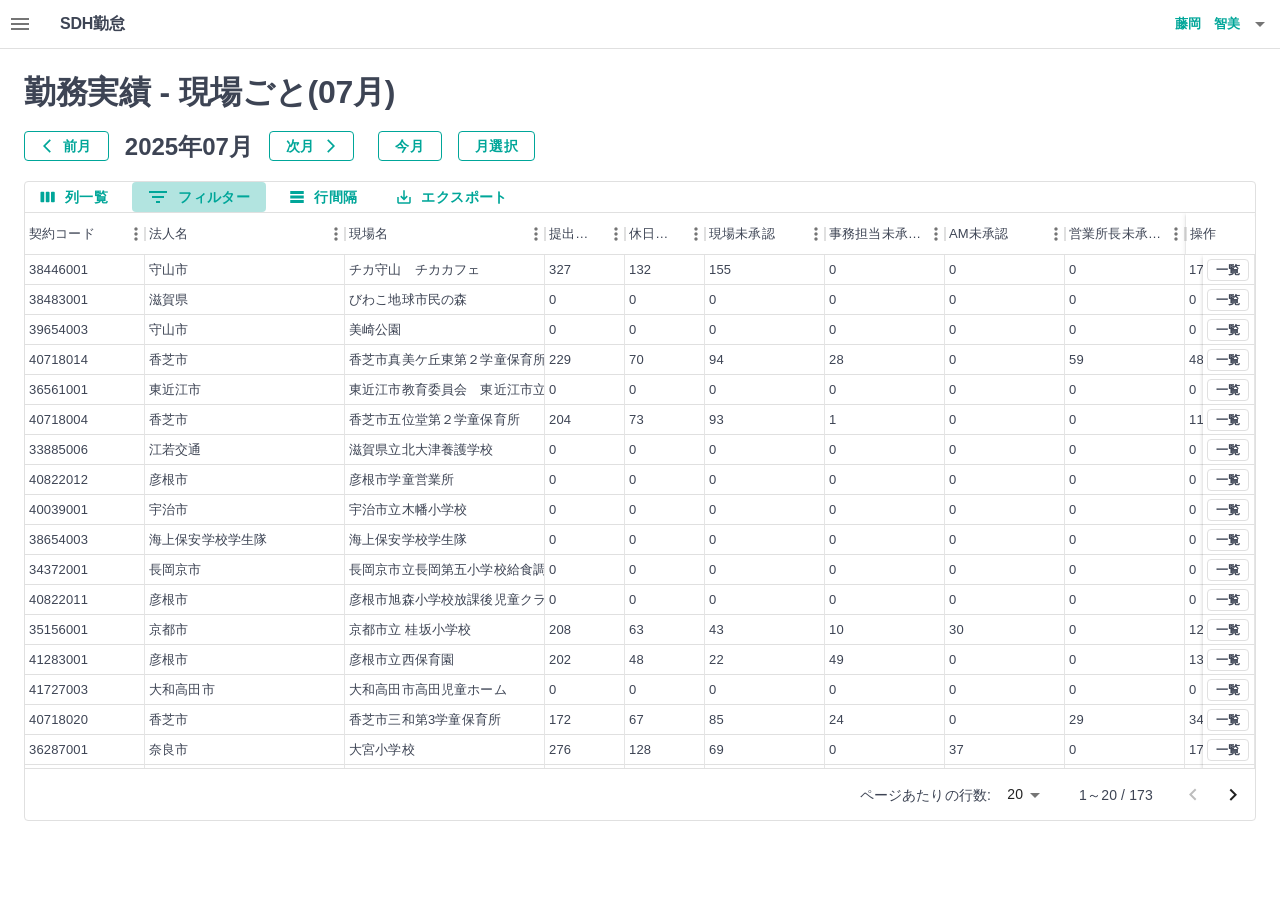 click on "0 フィルター" at bounding box center [199, 197] 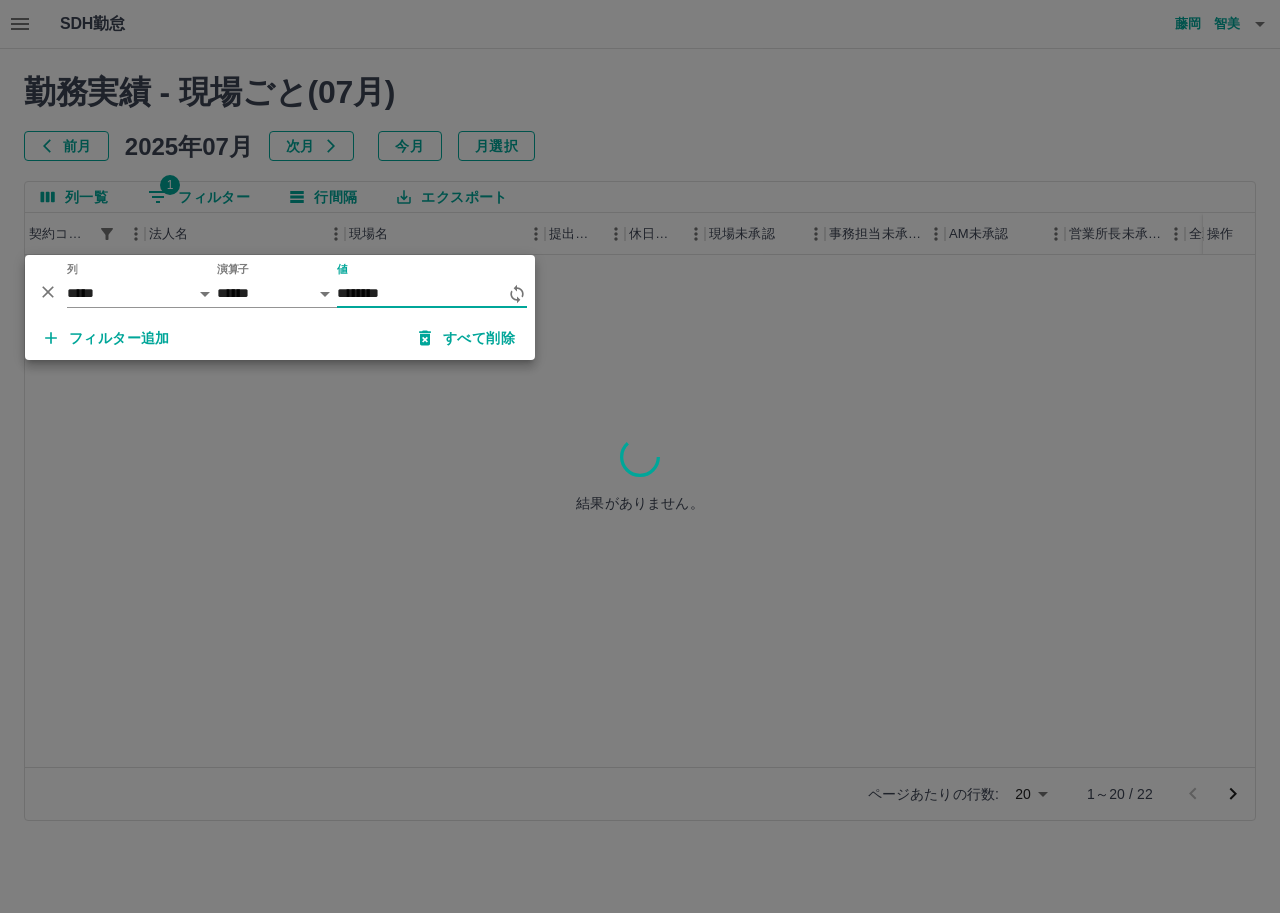 type on "********" 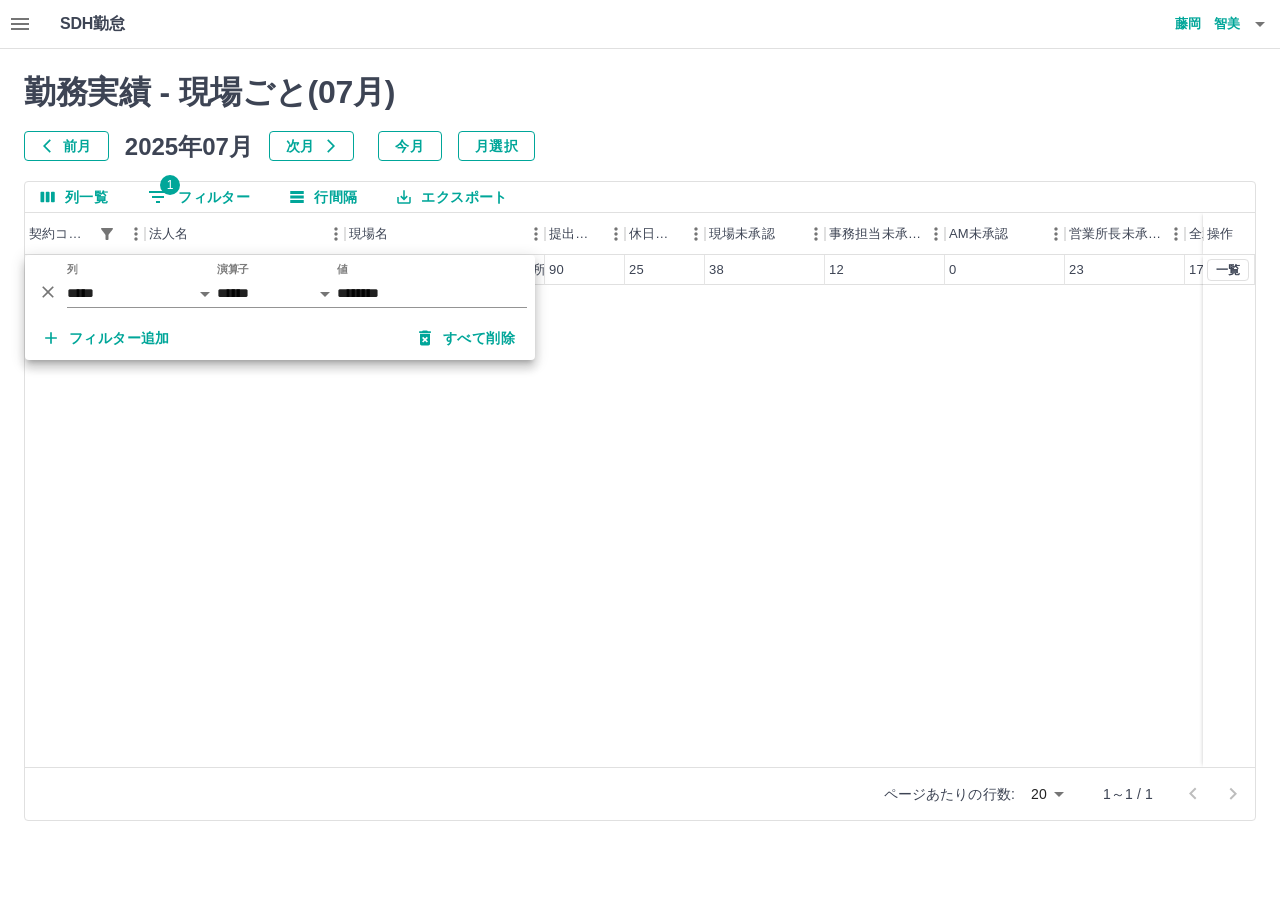 drag, startPoint x: 1064, startPoint y: 355, endPoint x: 1068, endPoint y: 375, distance: 20.396078 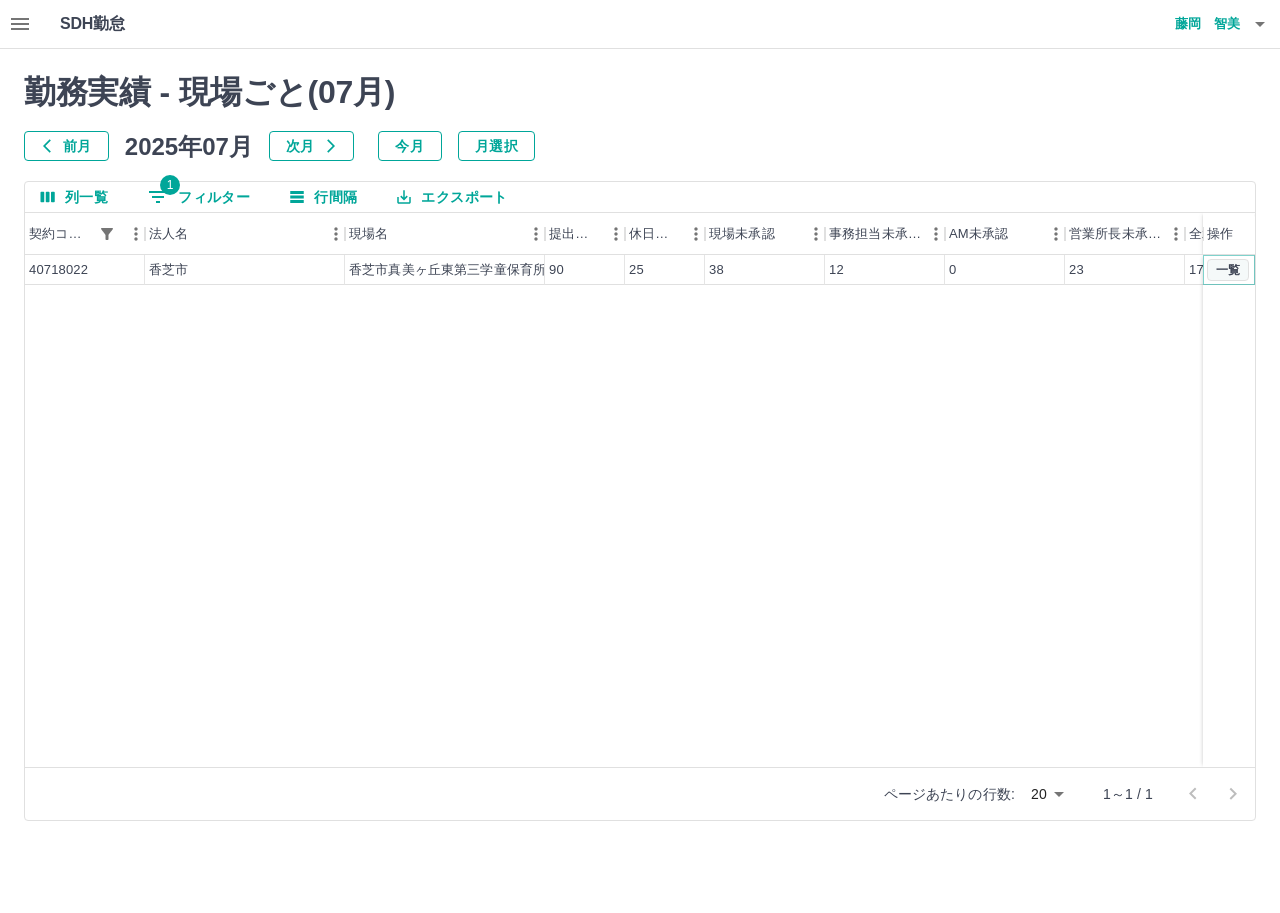 drag, startPoint x: 1240, startPoint y: 265, endPoint x: 1231, endPoint y: 273, distance: 12.0415945 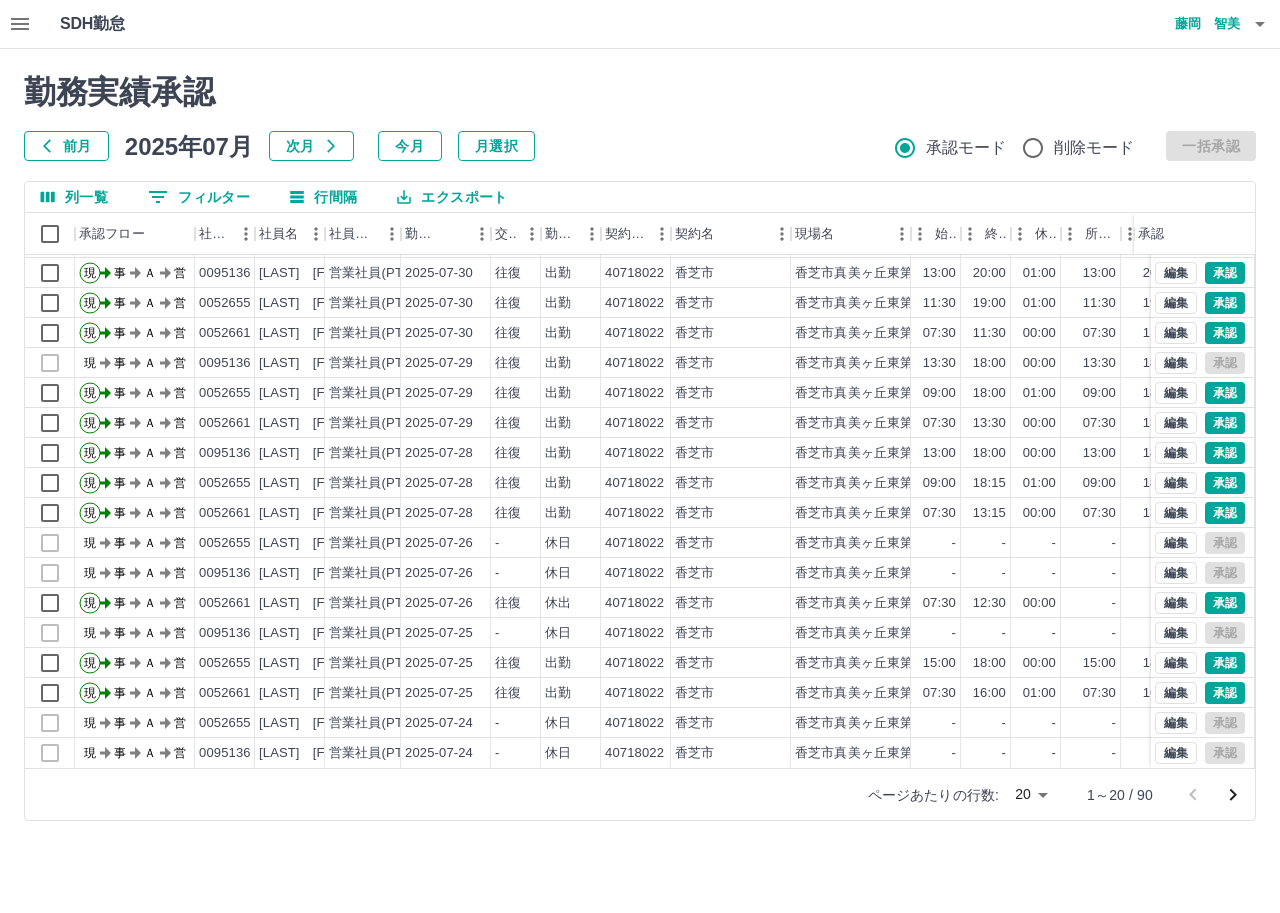 scroll, scrollTop: 104, scrollLeft: 0, axis: vertical 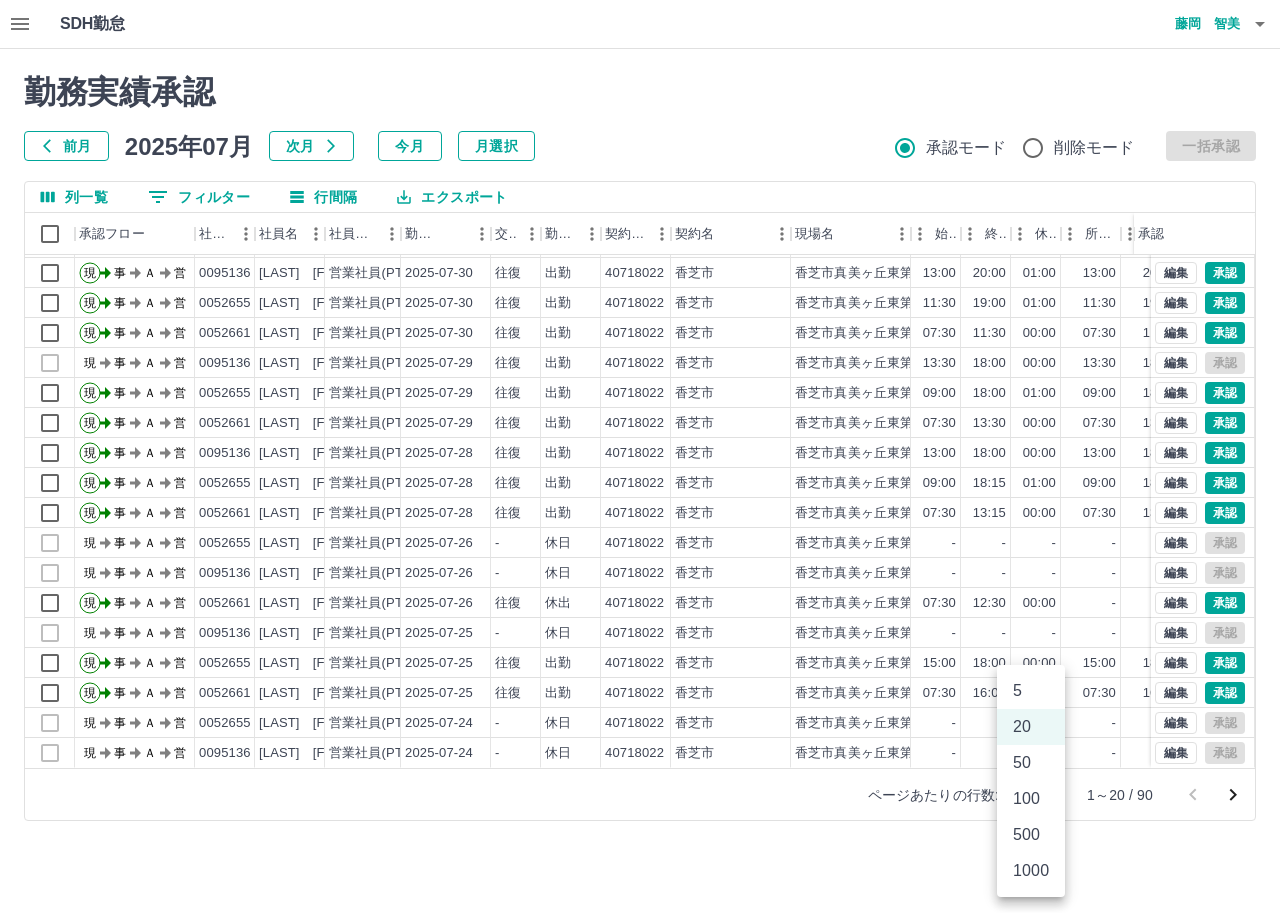 click on "500" at bounding box center (1031, 835) 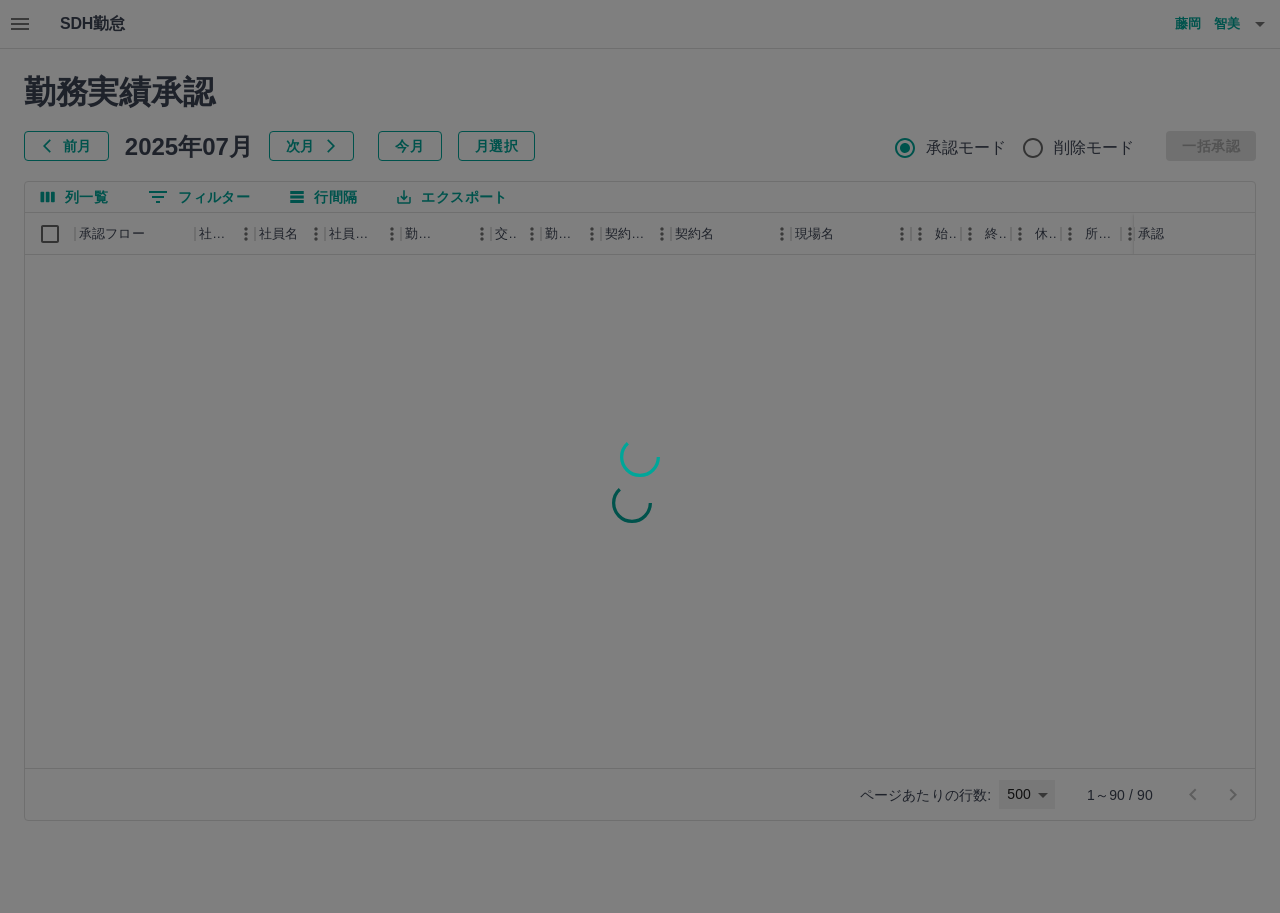 type on "***" 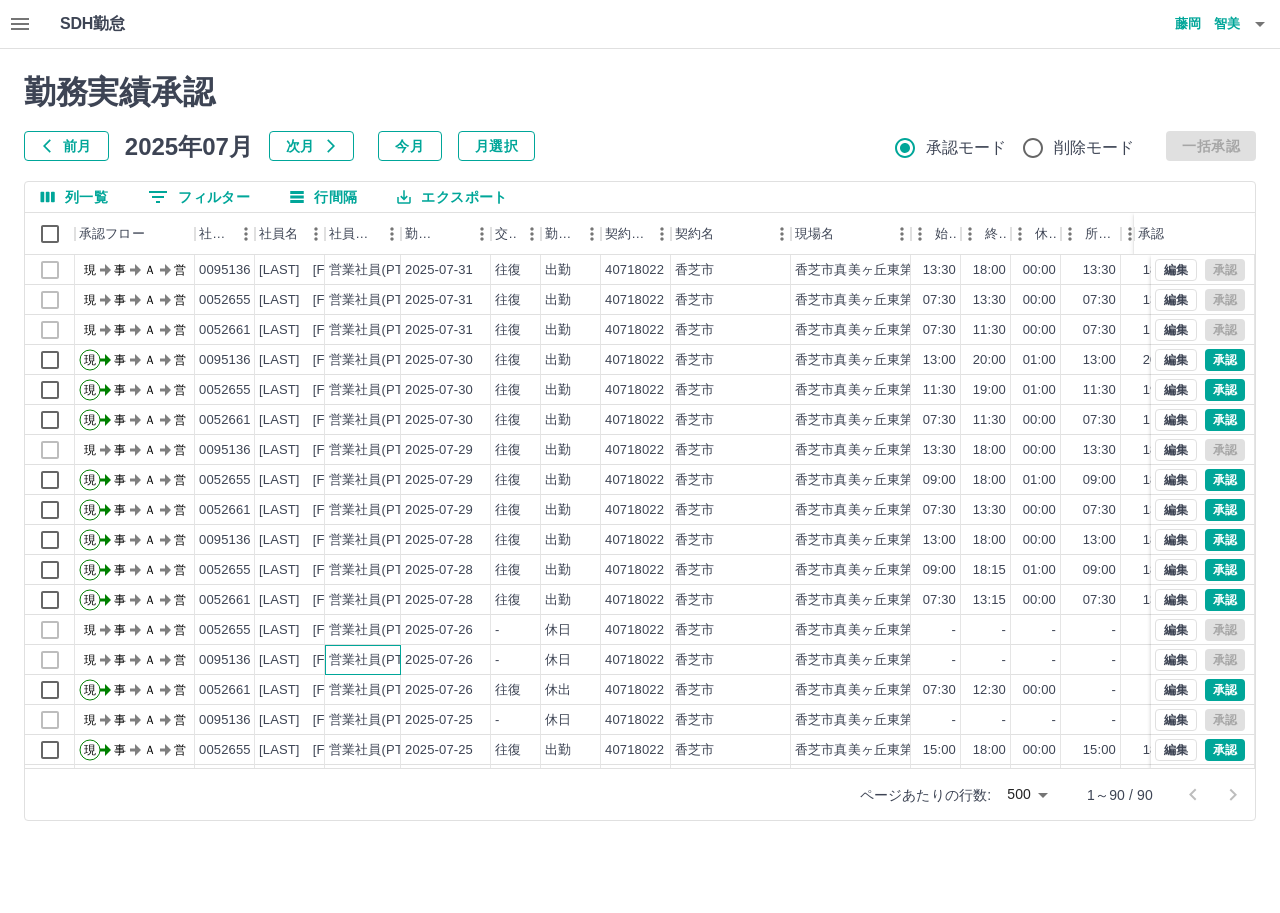 click on "営業社員(PT契約)" at bounding box center [363, 660] 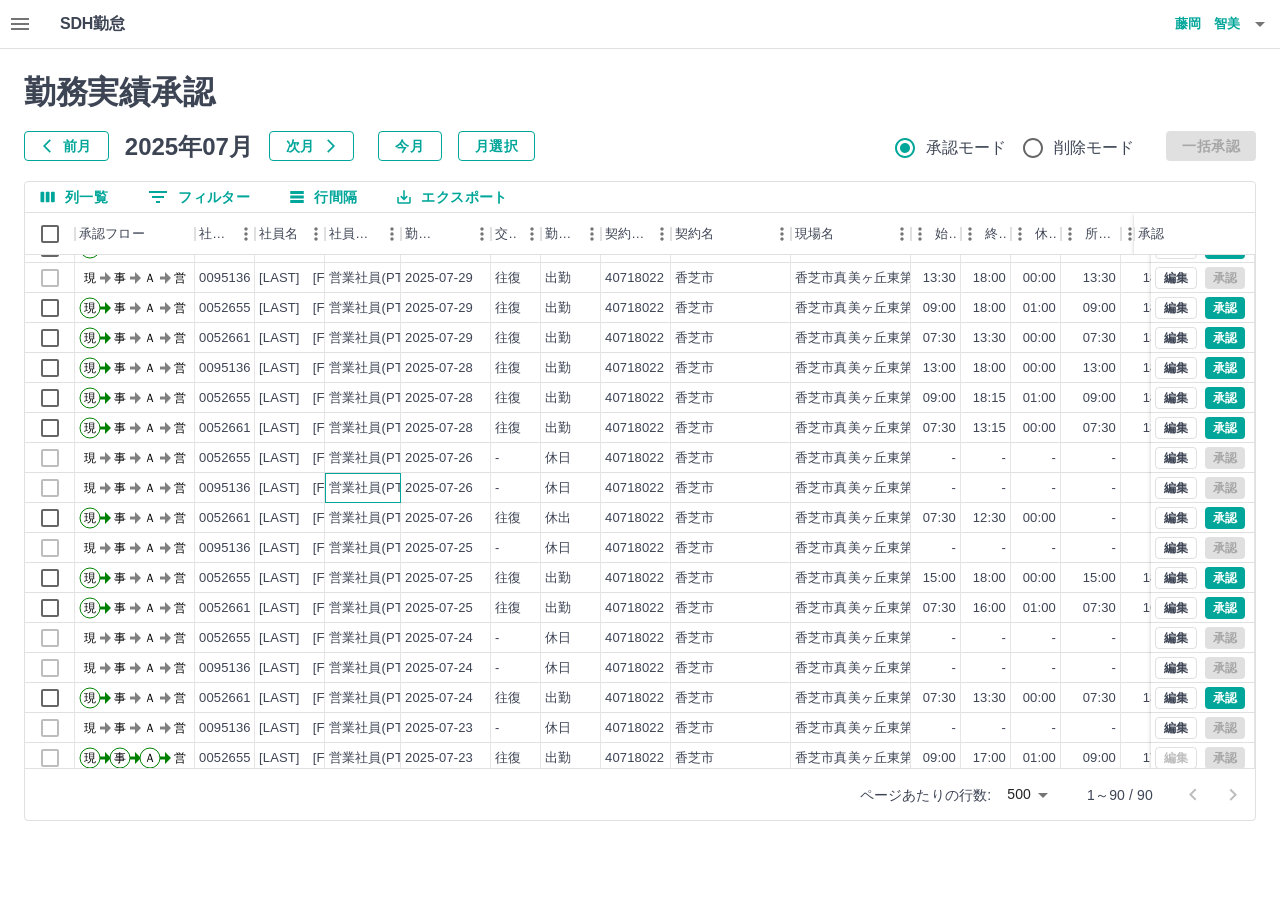 scroll, scrollTop: 200, scrollLeft: 0, axis: vertical 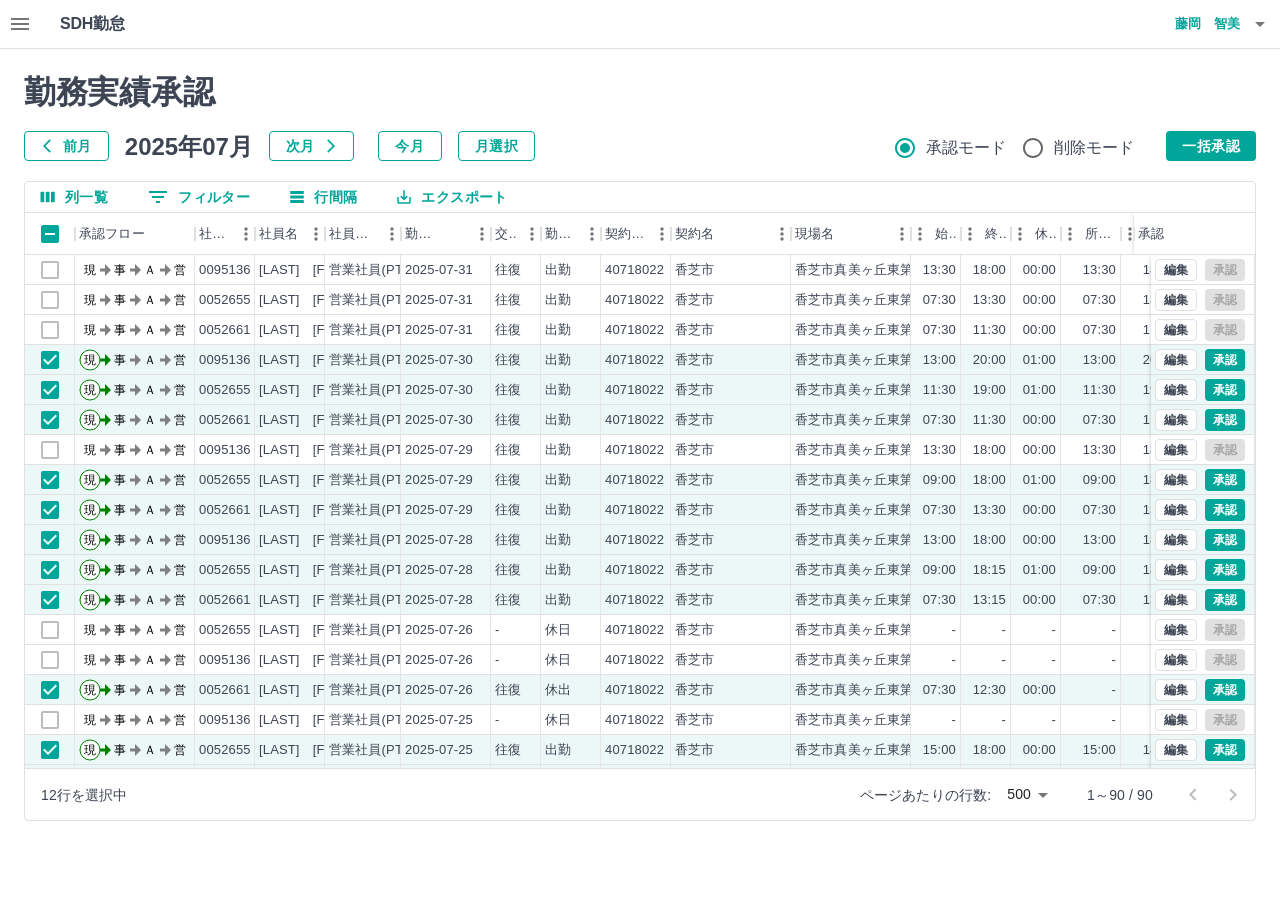 click on "勤務実績承認 前月 2025年07月 次月 今月 月選択 承認モード 削除モード 一括承認 列一覧 0 フィルター 行間隔 エクスポート 承認フロー 社員番号 社員名 社員区分 勤務日 交通費 勤務区分 契約コード 契約名 現場名 始業 終業 休憩 所定開始 所定終業 所定休憩 拘束 勤務 遅刻等 承認 現 事 Ａ 営 0095136 野島　秀樹 営業社員(PT契約) 2025-07-31 往復 出勤 40718022 香芝市 香芝市真美ヶ丘東第三学童保育所 13:30 18:00 00:00 13:30 18:00 00:00 04:30 04:30 00:00 現 事 Ａ 営 0052655 森　美智 営業社員(PT契約) 2025-07-31 往復 出勤 40718022 香芝市 香芝市真美ヶ丘東第三学童保育所 07:30 13:30 00:00 07:30 13:30 00:00 06:00 06:00 00:00 現 事 Ａ 営 0052661 福井　光代 営業社員(PT契約) 2025-07-31 往復 出勤 40718022 香芝市 香芝市真美ヶ丘東第三学童保育所 07:30 11:30 00:00 07:30 11:30 00:00 04:00 04:00 00:00 現 事 Ａ 営 0095136 13:00" at bounding box center (640, 447) 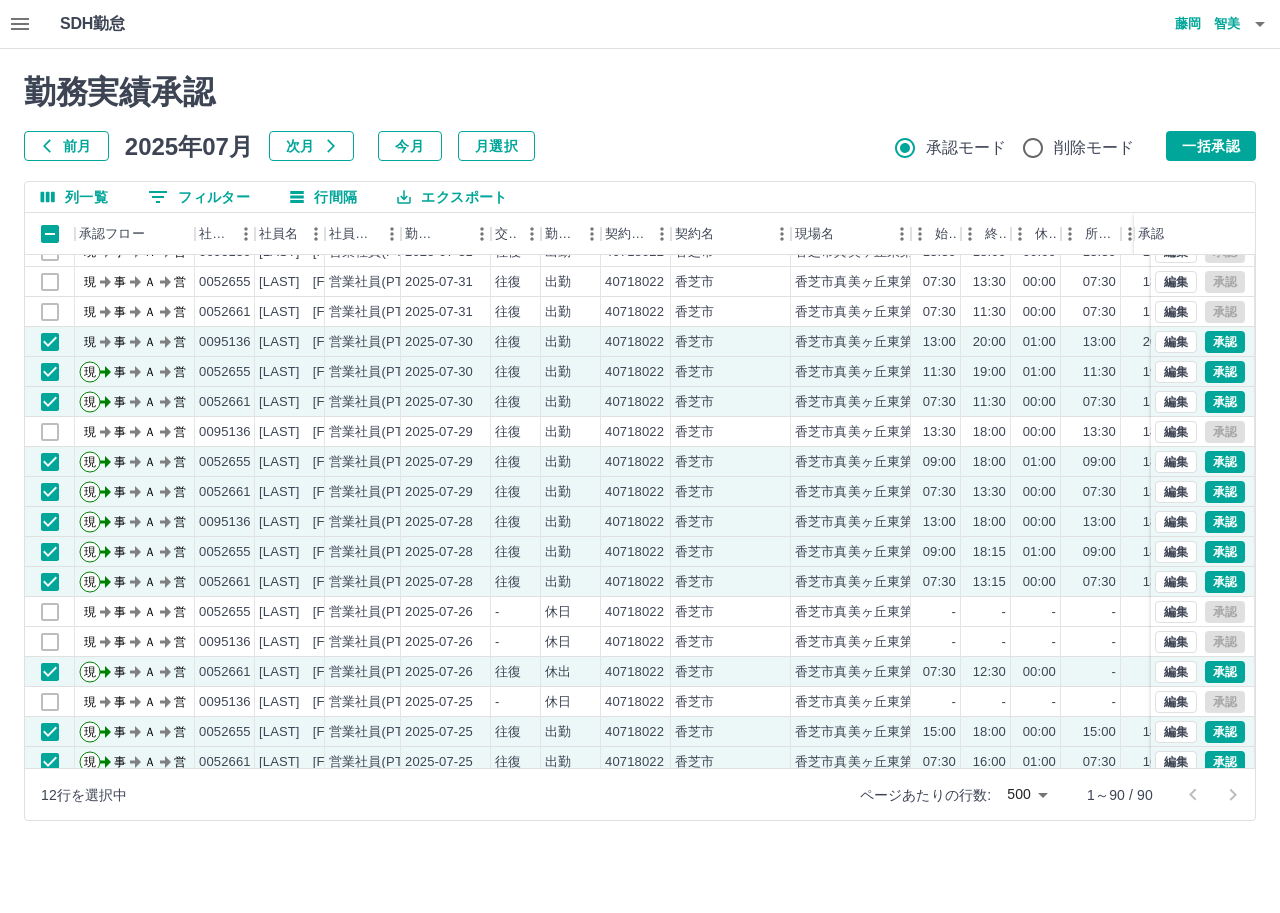 scroll, scrollTop: 0, scrollLeft: 0, axis: both 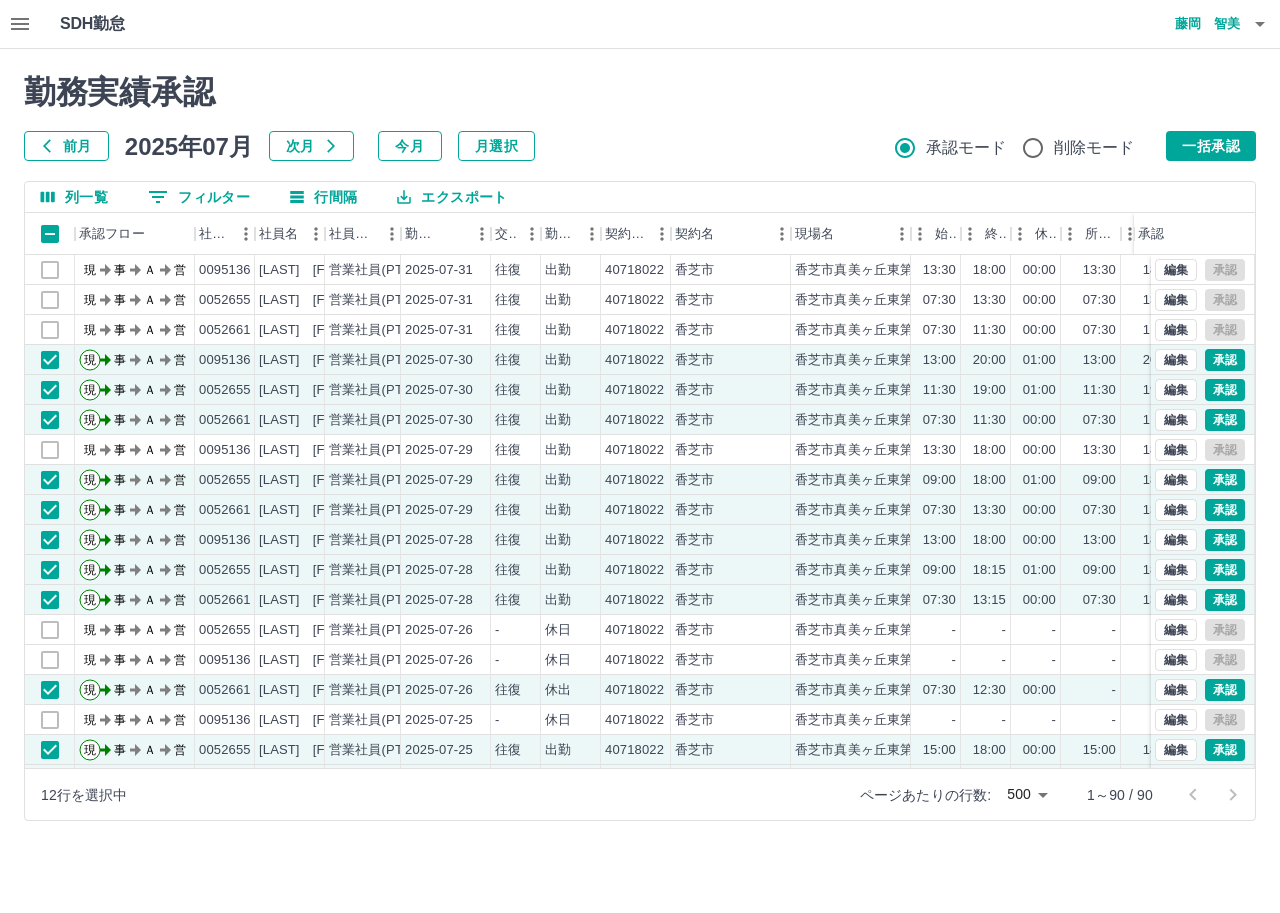 click 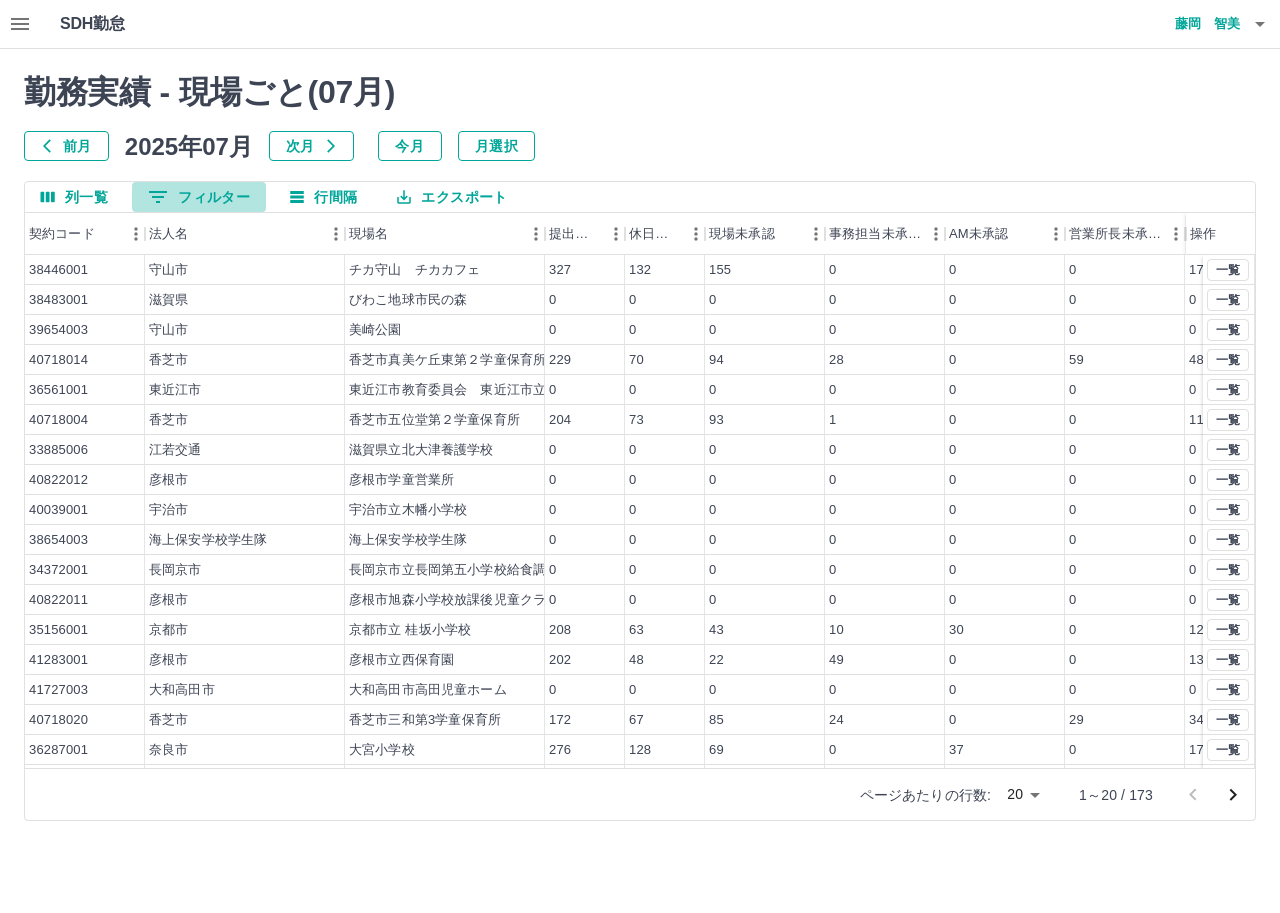 click on "0 フィルター" at bounding box center [199, 197] 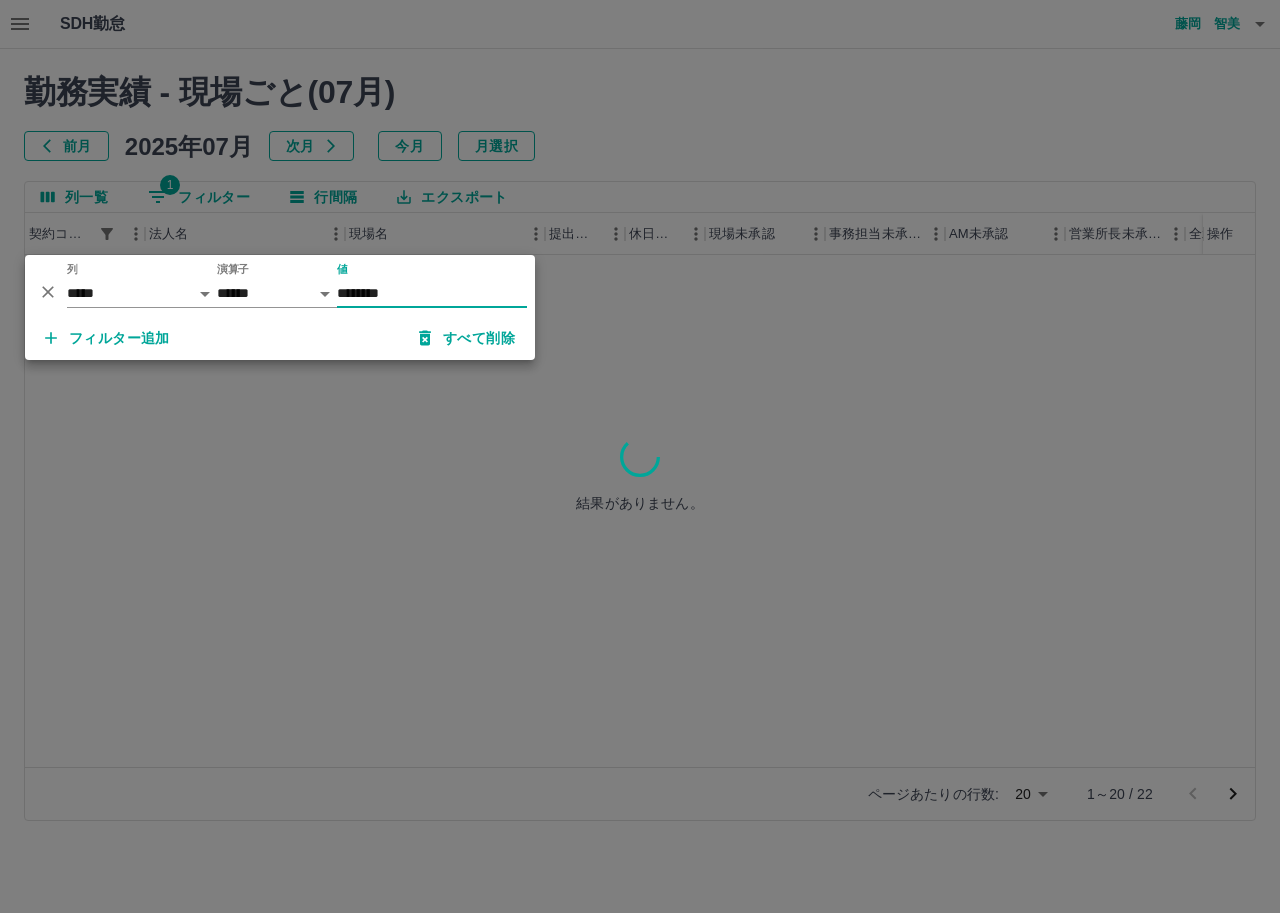 type on "********" 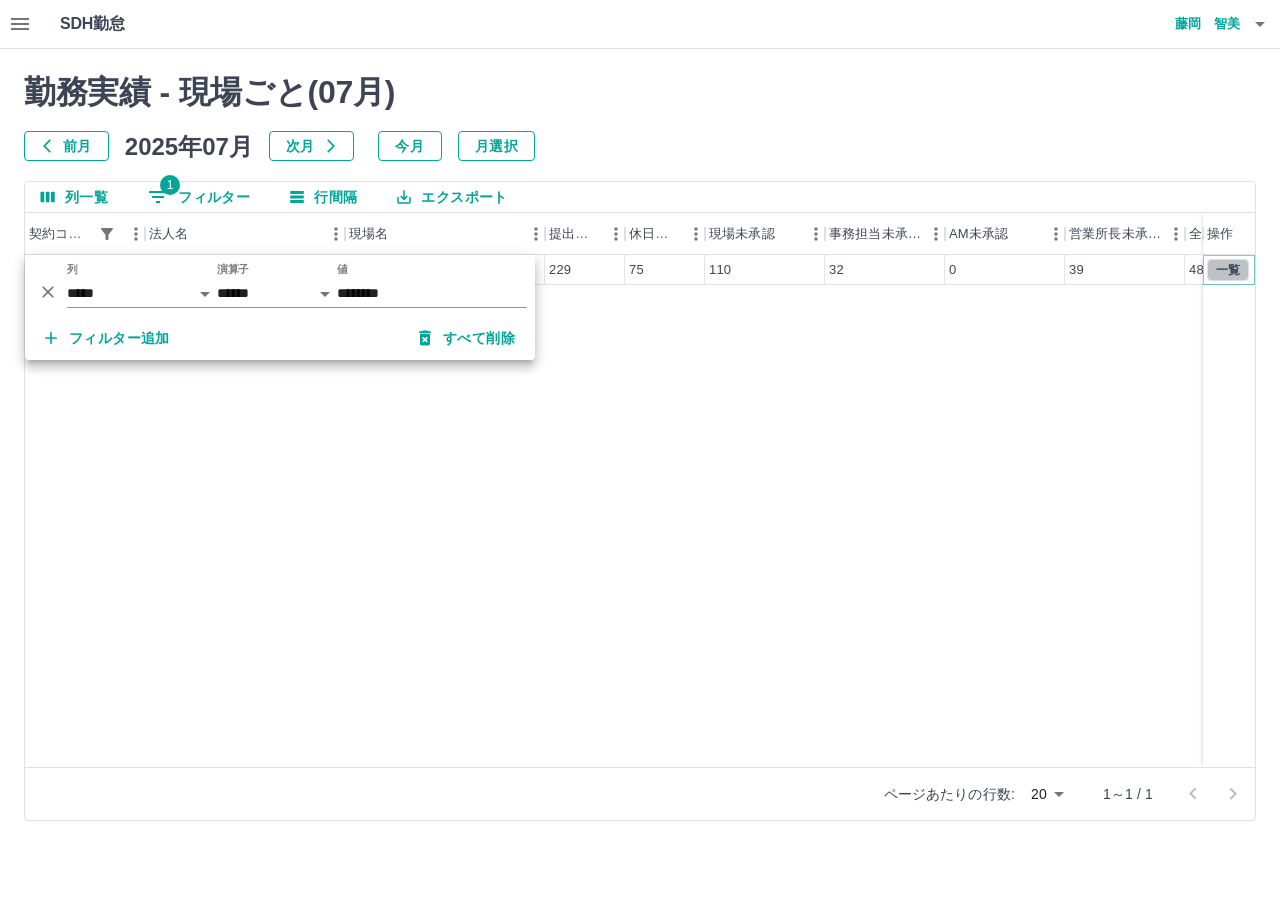 click on "一覧" at bounding box center (1228, 270) 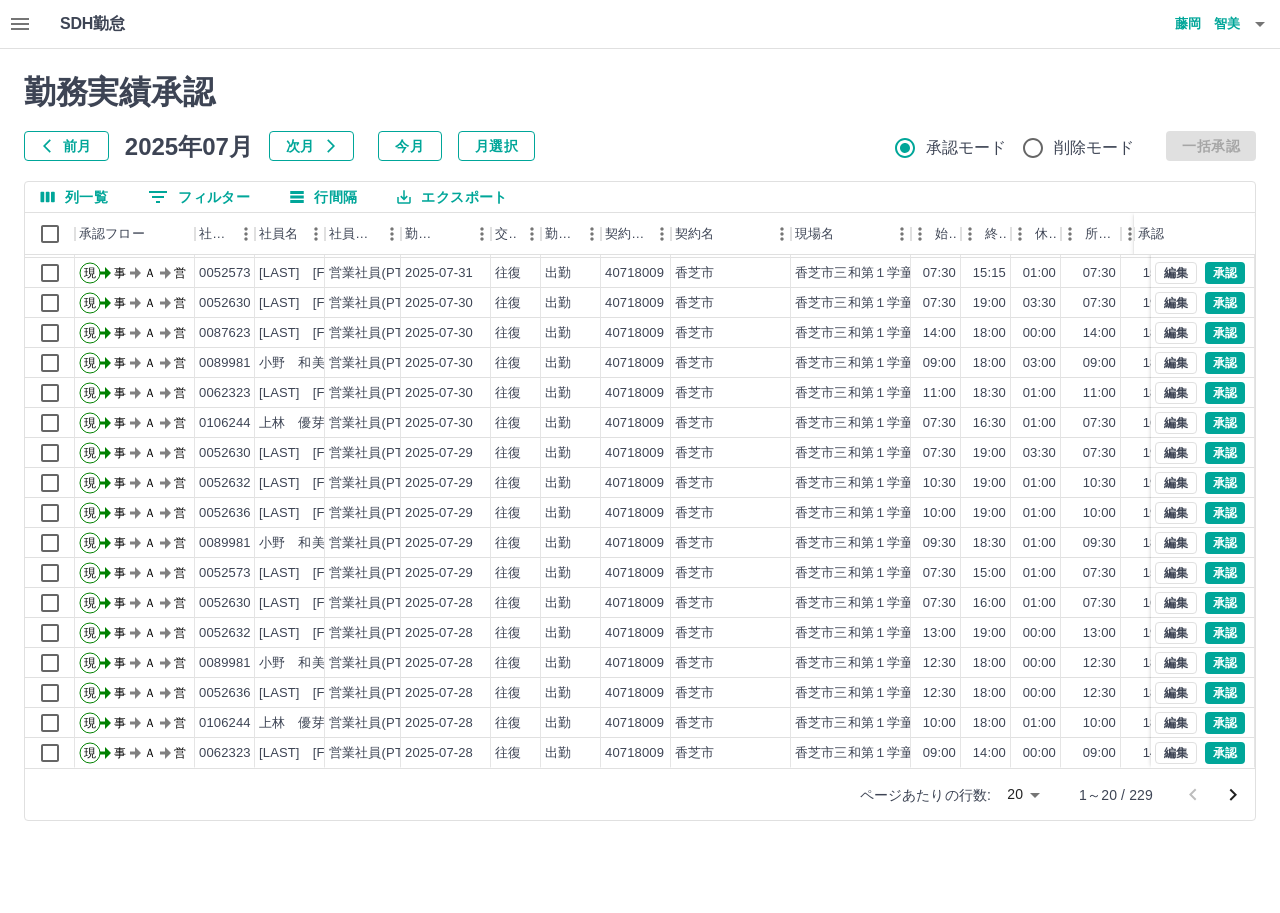 scroll, scrollTop: 104, scrollLeft: 0, axis: vertical 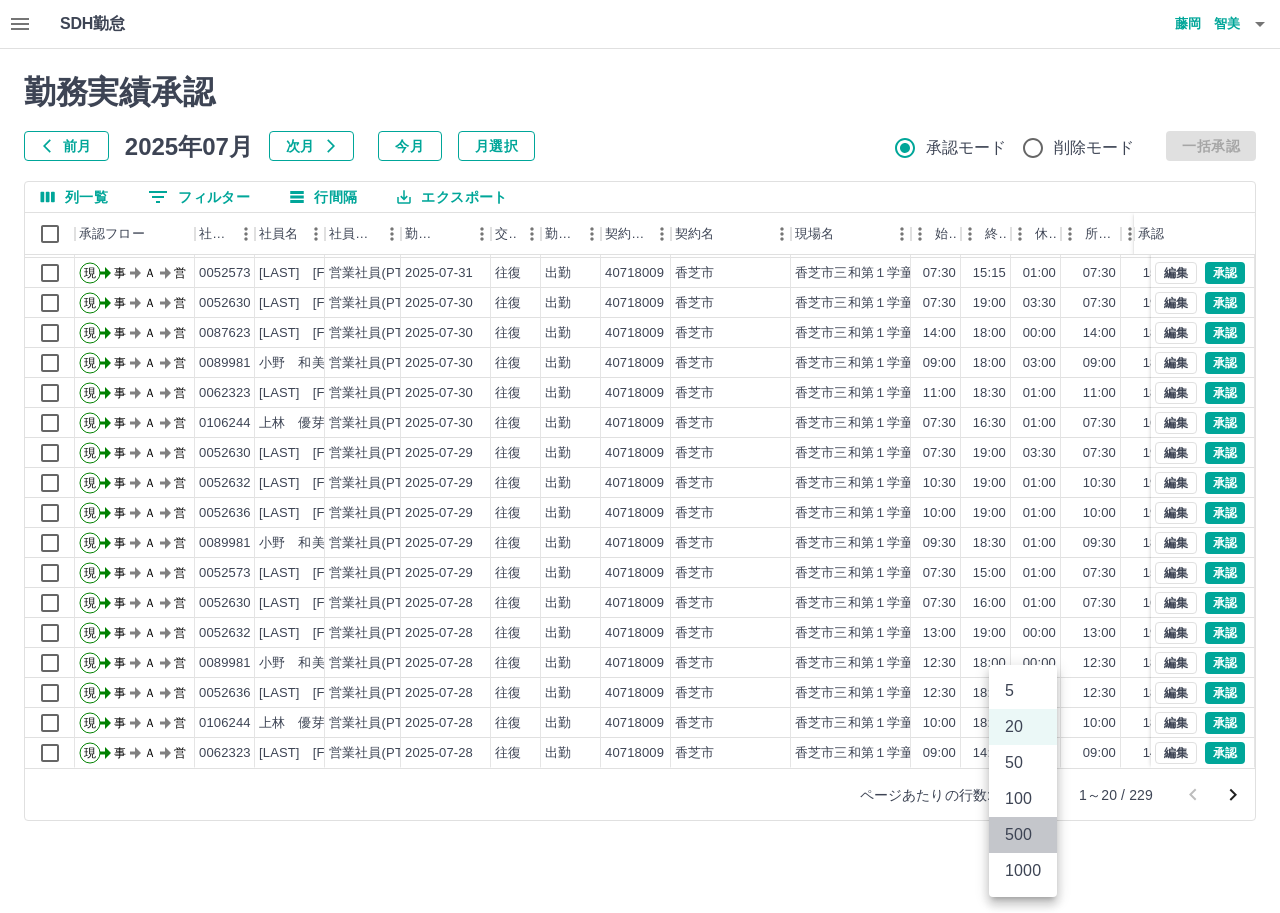 drag, startPoint x: 1031, startPoint y: 834, endPoint x: 1000, endPoint y: 836, distance: 31.06445 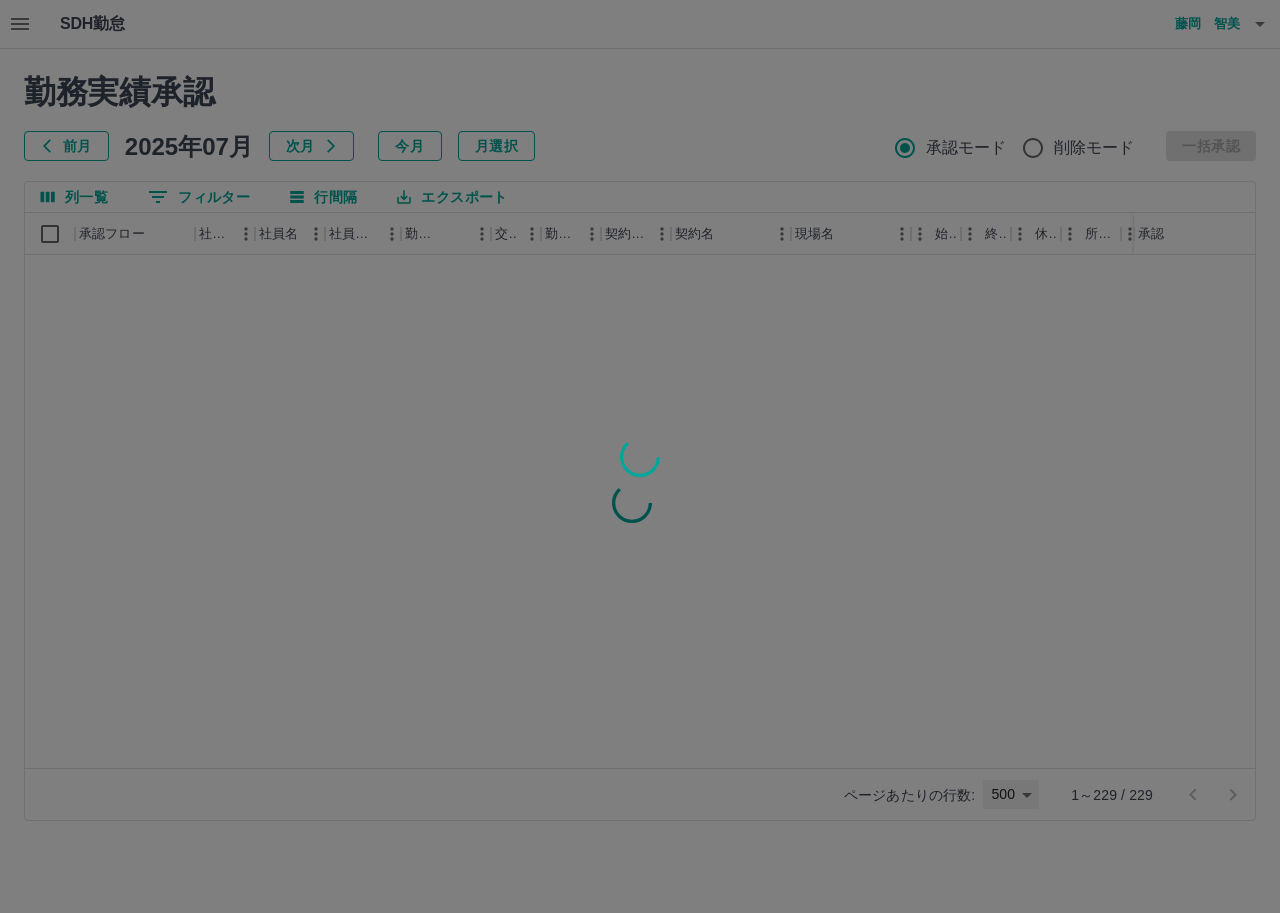 type on "***" 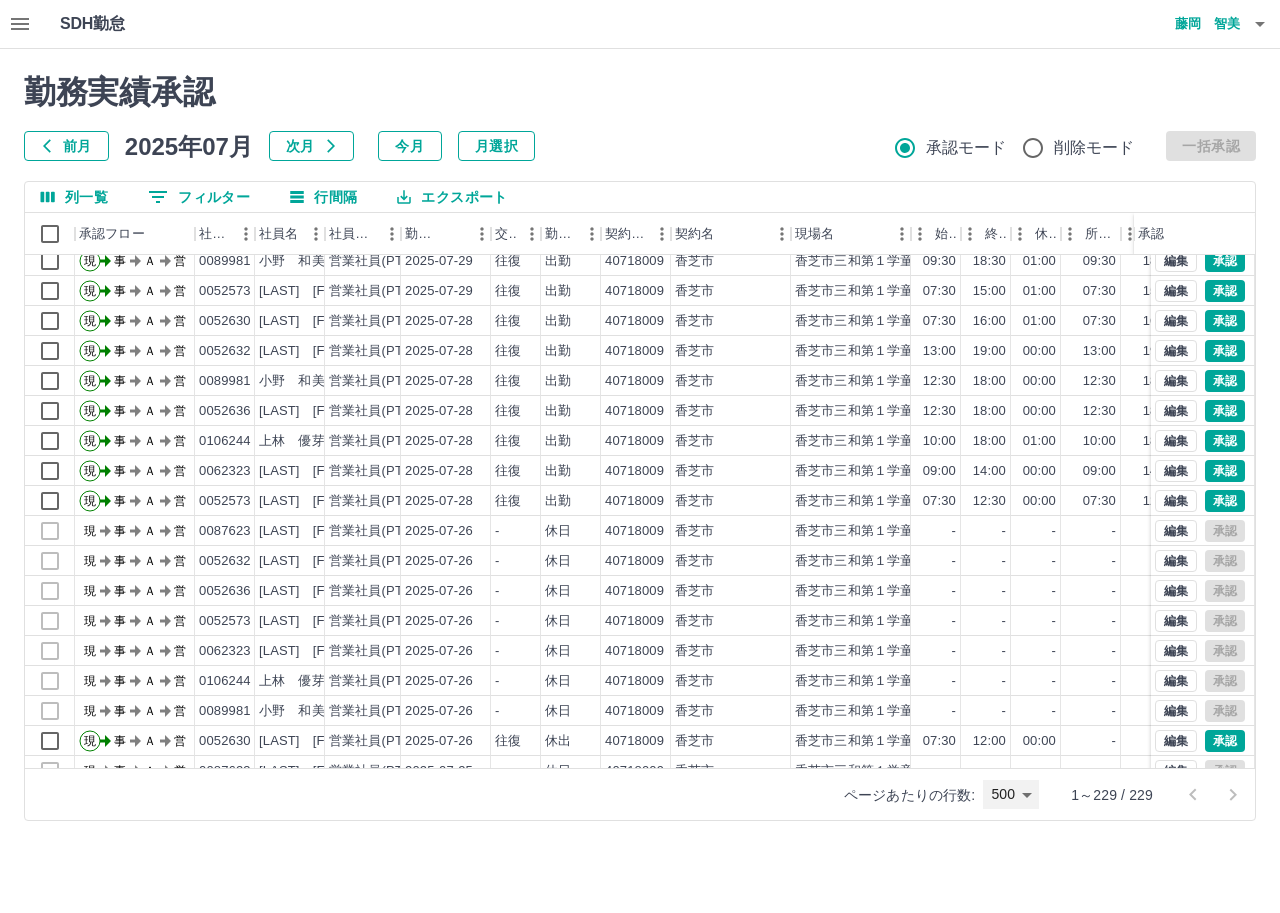 scroll, scrollTop: 400, scrollLeft: 0, axis: vertical 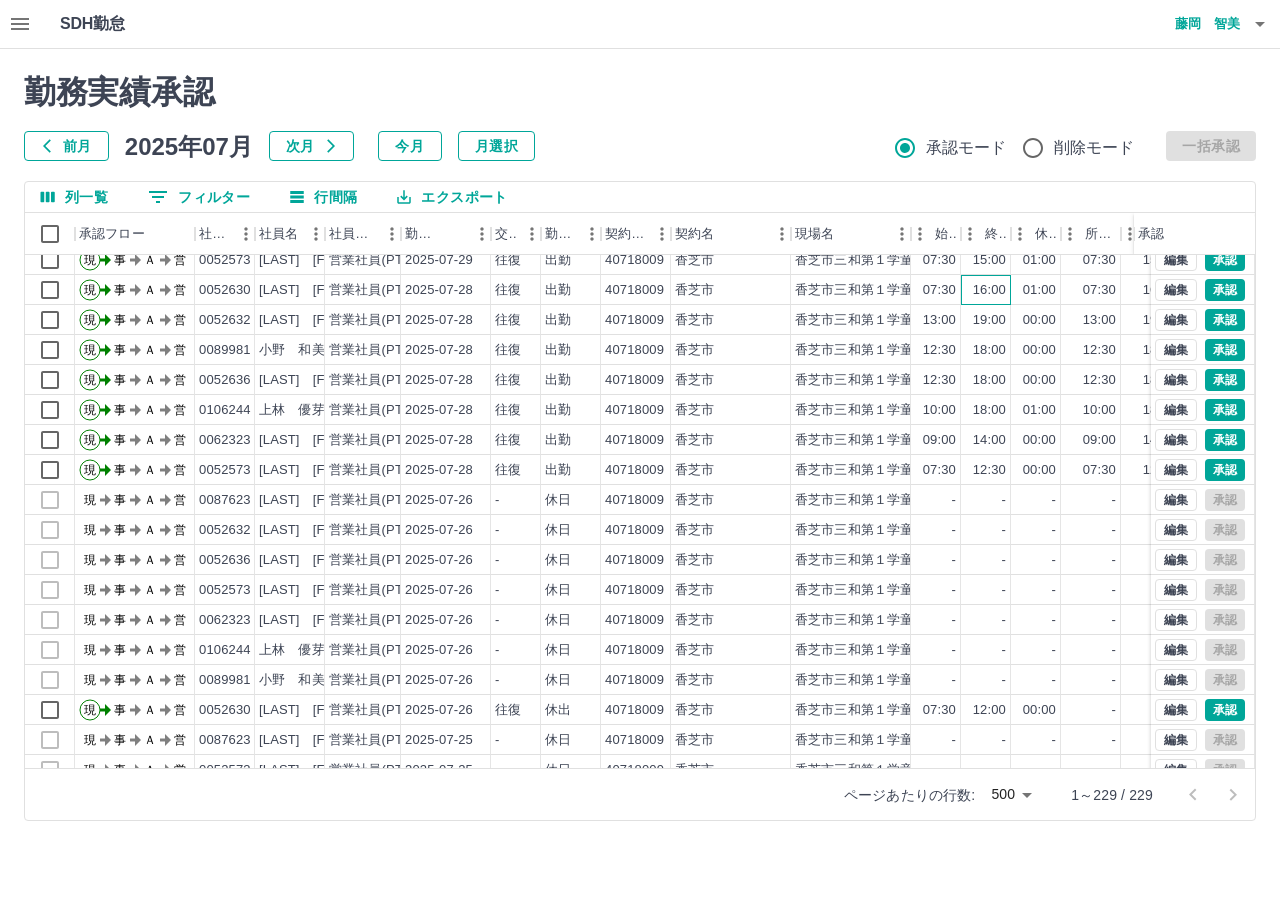 click on "16:00" at bounding box center [989, 290] 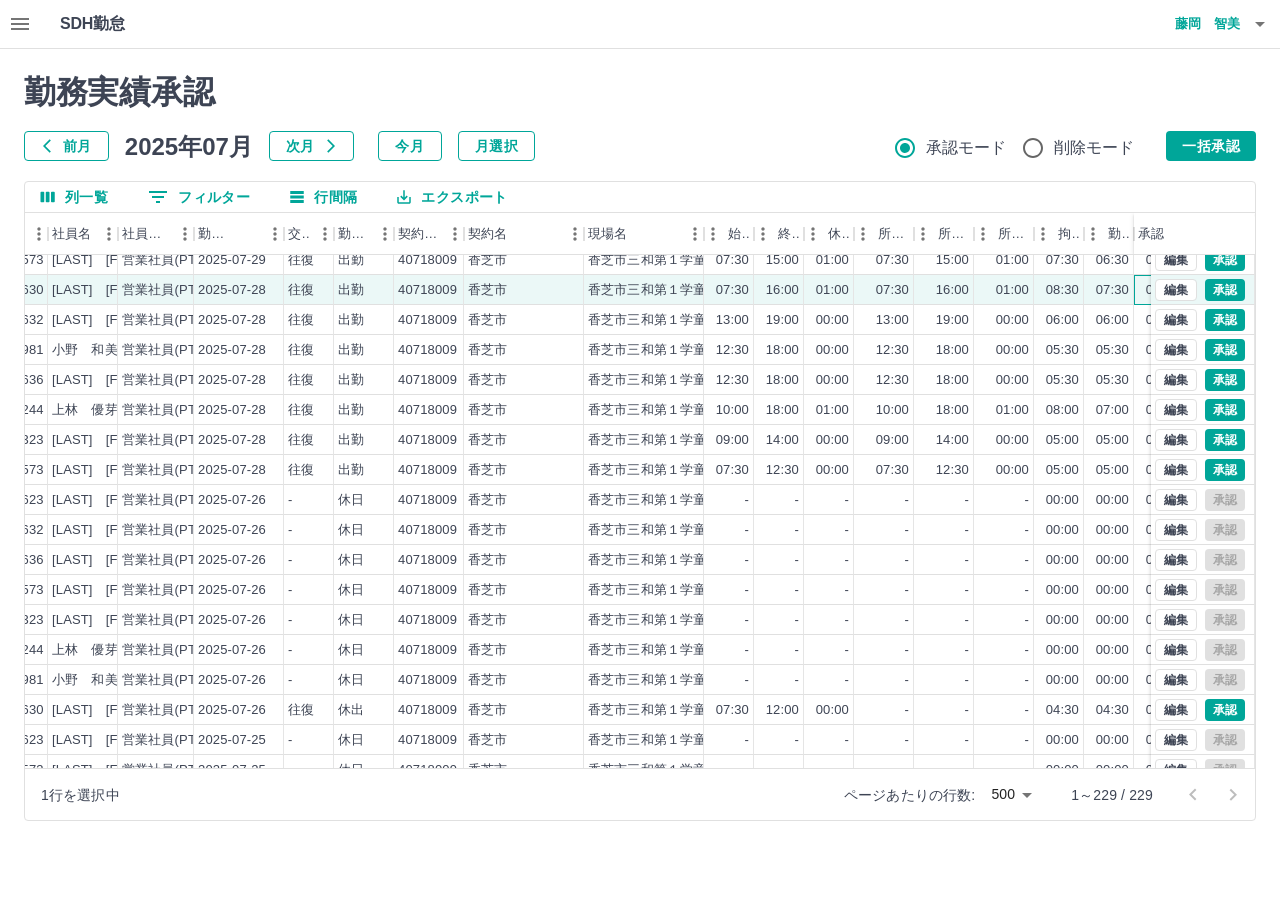 scroll, scrollTop: 400, scrollLeft: 257, axis: both 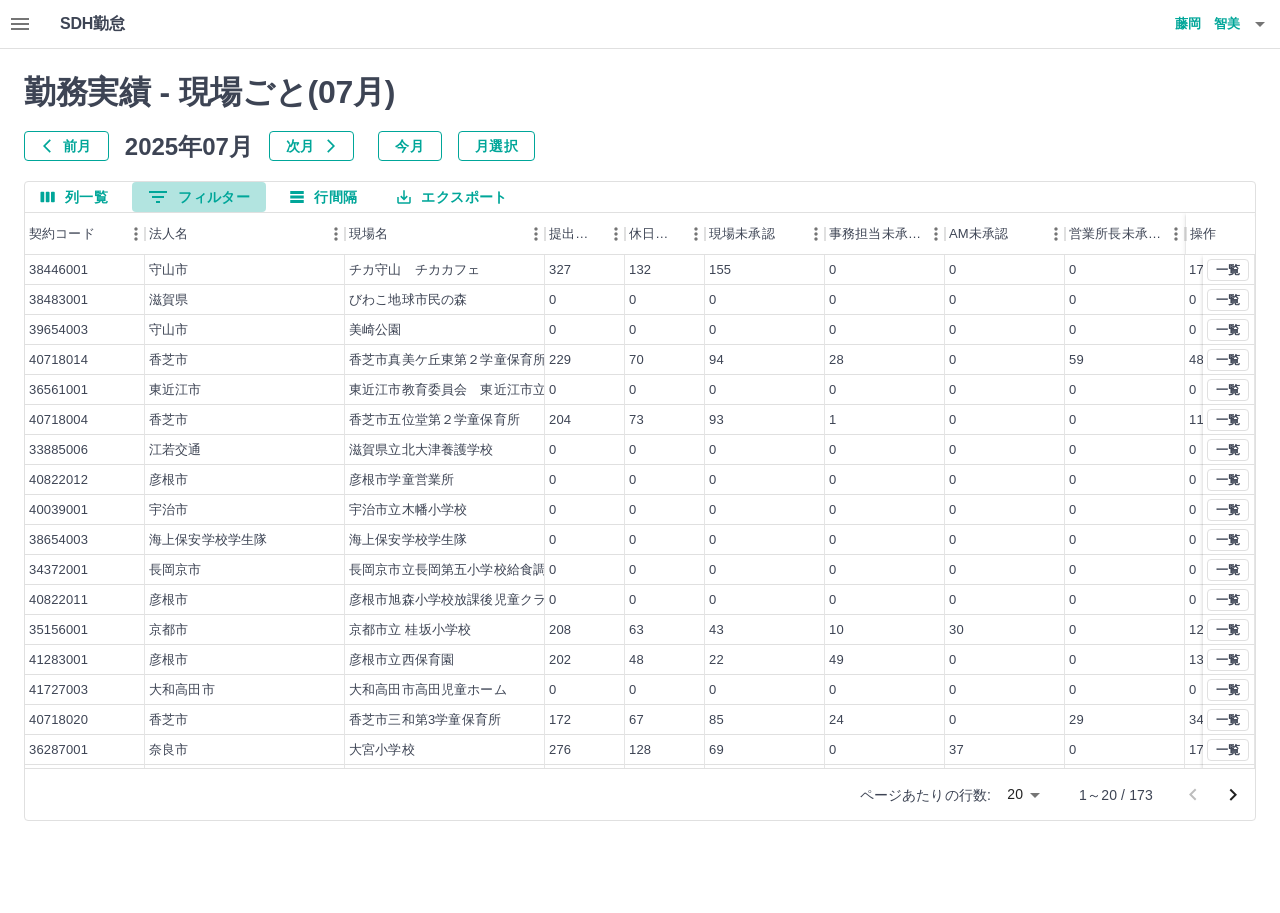 click on "0 フィルター" at bounding box center [199, 197] 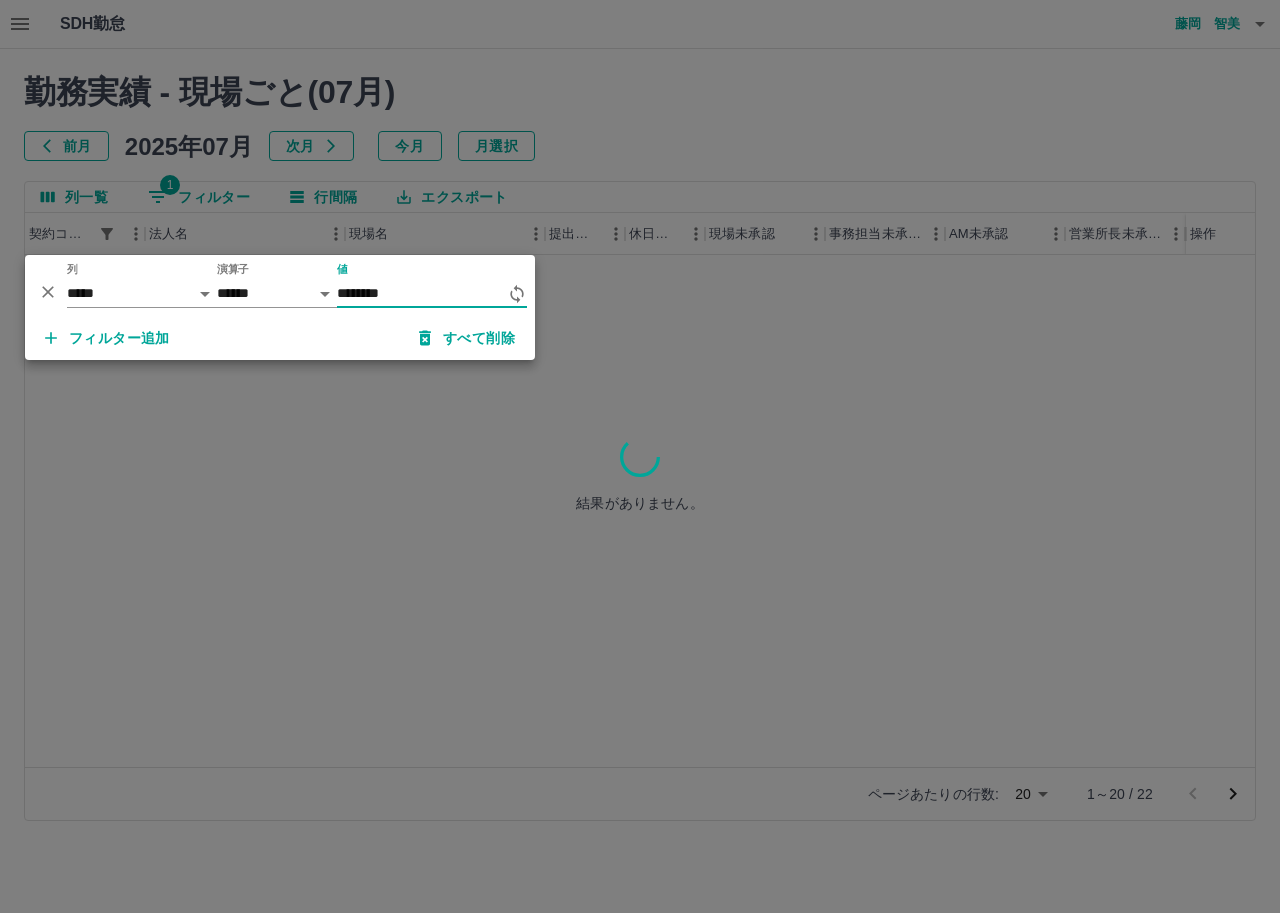 type on "********" 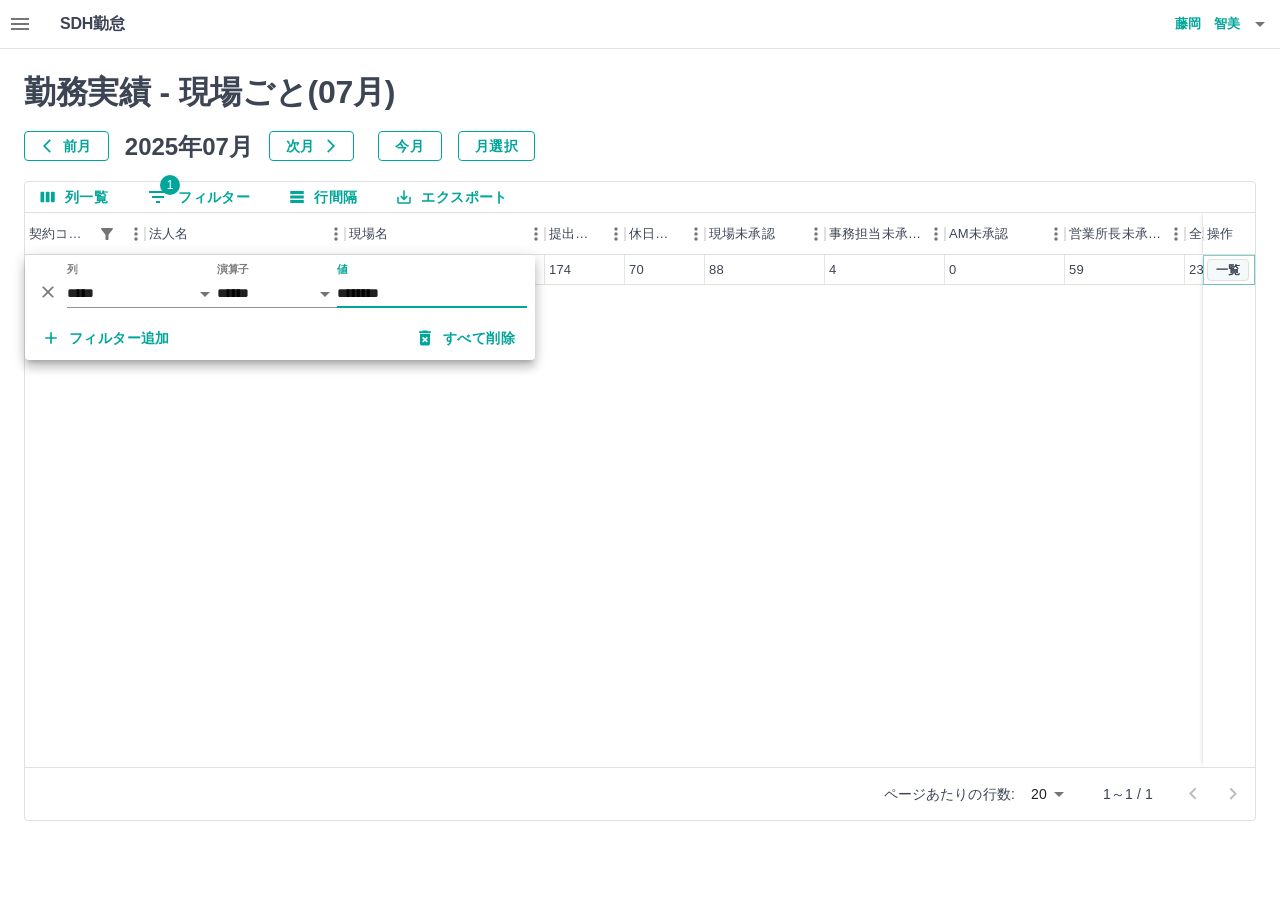 click on "一覧" at bounding box center (1228, 270) 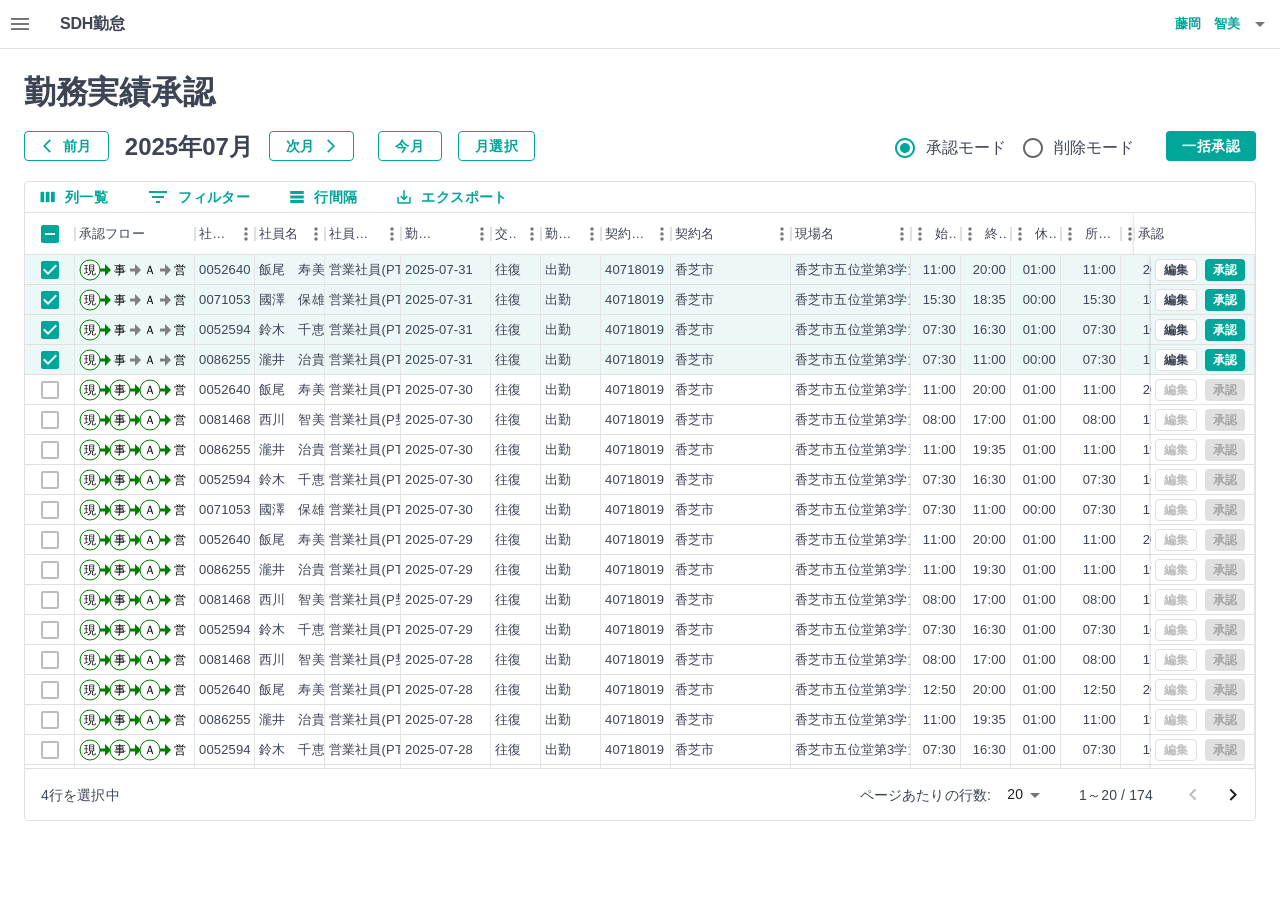click on "SDH勤怠 藤岡　智美 勤務実績承認 前月 2025年07月 次月 今月 月選択 承認モード 削除モード 一括承認 列一覧 0 フィルター 行間隔 エクスポート 承認フロー 社員番号 社員名 社員区分 勤務日 交通費 勤務区分 契約コード 契約名 現場名 始業 終業 休憩 所定開始 所定終業 所定休憩 拘束 勤務 遅刻等 承認 現 事 Ａ 営 0052640 飯尾　寿美子 営業社員(PT契約) 2025-07-31 往復 出勤 40718019 香芝市 香芝市五位堂第3学童保育所 11:00 20:00 01:00 11:00 20:00 01:00 09:00 08:00 00:00 現 事 Ａ 営 0071053 國澤　保雄 営業社員(PT契約) 2025-07-31 往復 出勤 40718019 香芝市 香芝市五位堂第3学童保育所 15:30 18:35 00:00 15:30 18:35 00:00 03:05 03:05 00:00 現 事 Ａ 営 0052594 鈴木　千恵子 営業社員(PT契約) 2025-07-31 往復 出勤 40718019 香芝市 香芝市五位堂第3学童保育所 07:30 16:30 01:00 07:30 16:30 01:00 09:00 08:00 00:00 現 事 Ａ 営 -" at bounding box center (640, 422) 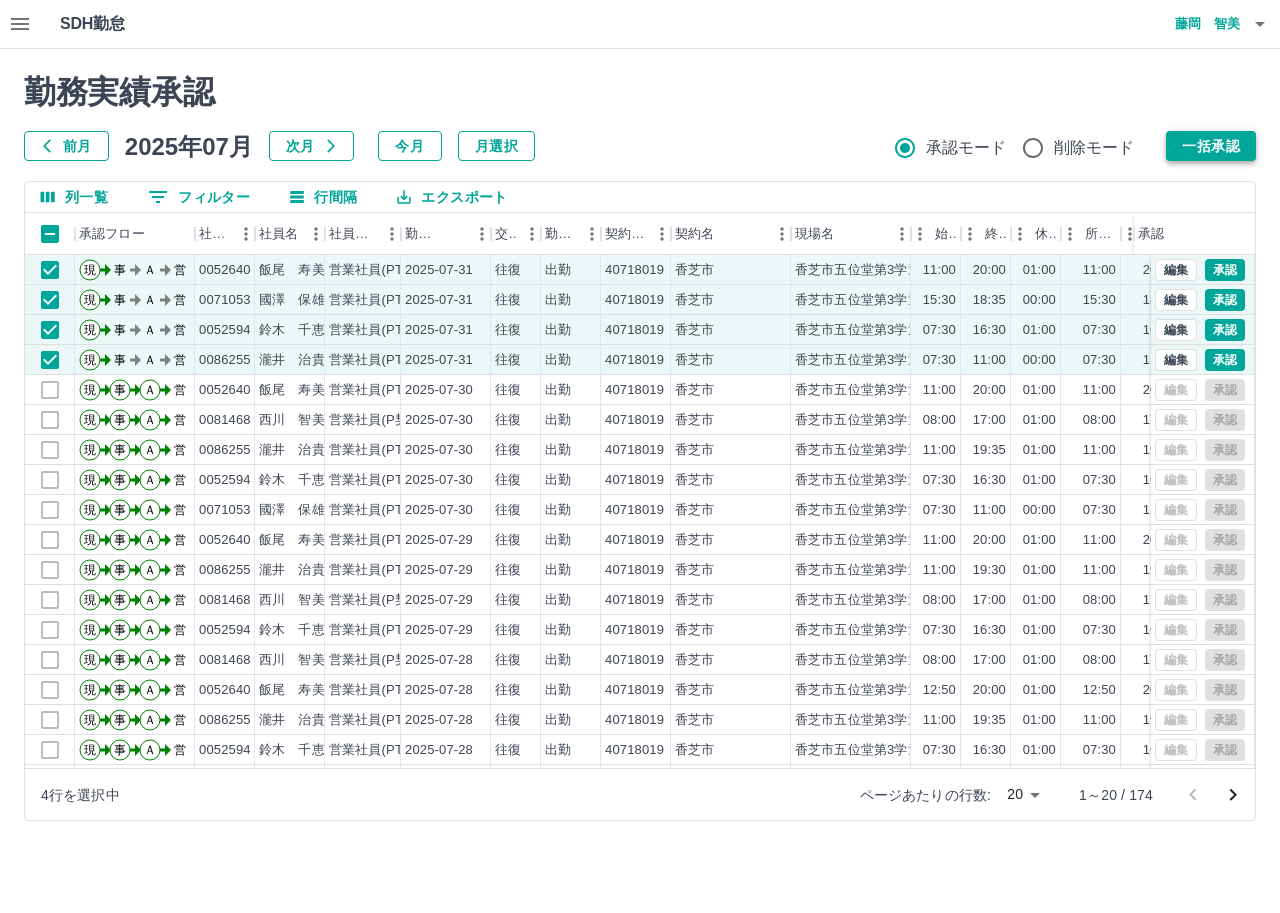 click on "一括承認" at bounding box center (1211, 146) 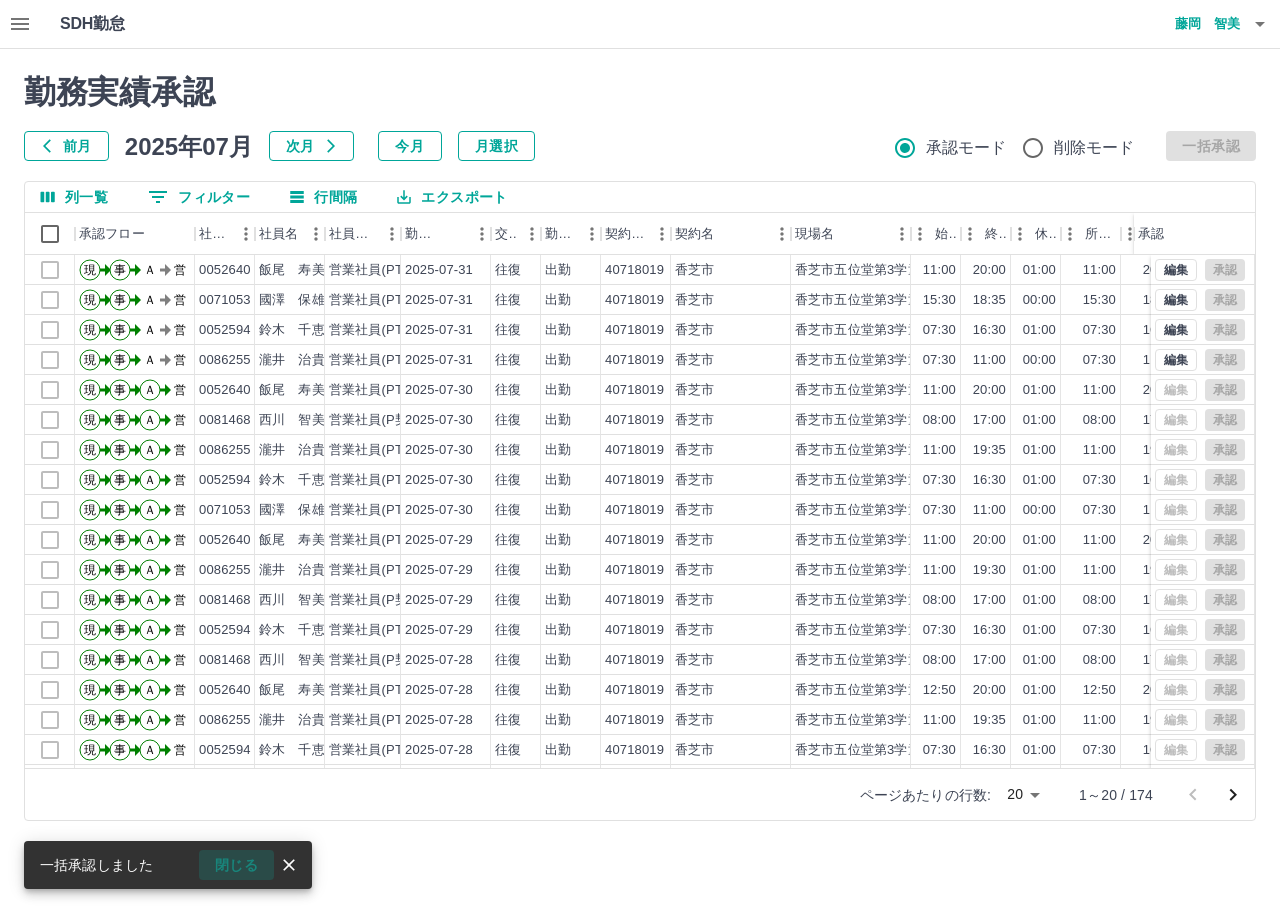 click on "閉じる" at bounding box center [236, 865] 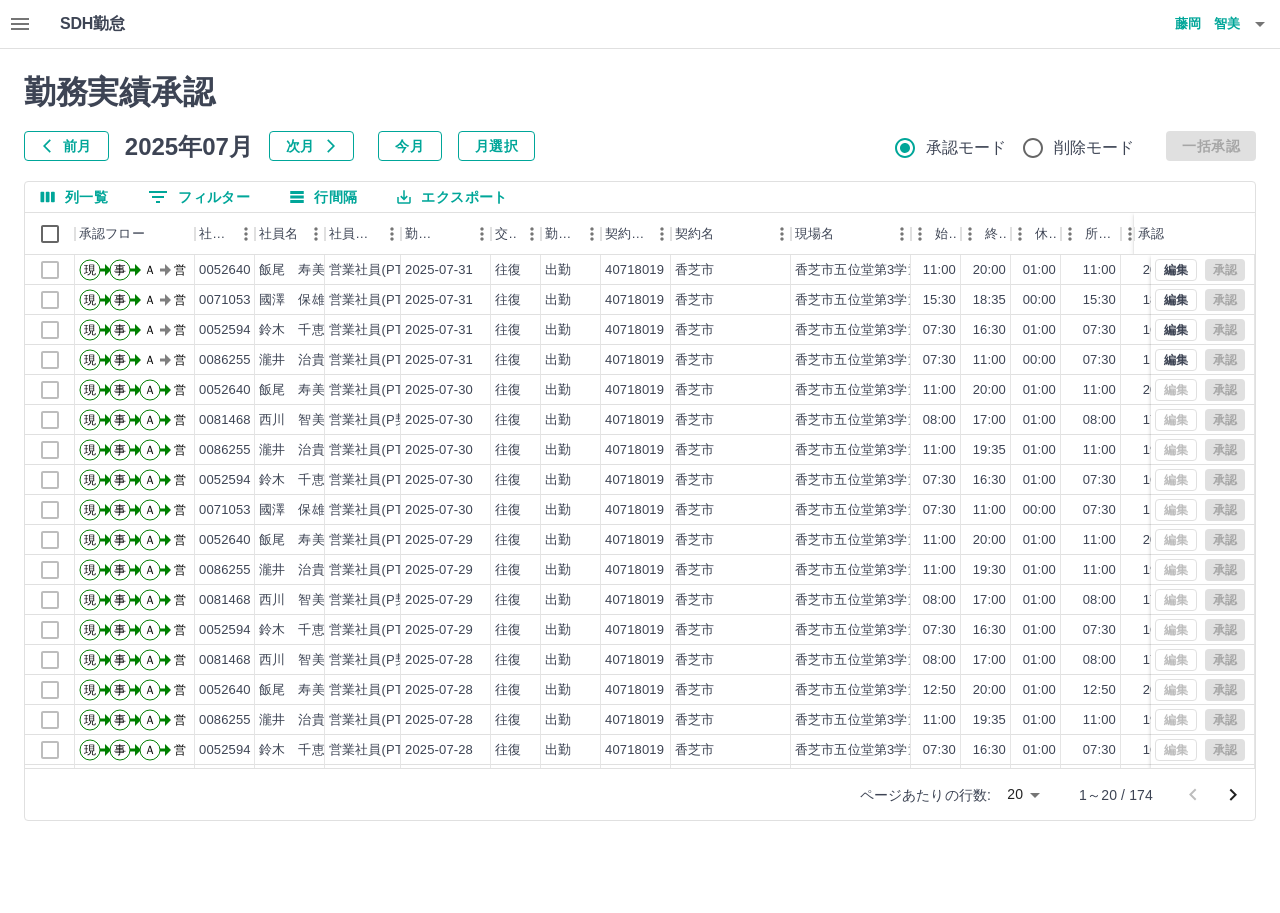 click on "SDH勤怠 藤岡　智美 勤務実績承認 前月 2025年07月 次月 今月 月選択 承認モード 削除モード 一括承認 列一覧 0 フィルター 行間隔 エクスポート 承認フロー 社員番号 社員名 社員区分 勤務日 交通費 勤務区分 契約コード 契約名 現場名 始業 終業 休憩 所定開始 所定終業 所定休憩 拘束 勤務 遅刻等 承認 現 事 Ａ 営 0052640 飯尾　寿美子 営業社員(PT契約) 2025-07-31 往復 出勤 40718019 香芝市 香芝市五位堂第3学童保育所 11:00 20:00 01:00 11:00 20:00 01:00 09:00 08:00 00:00 現 事 Ａ 営 0071053 國澤　保雄 営業社員(PT契約) 2025-07-31 往復 出勤 40718019 香芝市 香芝市五位堂第3学童保育所 15:30 18:35 00:00 15:30 18:35 00:00 03:05 03:05 00:00 現 事 Ａ 営 0052594 鈴木　千恵子 営業社員(PT契約) 2025-07-31 往復 出勤 40718019 香芝市 香芝市五位堂第3学童保育所 07:30 16:30 01:00 07:30 16:30 01:00 09:00 08:00 00:00 現 事 Ａ 営 -" at bounding box center (640, 422) 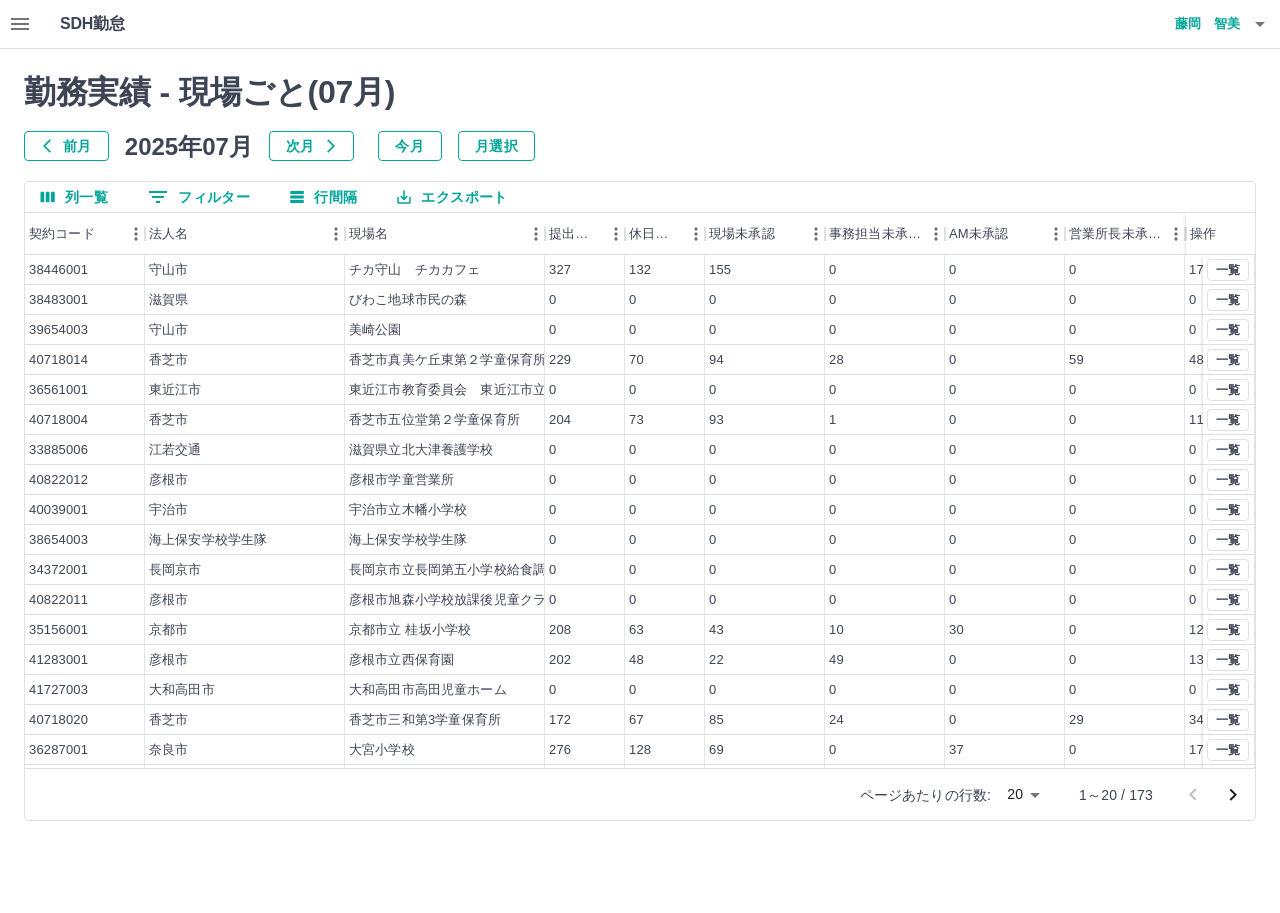 click on "0 フィルター" at bounding box center (199, 197) 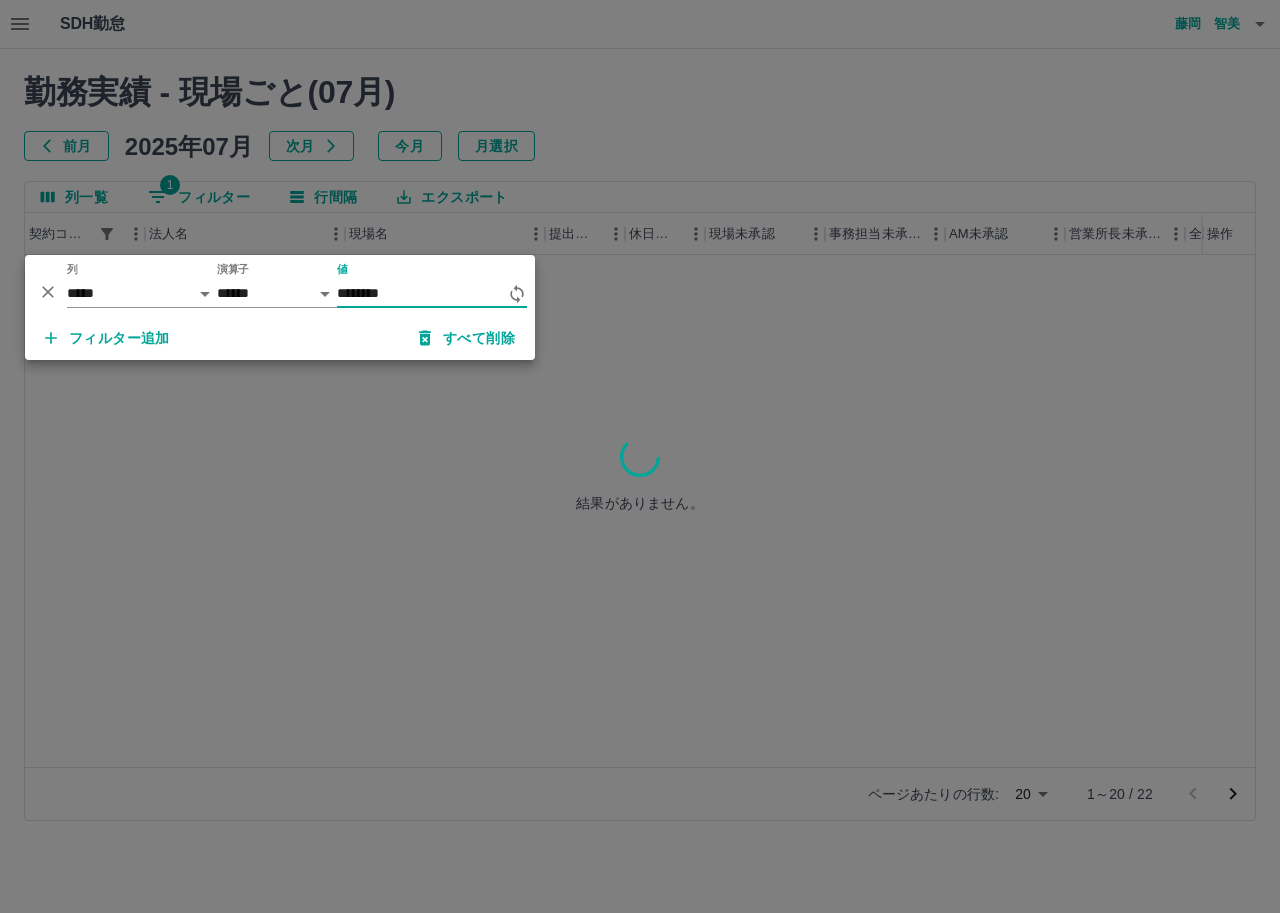 type on "********" 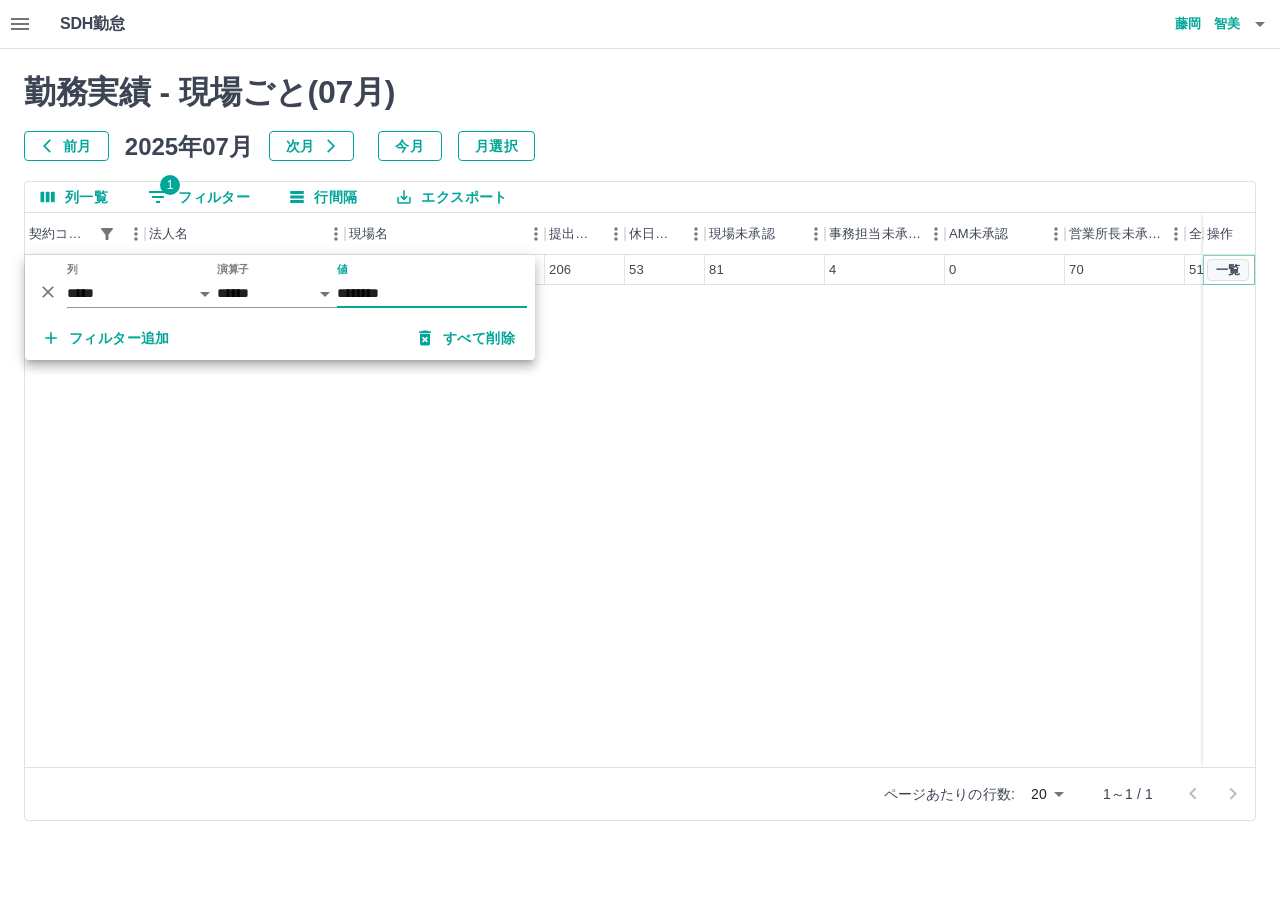 click on "一覧" at bounding box center (1228, 270) 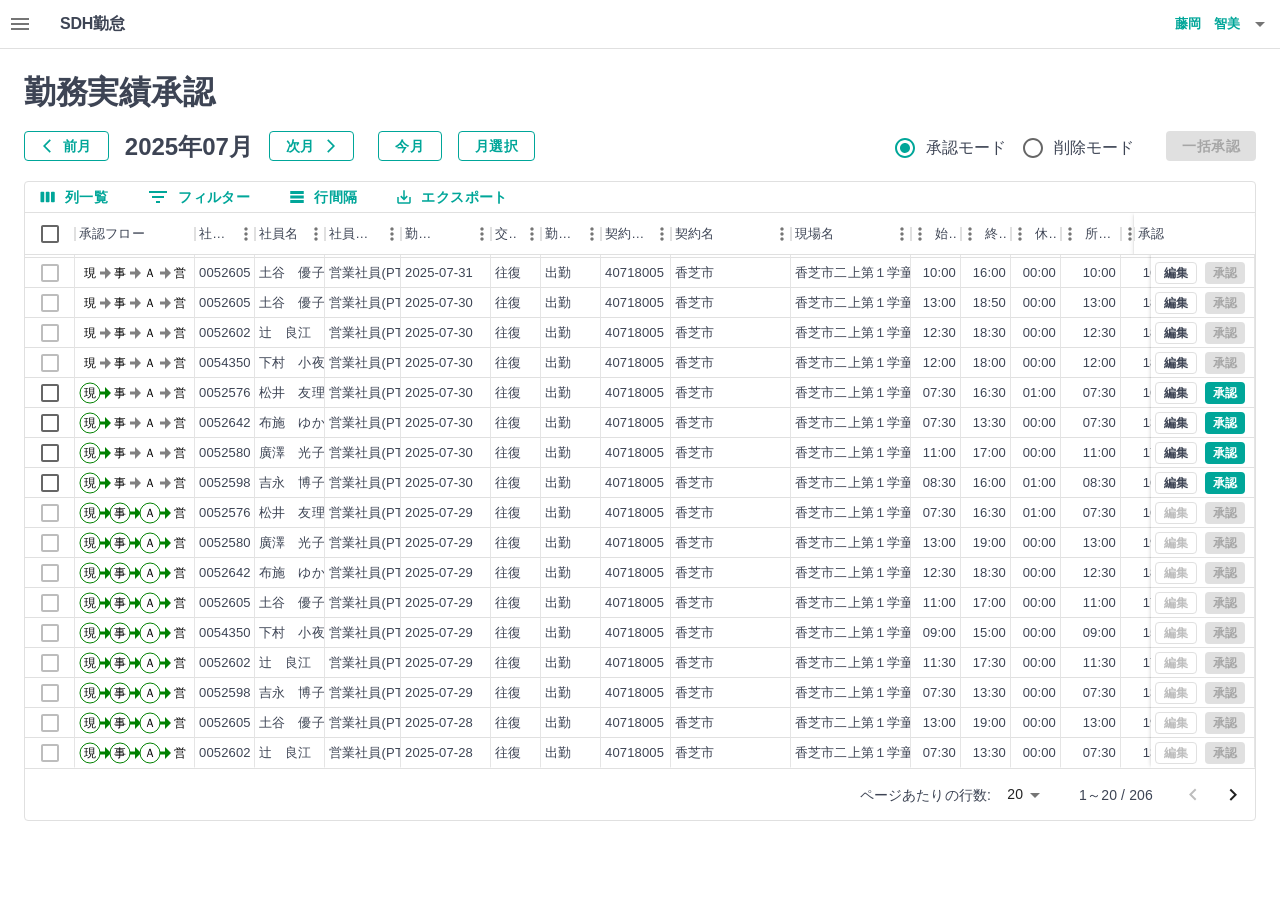 scroll, scrollTop: 104, scrollLeft: 0, axis: vertical 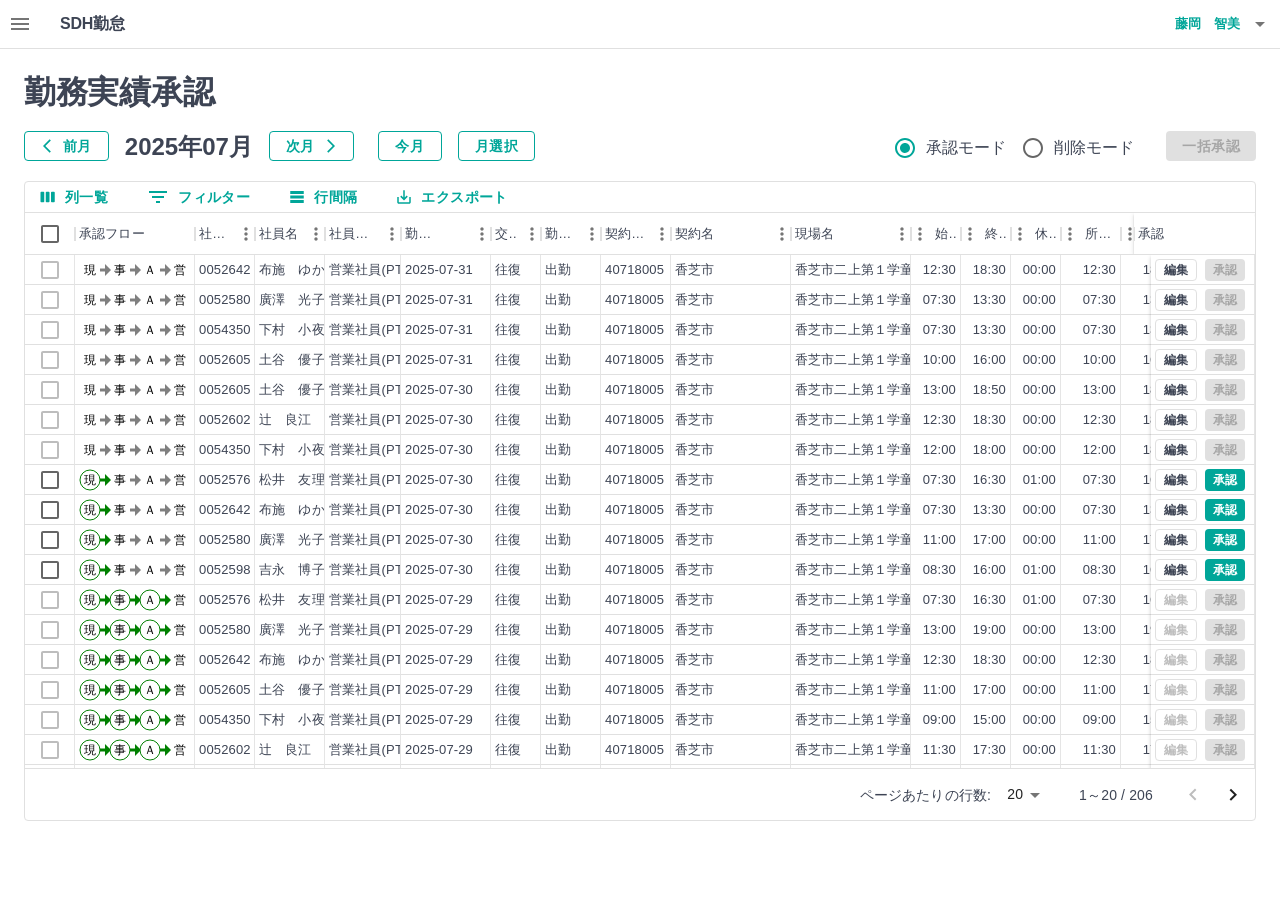 click on "勤務実績承認" at bounding box center (640, 92) 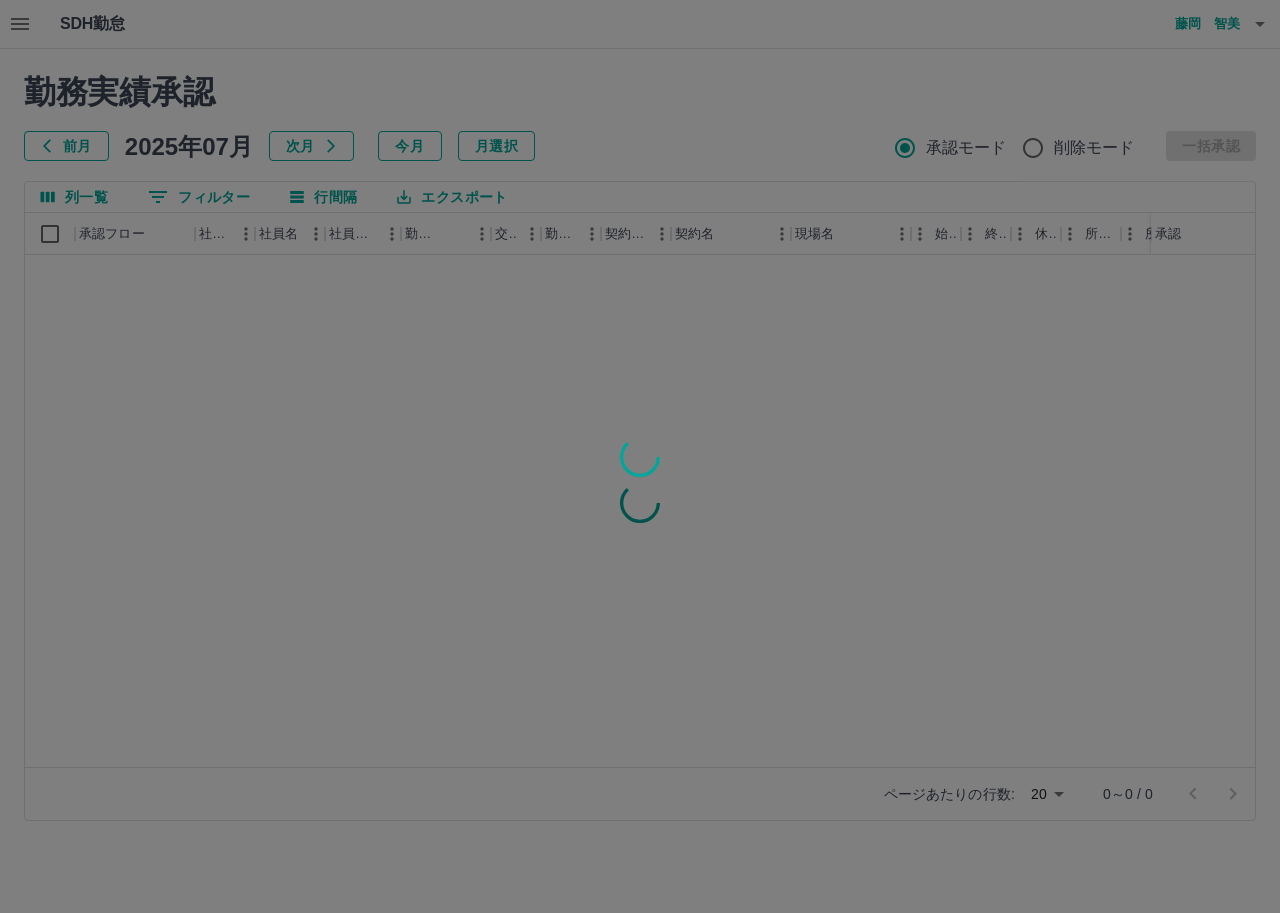 scroll, scrollTop: 0, scrollLeft: 0, axis: both 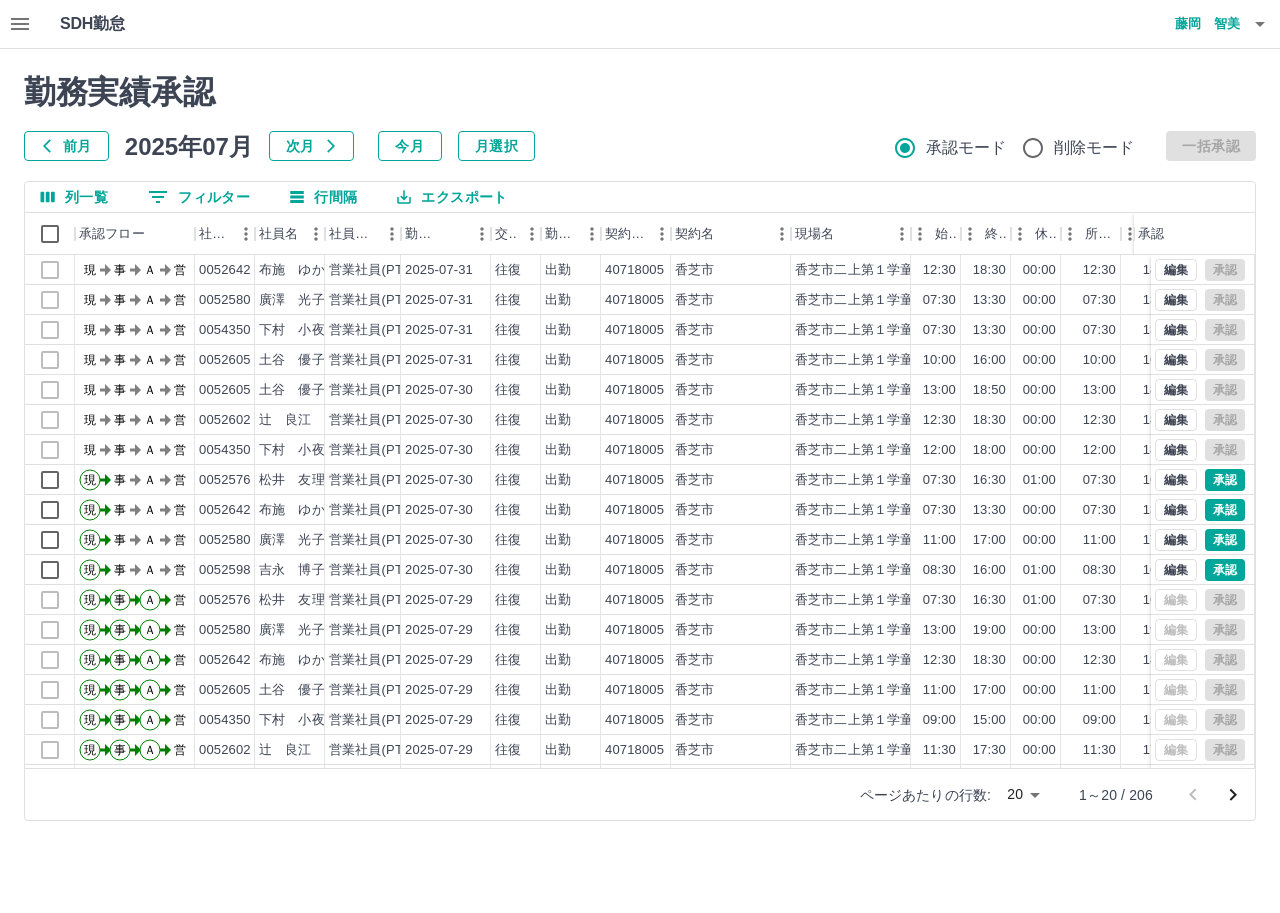 click on "0 フィルター" at bounding box center [199, 197] 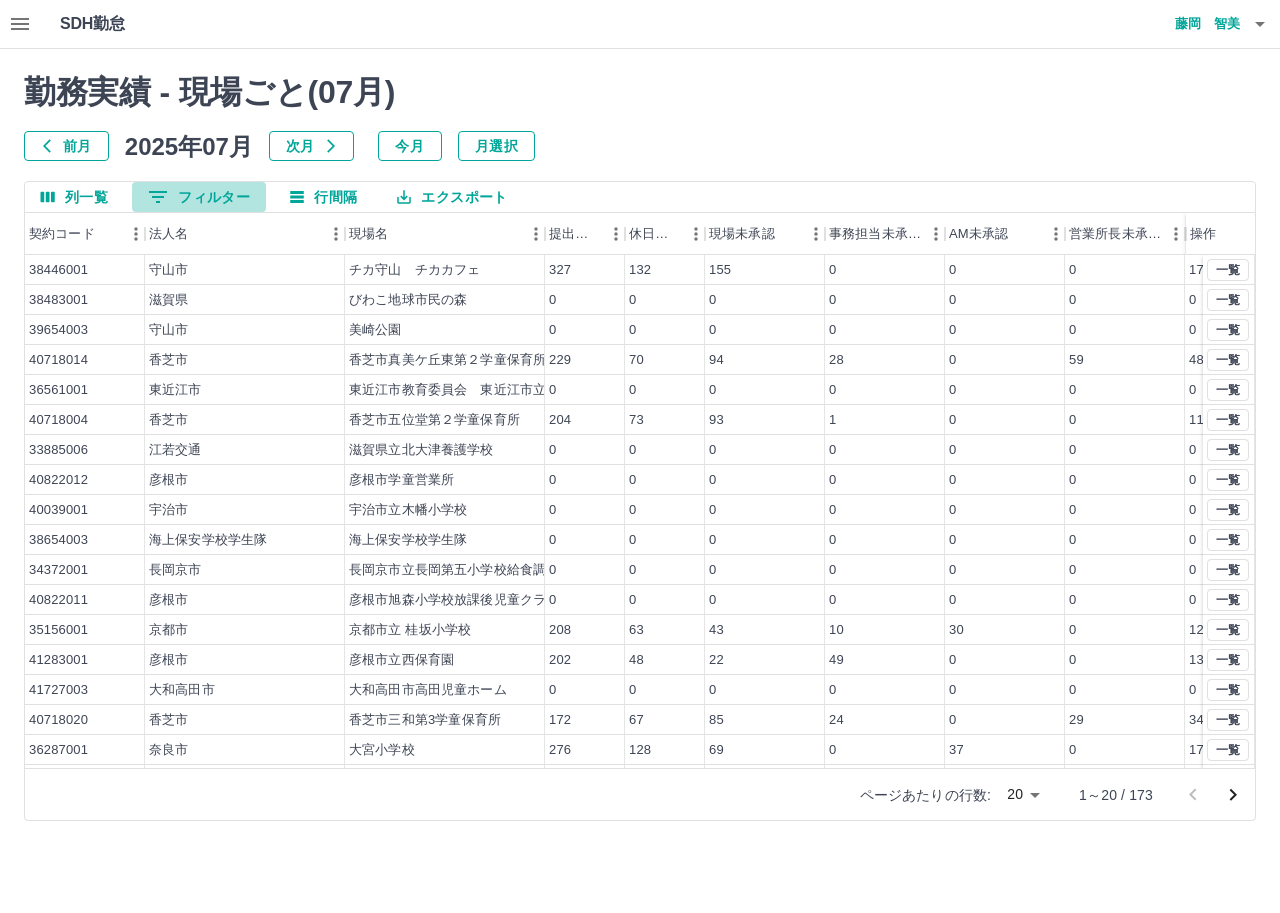 click on "0 フィルター" at bounding box center [199, 197] 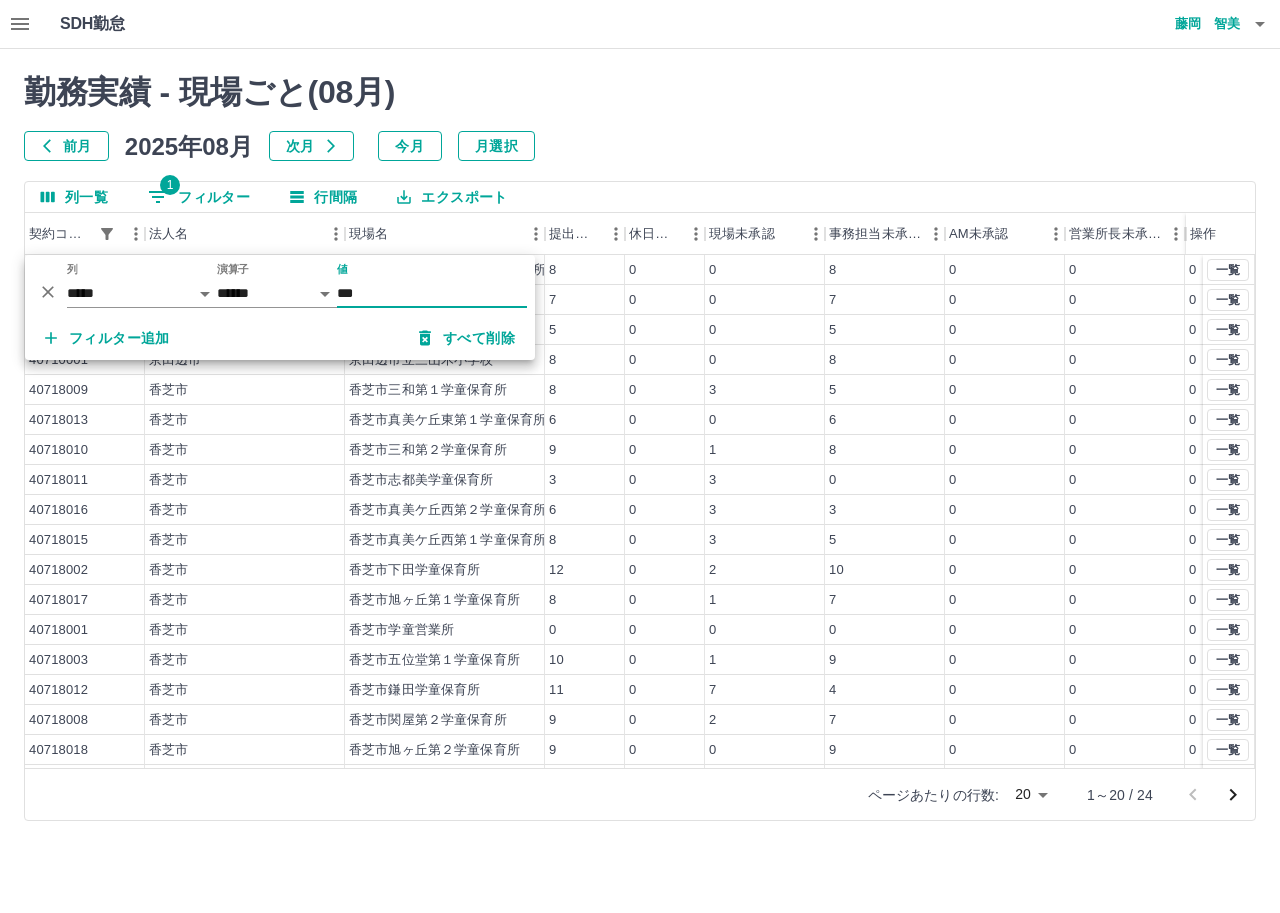 click on "***" at bounding box center [432, 293] 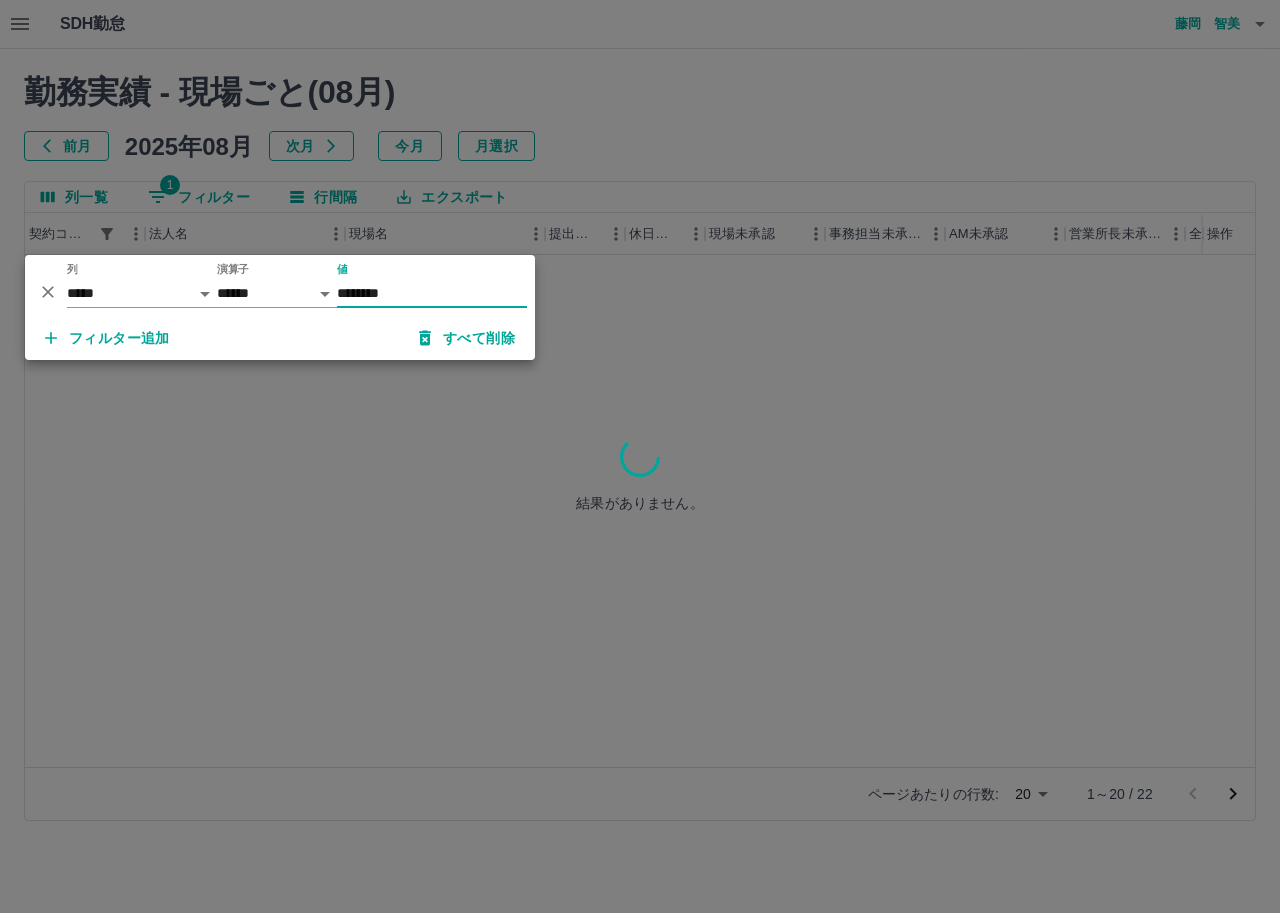 type on "********" 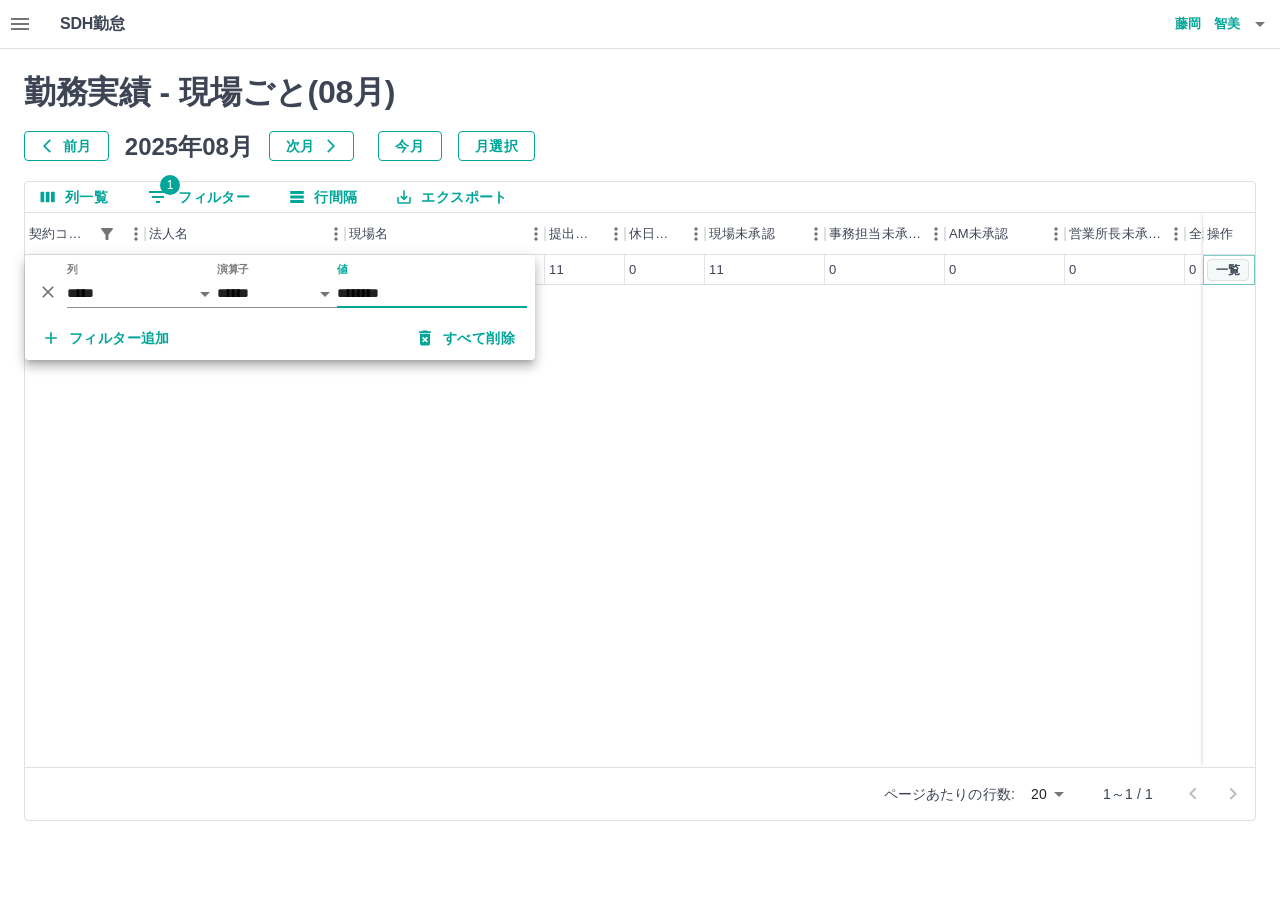 click on "一覧" at bounding box center (1228, 270) 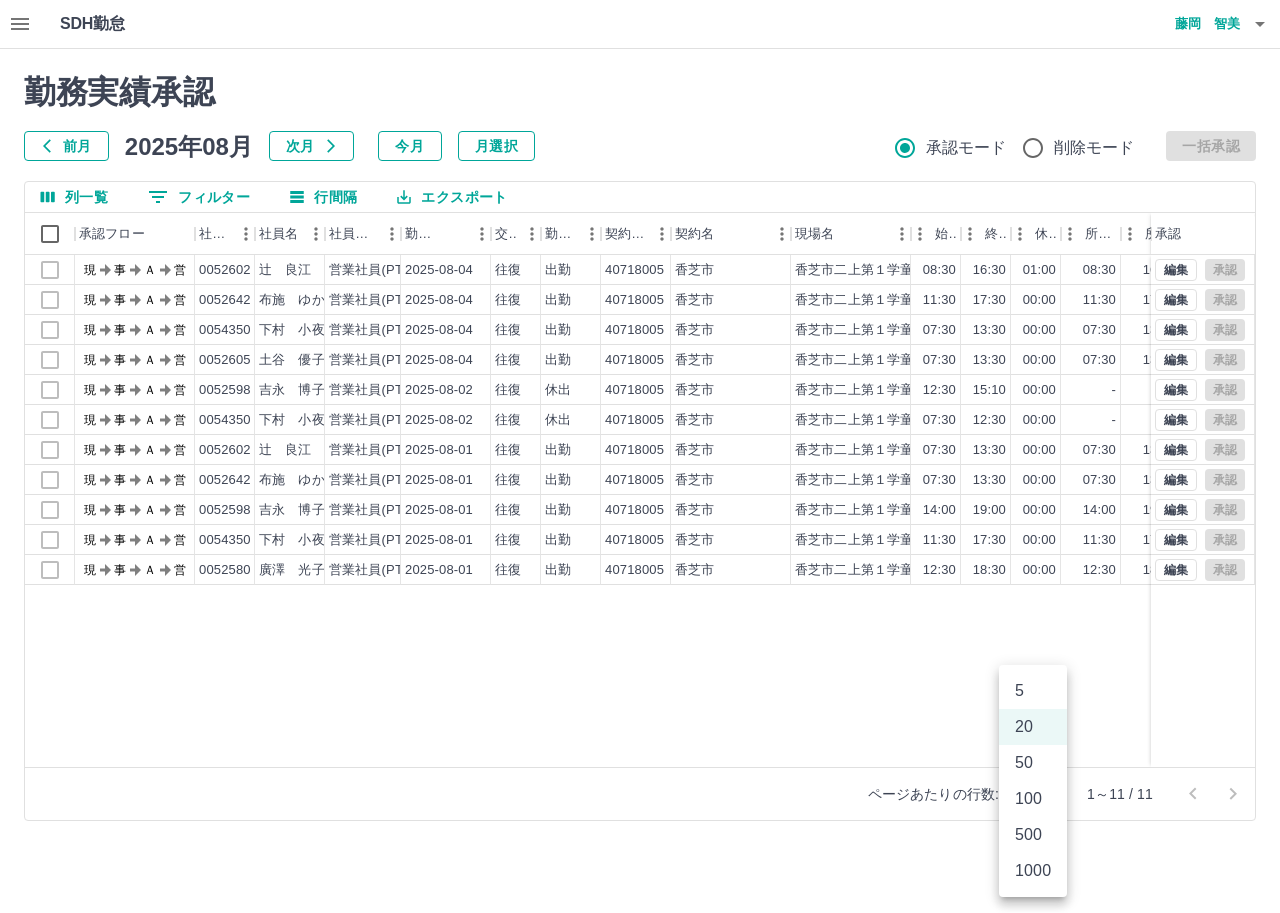 click on "SDH勤怠 藤岡　智美 勤務実績承認 前月 2025年08月 次月 今月 月選択 承認モード 削除モード 一括承認 列一覧 0 フィルター 行間隔 エクスポート 承認フロー 社員番号 社員名 社員区分 勤務日 交通費 勤務区分 契約コード 契約名 現場名 始業 終業 休憩 所定開始 所定終業 所定休憩 拘束 勤務 遅刻等 コメント 承認 現 事 Ａ 営 0052602 辻　良江 営業社員(PT契約) 2025-08-04 往復 出勤 40718005 香芝市 香芝市二上第１学童保育所 08:30 16:30 01:00 08:30 16:30 01:00 08:00 07:00 00:00 現 事 Ａ 営 0052642 布施　ゆかり 営業社員(PT契約) 2025-08-04 往復 出勤 40718005 香芝市 香芝市二上第１学童保育所 11:30 17:30 00:00 11:30 17:30 00:00 06:00 06:00 00:00 現 事 Ａ 営 0054350 下村　小夜 営業社員(PT契約) 2025-08-04 往復 出勤 40718005 香芝市 香芝市二上第１学童保育所 07:30 13:30 00:00 07:30 13:30 00:00 06:00 06:00 00:00 現 事 Ａ -" at bounding box center [640, 422] 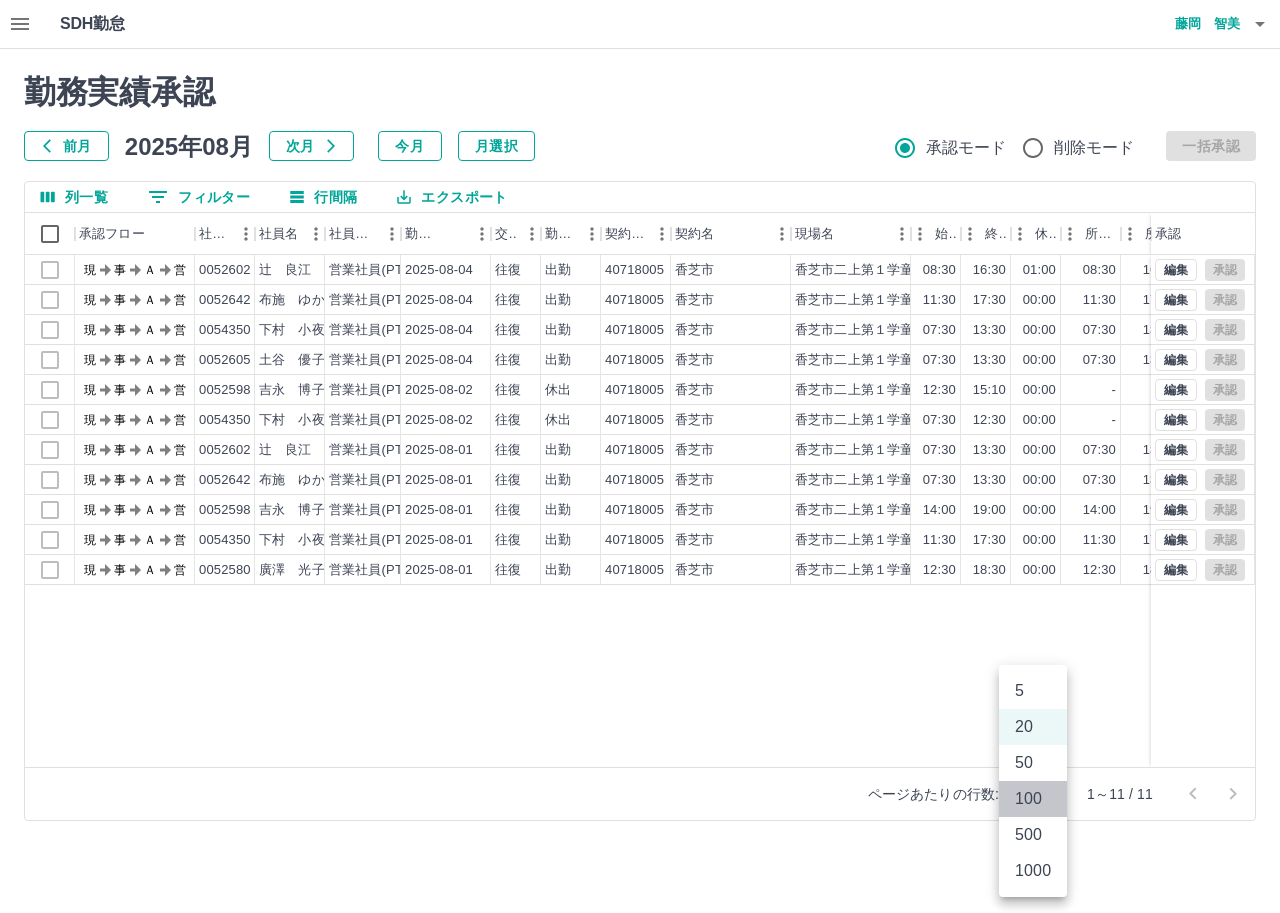 click on "100" at bounding box center [1033, 799] 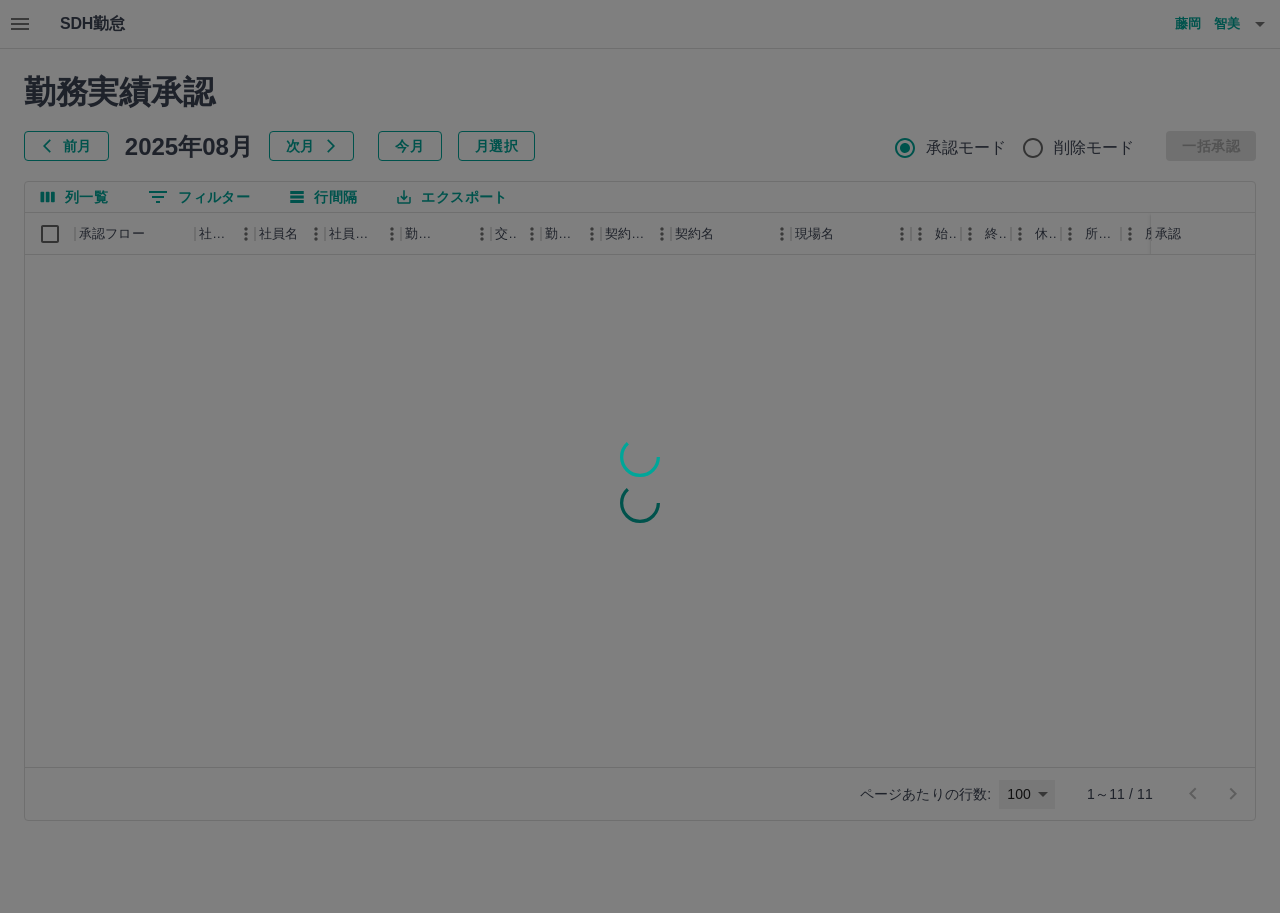 type on "***" 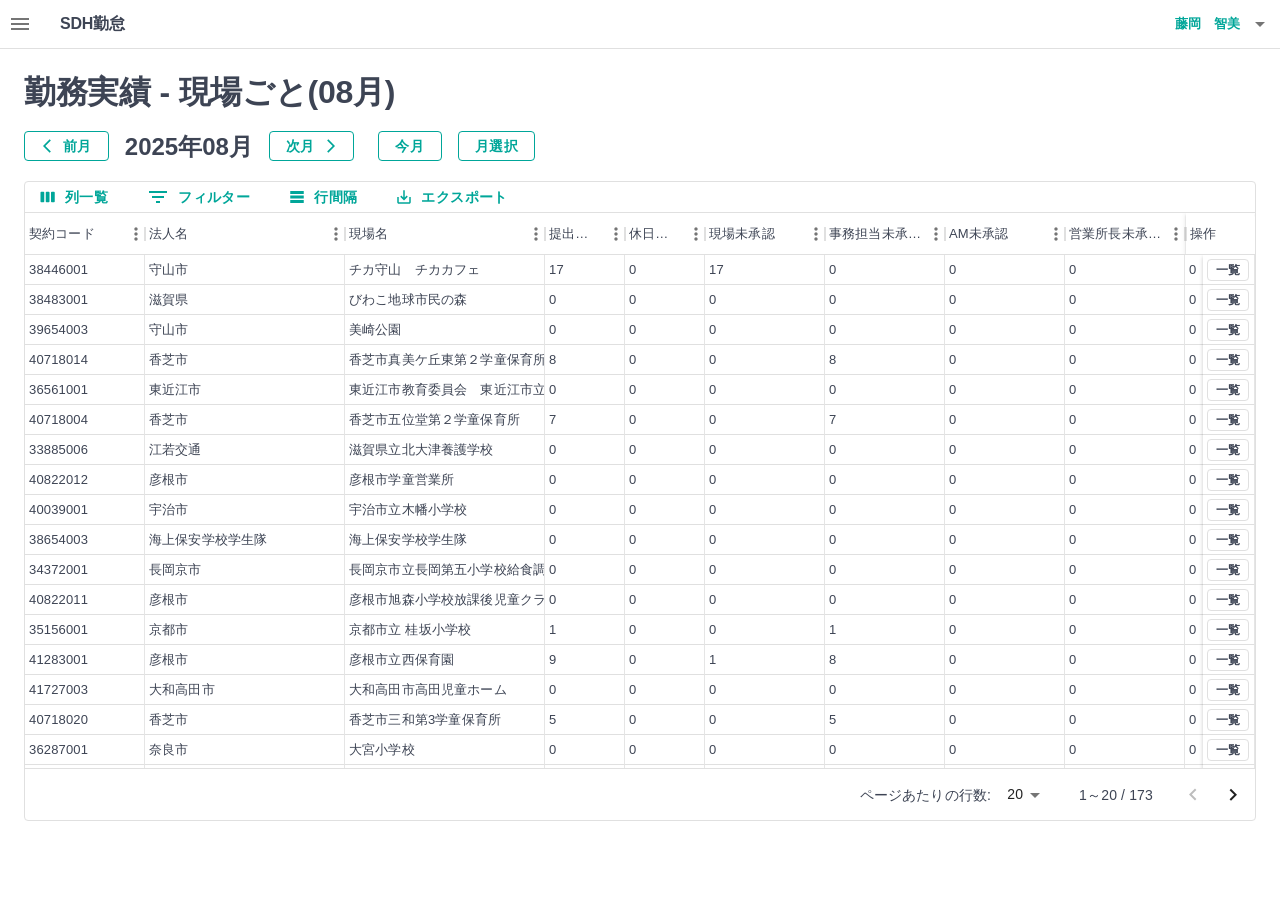 click 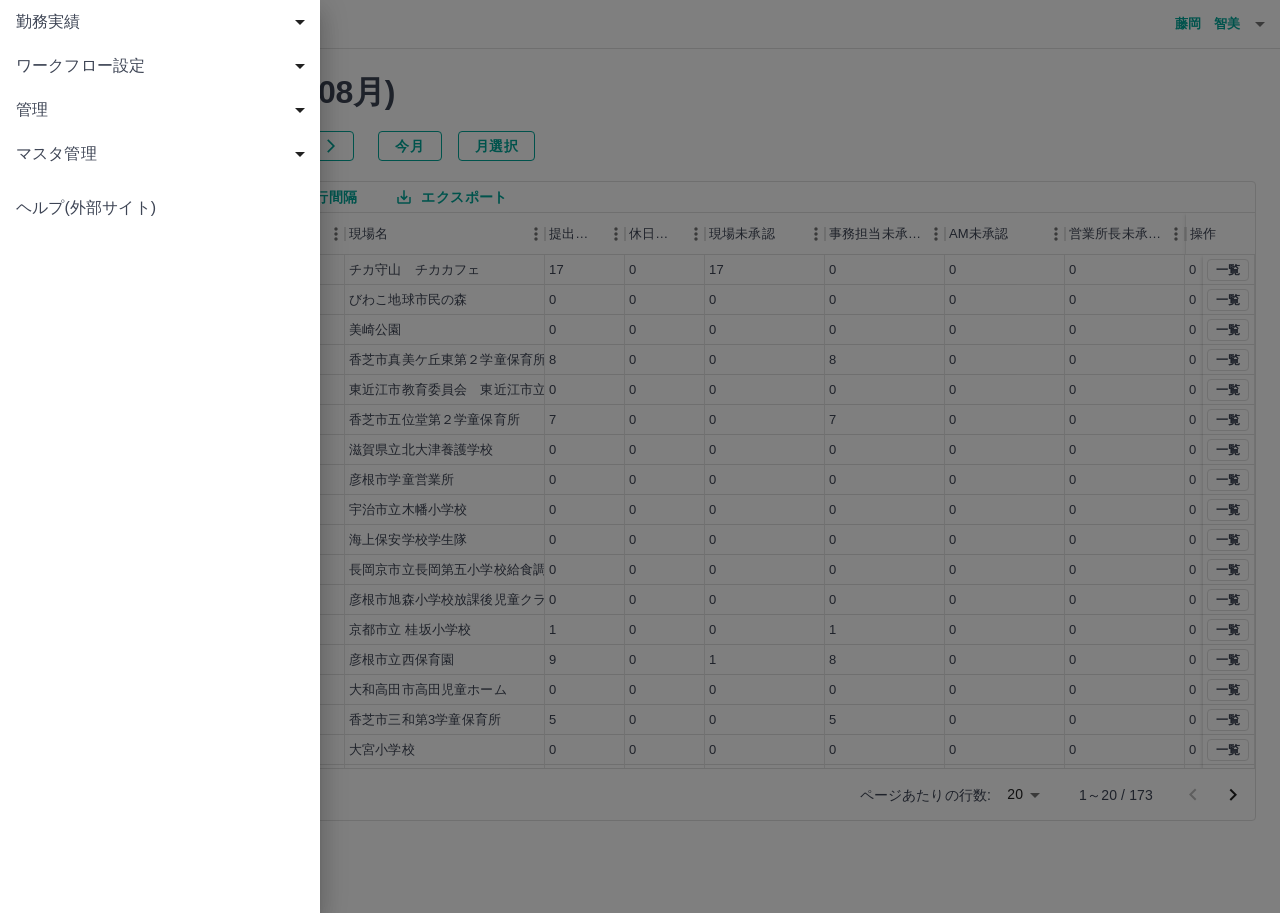click on "勤務実績" at bounding box center [164, 22] 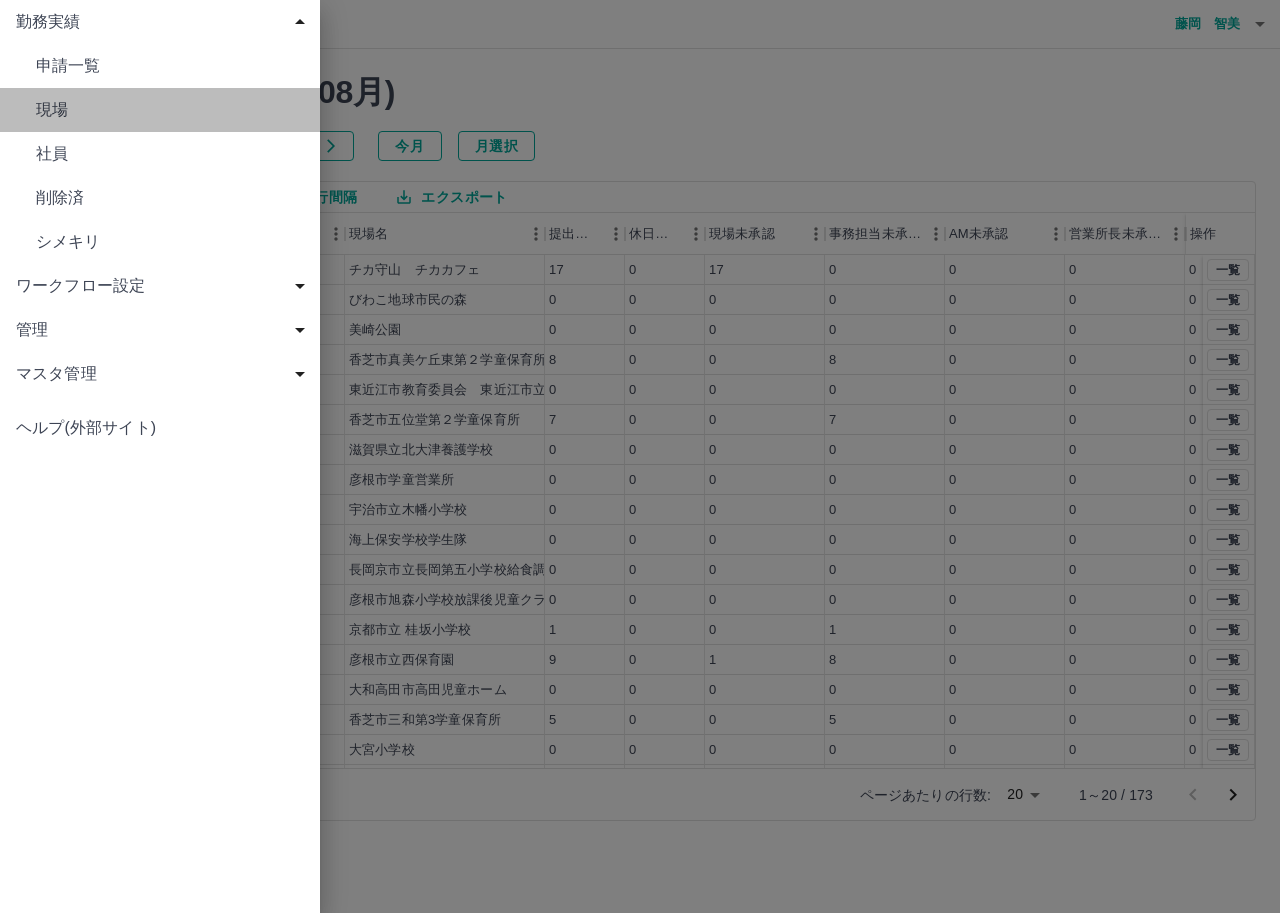 click on "現場" at bounding box center [170, 110] 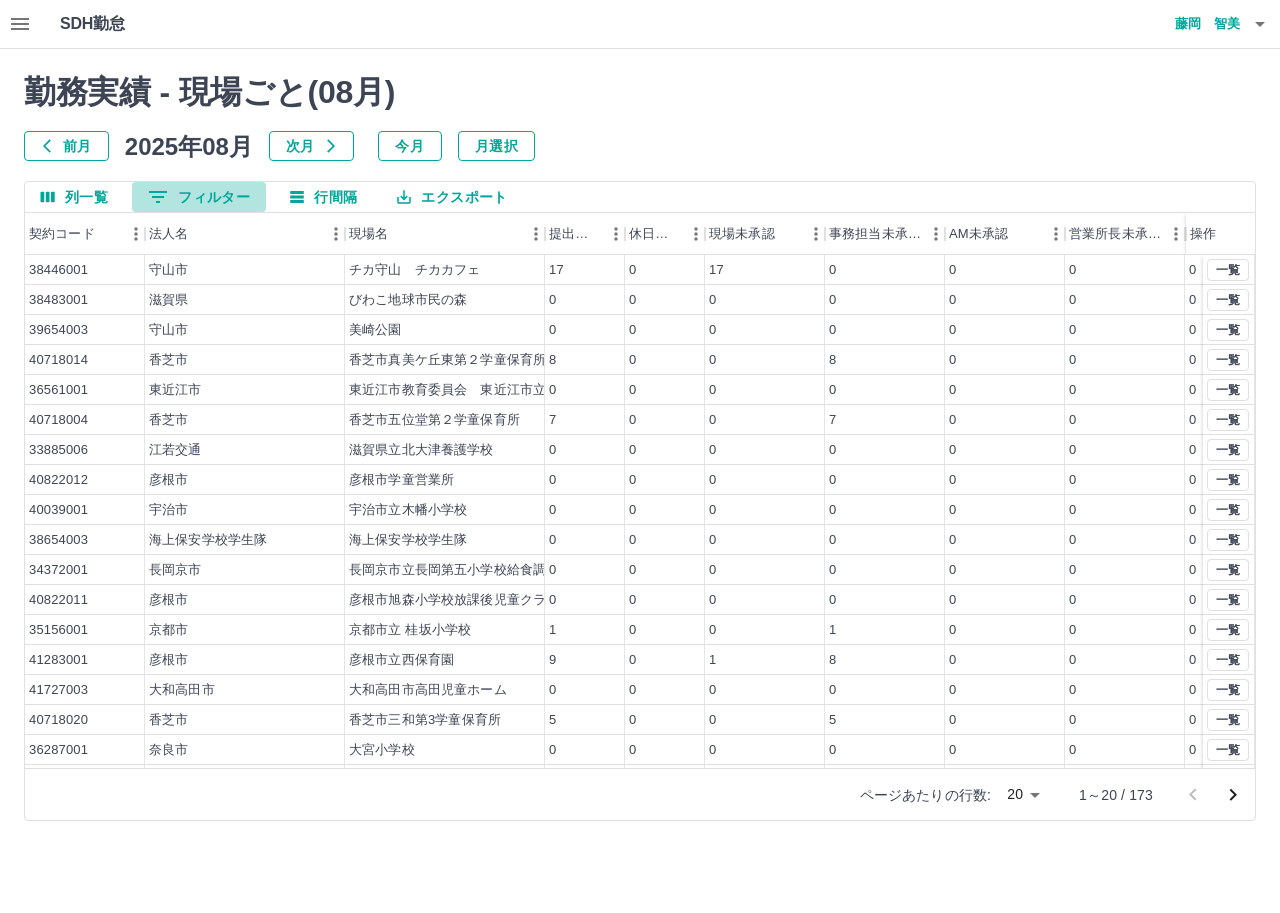 click on "0 フィルター" at bounding box center [199, 197] 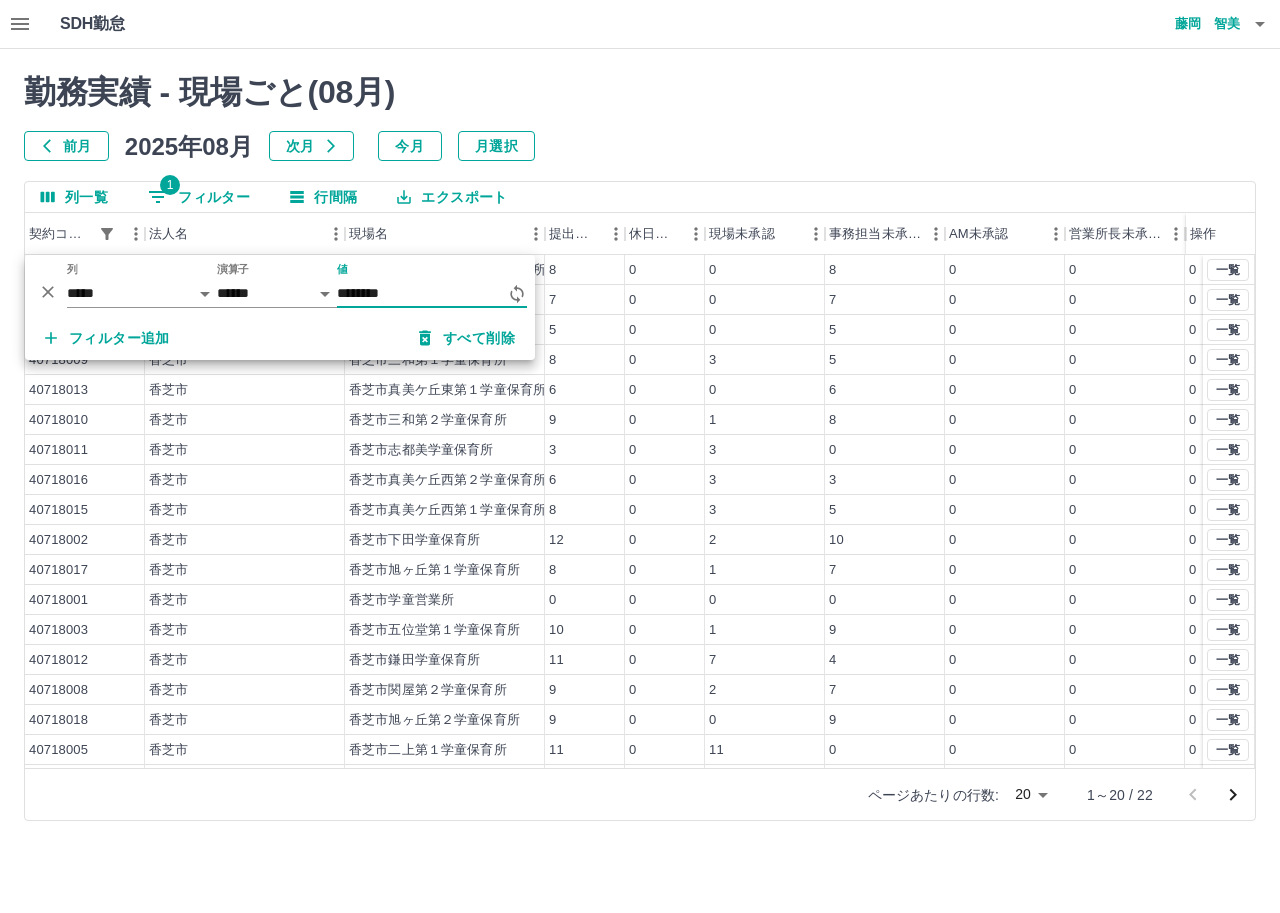 type on "********" 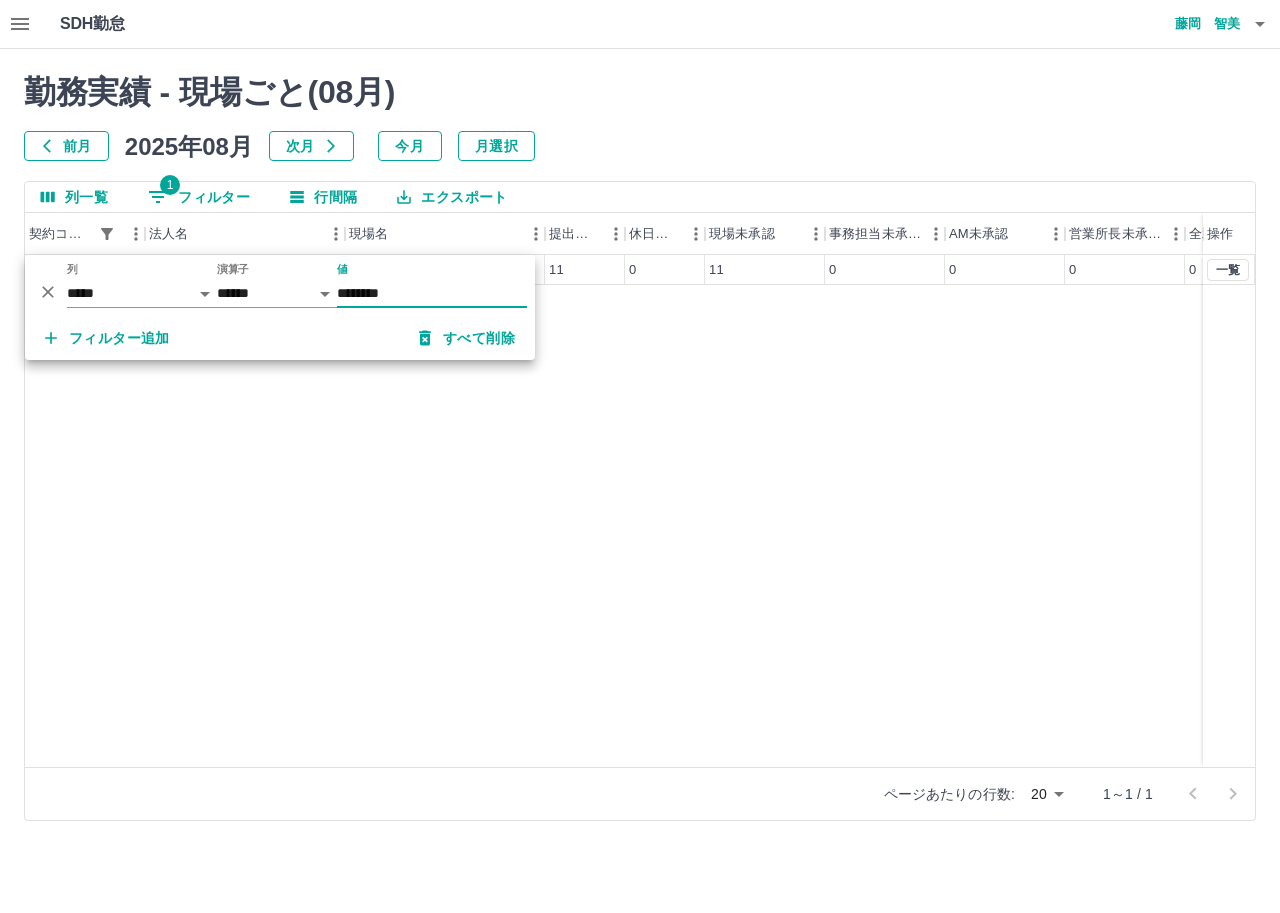 click 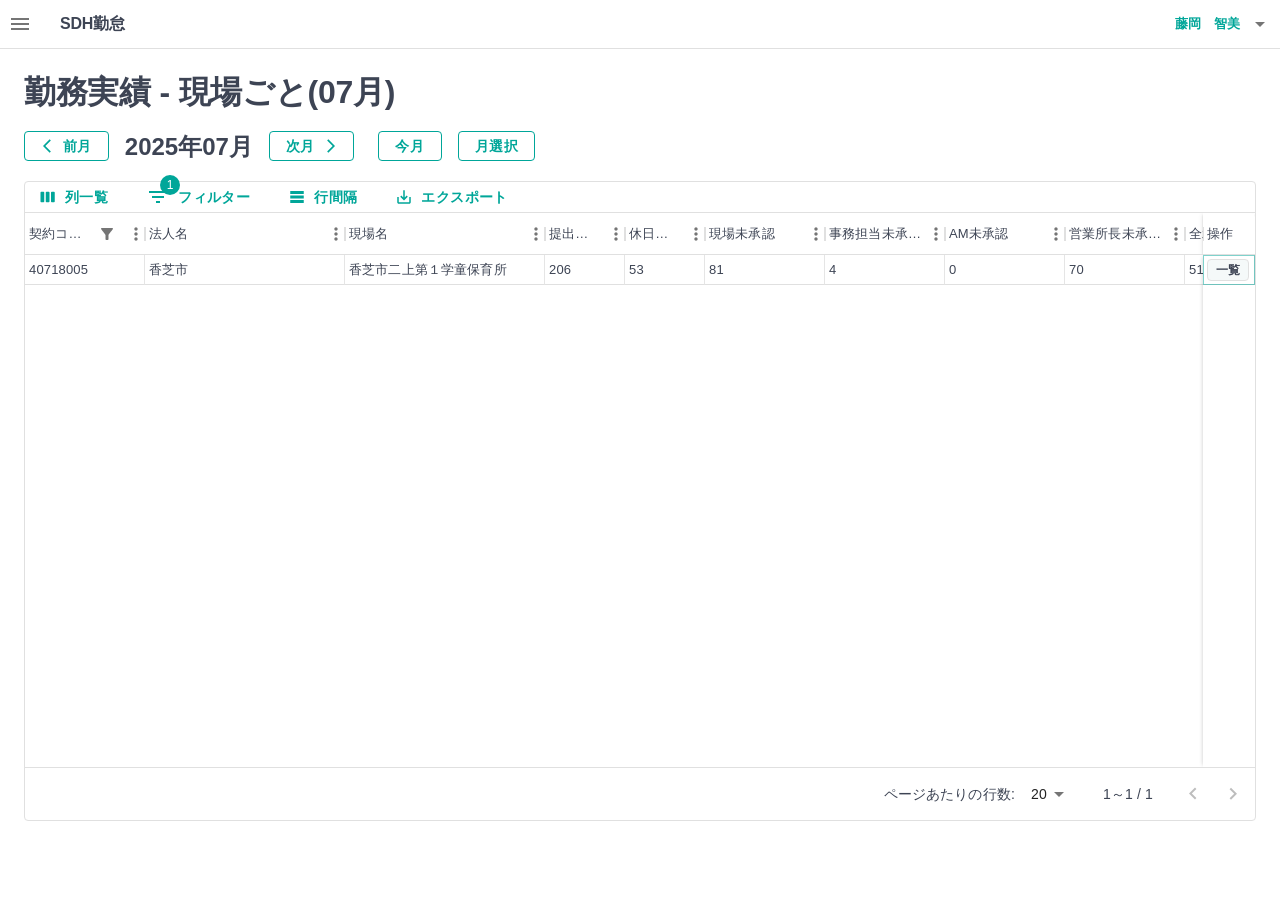 click on "一覧" at bounding box center [1228, 270] 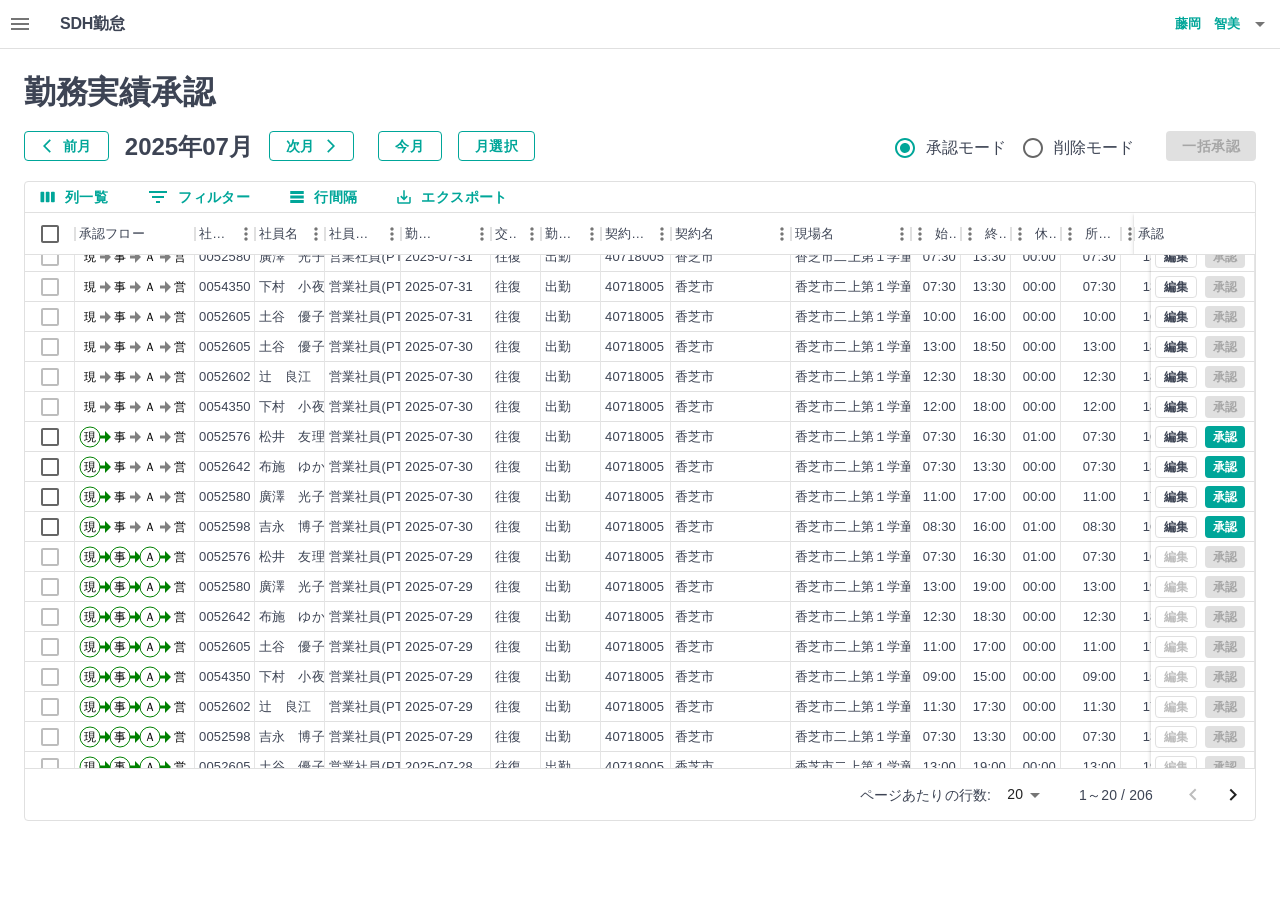 scroll, scrollTop: 0, scrollLeft: 0, axis: both 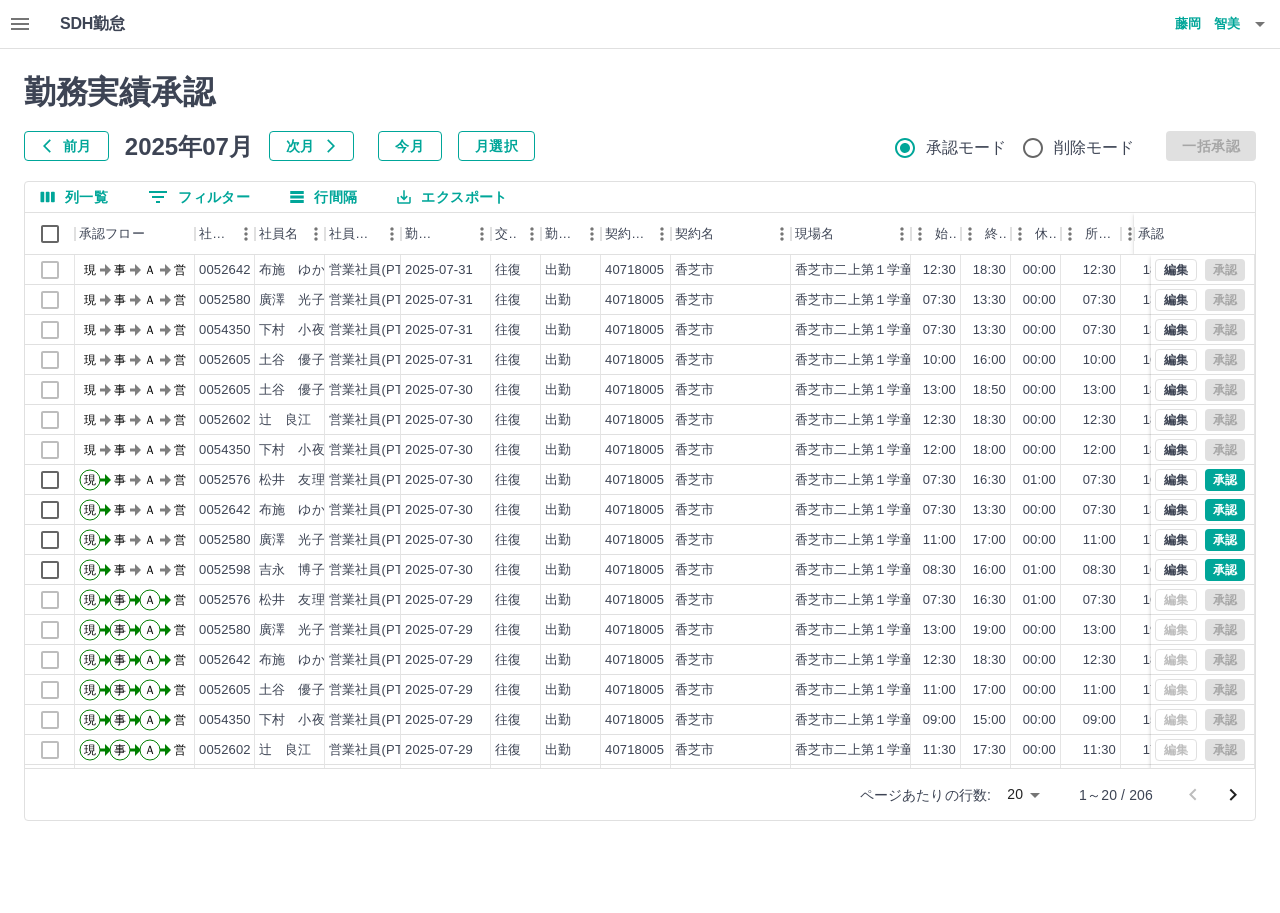 click on "0 フィルター" at bounding box center (199, 197) 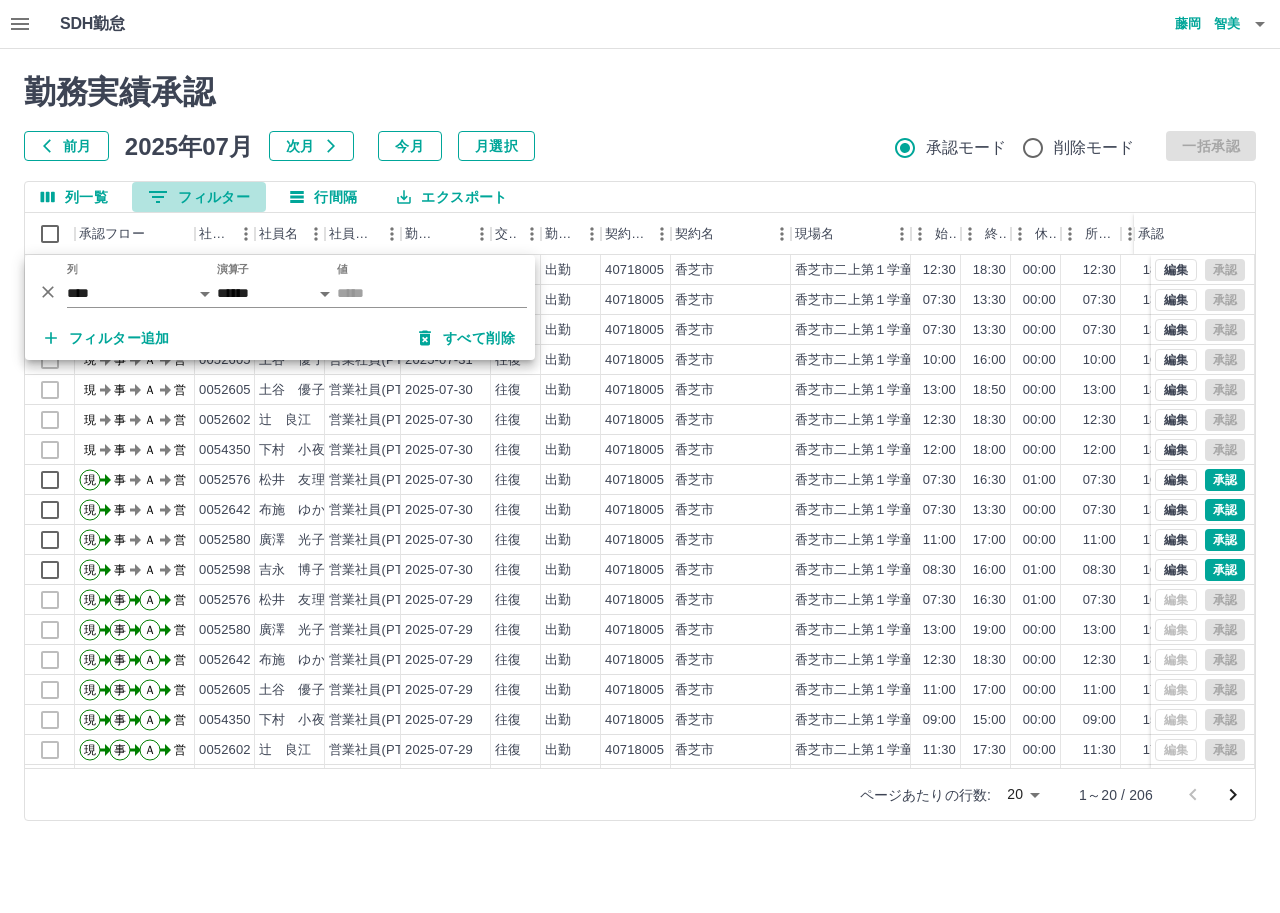 click on "0 フィルター" at bounding box center [199, 197] 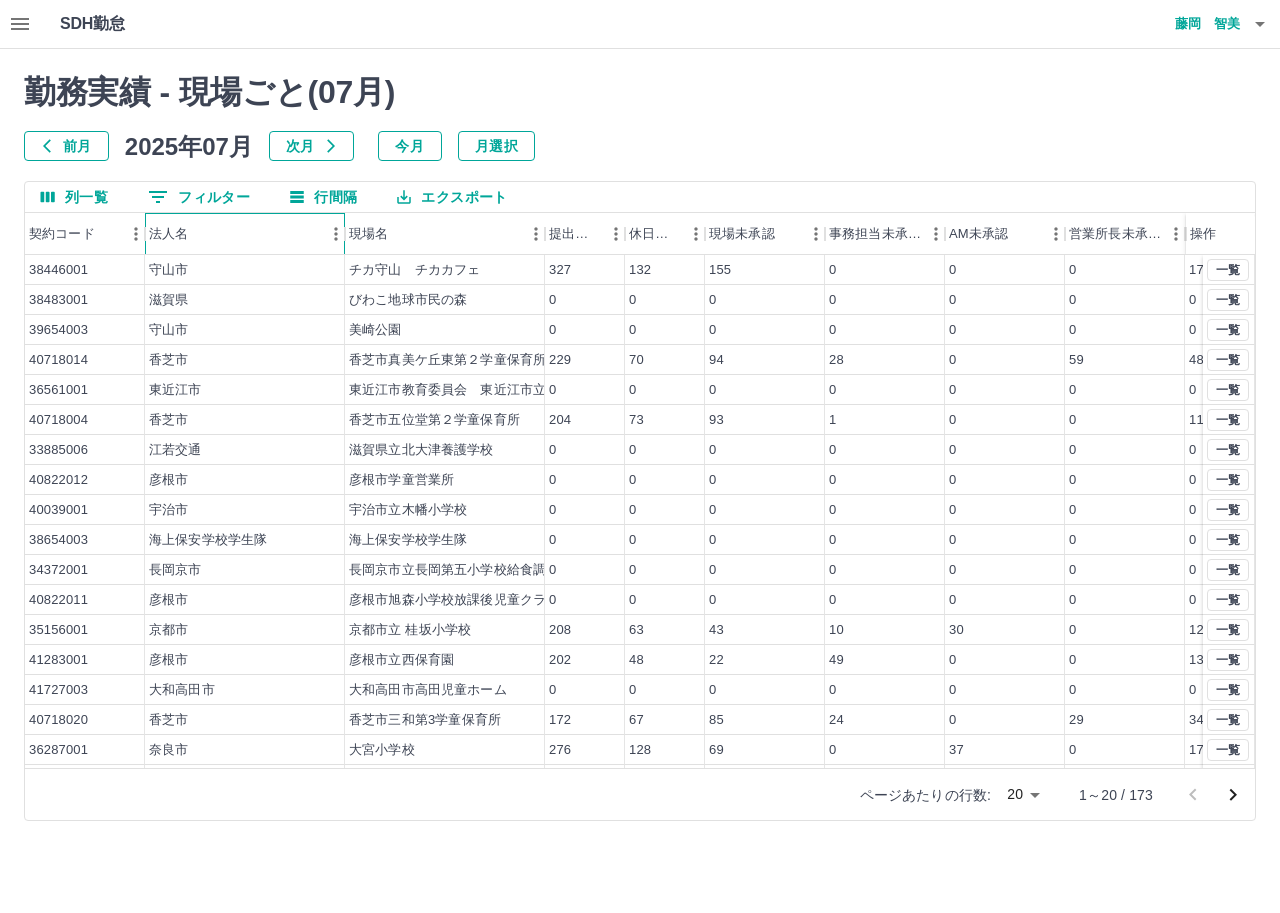 click on "法人名" at bounding box center (235, 234) 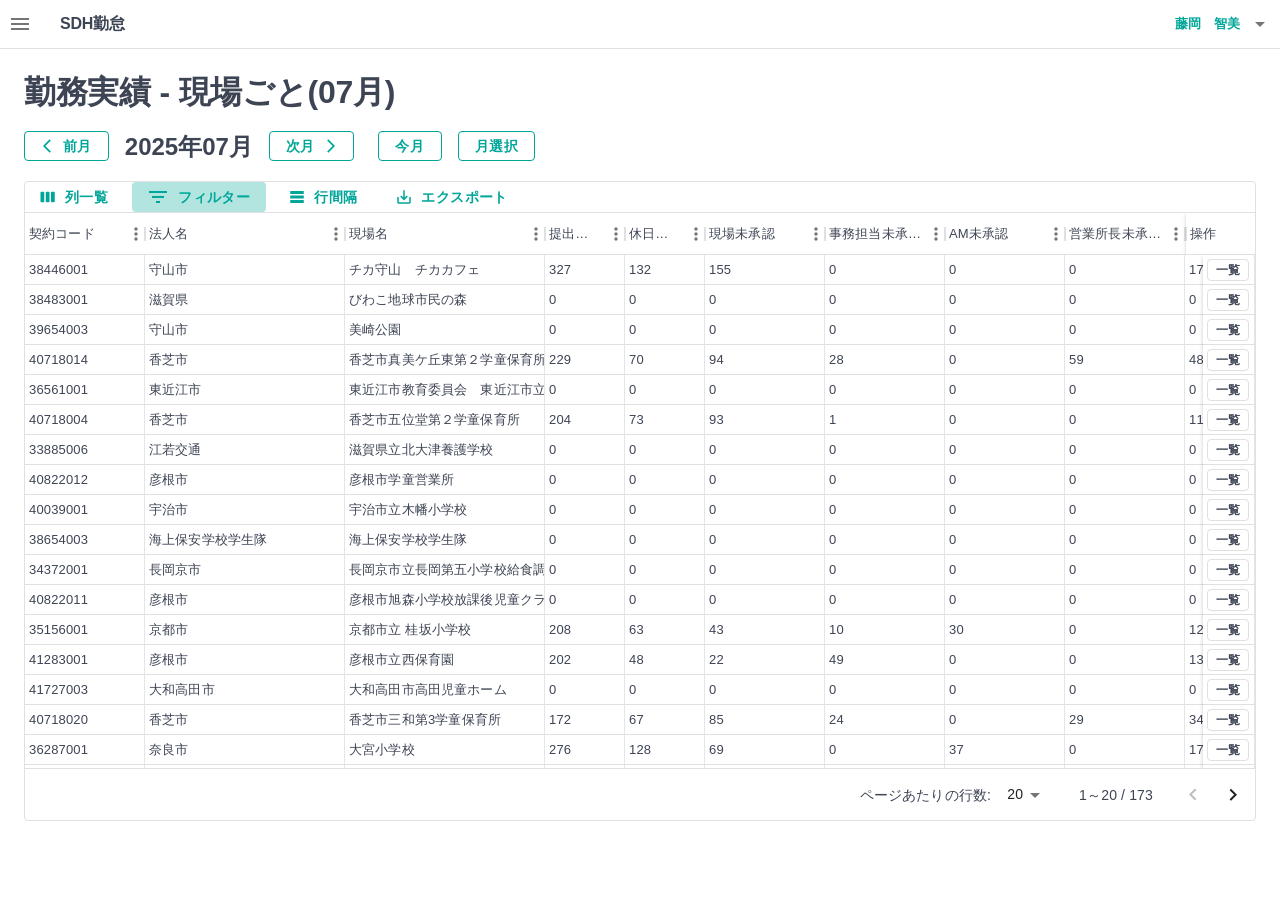 click on "0 フィルター" at bounding box center (199, 197) 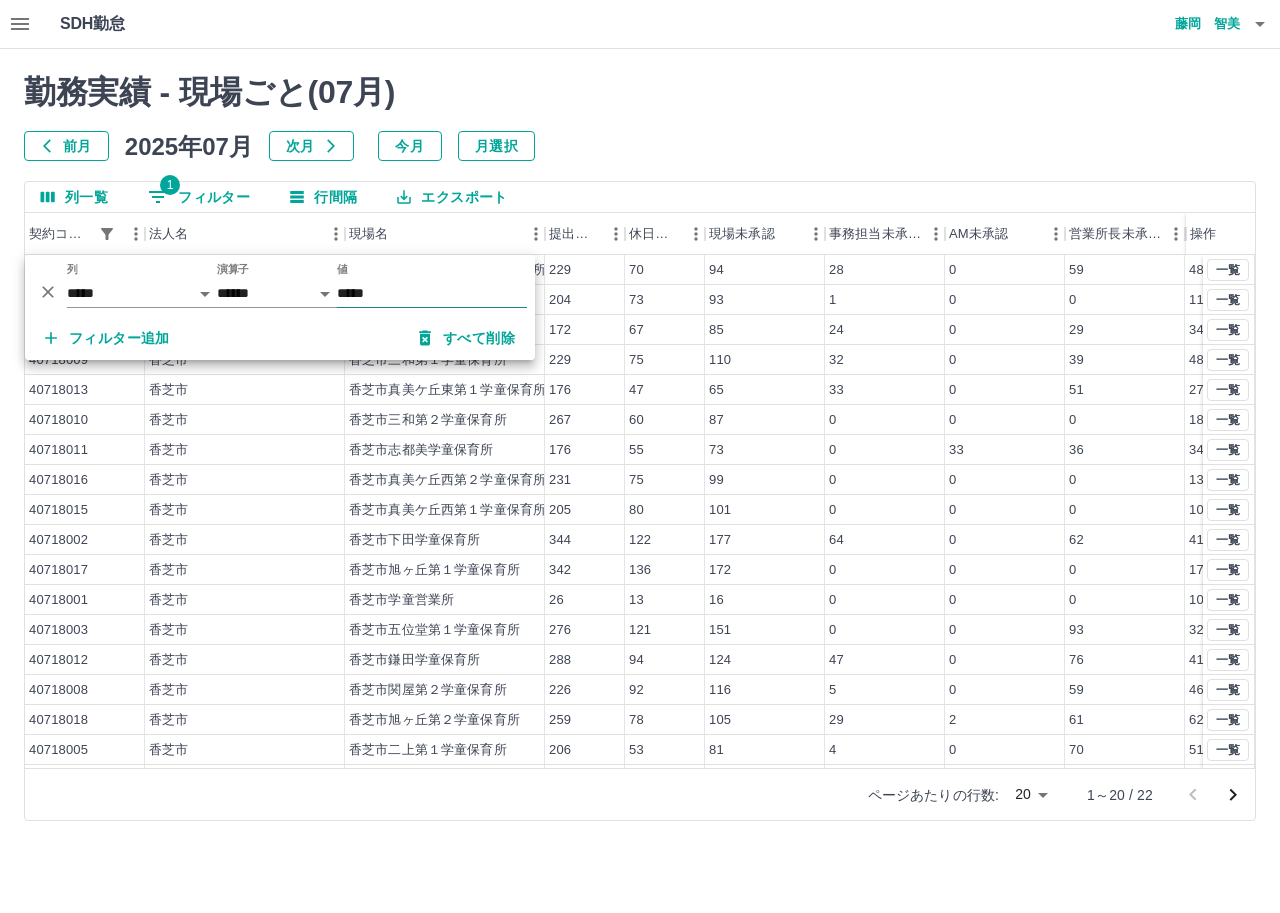 click on "*****" at bounding box center (432, 293) 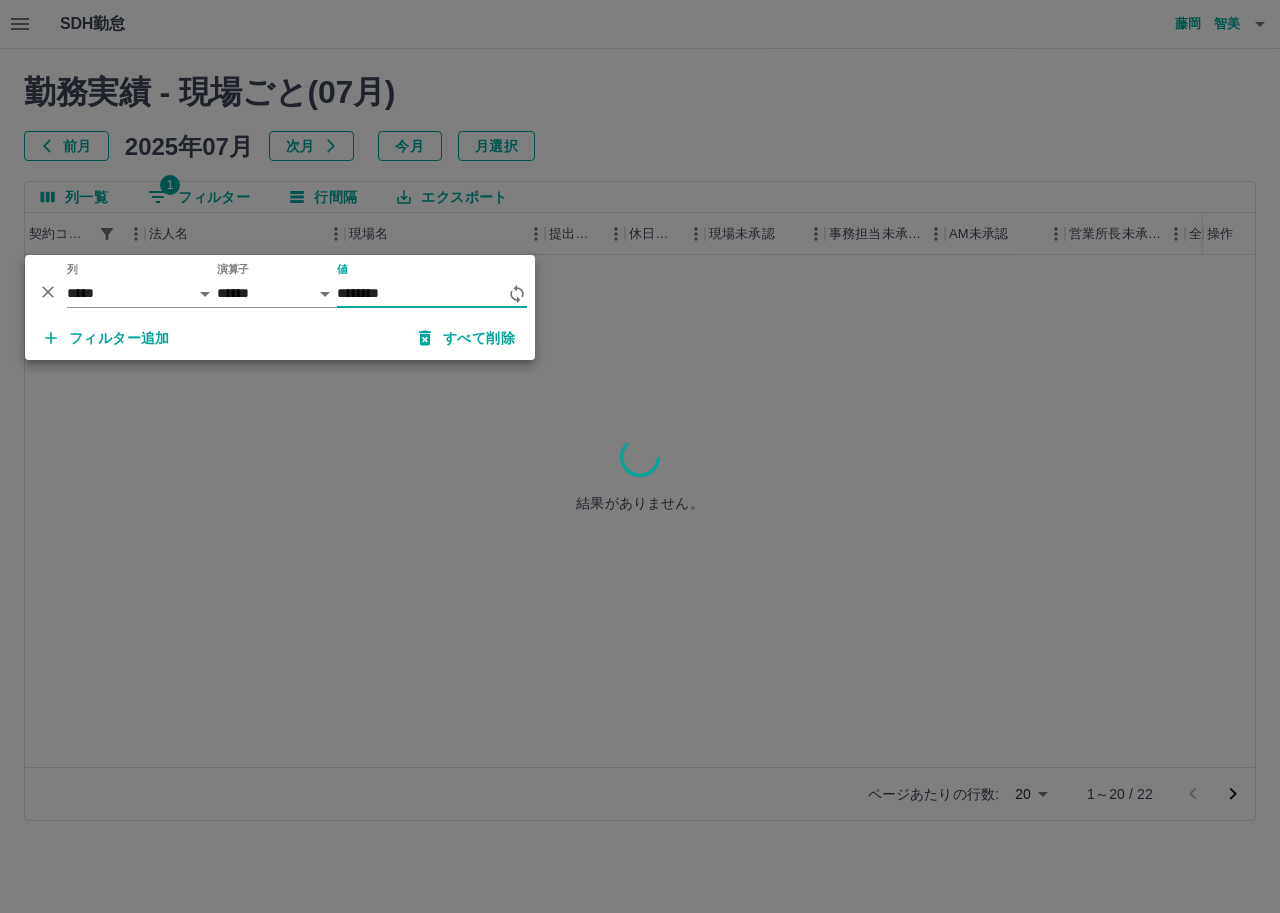 type on "********" 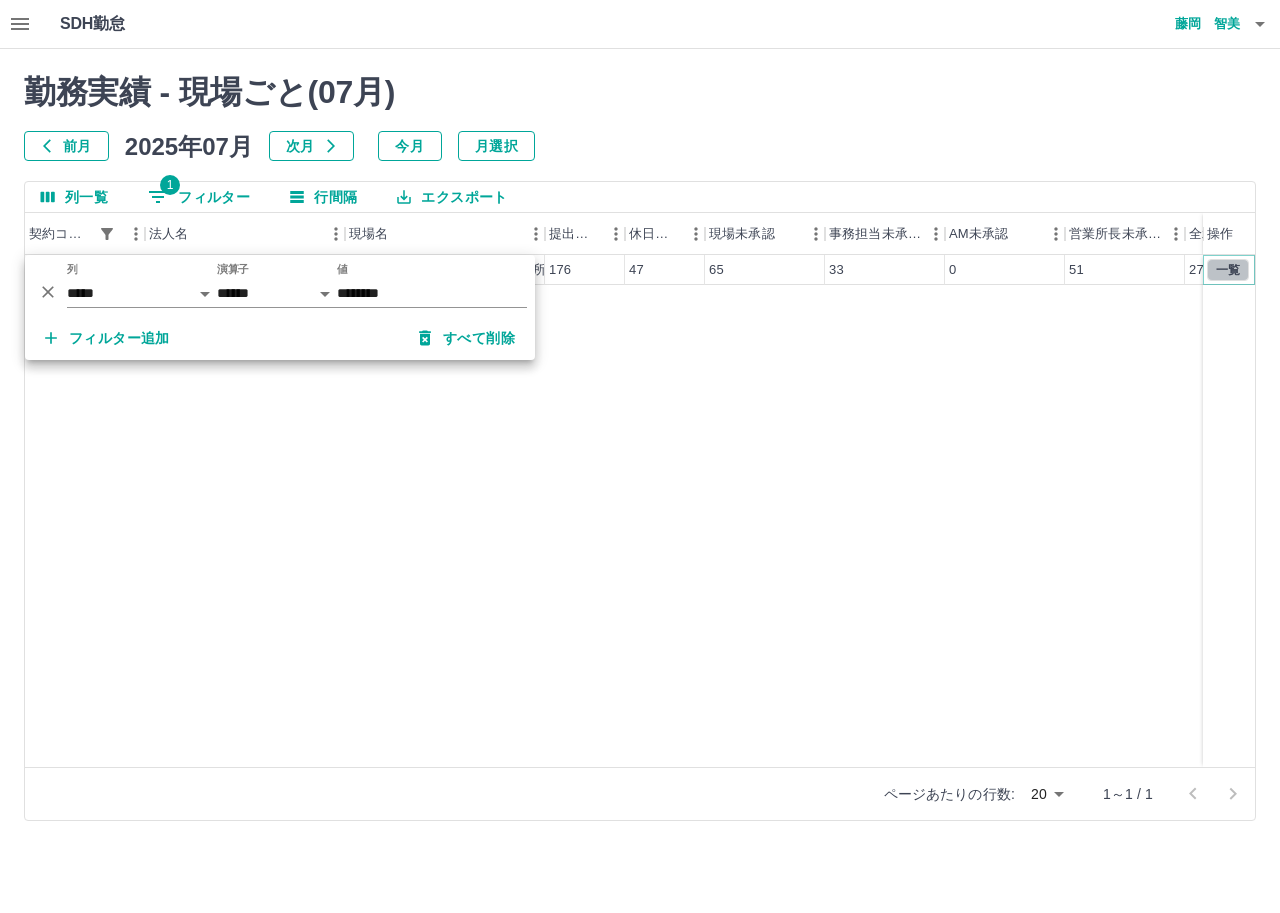 click on "一覧" at bounding box center (1228, 270) 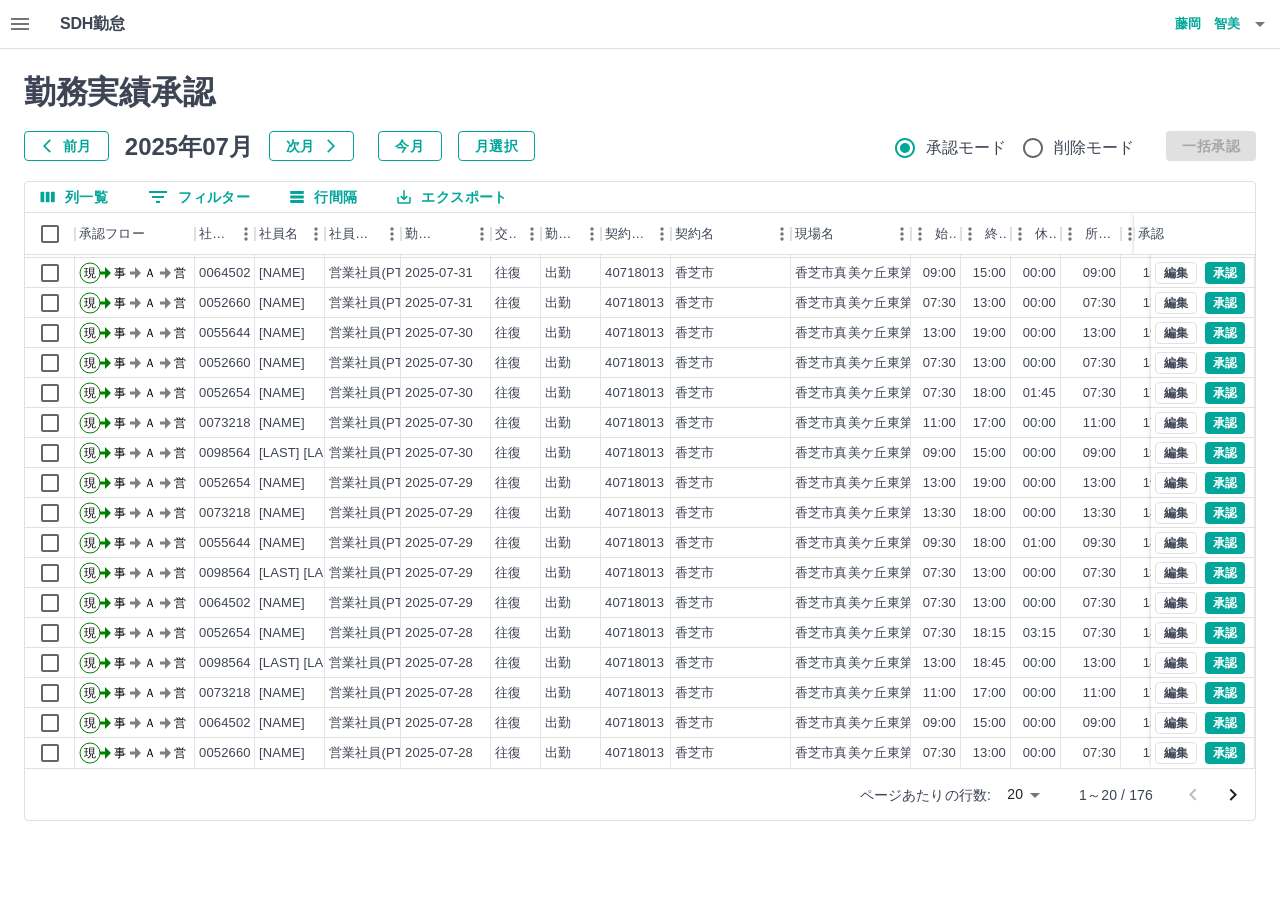 scroll, scrollTop: 0, scrollLeft: 0, axis: both 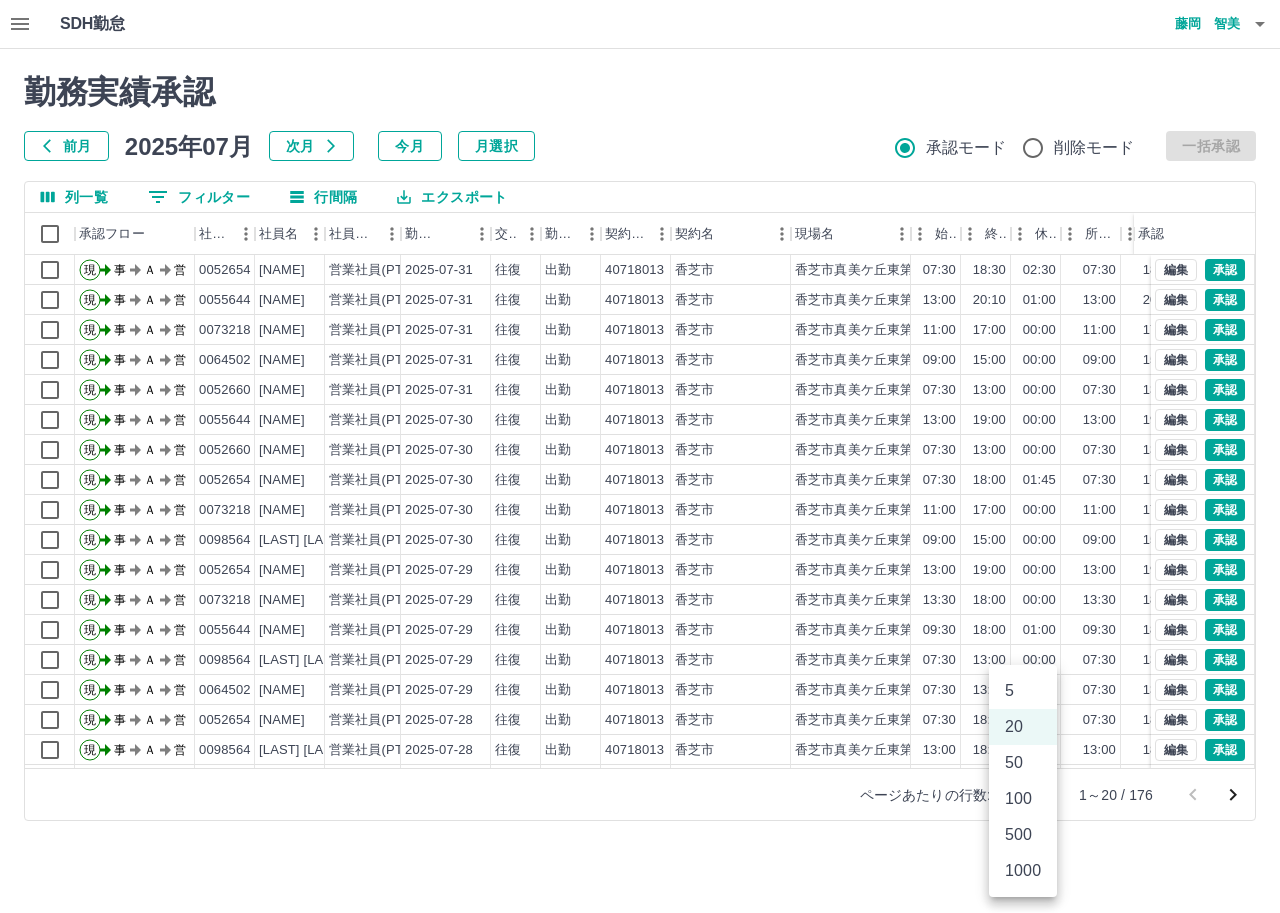 drag, startPoint x: 1035, startPoint y: 792, endPoint x: 1025, endPoint y: 797, distance: 11.18034 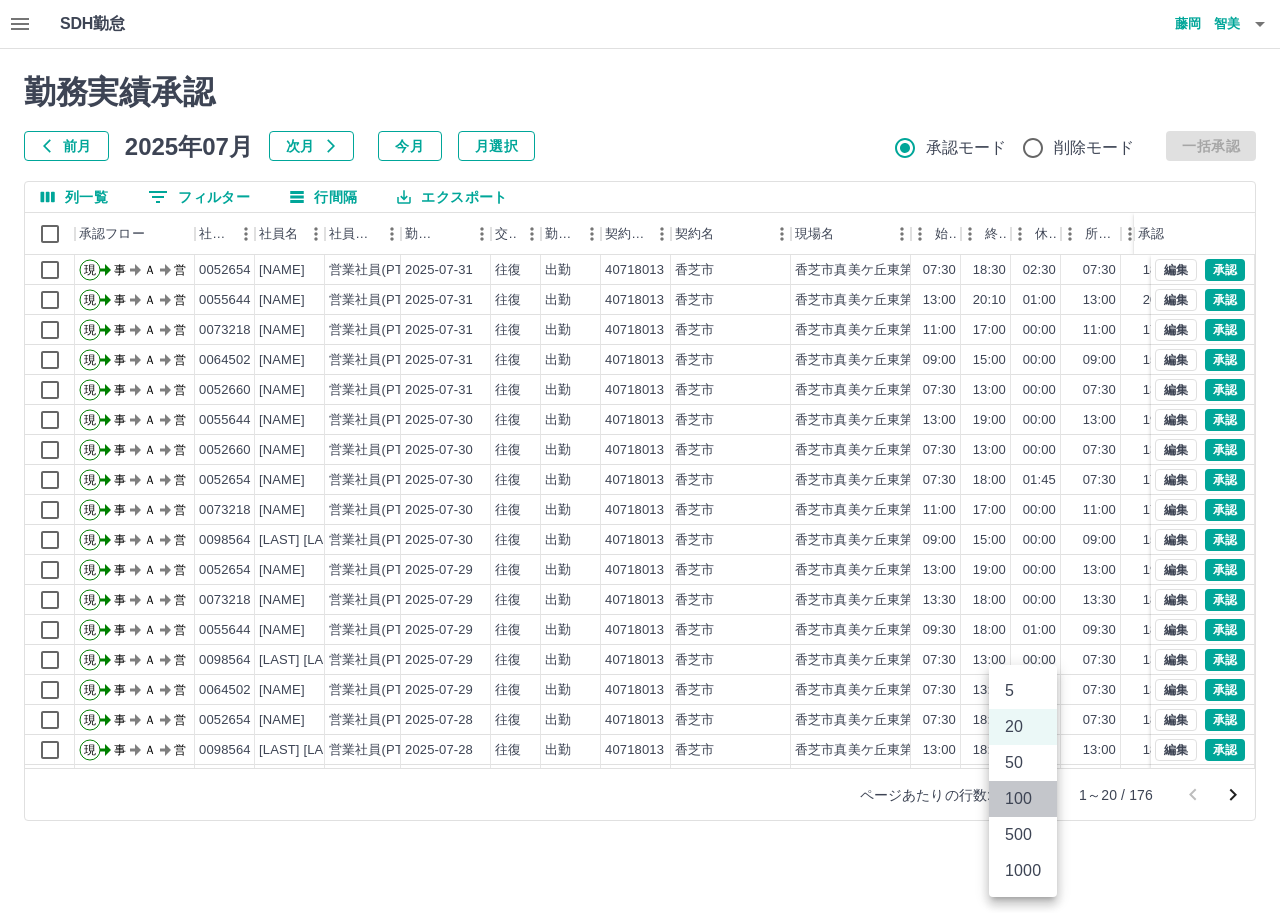 click on "100" at bounding box center [1023, 799] 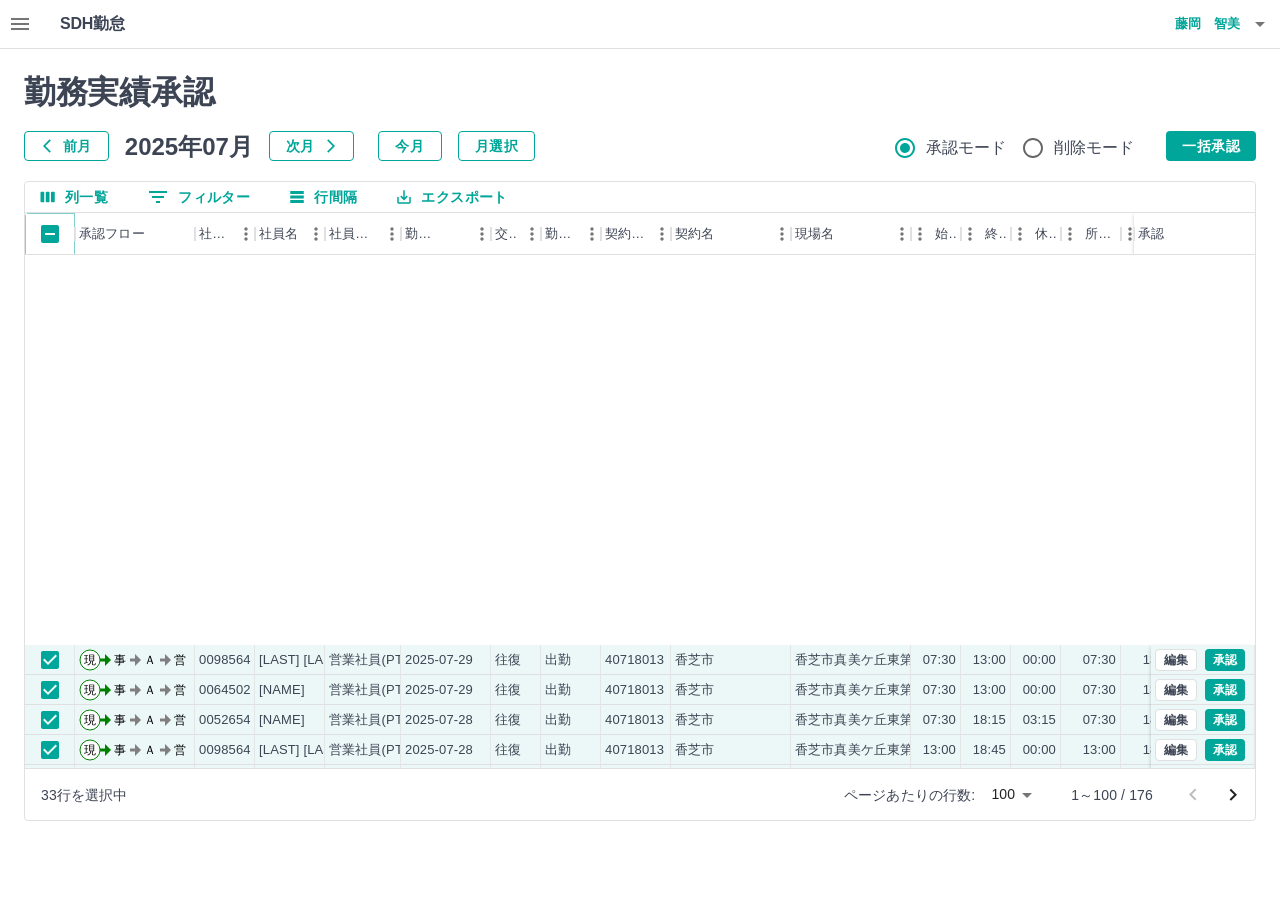 scroll, scrollTop: 500, scrollLeft: 0, axis: vertical 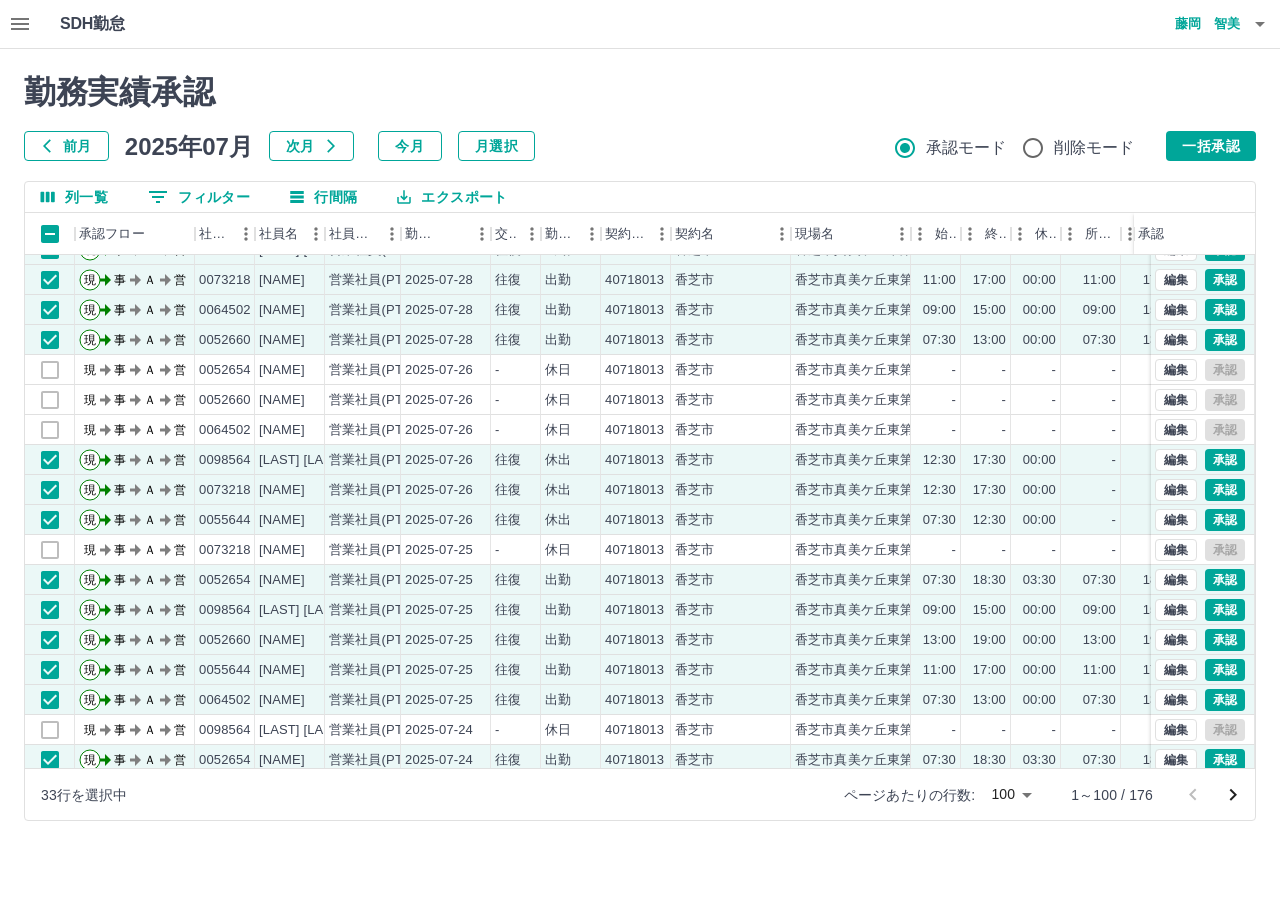 click on "勤務実績承認 前月 2025年07月 次月 今月 月選択 承認モード 削除モード 一括承認 列一覧 0 フィルター 行間隔 エクスポート 承認フロー 社員番号 社員名 社員区分 勤務日 交通費 勤務区分 契約コード 契約名 現場名 始業 終業 休憩 所定開始 所定終業 所定休憩 拘束 勤務 遅刻等 承認 現 事 Ａ 営 0064502 三宅　順子 営業社員(PT契約) 2025-07-29 往復 出勤 40718013 香芝市 香芝市真美ケ丘東第１学童保育所 07:30 13:00 00:00 07:30 13:00 00:00 05:30 05:30 00:00 現 事 Ａ 営 0052654 大前　かおり 営業社員(PT契約) 2025-07-28 往復 出勤 40718013 香芝市 香芝市真美ケ丘東第１学童保育所 07:30 18:15 03:15 07:30 18:15 03:15 10:45 07:30 00:00 現 事 Ａ 営 0098564 萬木　かなえ 営業社員(PT契約) 2025-07-28 往復 出勤 40718013 香芝市 香芝市真美ケ丘東第１学童保育所 13:00 18:45 00:00 13:00 18:45 00:00 05:45 05:45 00:00 現 事 Ａ 営 現" at bounding box center (640, 447) 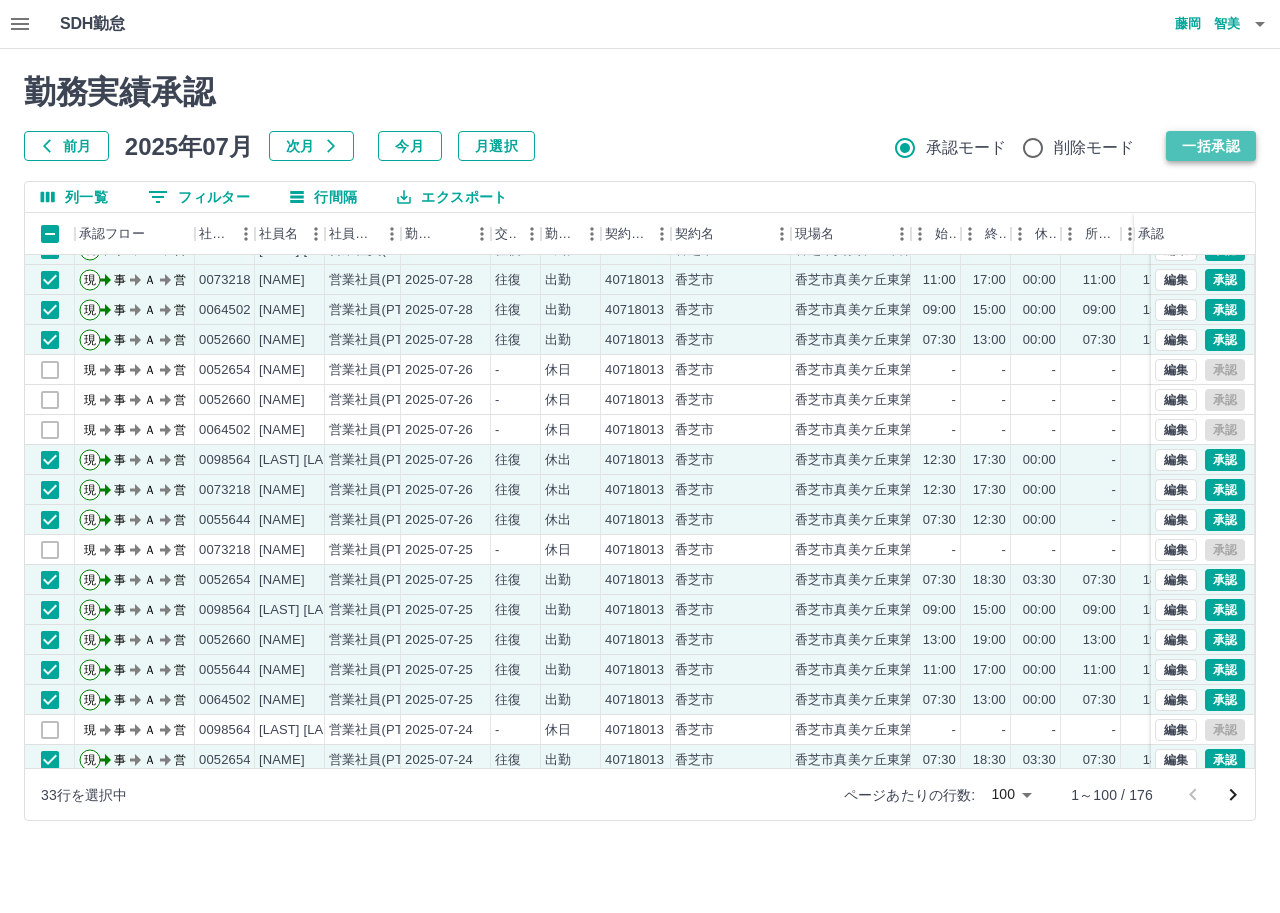 click on "一括承認" at bounding box center (1211, 146) 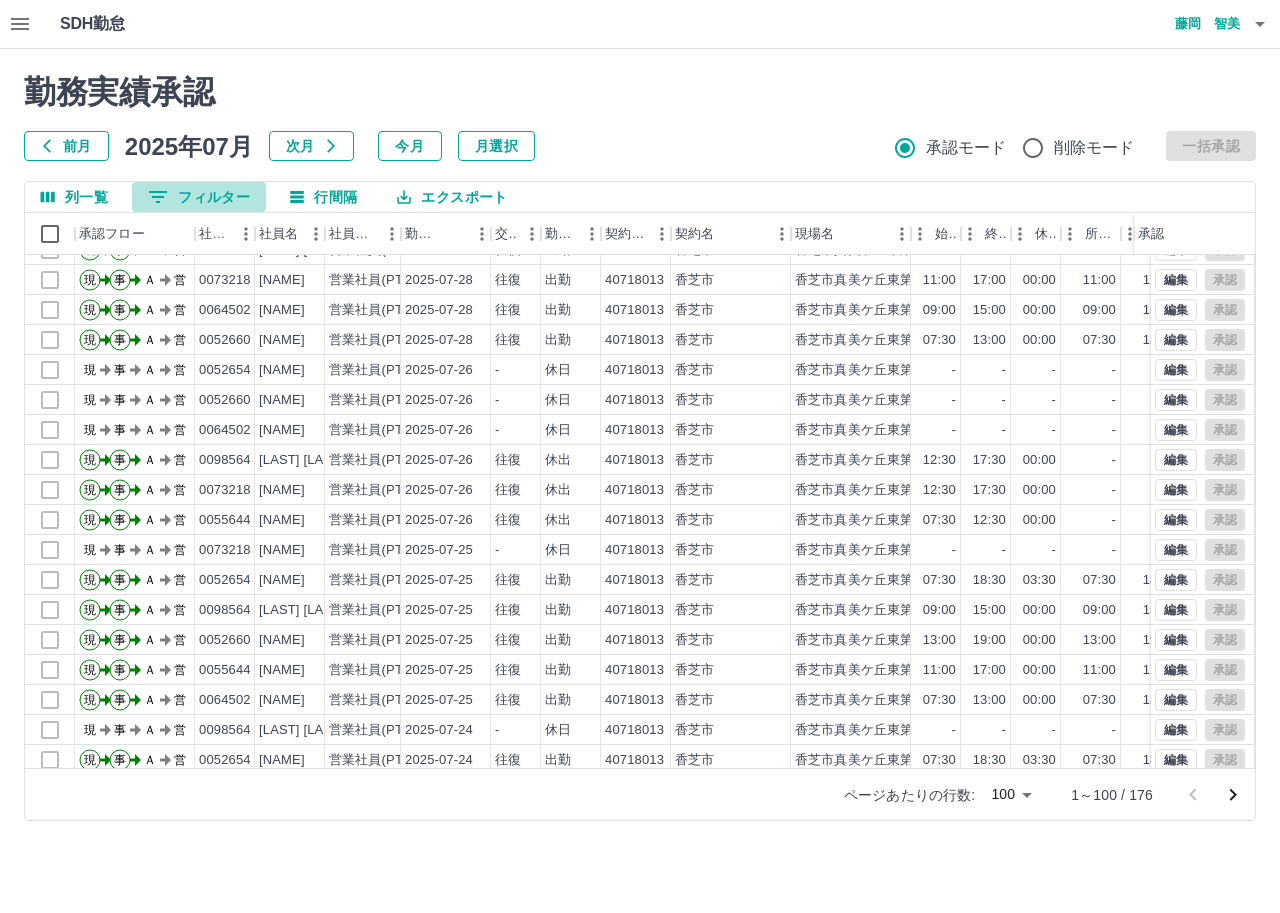 click on "0 フィルター" at bounding box center (199, 197) 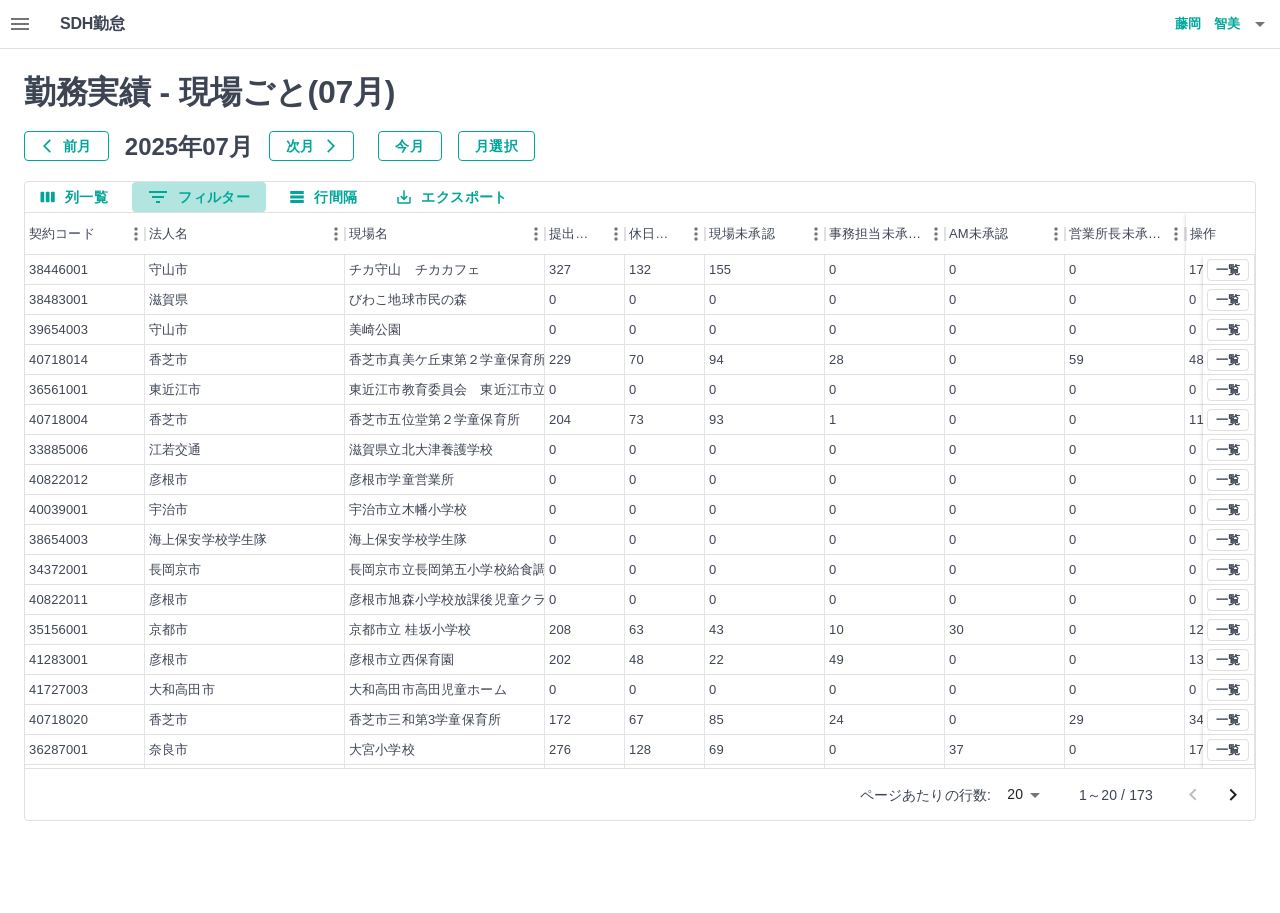 click on "0 フィルター" at bounding box center [199, 197] 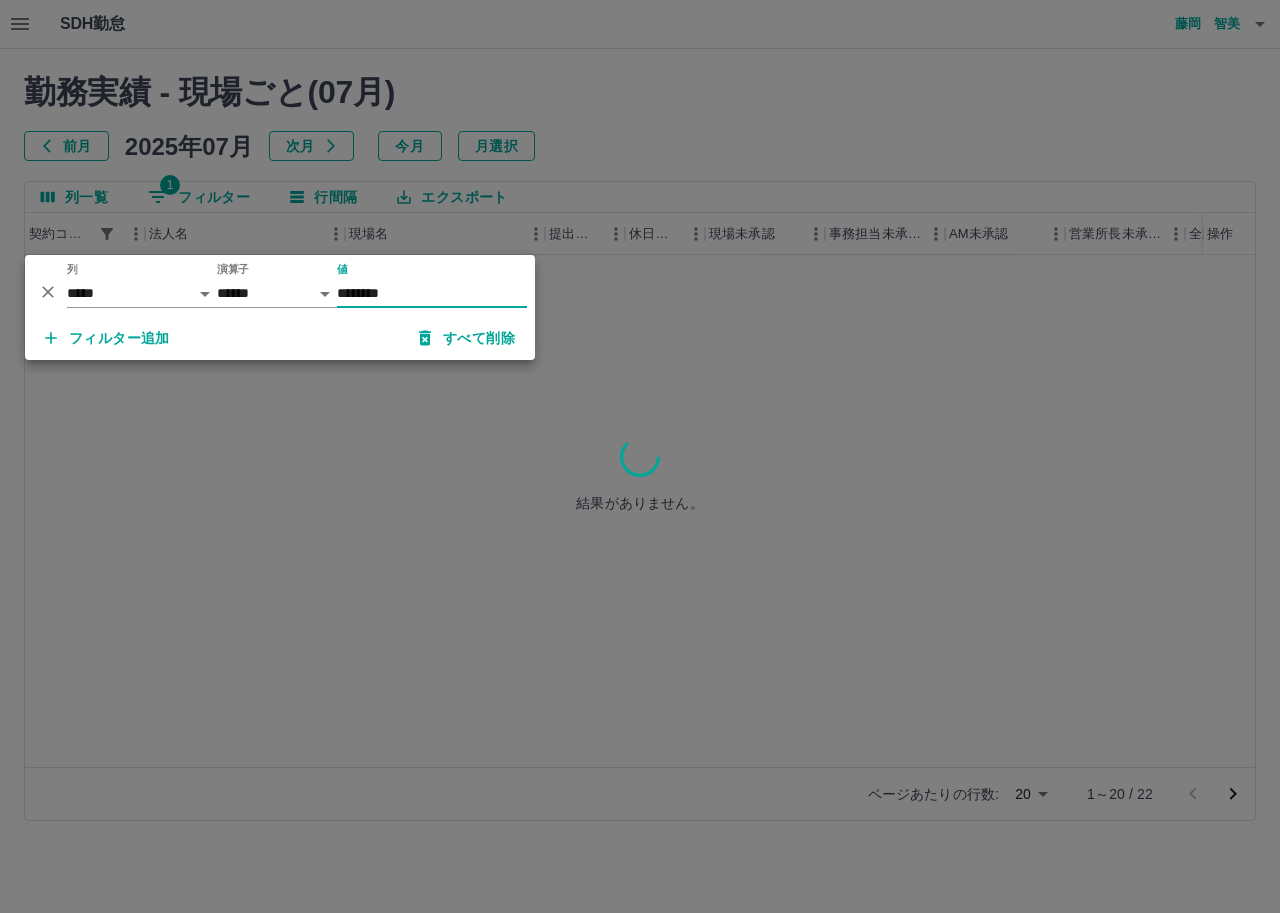 type on "********" 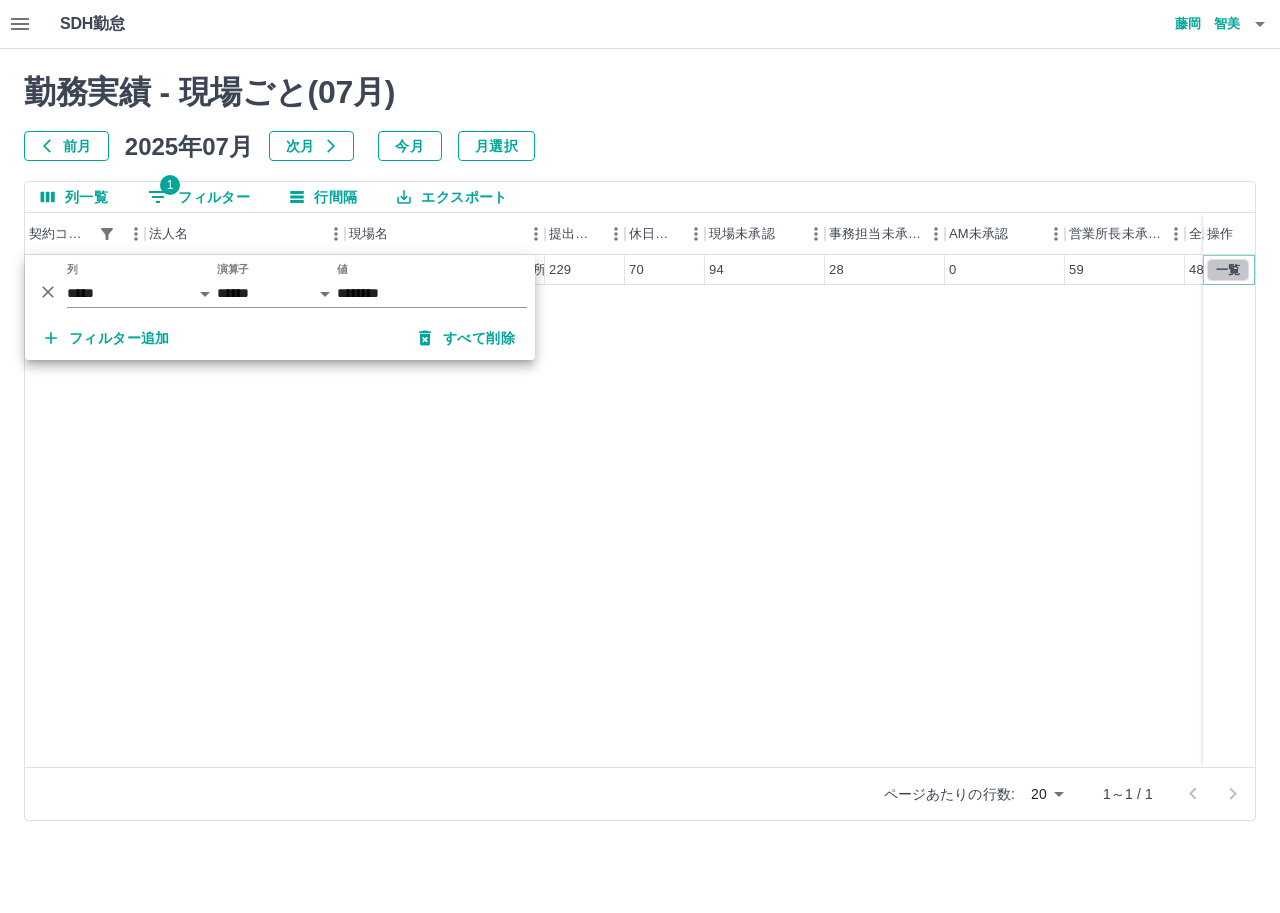 drag, startPoint x: 1239, startPoint y: 270, endPoint x: 1221, endPoint y: 298, distance: 33.286633 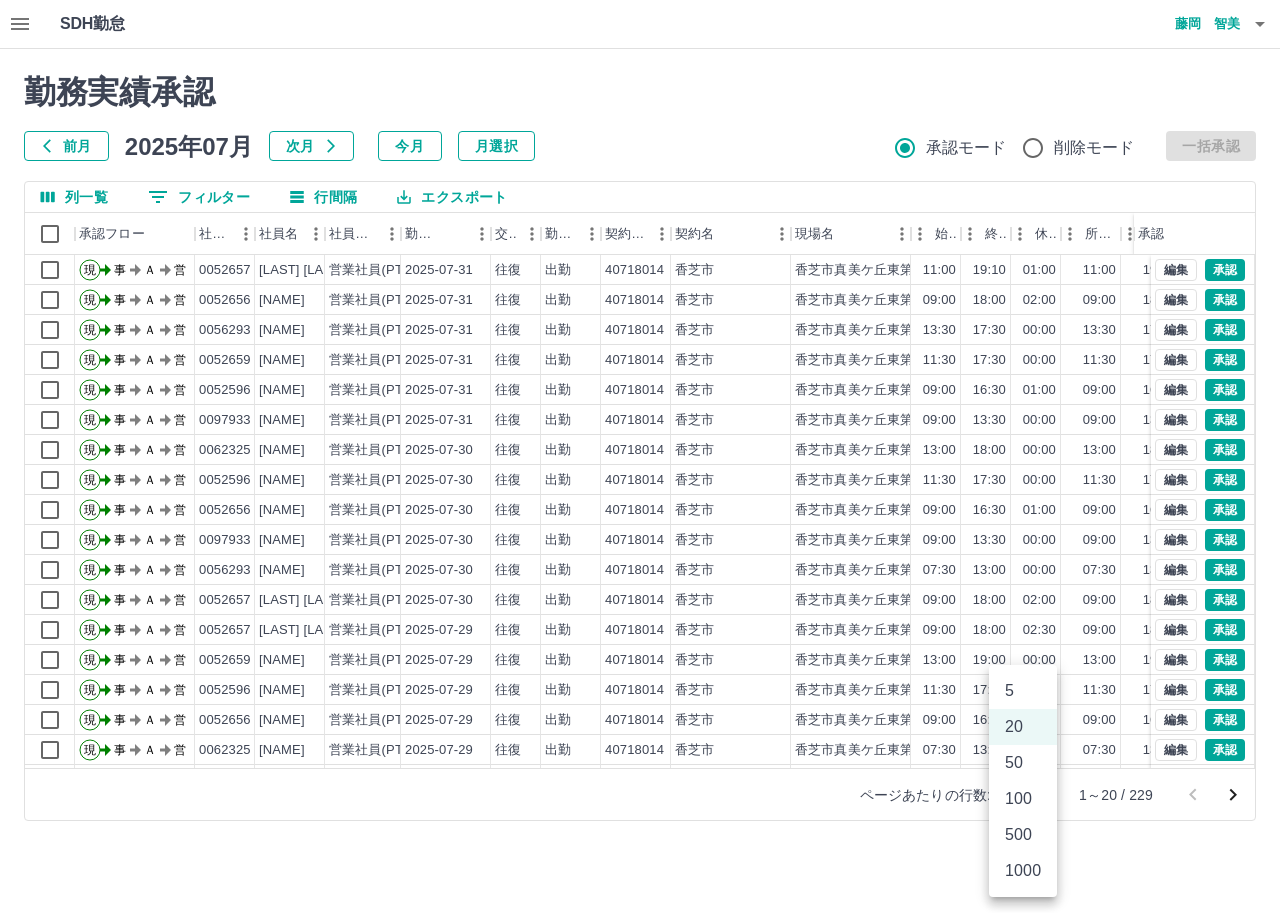 click on "SDH勤怠 藤岡　智美 勤務実績承認 前月 2025年07月 次月 今月 月選択 承認モード 削除モード 一括承認 列一覧 0 フィルター 行間隔 エクスポート 承認フロー 社員番号 社員名 社員区分 勤務日 交通費 勤務区分 契約コード 契約名 現場名 始業 終業 休憩 所定開始 所定終業 所定休憩 拘束 勤務 遅刻等 承認 現 事 Ａ 営 0052657 徳田　智子 営業社員(PT契約) 2025-07-31 往復 出勤 40718014 香芝市 香芝市真美ケ丘東第２学童保育所 11:00 19:10 01:00 11:00 19:10 01:00 08:10 07:10 00:00 現 事 Ａ 営 0052656 松原　千広 営業社員(PT契約) 2025-07-31 往復 出勤 40718014 香芝市 香芝市真美ケ丘東第２学童保育所 09:00 18:00 02:00 09:00 18:00 02:00 09:00 07:00 00:00 現 事 Ａ 営 0056293 尾﨑　嘉子 営業社員(PT契約) 2025-07-31 往復 出勤 40718014 香芝市 香芝市真美ケ丘東第２学童保育所 13:30 17:30 00:00 13:30 17:30 00:00 04:00 04:00 00:00" at bounding box center (640, 422) 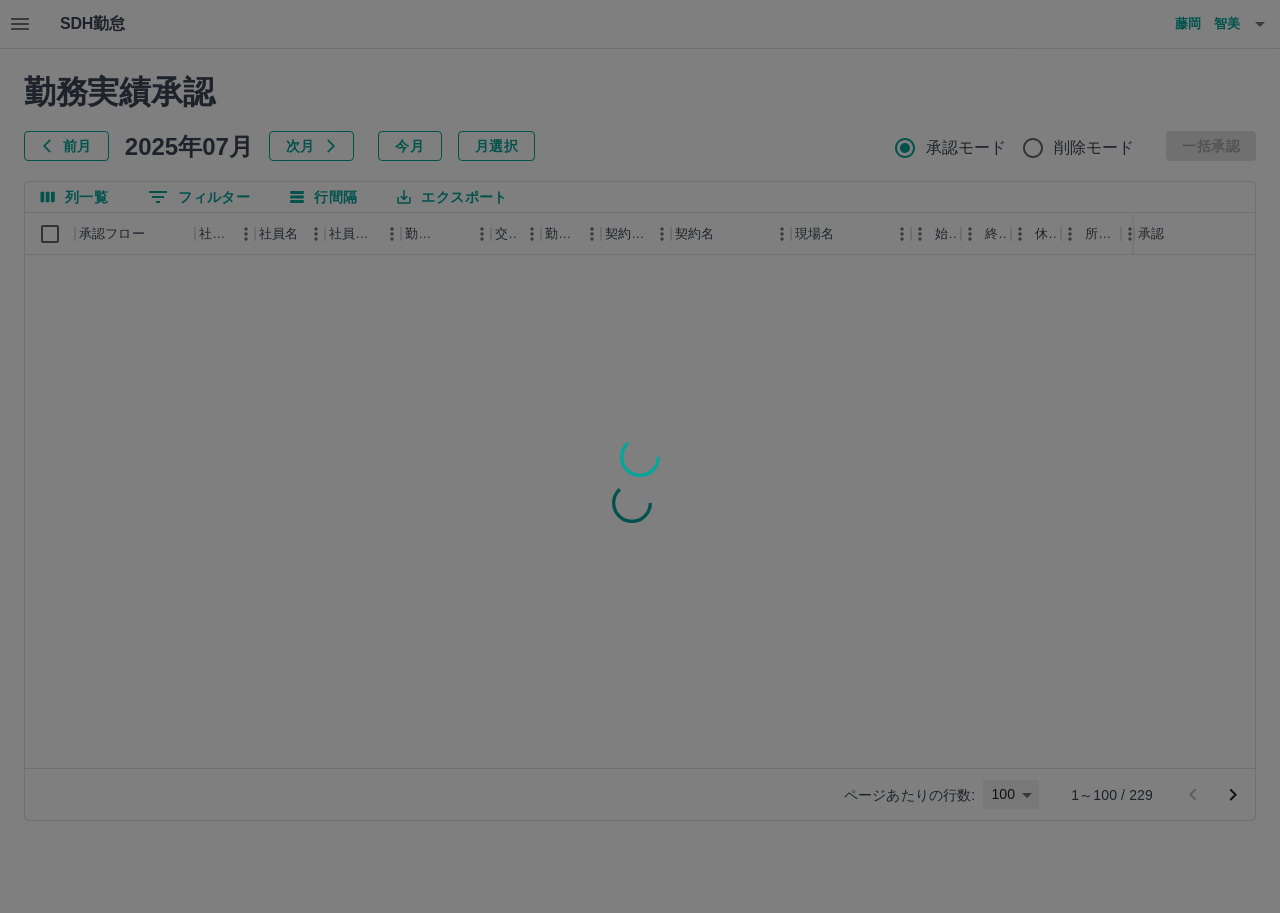 type on "***" 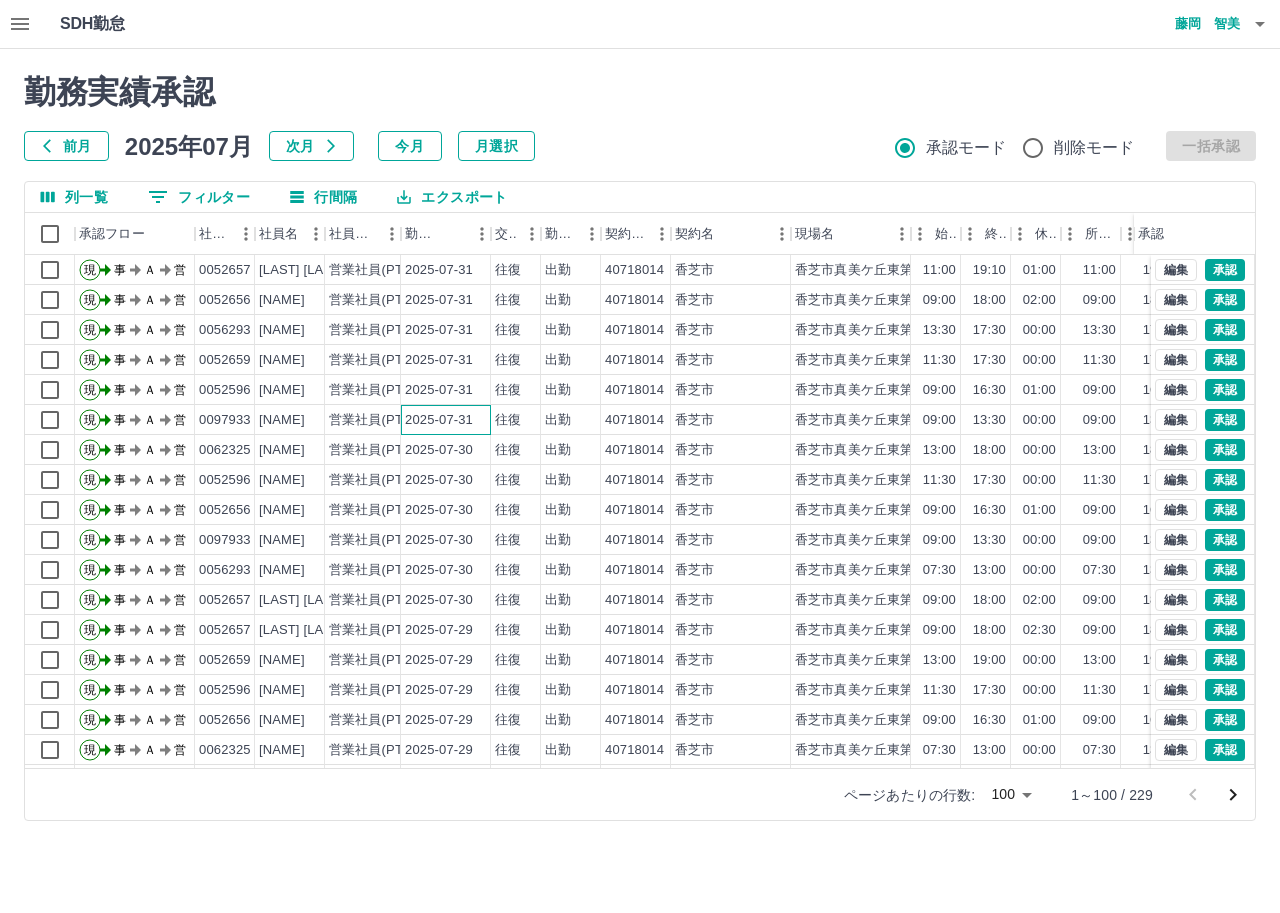click on "2025-07-31" at bounding box center (439, 420) 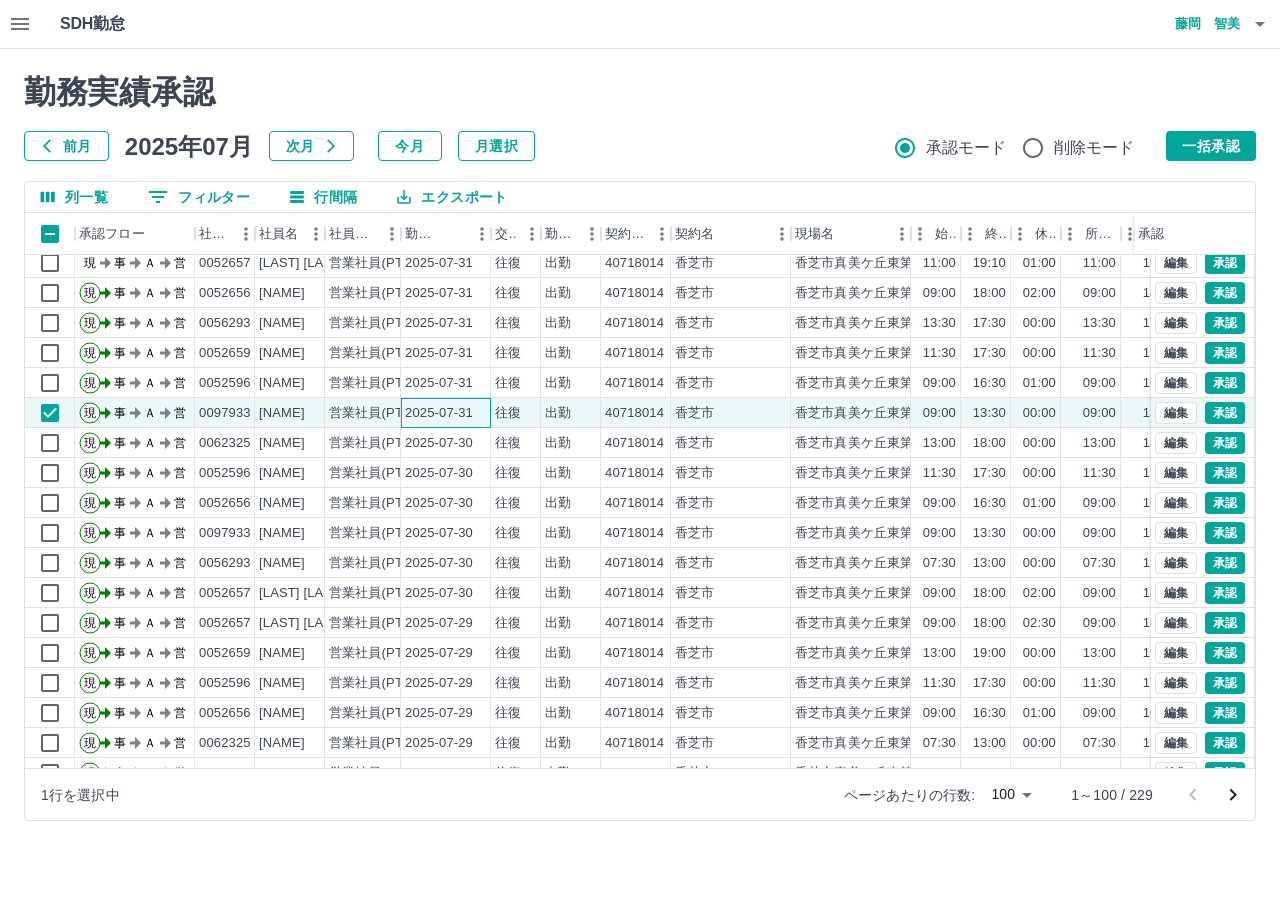 scroll, scrollTop: 0, scrollLeft: 0, axis: both 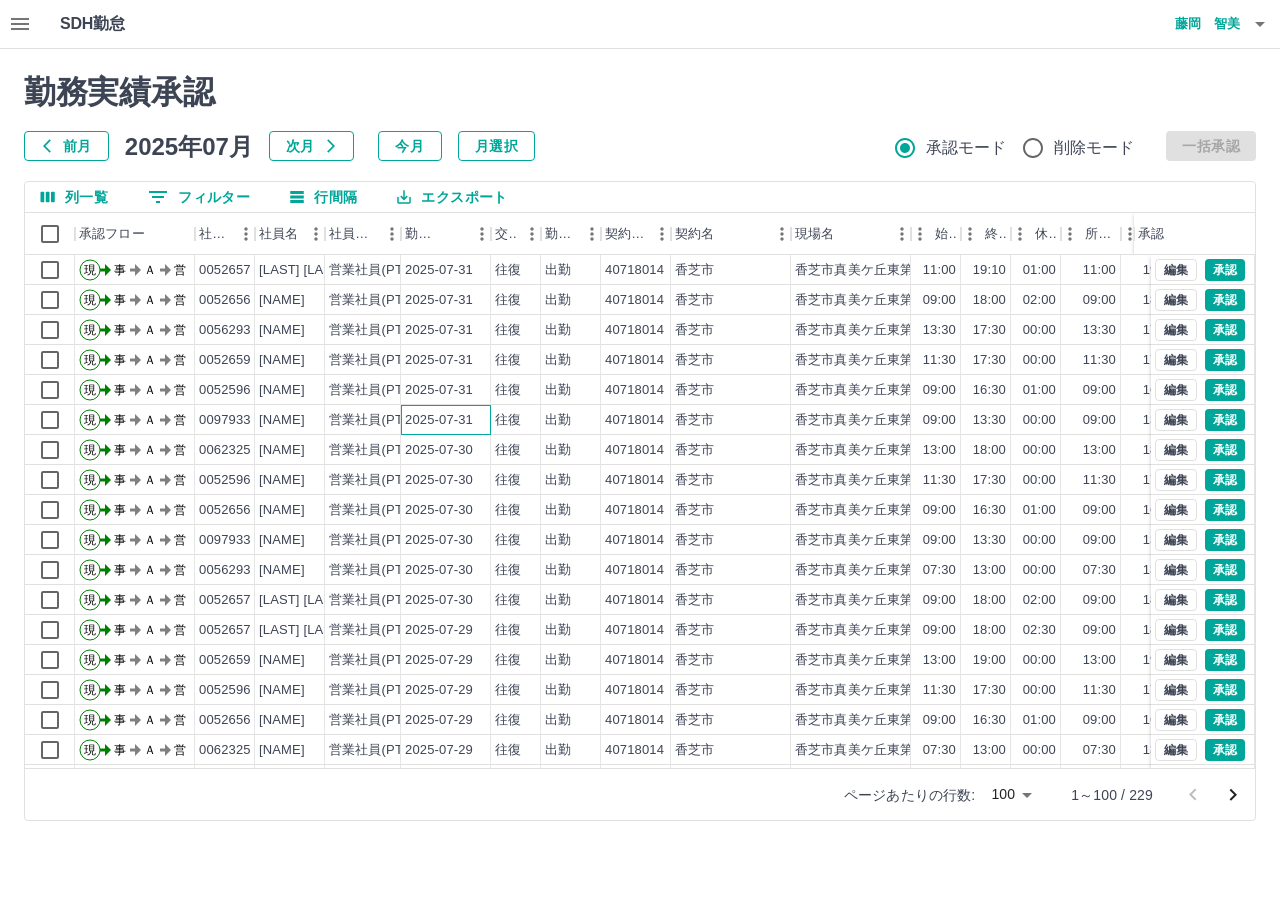 click on "2025-07-31" at bounding box center [439, 420] 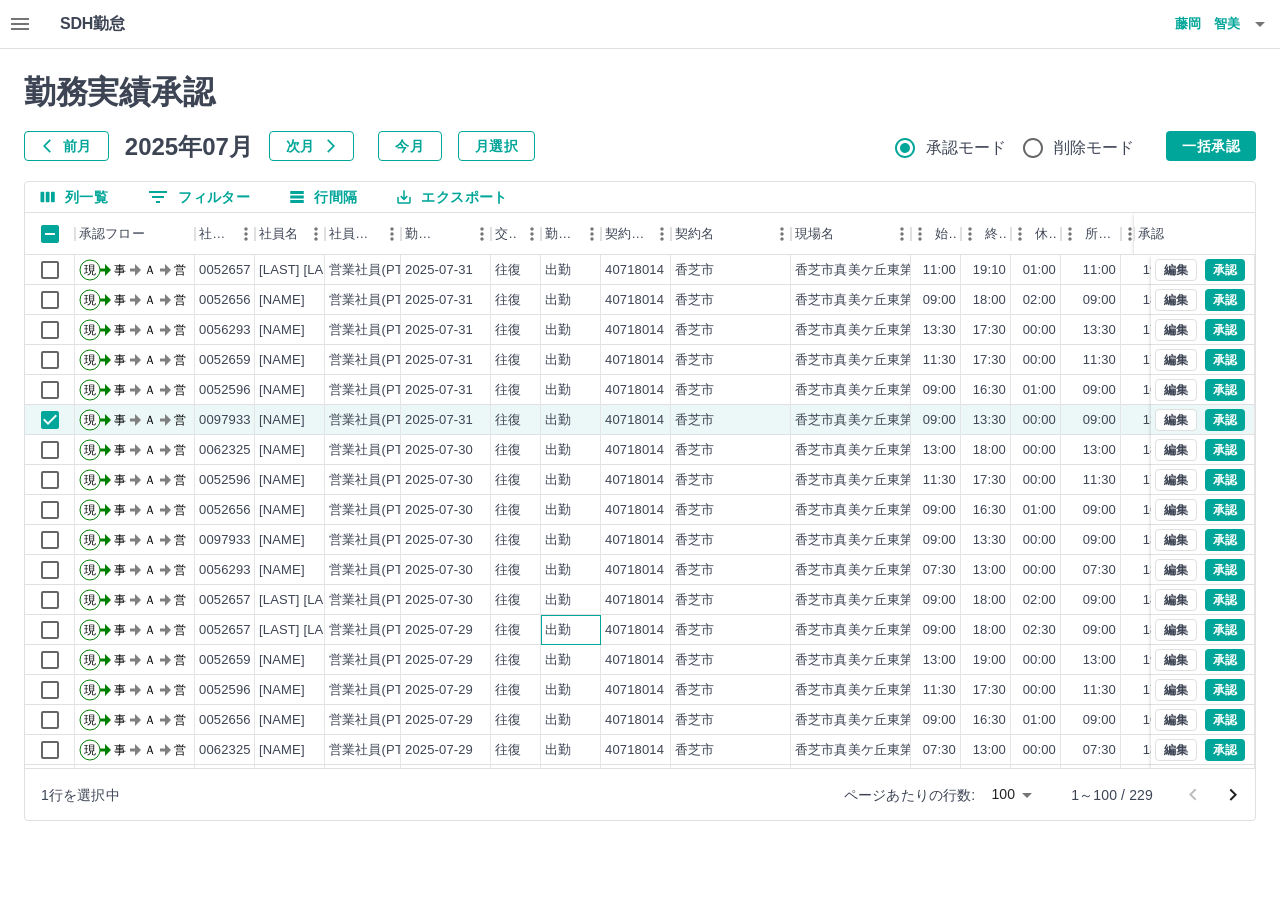 click on "出勤" at bounding box center [558, 630] 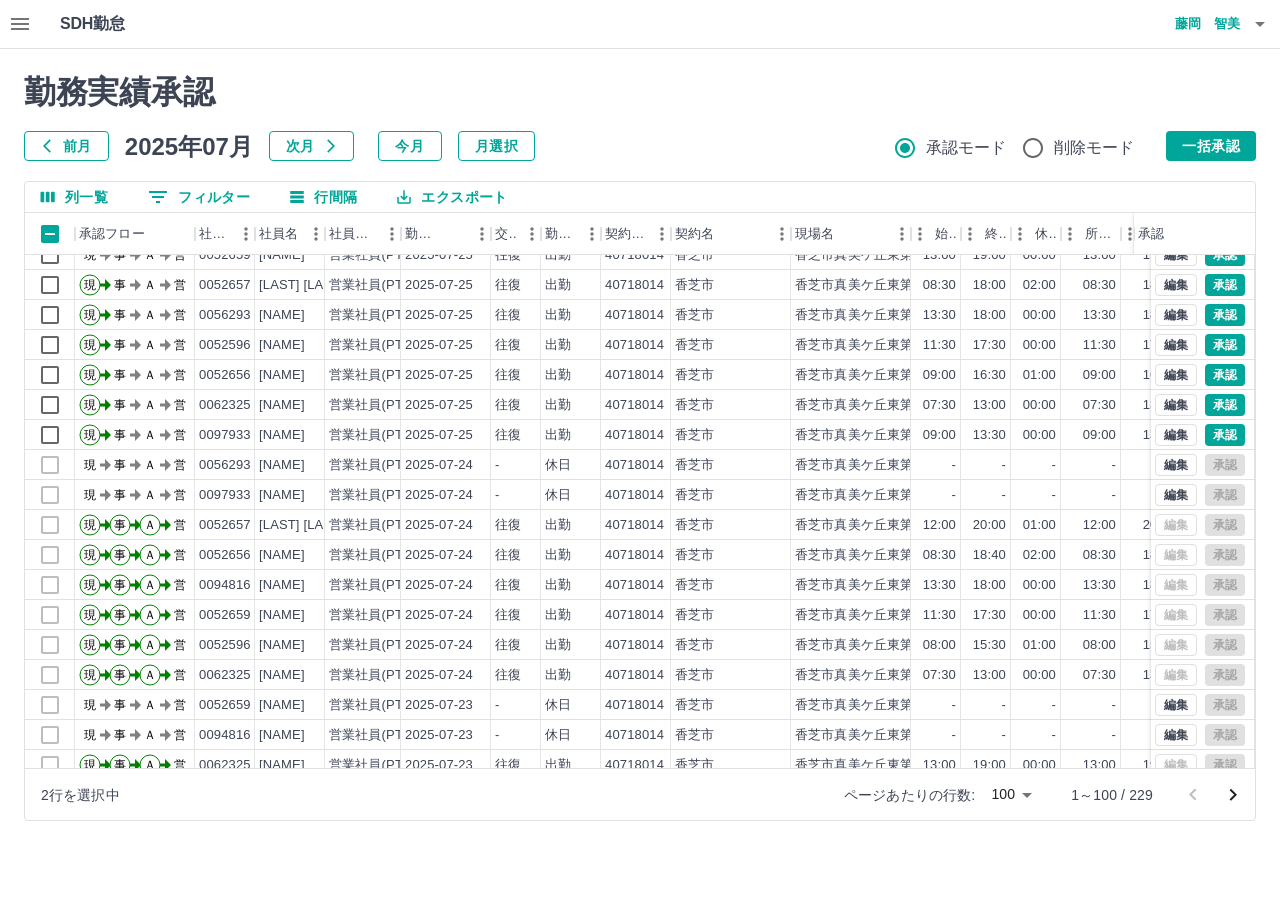 scroll, scrollTop: 900, scrollLeft: 0, axis: vertical 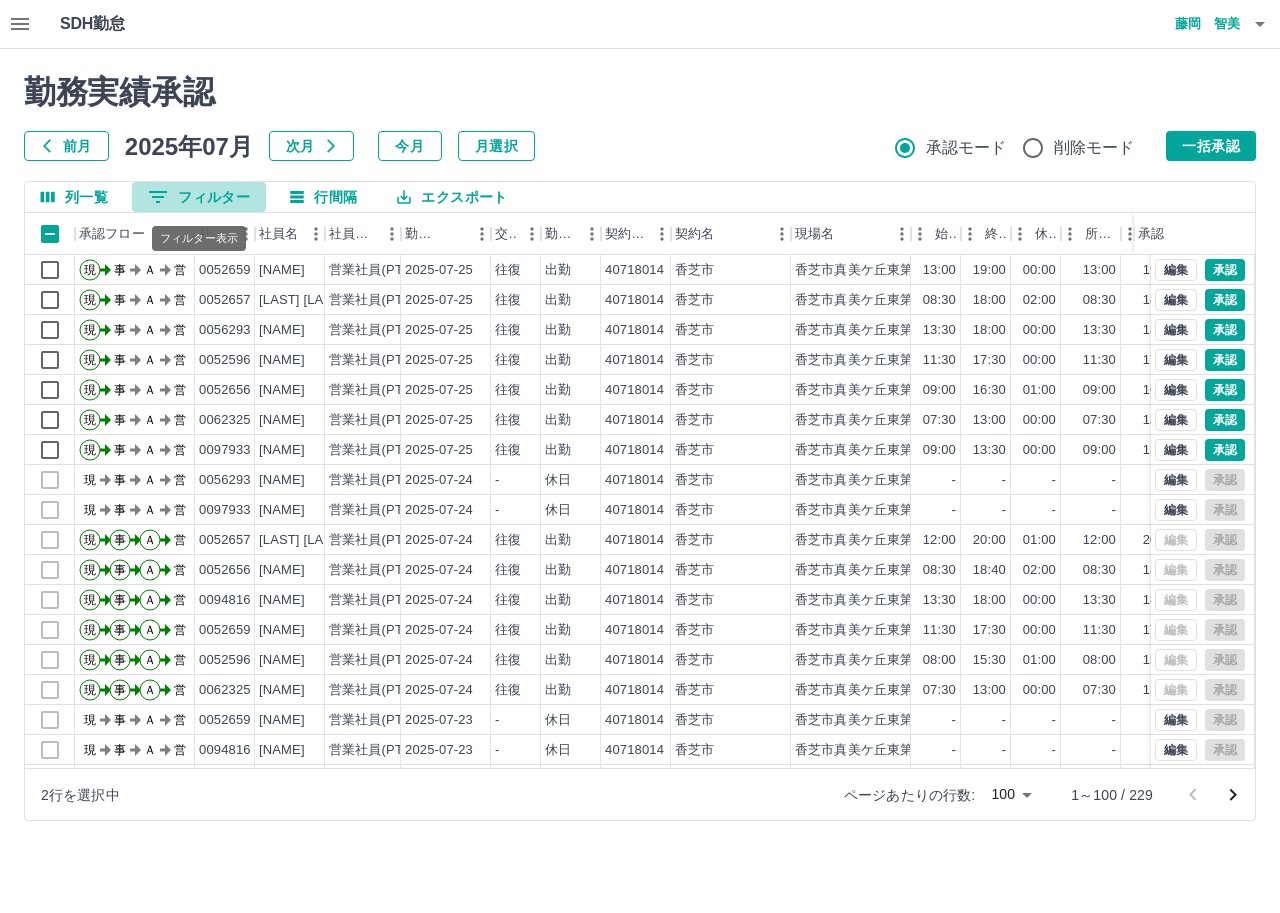 click 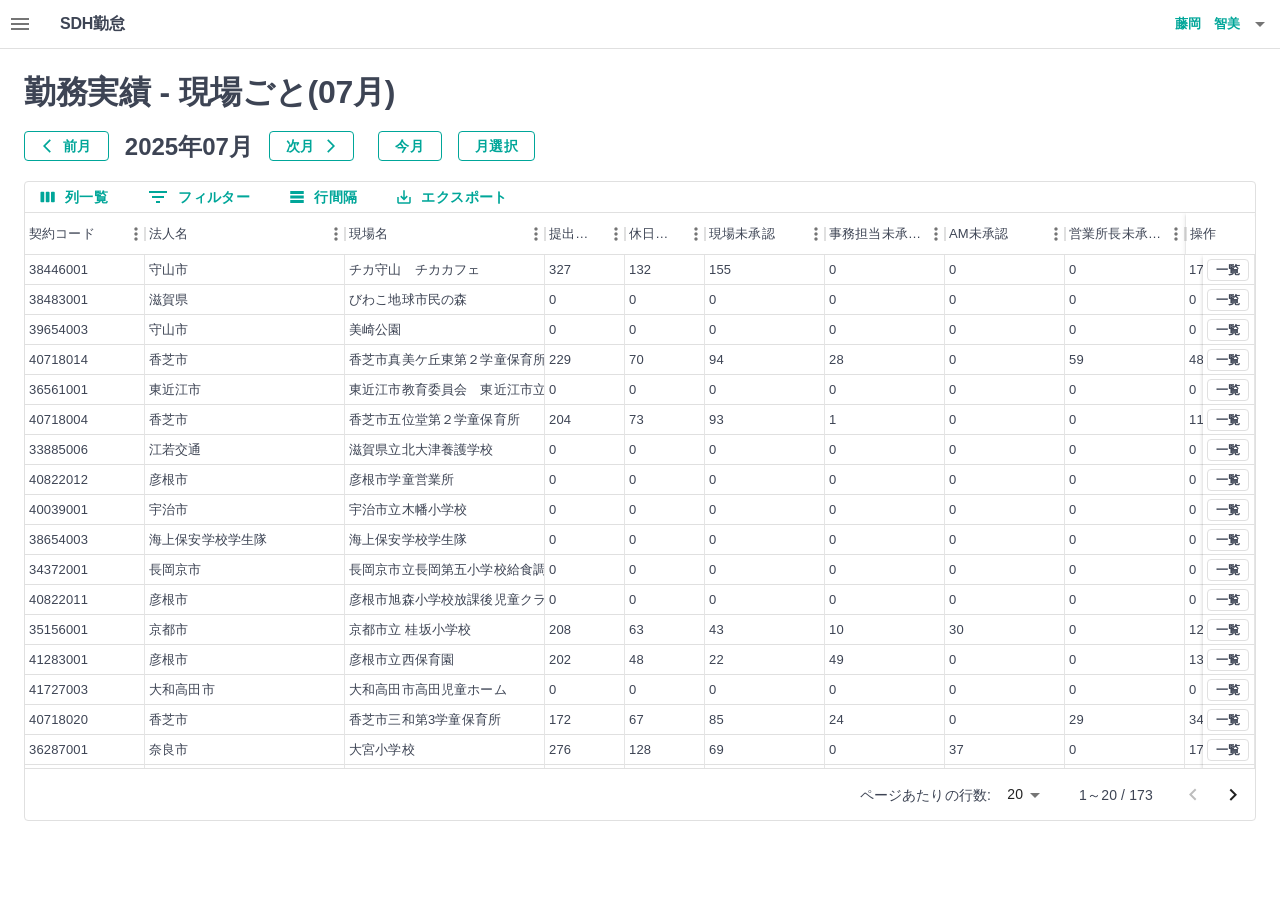 click on "0 フィルター" at bounding box center [199, 197] 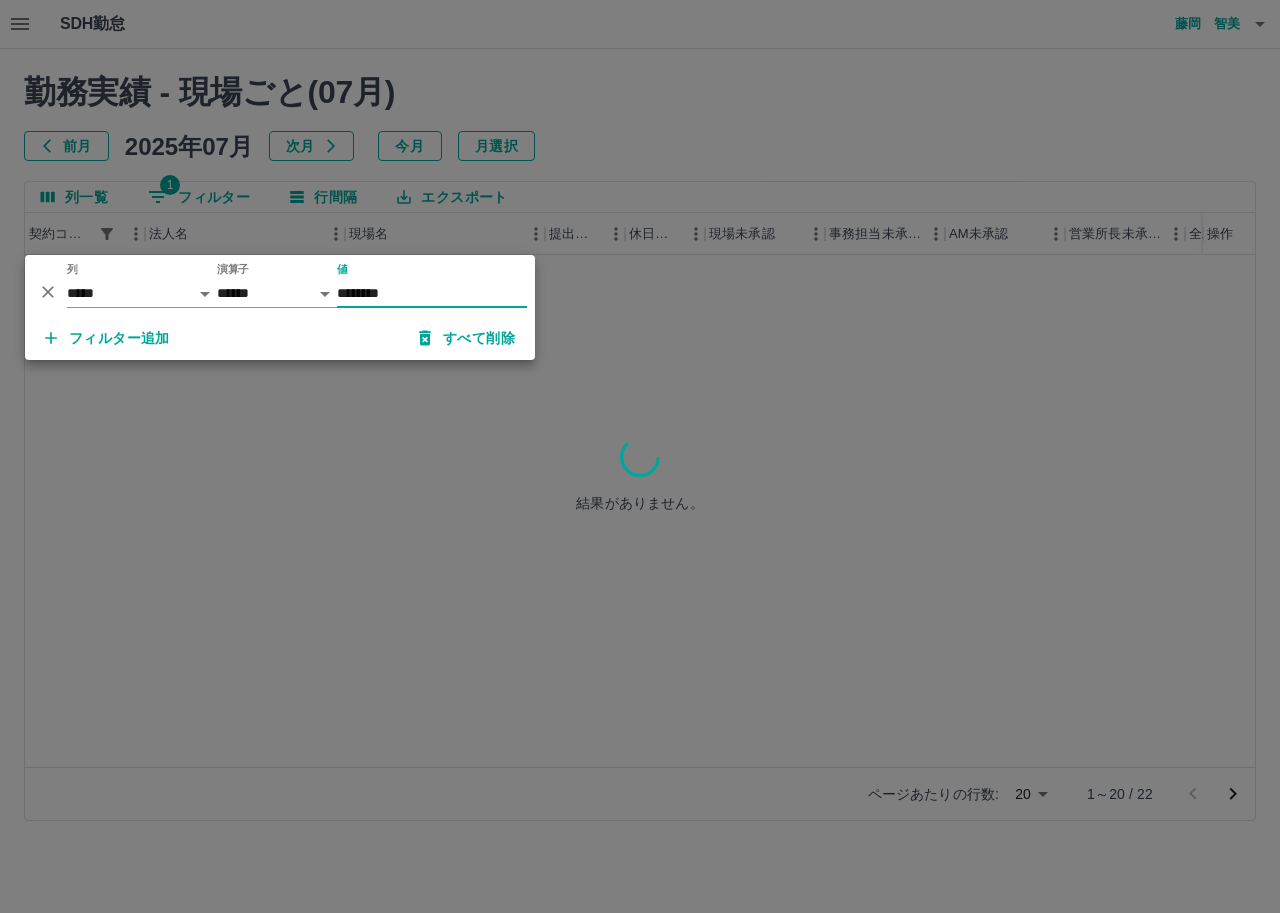 type on "********" 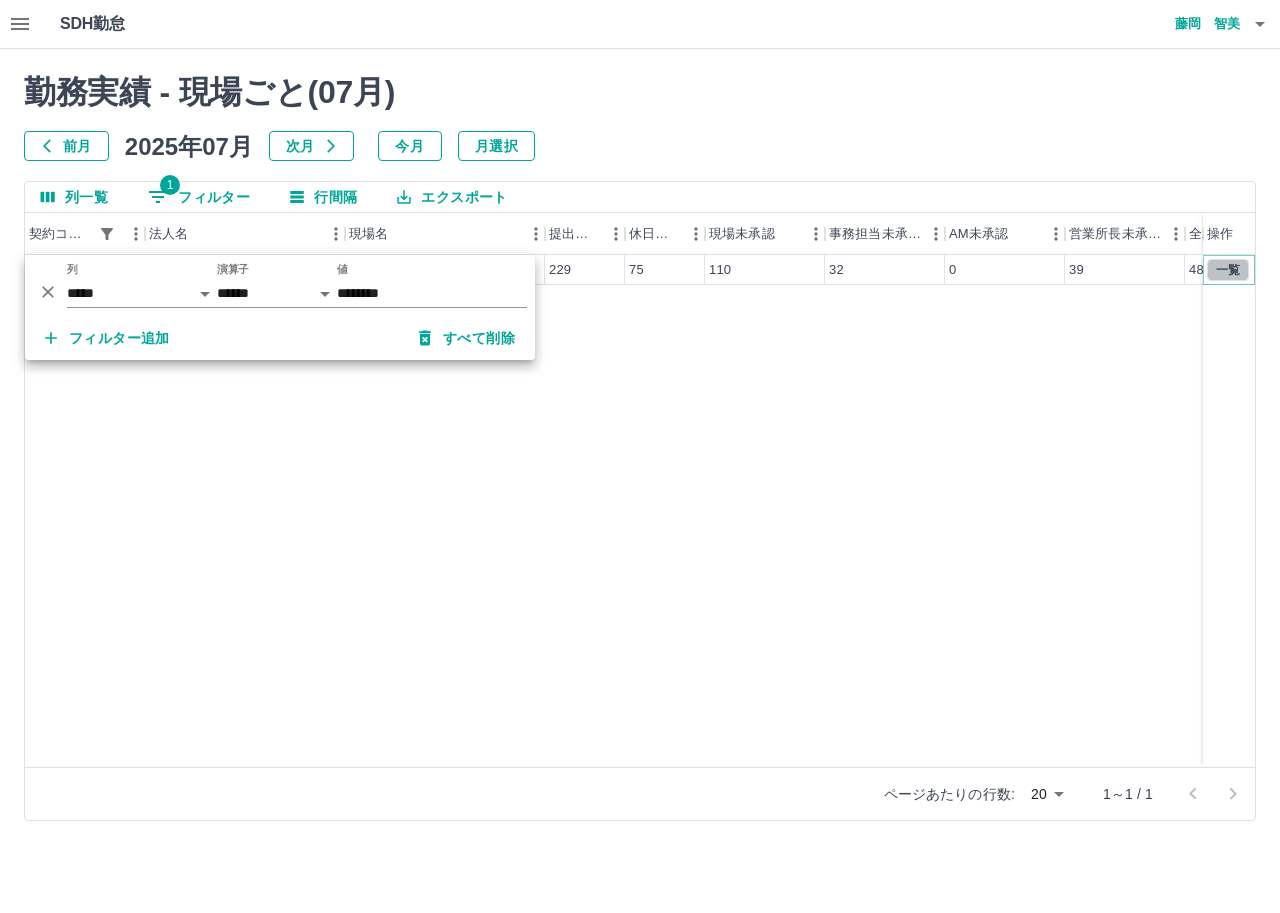 click on "一覧" at bounding box center [1228, 270] 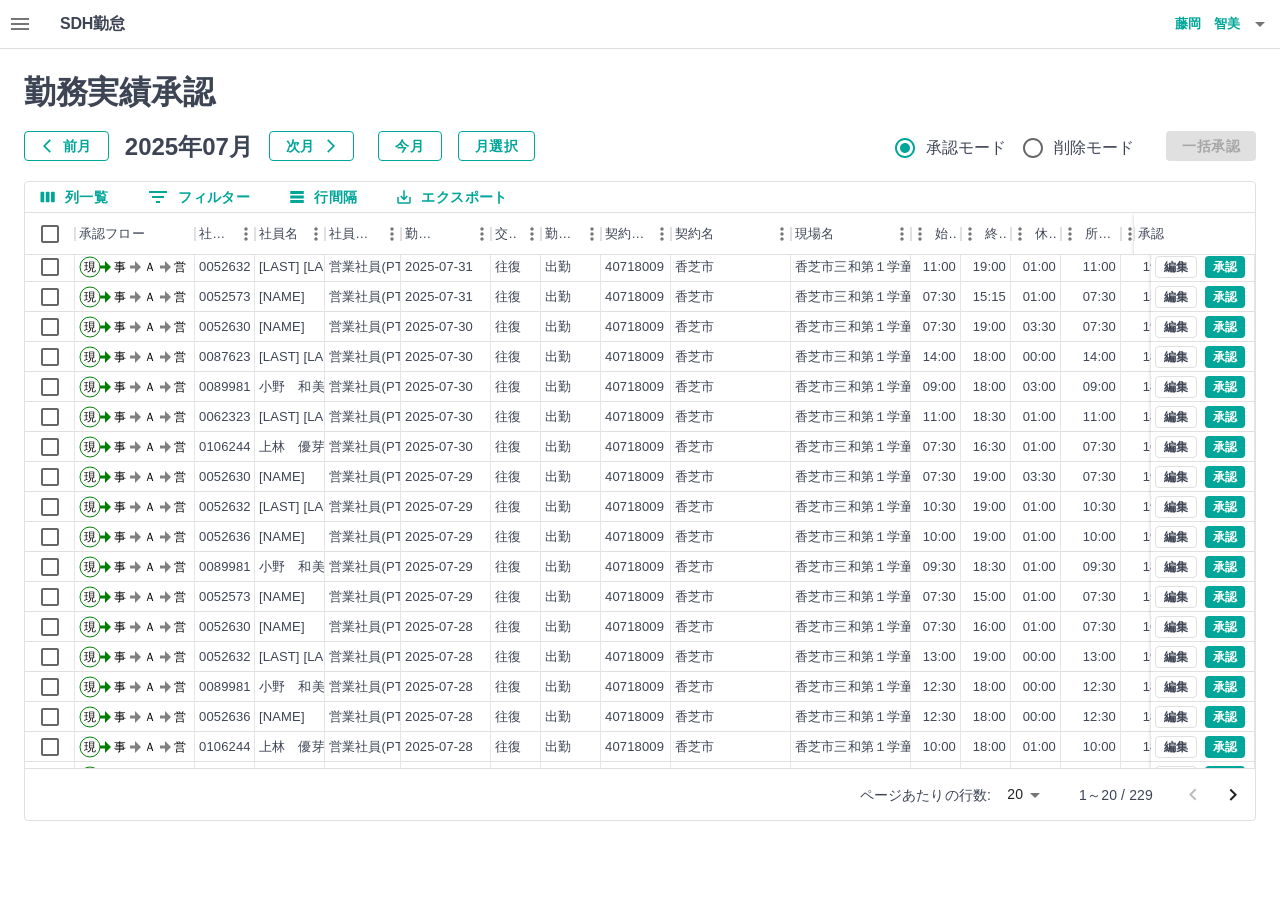 scroll, scrollTop: 100, scrollLeft: 0, axis: vertical 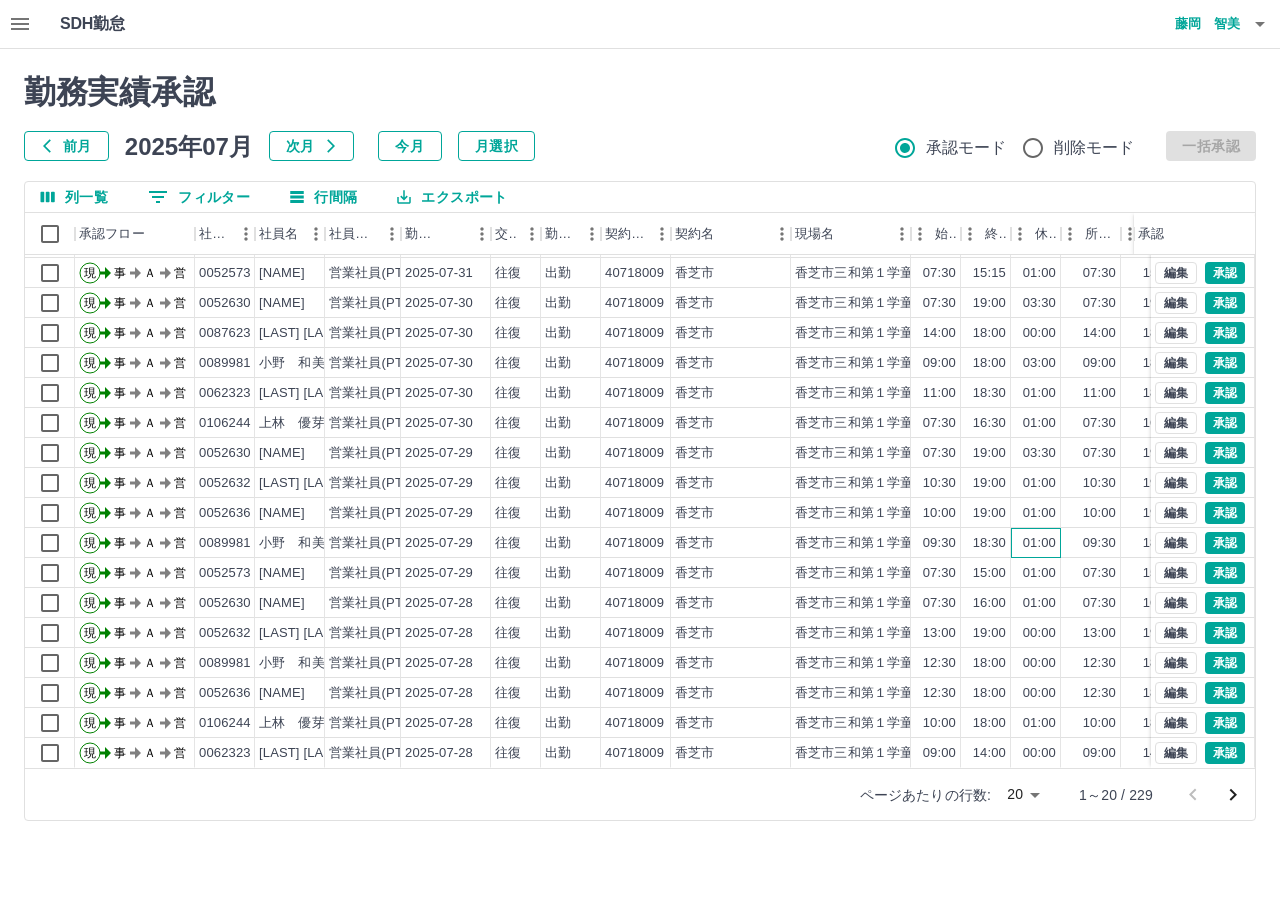 click on "01:00" at bounding box center (1039, 543) 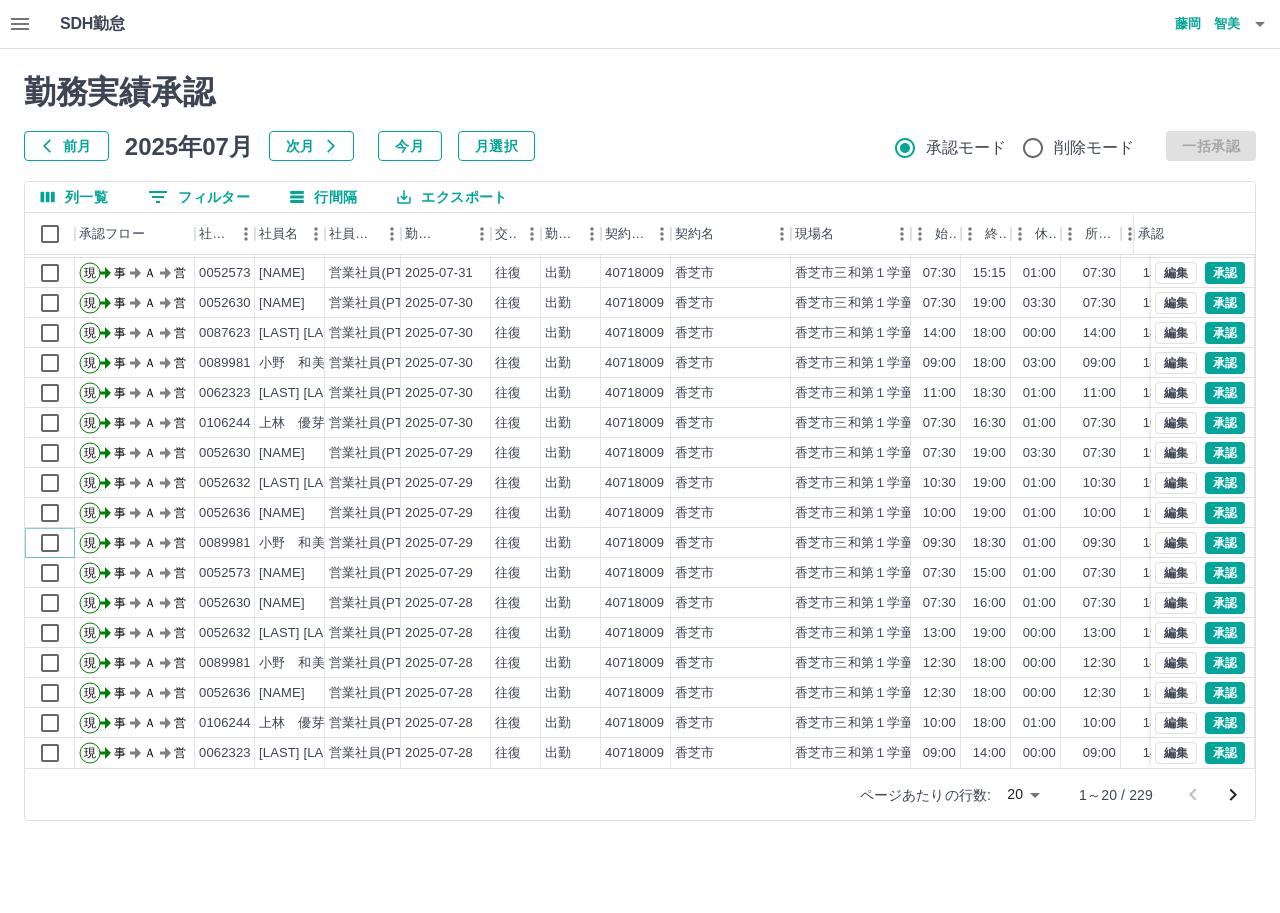 scroll, scrollTop: 104, scrollLeft: 0, axis: vertical 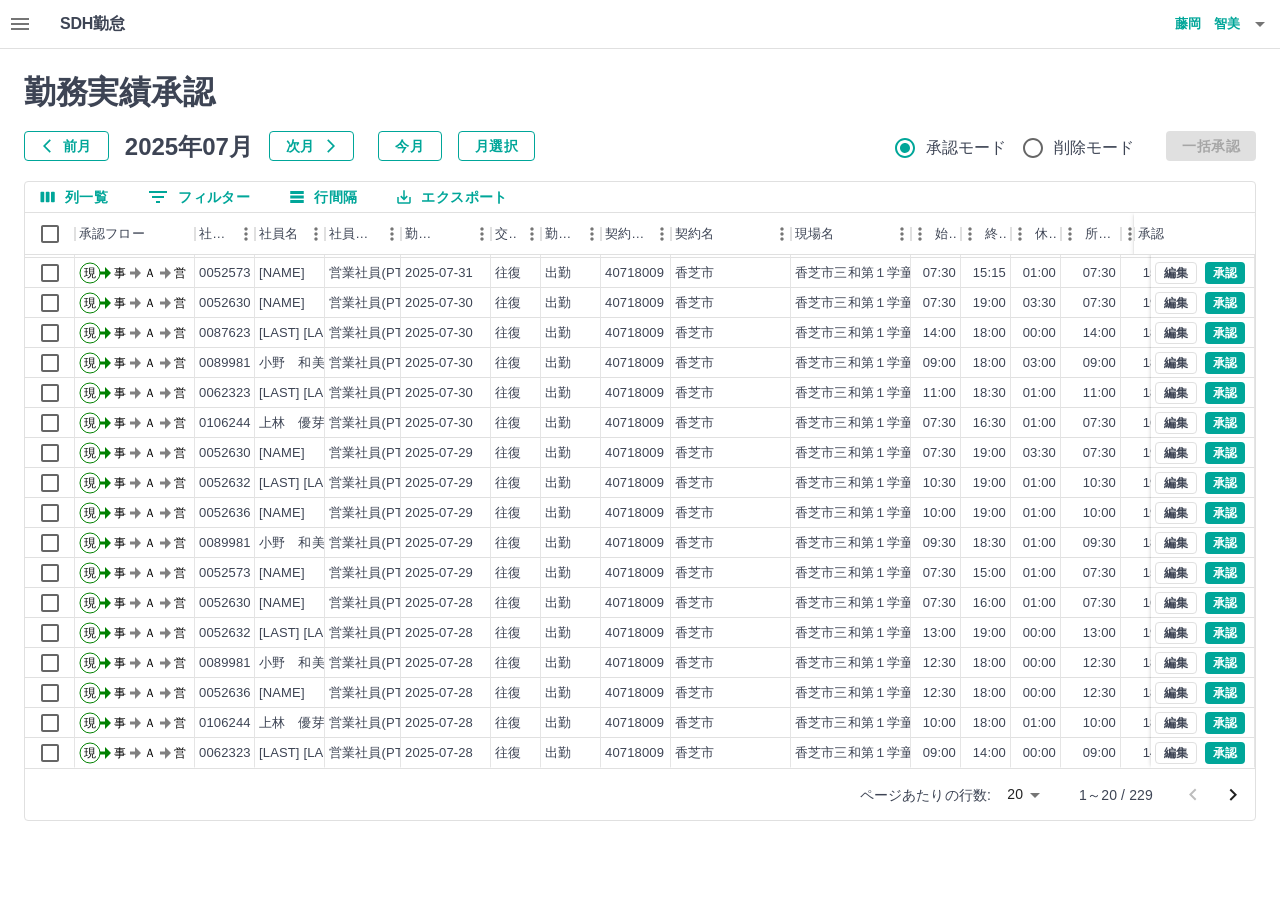 click on "SDH勤怠 藤岡　智美 勤務実績承認 前月 2025年07月 次月 今月 月選択 承認モード 削除モード 一括承認 列一覧 0 フィルター 行間隔 エクスポート 承認フロー 社員番号 社員名 社員区分 勤務日 交通費 勤務区分 契約コード 契約名 現場名 始業 終業 休憩 所定開始 所定終業 所定休憩 拘束 勤務 遅刻等 承認 現 事 Ａ 営 0089981 小野　和美 営業社員(PT契約) 2025-07-31 往復 出勤 40718009 香芝市 香芝市三和第１学童保育所 09:00 18:00 03:30 09:00 18:00 03:30 09:00 05:30 00:00 現 事 Ａ 営 0052632 牧浦　友の 営業社員(PT契約) 2025-07-31 往復 出勤 40718009 香芝市 香芝市三和第１学童保育所 11:00 19:00 01:00 11:00 19:00 01:00 08:00 07:00 00:00 現 事 Ａ 営 0052573 中村　恭子 営業社員(PT契約) 2025-07-31 往復 出勤 40718009 香芝市 香芝市三和第１学童保育所 07:30 15:15 01:00 07:30 15:15 01:00 07:45 06:45 00:00 現 事 Ａ 営 0052630 現" at bounding box center [640, 422] 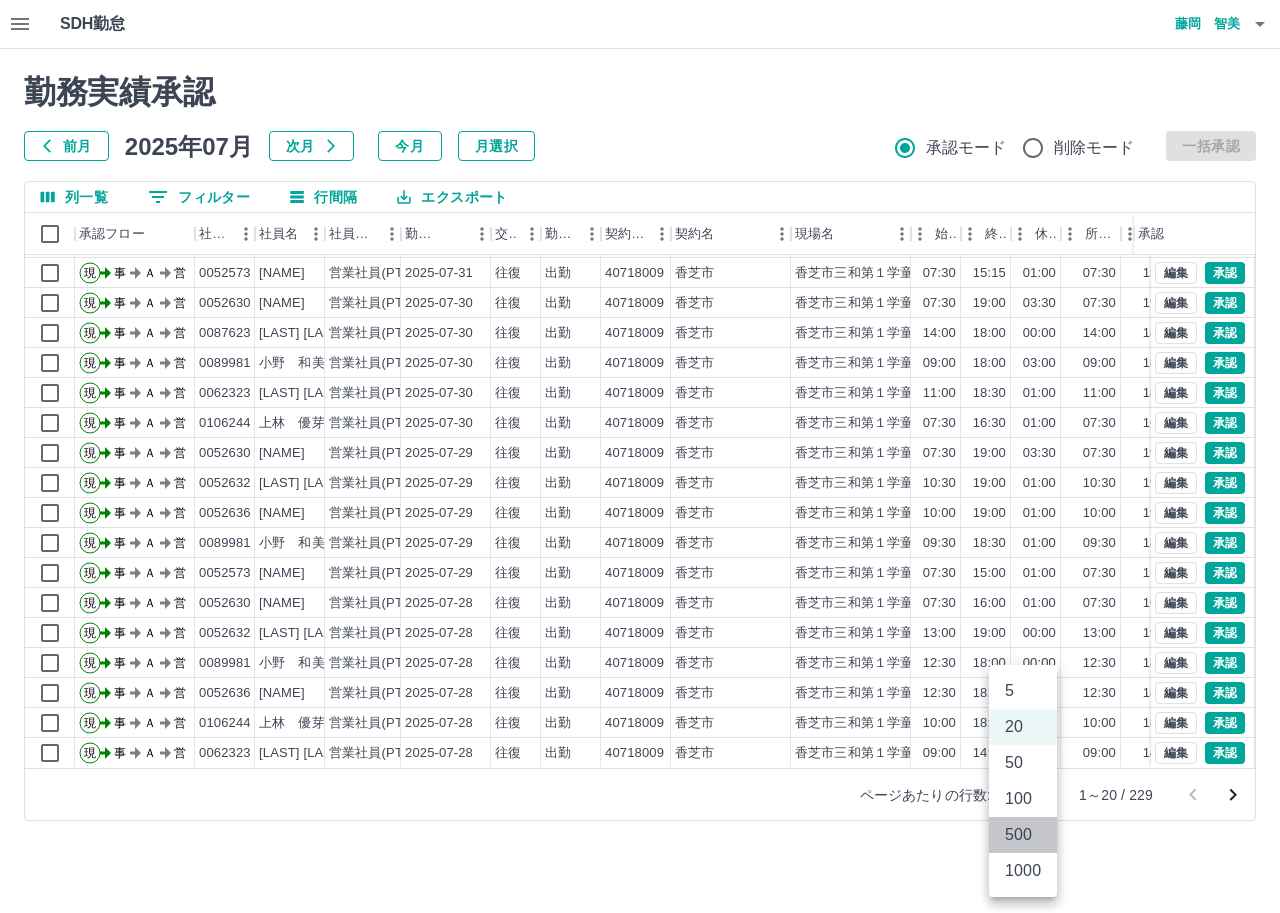 click on "500" at bounding box center [1023, 835] 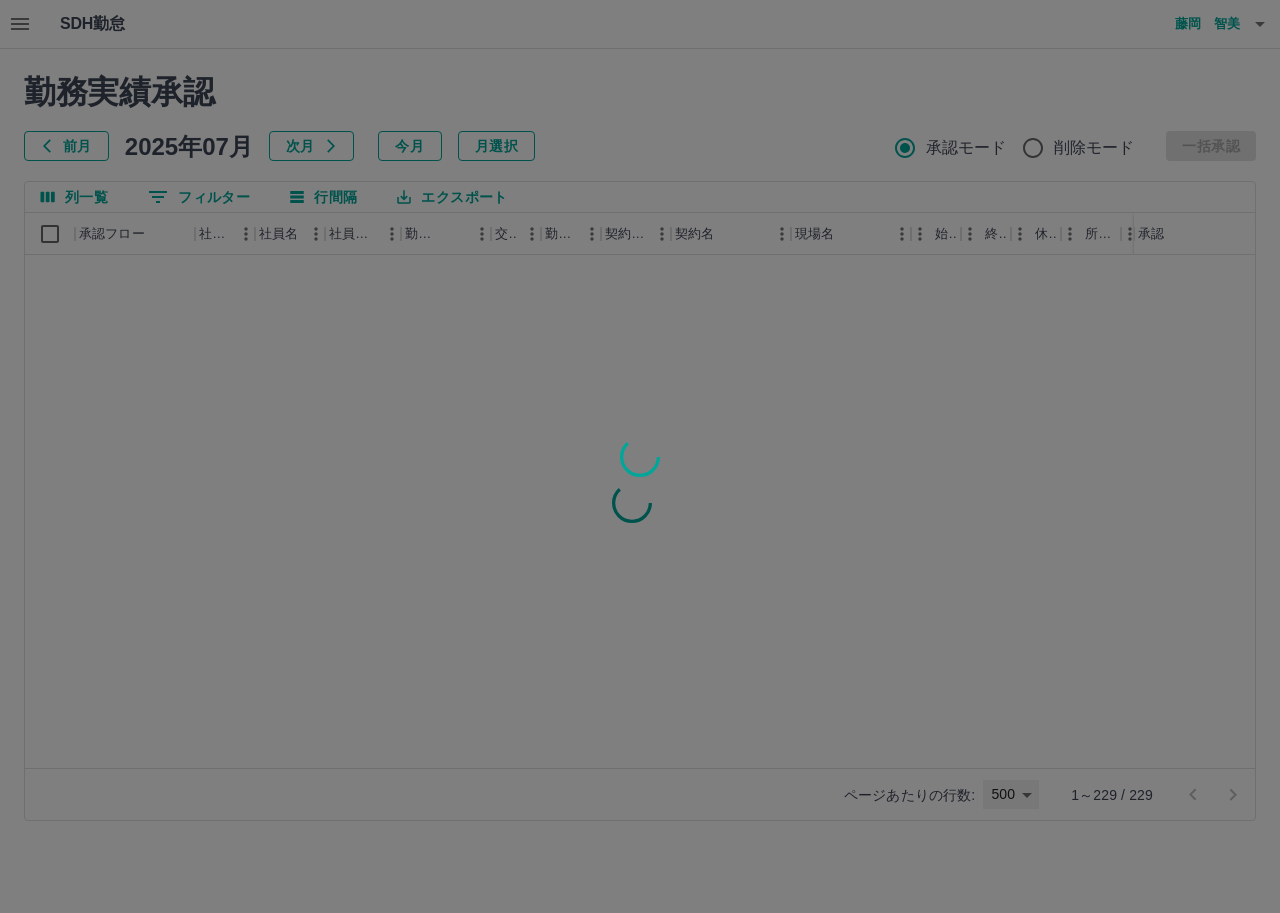 type on "***" 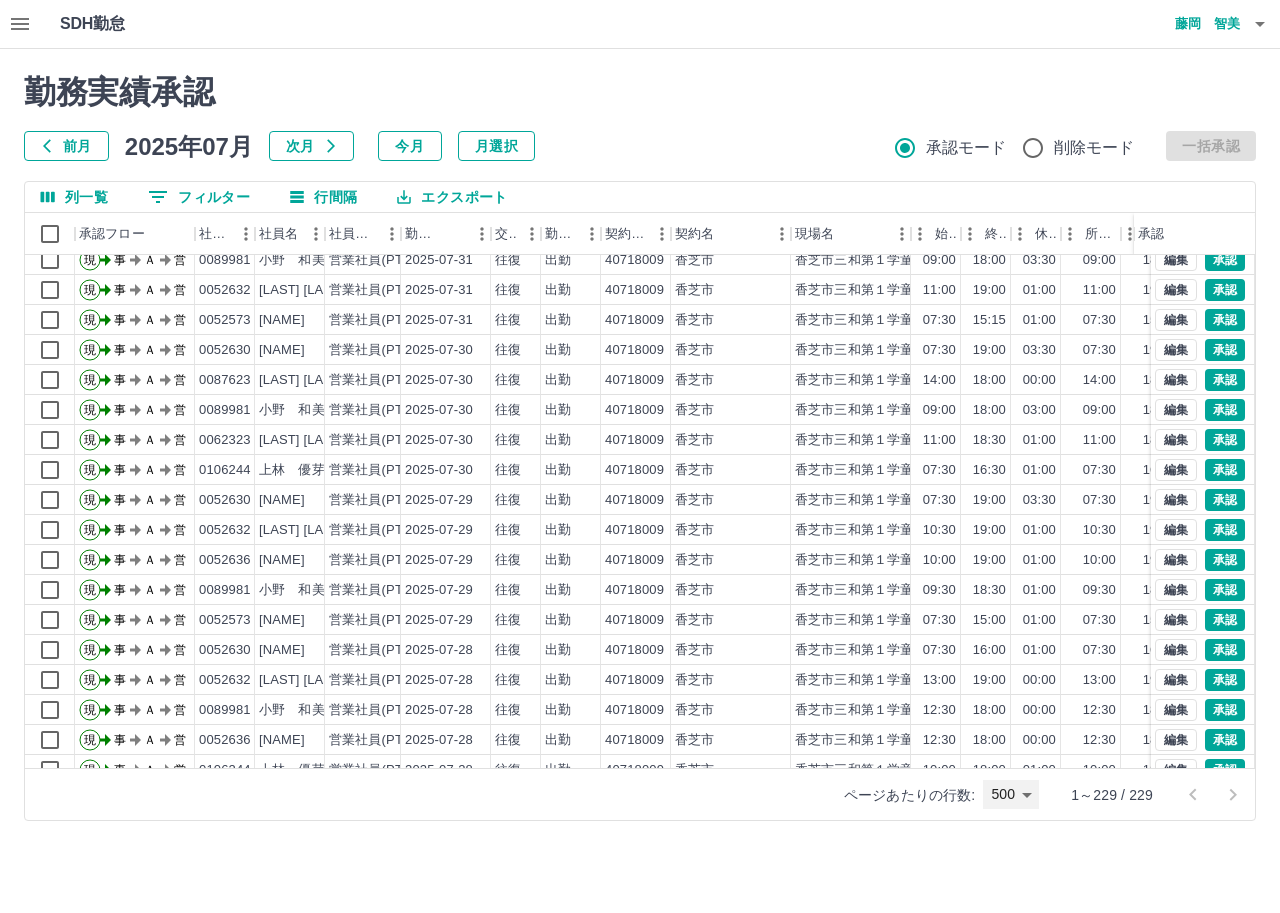 scroll, scrollTop: 80, scrollLeft: 0, axis: vertical 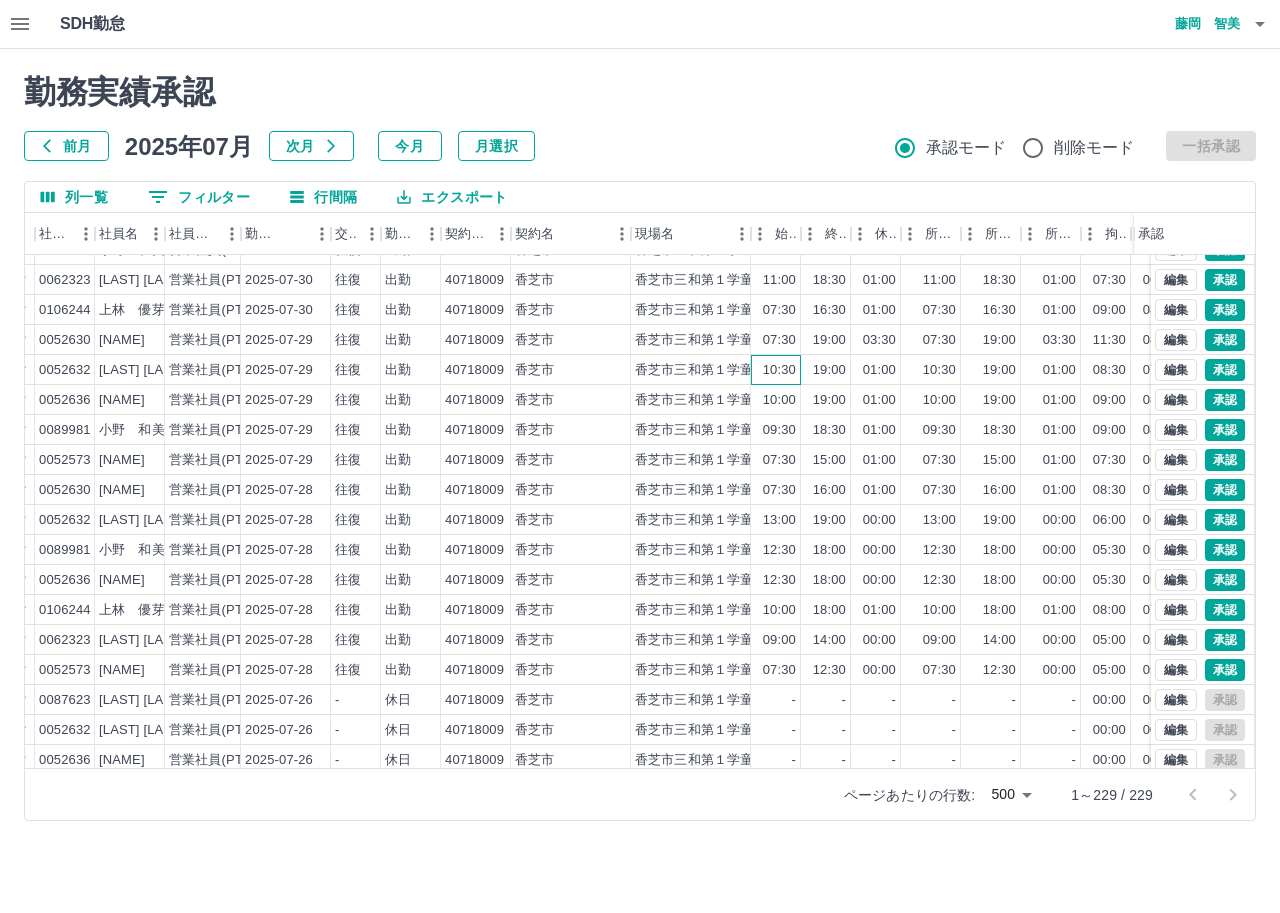 click on "10:30" at bounding box center (776, 370) 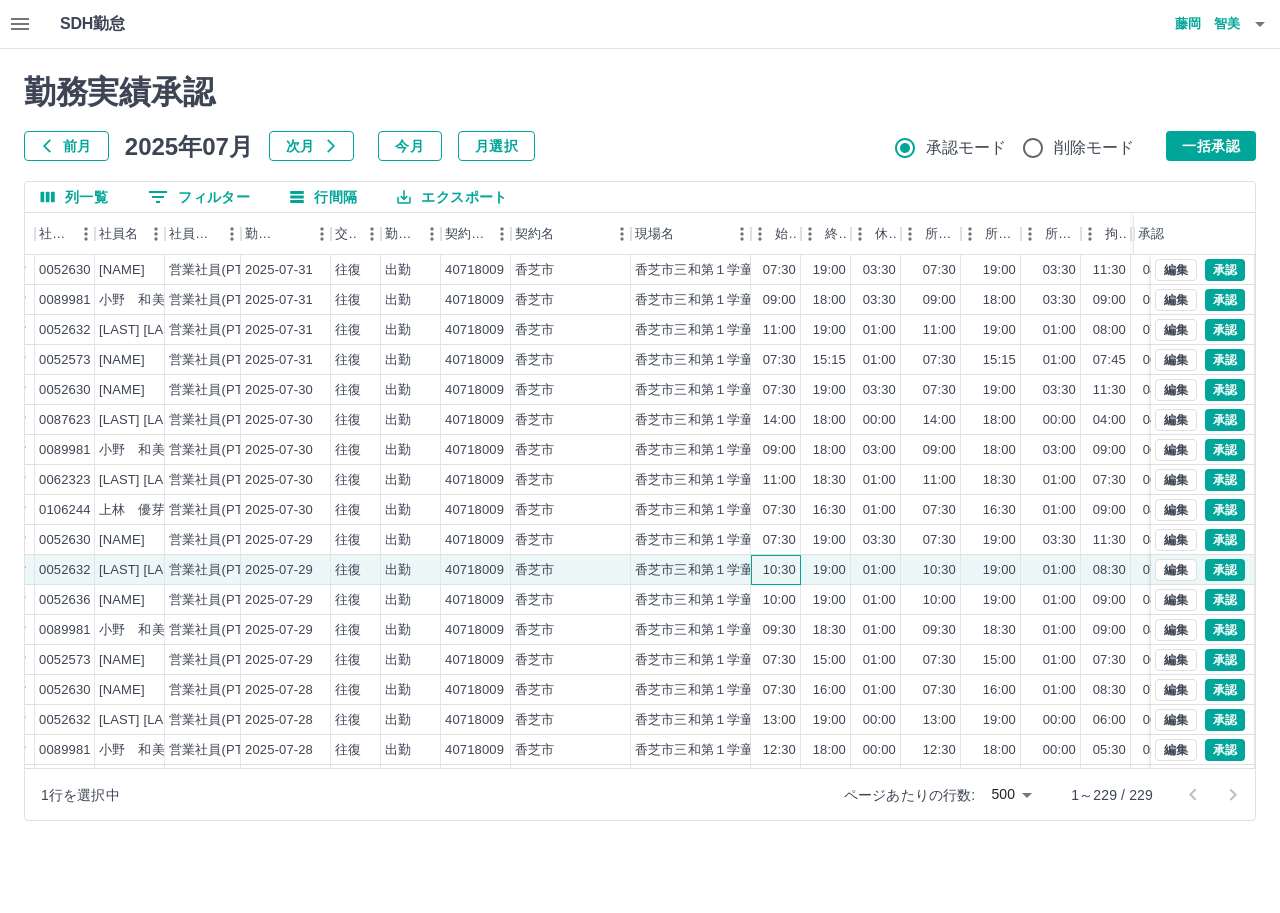 scroll, scrollTop: 100, scrollLeft: 160, axis: both 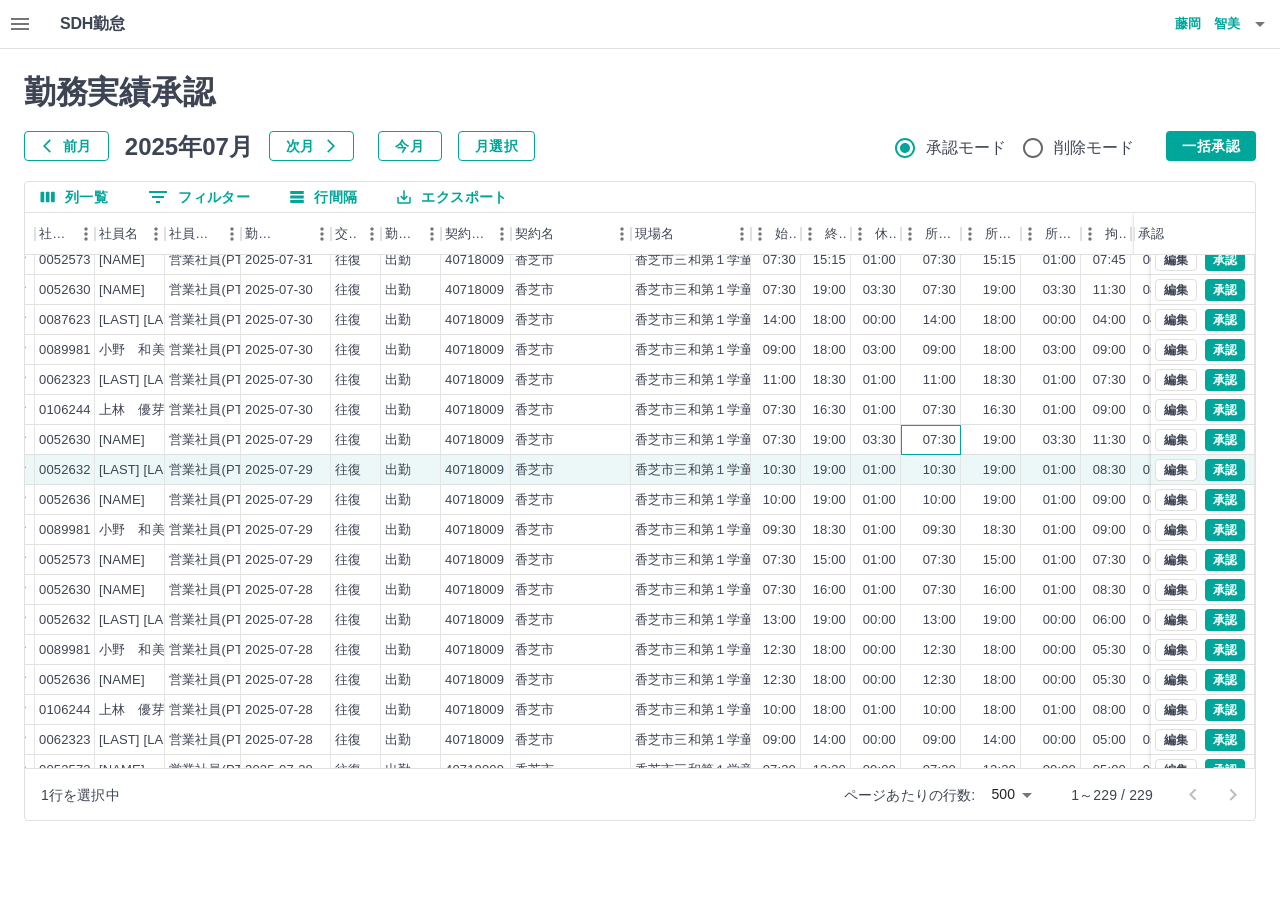 click on "07:30" at bounding box center (939, 440) 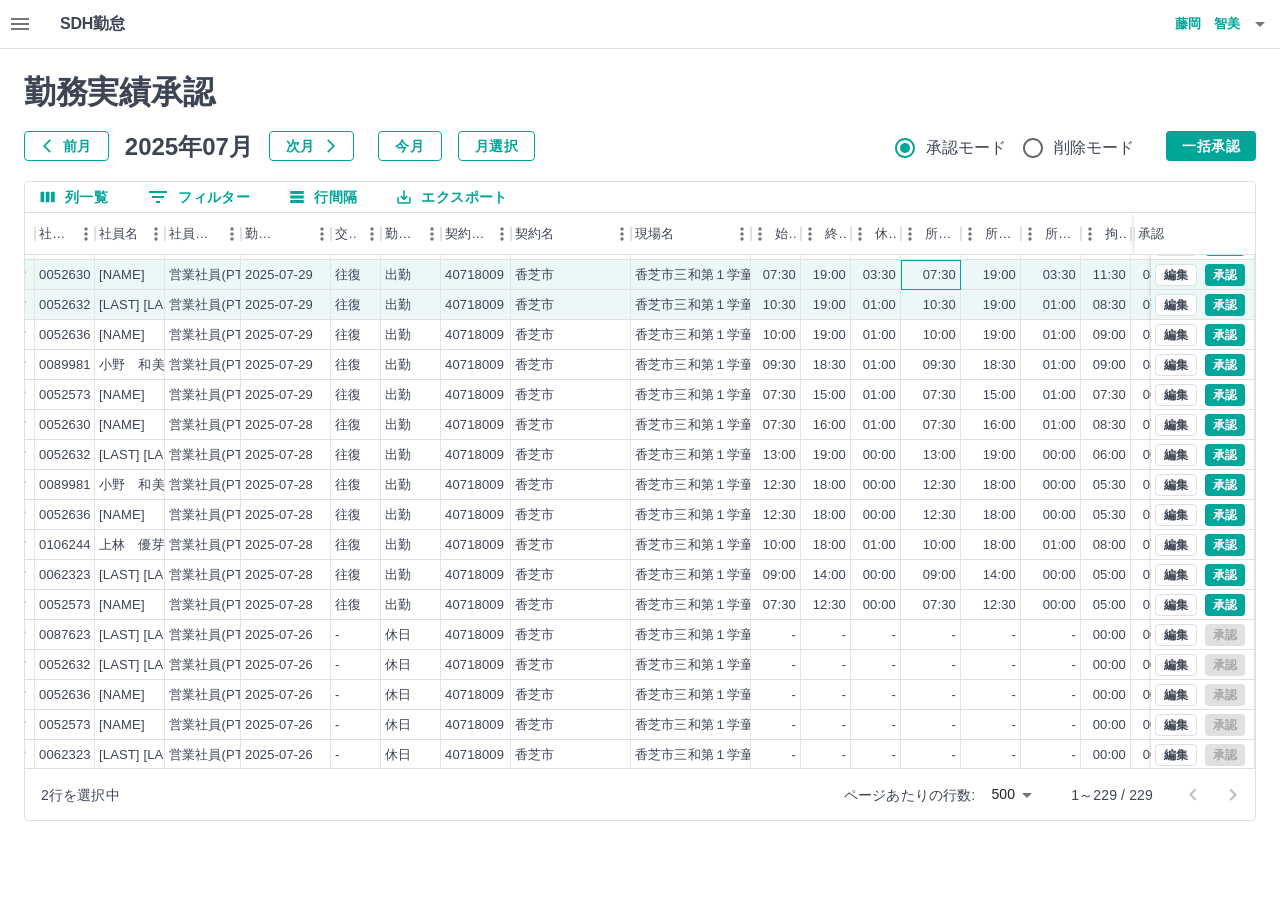 scroll, scrollTop: 300, scrollLeft: 160, axis: both 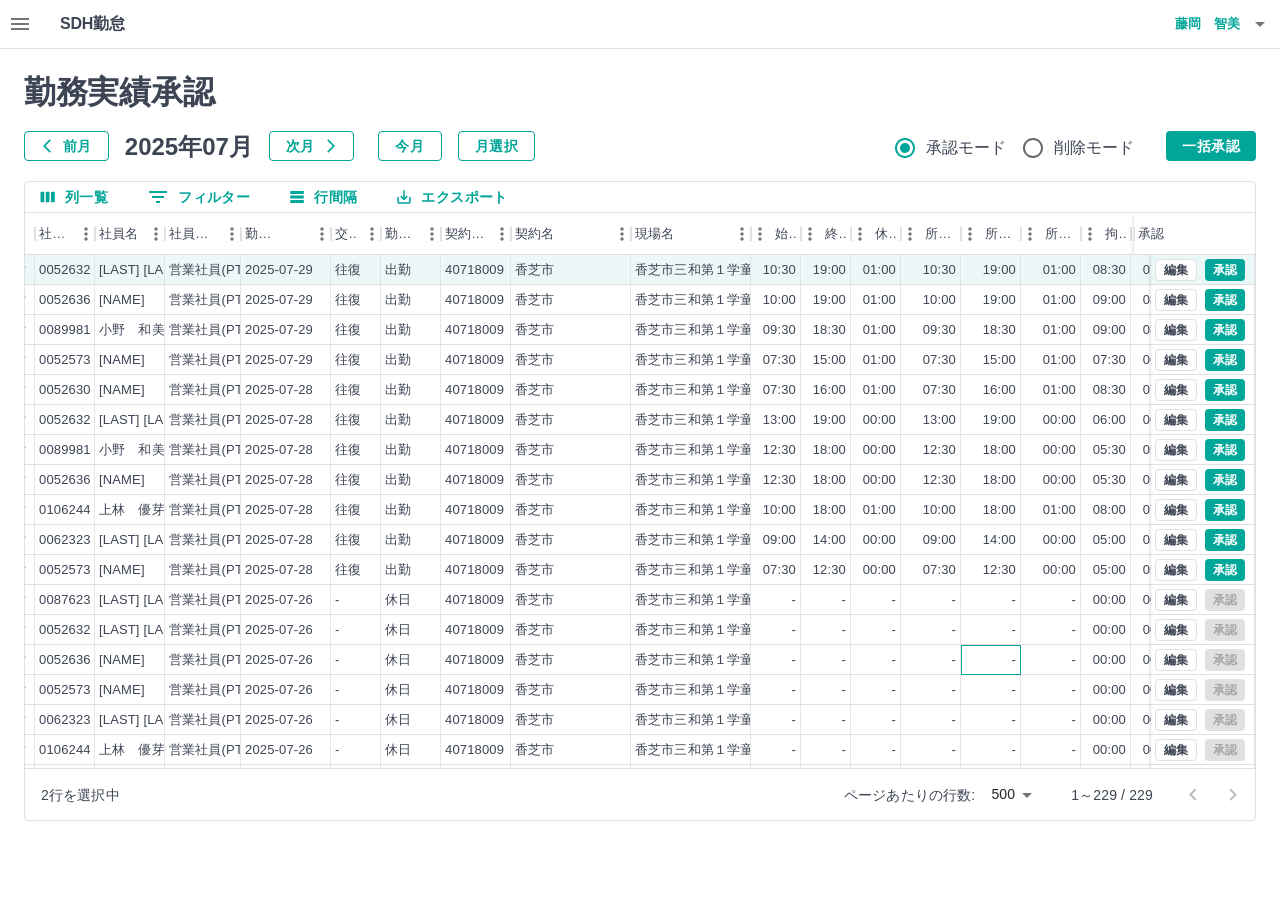 click on "-" at bounding box center [991, 660] 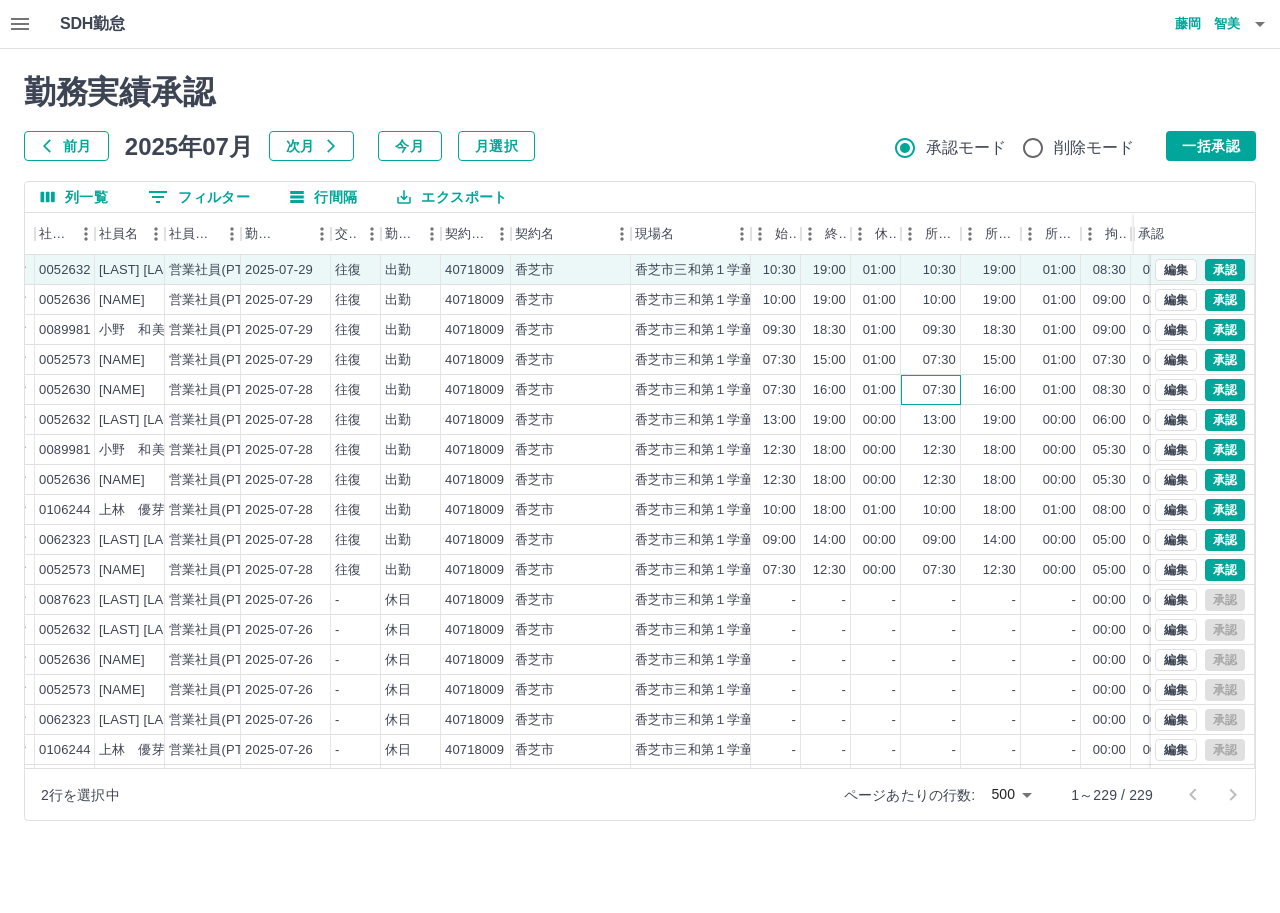 click on "07:30" at bounding box center (939, 390) 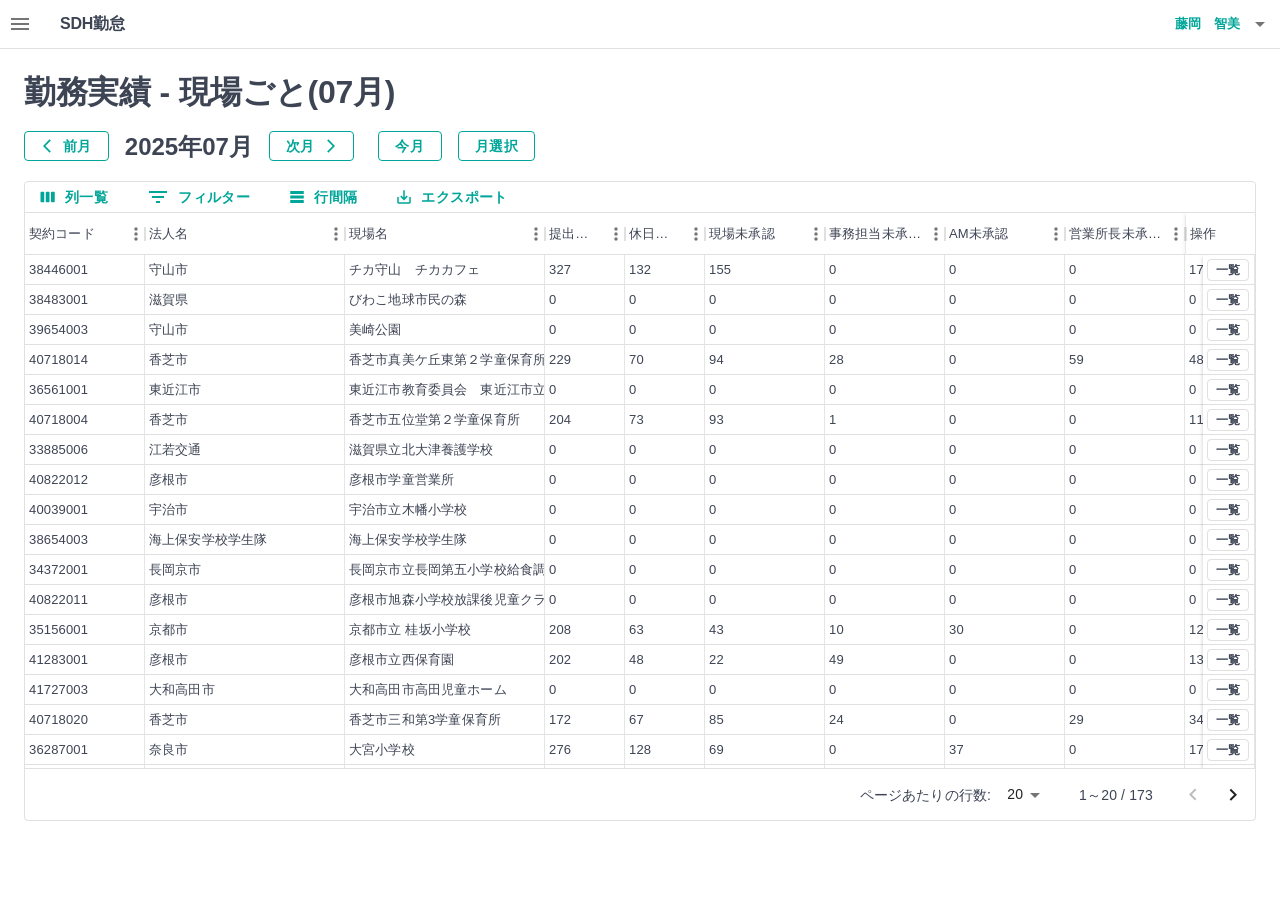 click on "0 フィルター" at bounding box center (199, 197) 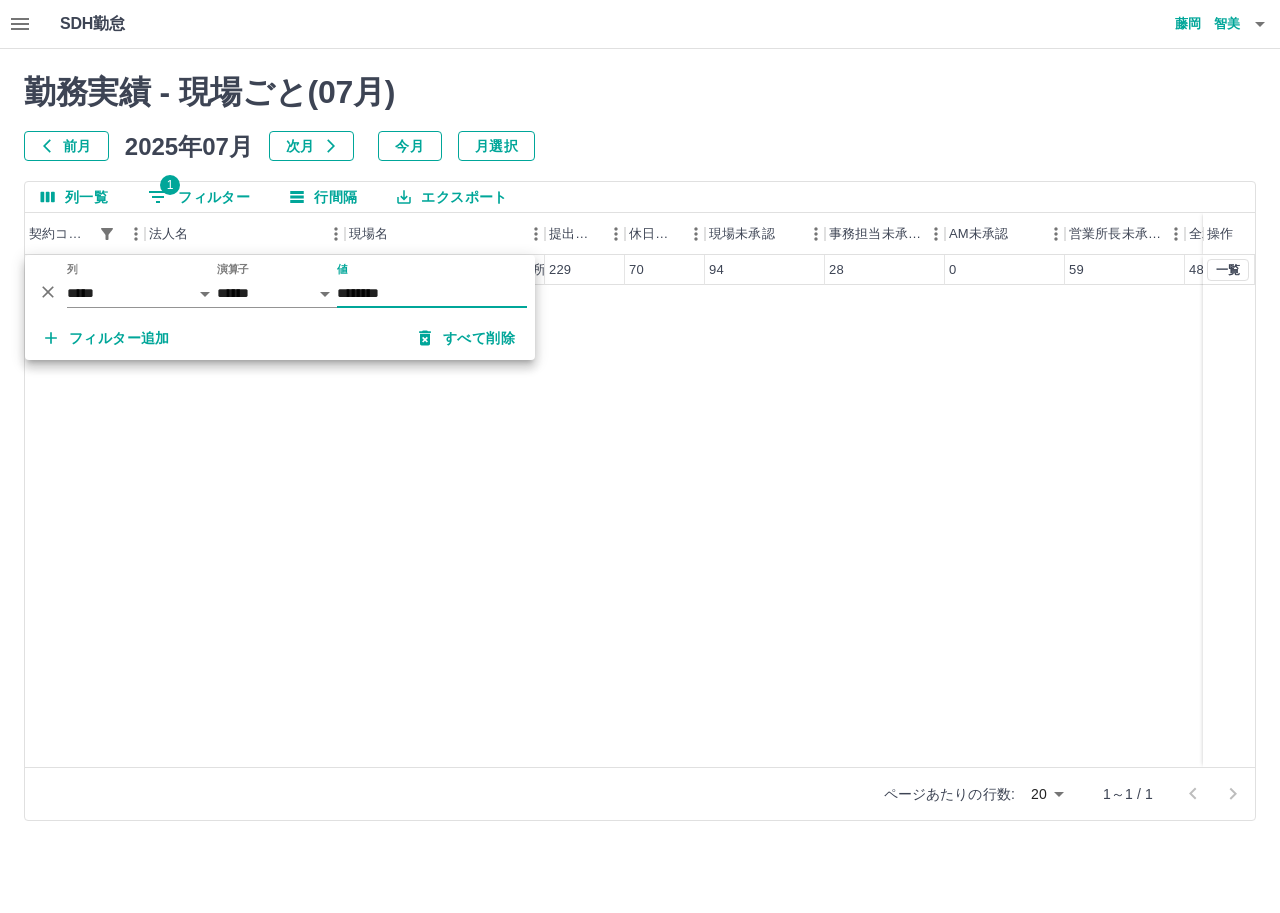 type on "********" 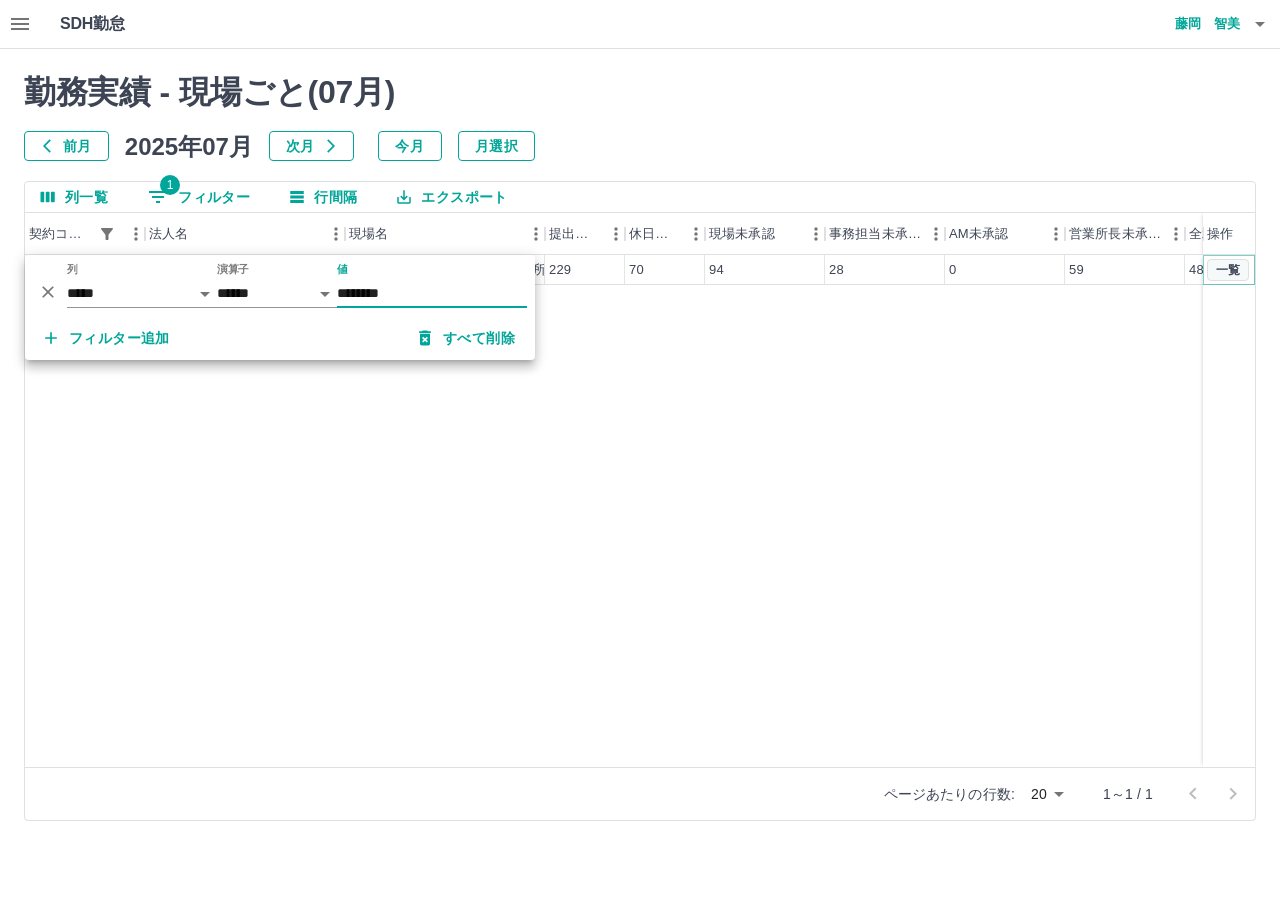 click on "一覧" at bounding box center [1228, 270] 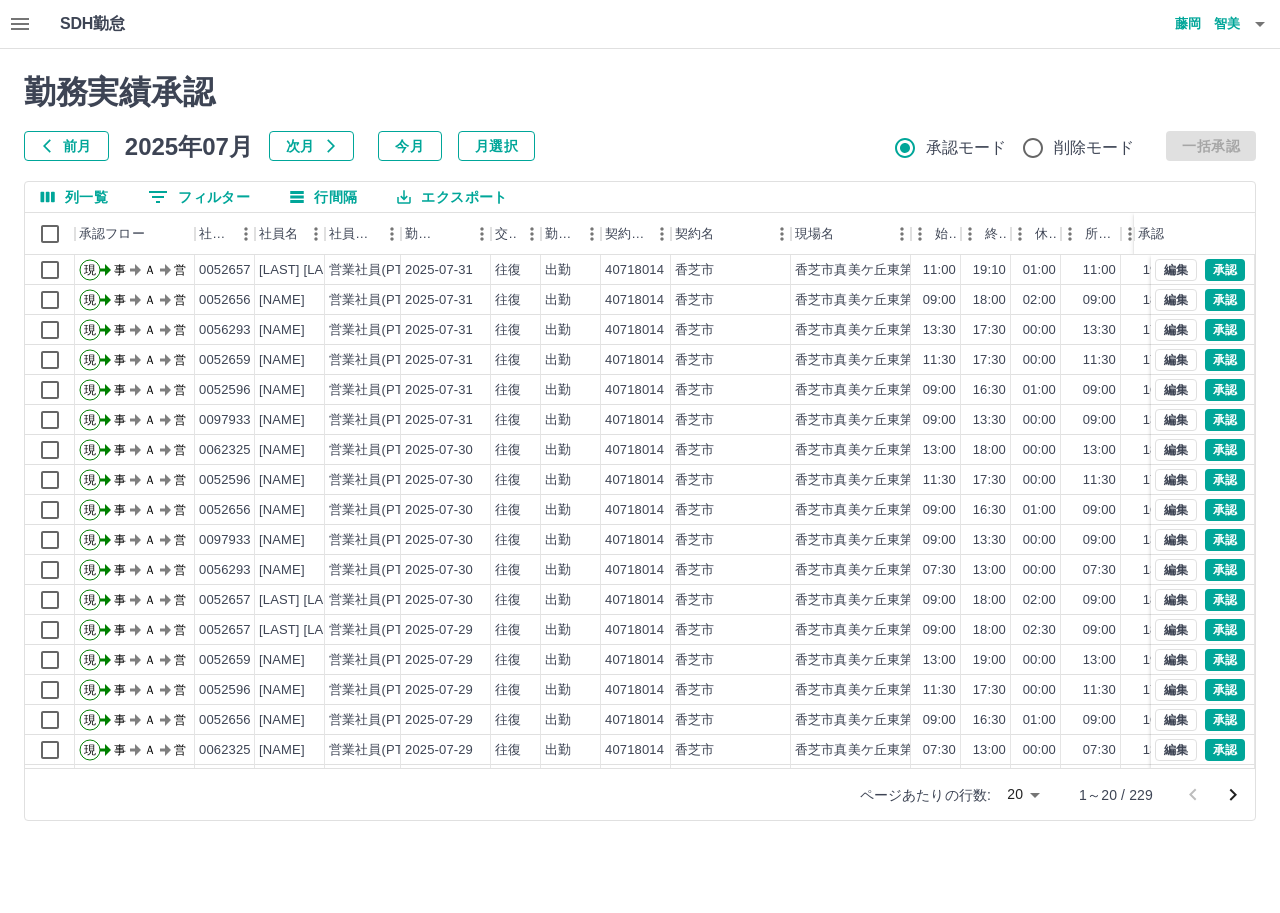 click on "SDH勤怠 藤岡　智美 勤務実績承認 前月 2025年07月 次月 今月 月選択 承認モード 削除モード 一括承認 列一覧 0 フィルター 行間隔 エクスポート 承認フロー 社員番号 社員名 社員区分 勤務日 交通費 勤務区分 契約コード 契約名 現場名 始業 終業 休憩 所定開始 所定終業 所定休憩 拘束 勤務 遅刻等 承認 現 事 Ａ 営 0052657 徳田　智子 営業社員(PT契約) 2025-07-31 往復 出勤 40718014 香芝市 香芝市真美ケ丘東第２学童保育所 11:00 19:10 01:00 11:00 19:10 01:00 08:10 07:10 00:00 現 事 Ａ 営 0052656 松原　千広 営業社員(PT契約) 2025-07-31 往復 出勤 40718014 香芝市 香芝市真美ケ丘東第２学童保育所 09:00 18:00 02:00 09:00 18:00 02:00 09:00 07:00 00:00 現 事 Ａ 営 0056293 尾﨑　嘉子 営業社員(PT契約) 2025-07-31 往復 出勤 40718014 香芝市 香芝市真美ケ丘東第２学童保育所 13:30 17:30 00:00 13:30 17:30 00:00 04:00 04:00 00:00" at bounding box center [640, 422] 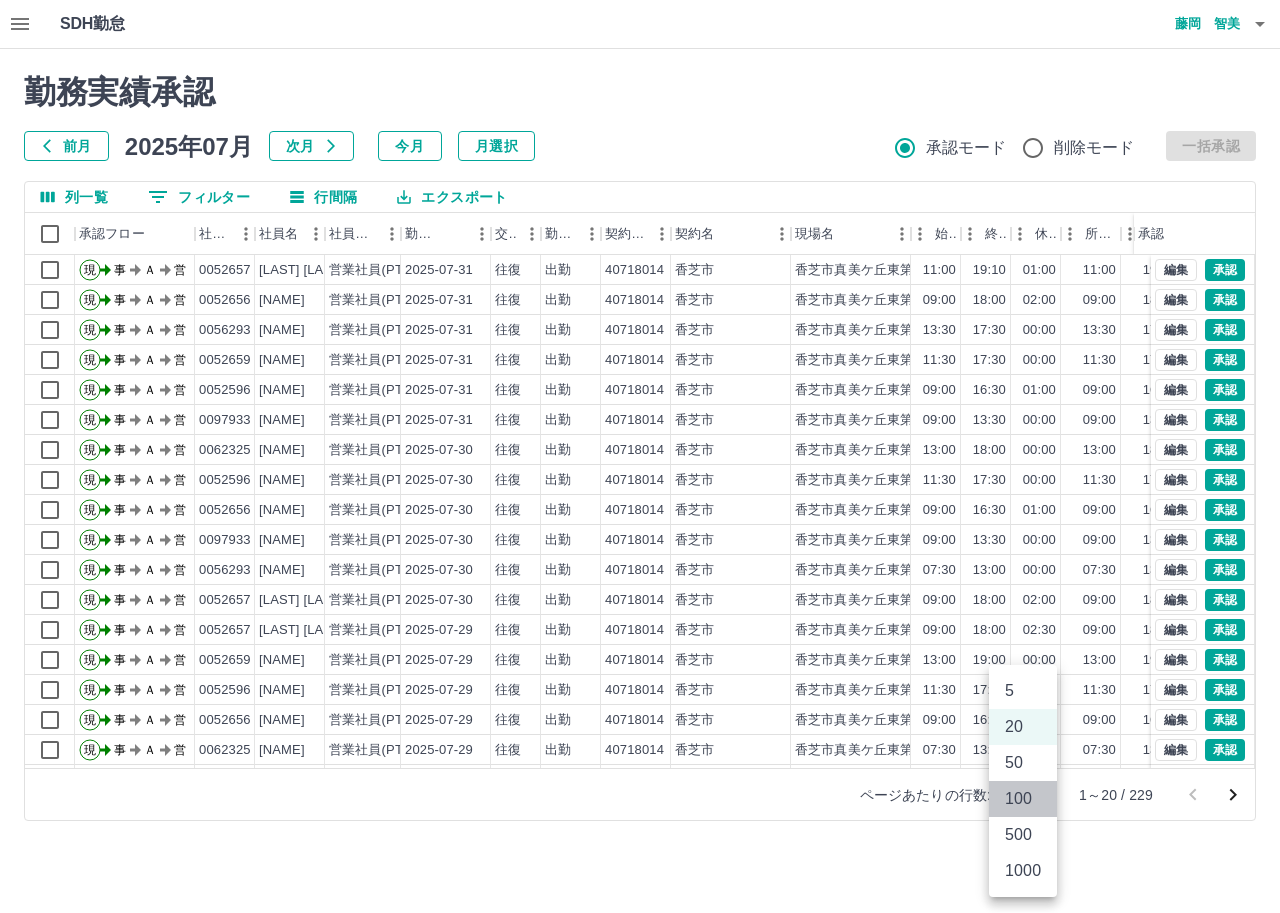 click on "100" at bounding box center (1023, 799) 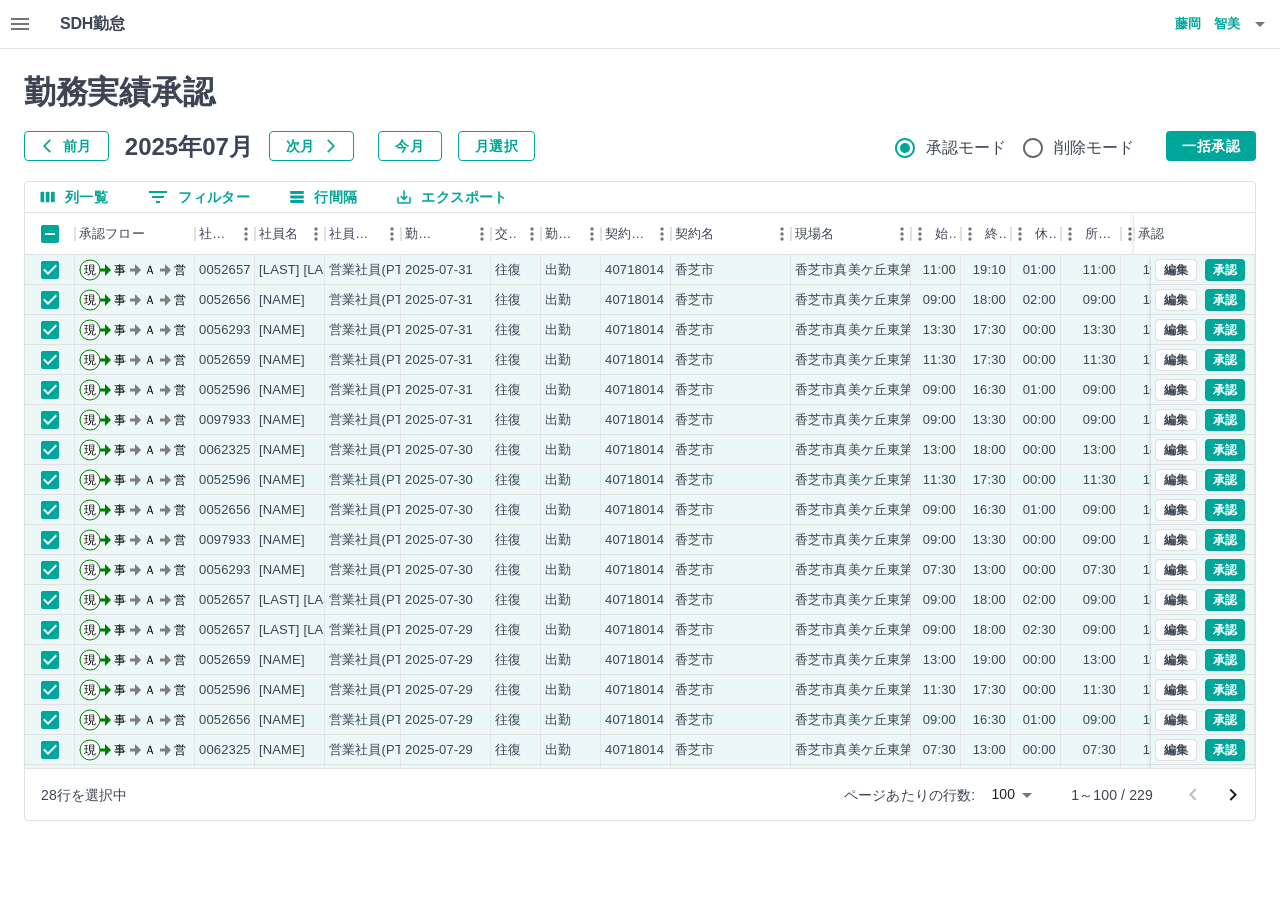 click on "勤務実績承認 前月 2025年07月 次月 今月 月選択 承認モード 削除モード 一括承認 列一覧 0 フィルター 行間隔 エクスポート 承認フロー 社員番号 社員名 社員区分 勤務日 交通費 勤務区分 契約コード 契約名 現場名 始業 終業 休憩 所定開始 所定終業 所定休憩 拘束 勤務 遅刻等 承認 現 事 Ａ 営 0052657 徳田　智子 営業社員(PT契約) 2025-07-31 往復 出勤 40718014 香芝市 香芝市真美ケ丘東第２学童保育所 11:00 19:10 01:00 11:00 19:10 01:00 08:10 07:10 00:00 現 事 Ａ 営 0052656 松原　千広 営業社員(PT契約) 2025-07-31 往復 出勤 40718014 香芝市 香芝市真美ケ丘東第２学童保育所 09:00 18:00 02:00 09:00 18:00 02:00 09:00 07:00 00:00 現 事 Ａ 営 0056293 尾﨑　嘉子 営業社員(PT契約) 2025-07-31 往復 出勤 40718014 香芝市 香芝市真美ケ丘東第２学童保育所 13:30 17:30 00:00 13:30 17:30 00:00 04:00 04:00 00:00 現 事 Ａ 営 0052659" at bounding box center [640, 447] 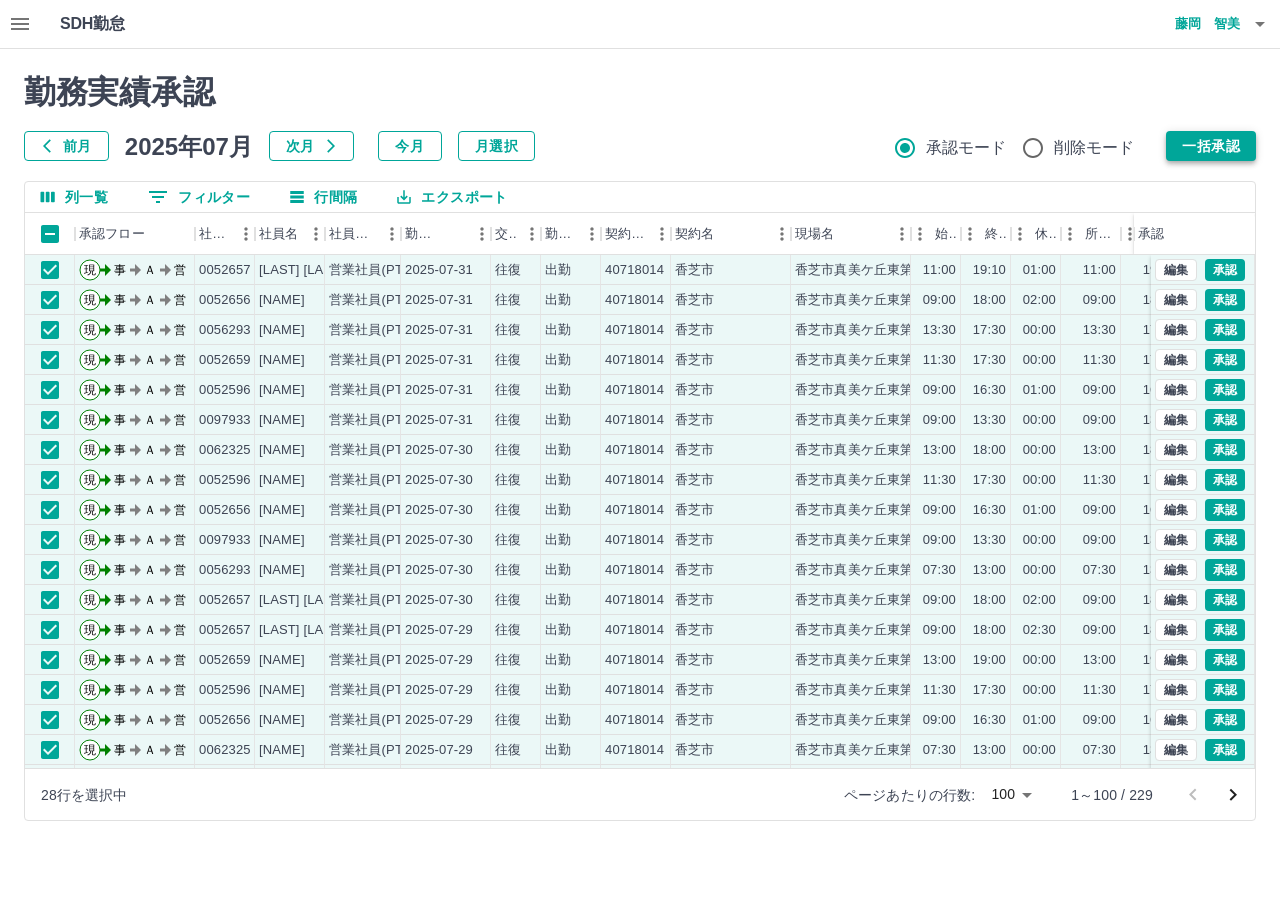 click on "一括承認" at bounding box center (1211, 146) 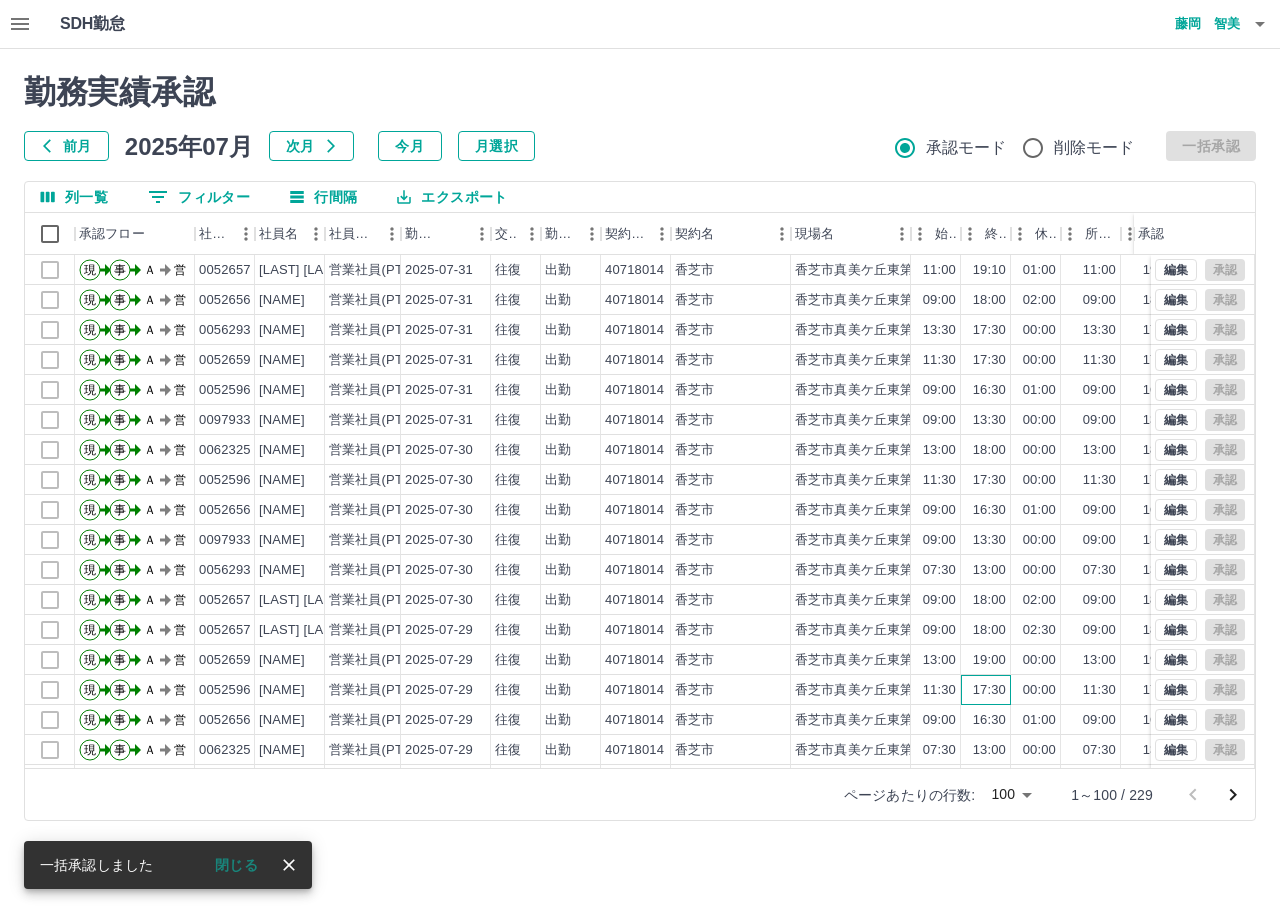 click on "17:30" at bounding box center (986, 690) 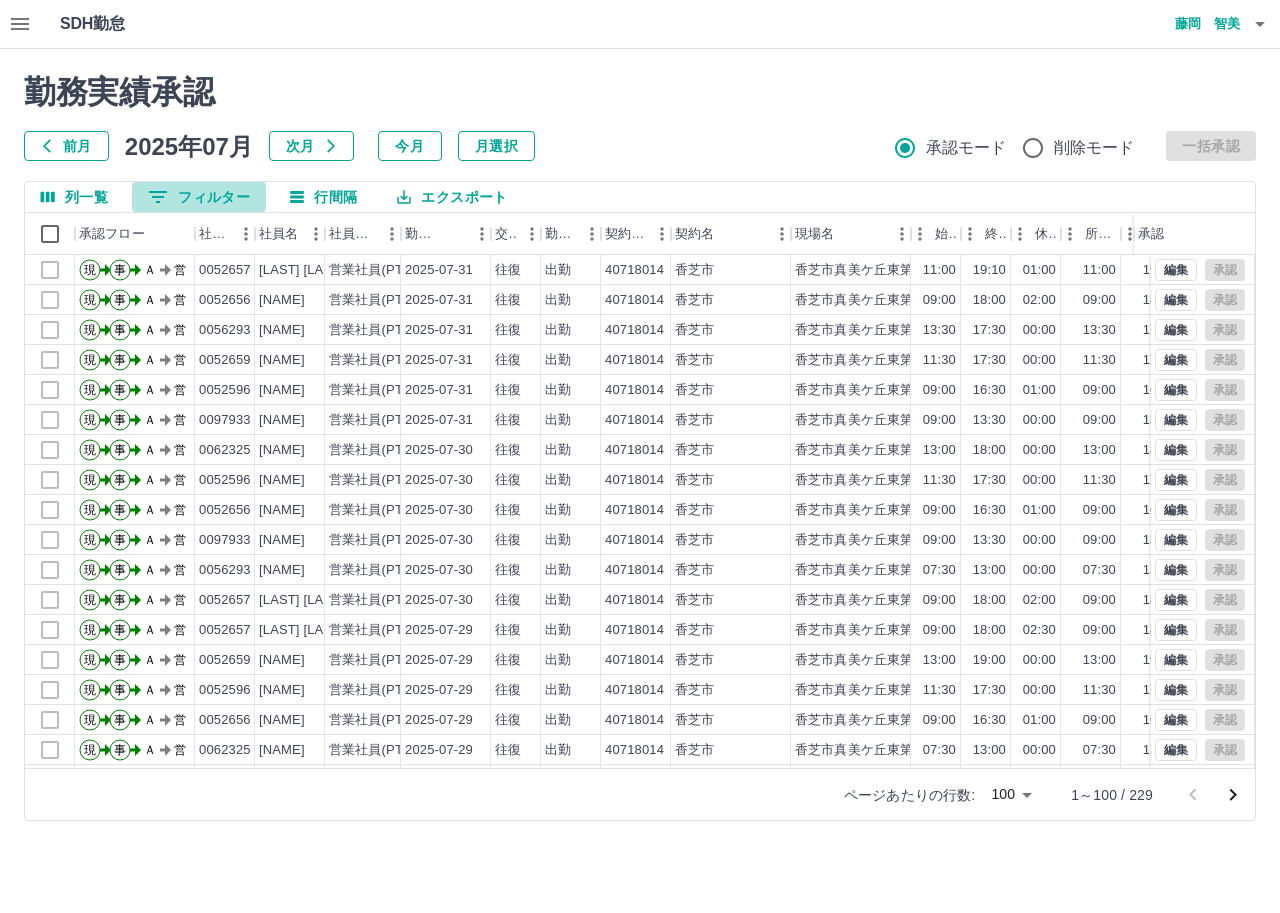 click 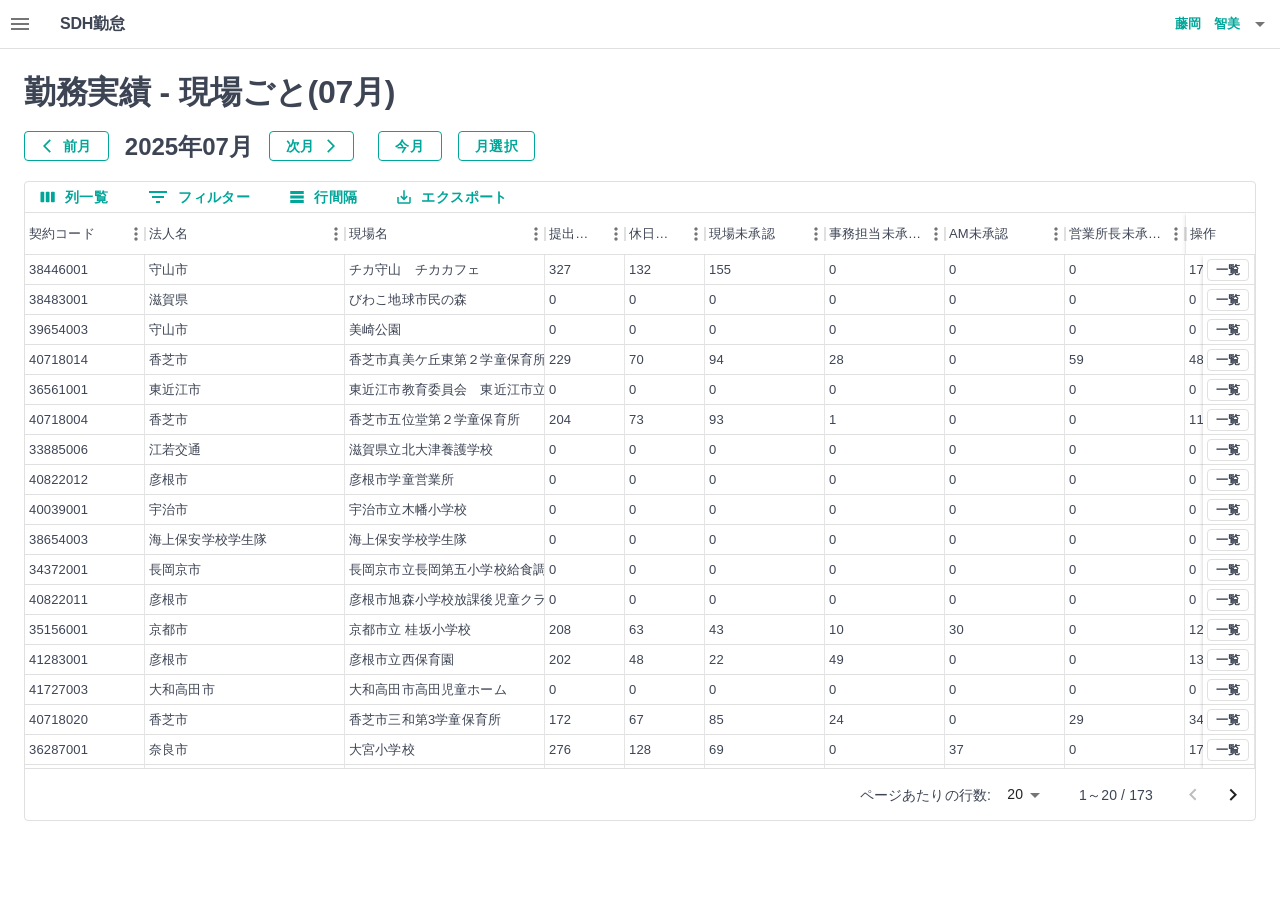 click on "2025年07月" at bounding box center (189, 146) 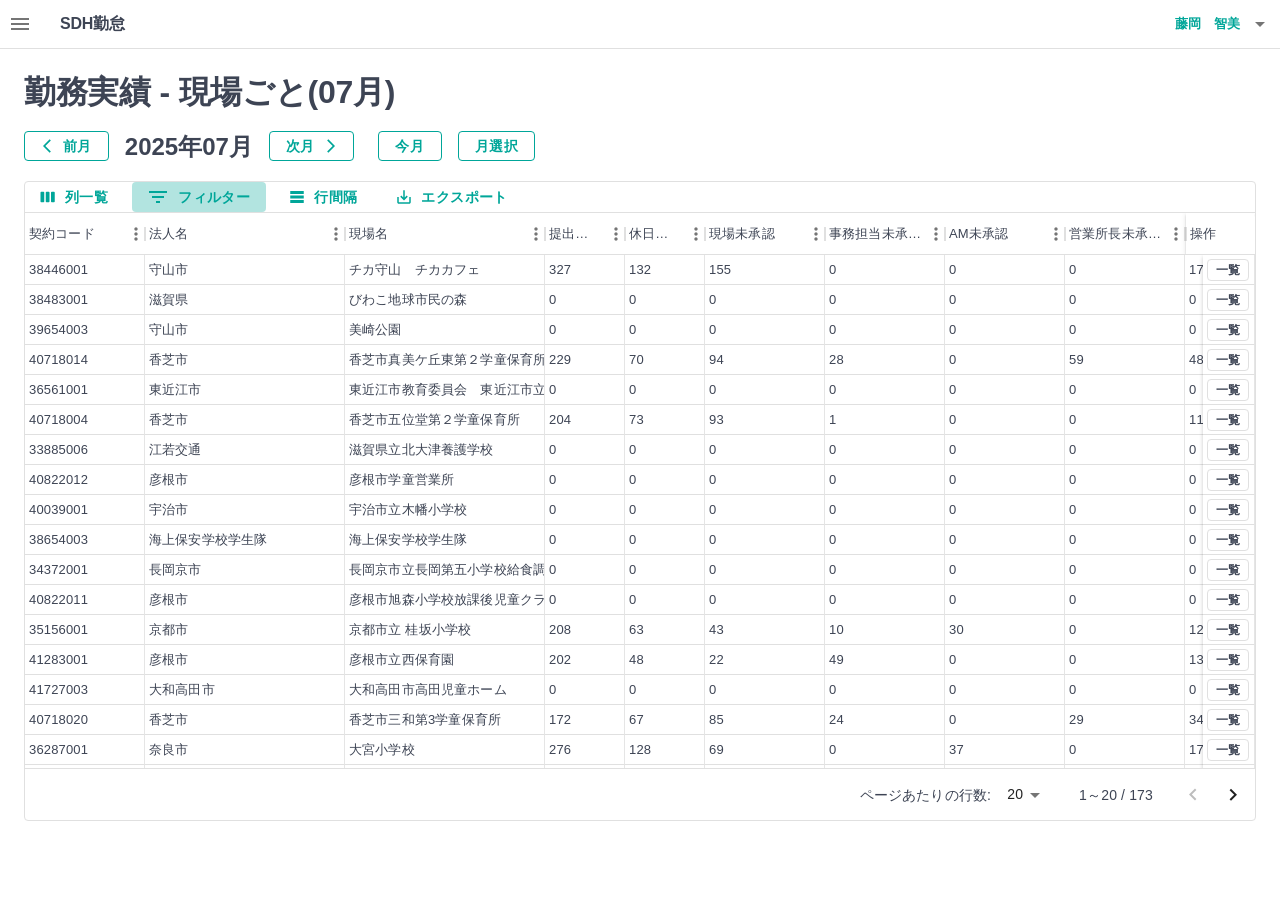 click 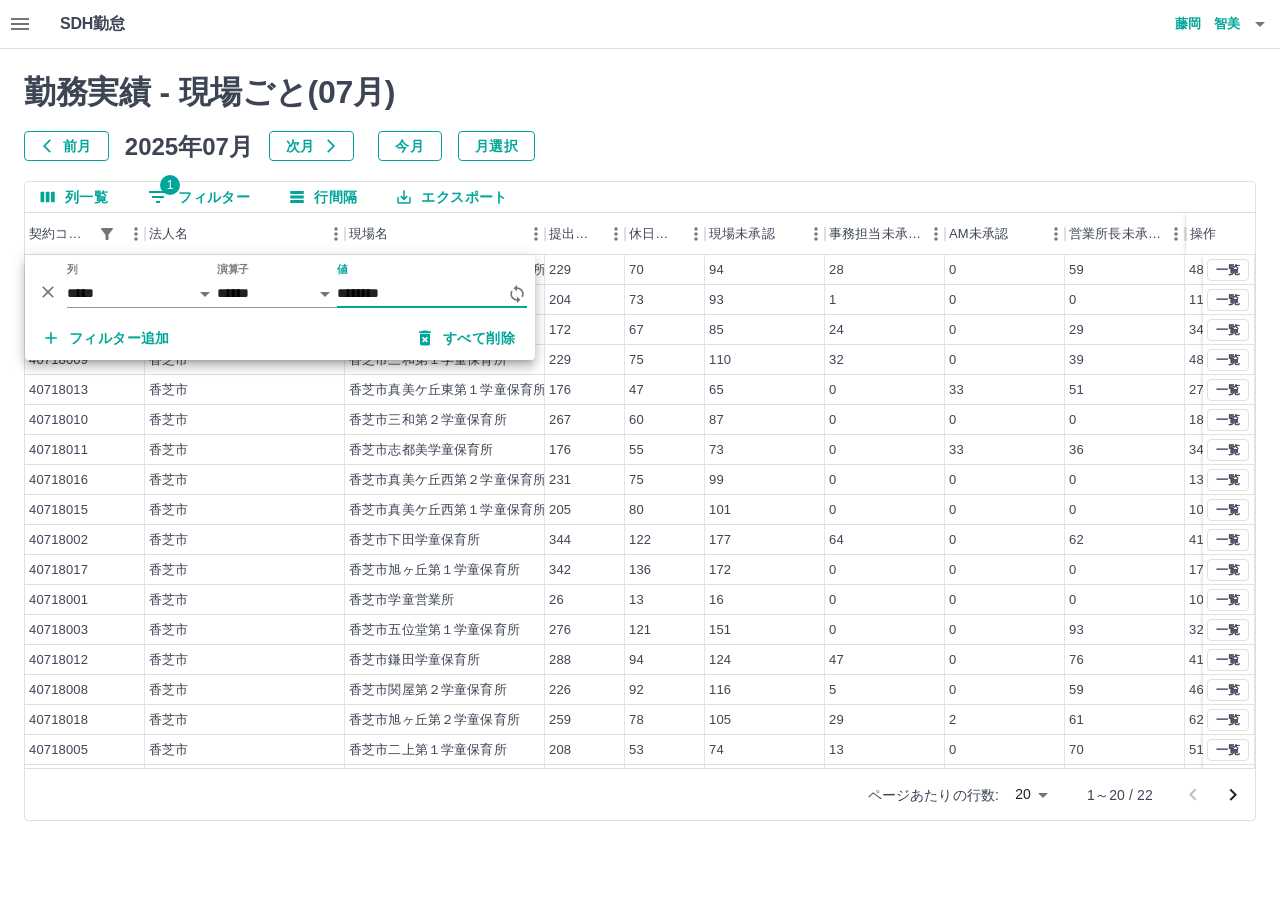 type on "********" 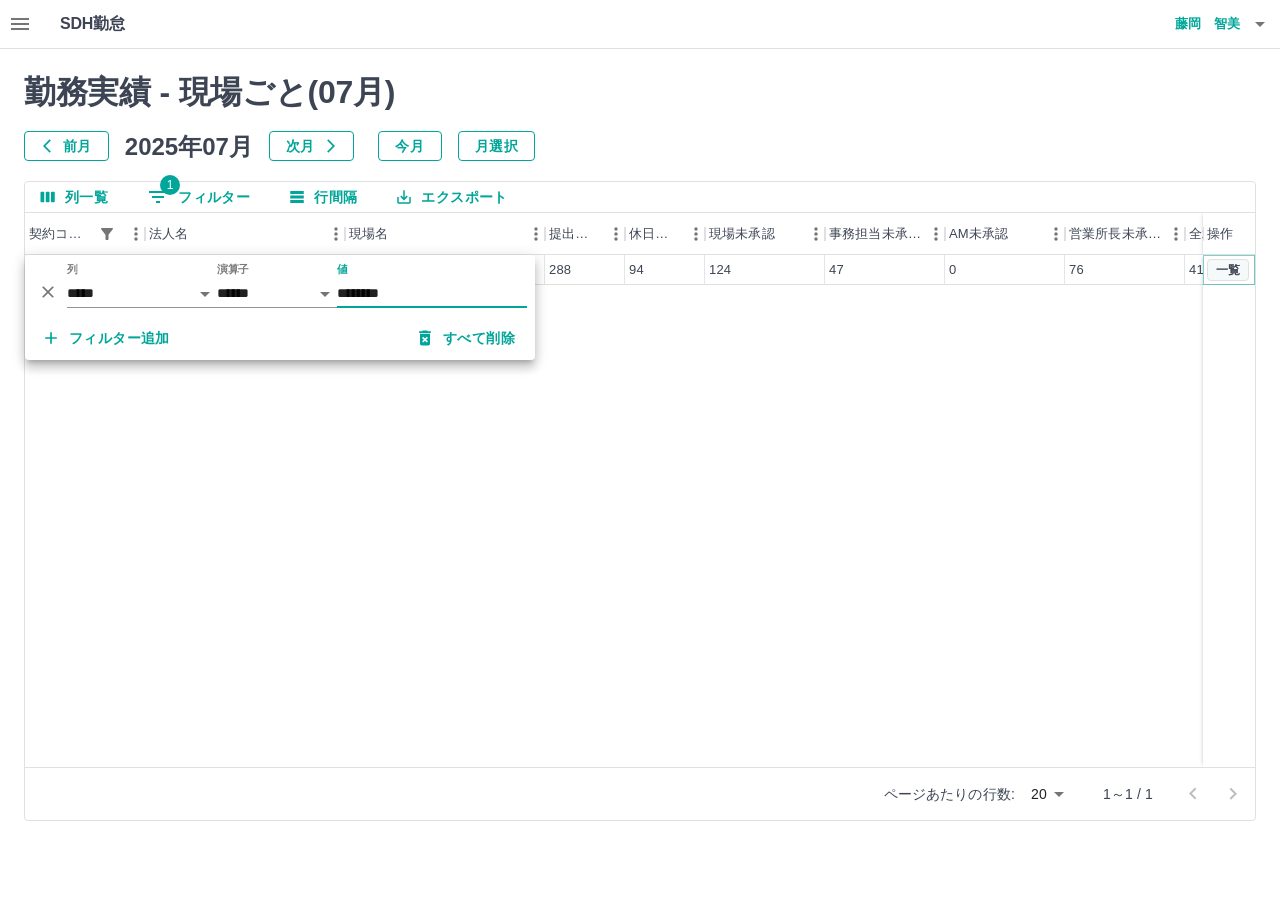 click on "一覧" at bounding box center [1228, 270] 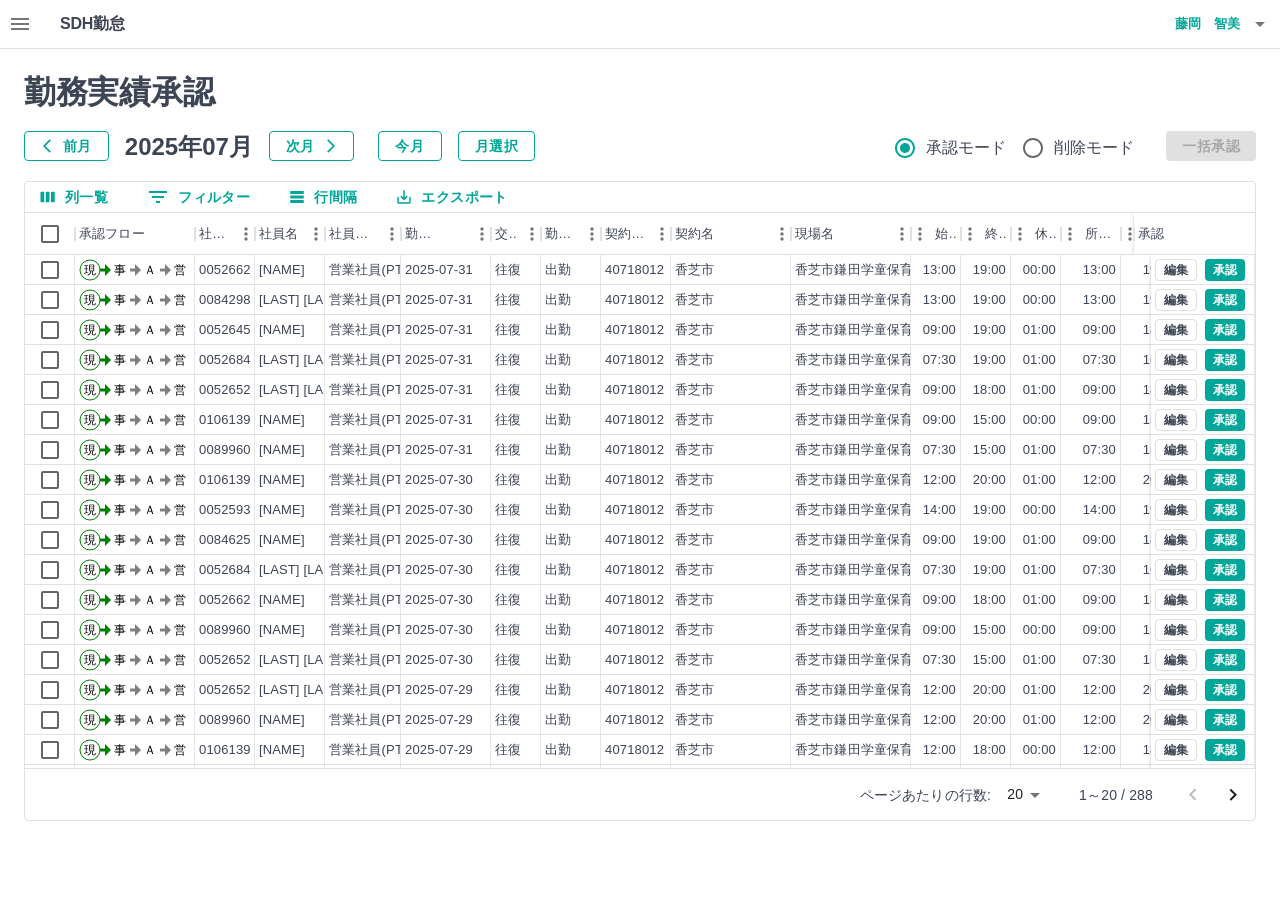 click on "SDH勤怠 [LAST] [FIRST] 勤務実績承認 前月 2025年07月 次月 今月 月選択 承認モード 削除モード 一括承認 列一覧 0 フィルター 行間隔 エクスポート 承認フロー 社員番号 社員名 社員区分 勤務日 交通費 勤務区分 契約コード 契約名 現場名 始業 終業 休憩 所定開始 所定終業 所定休憩 拘束 勤務 遅刻等 承認 現 事 Ａ 営 0052662 [LAST] [FIRST] 営業社員(PT契約) 2025-07-31 往復 出勤 40718012 [CITY] [CITY][SITE] 13:00 19:00 00:00 13:00 19:00 00:00 06:00 06:00 00:00 現 事 Ａ 営 0084298 [LAST] [FIRST] 営業社員(PT契約) 2025-07-31 往復 出勤 40718012 [CITY] [CITY][SITE] 13:00 19:00 00:00 13:00 19:00 00:00 06:00 06:00 00:00 現 事 Ａ 営 0052645 [LAST] [FIRST] 営業社員(PT契約) 2025-07-31 往復 出勤 40718012 [CITY] [CITY][SITE] 09:00 19:00 01:00 09:00 18:00 01:00 10:00 09:00 00:00 現 事 Ａ 営 0052684 [LAST] [FIRST] 07:30" at bounding box center (640, 422) 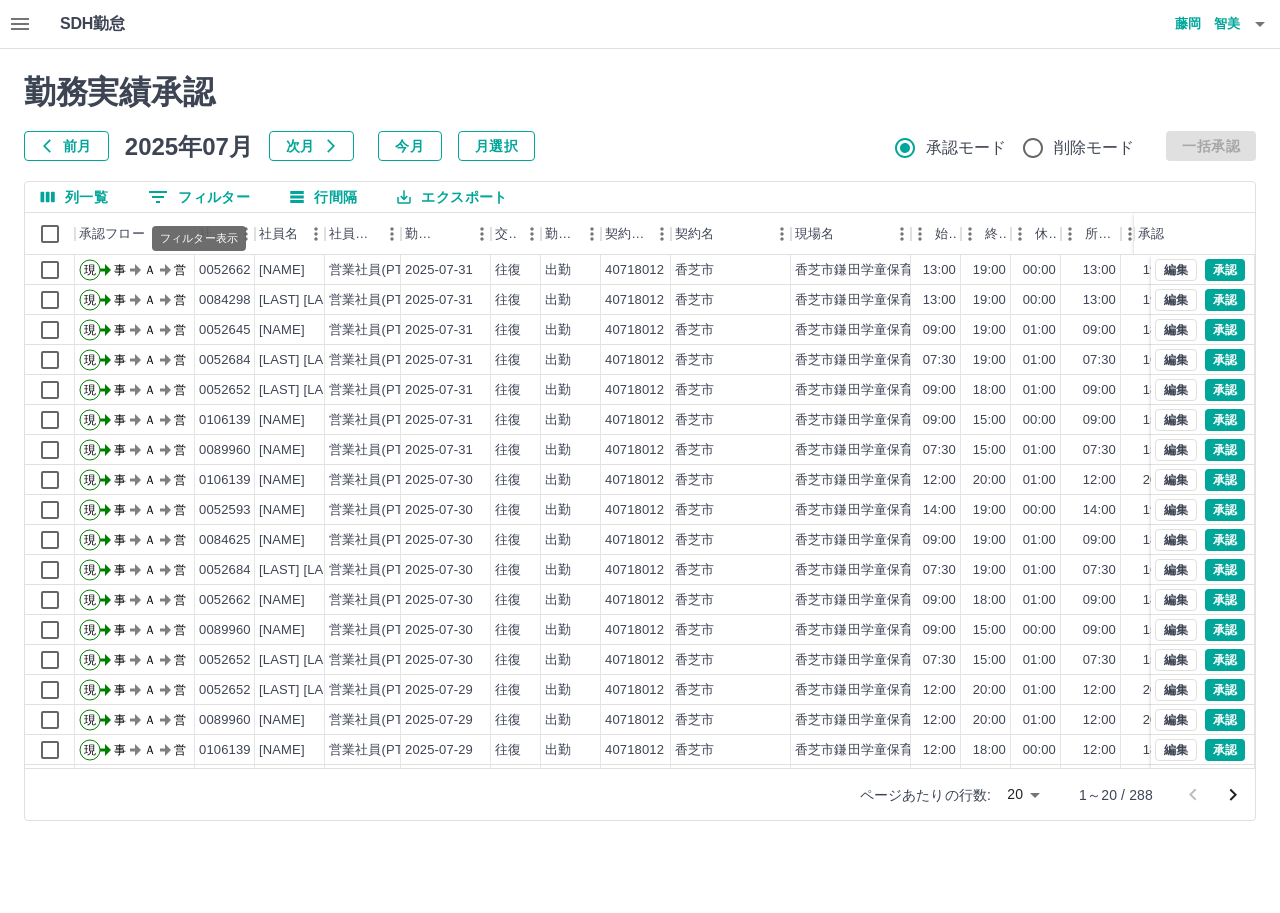 click on "0 フィルター" at bounding box center (199, 197) 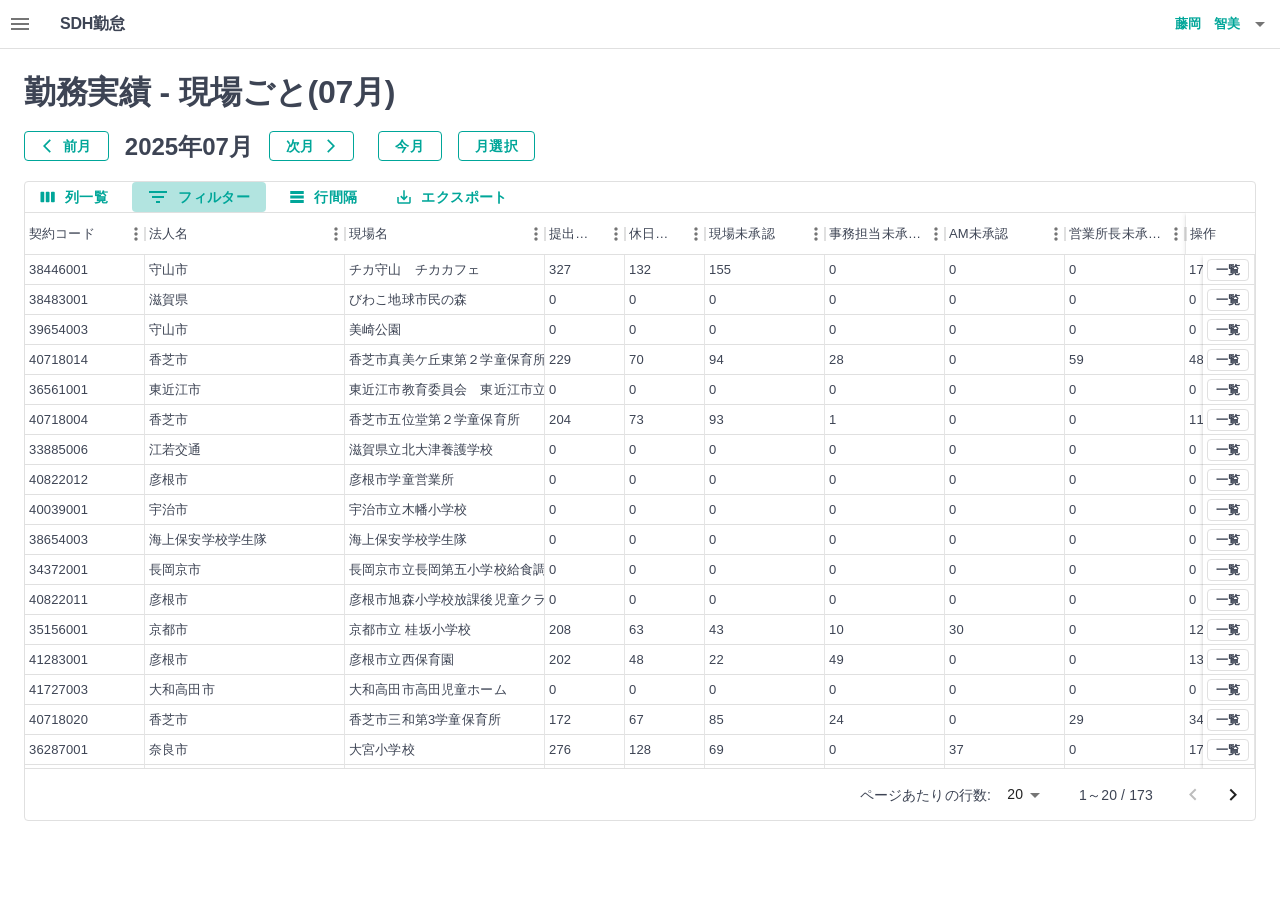 click on "0 フィルター" at bounding box center [199, 197] 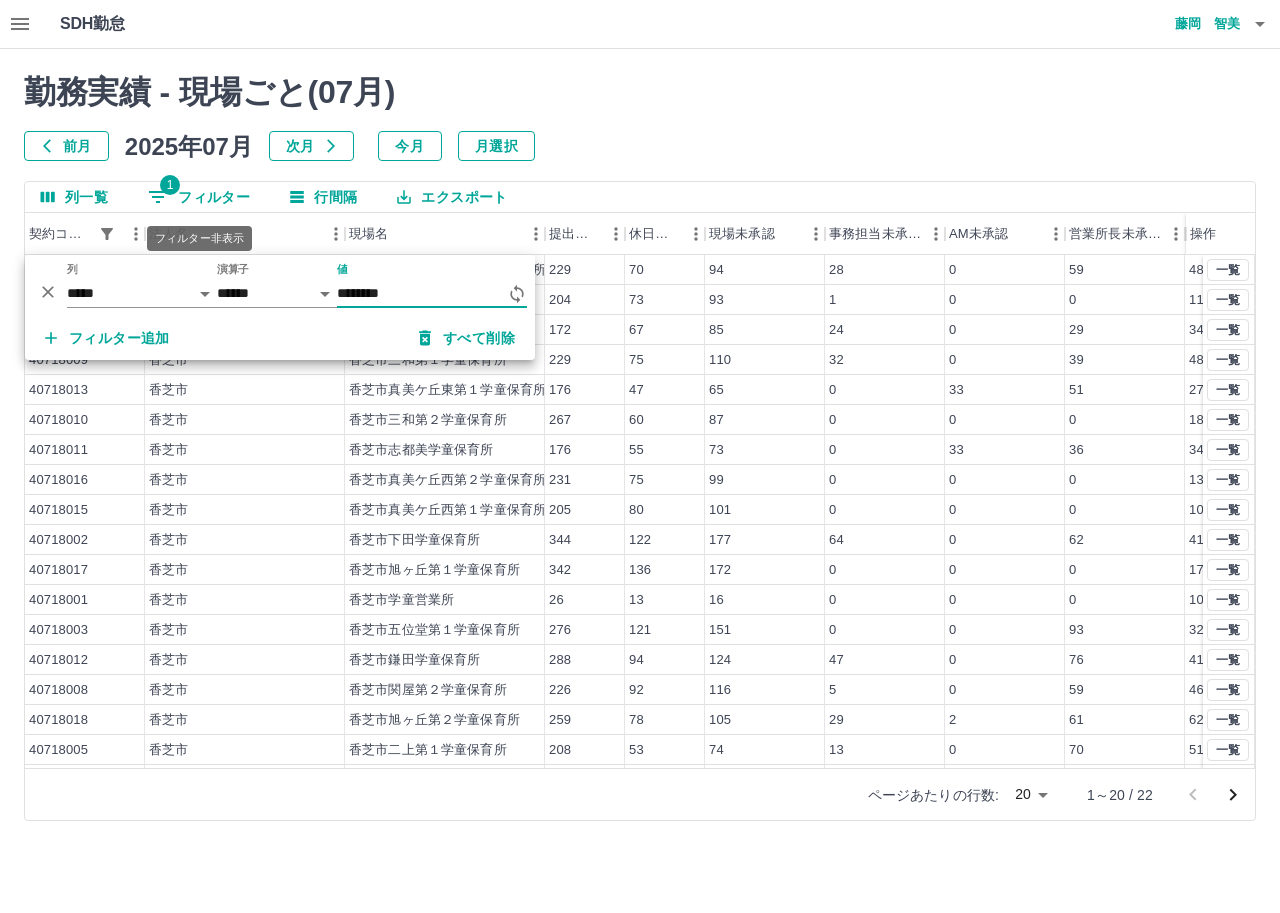 type on "********" 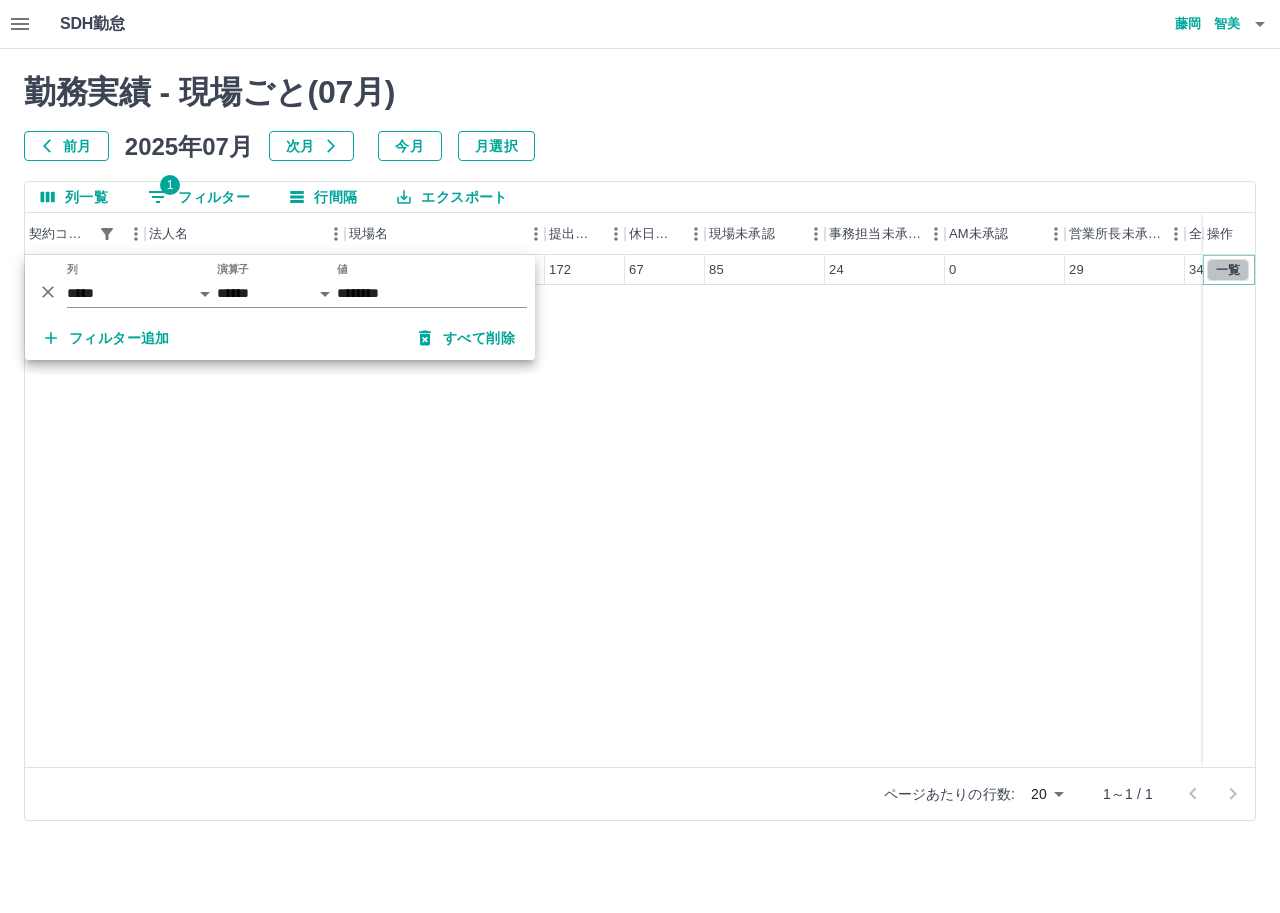 click on "一覧" at bounding box center (1228, 270) 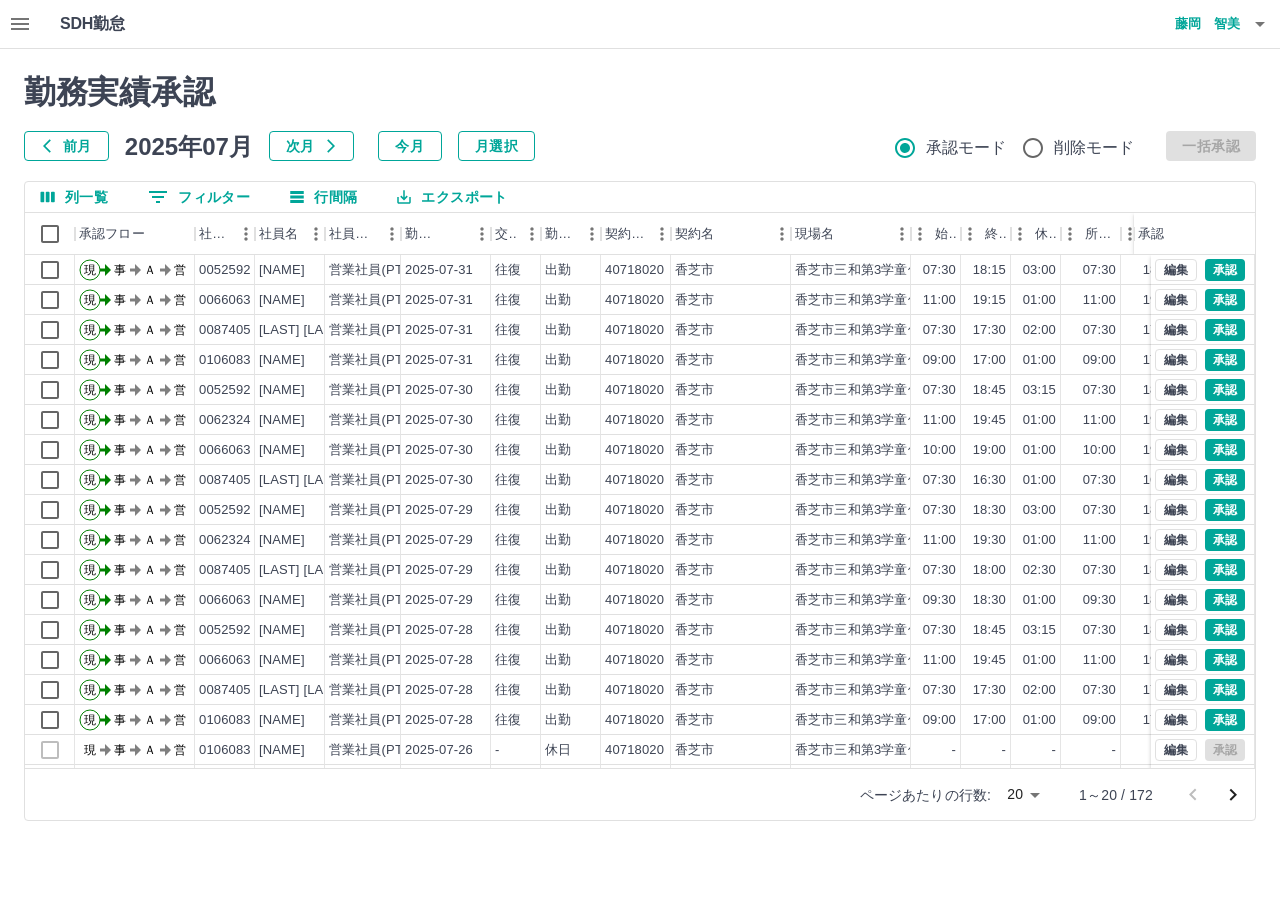 scroll, scrollTop: 104, scrollLeft: 0, axis: vertical 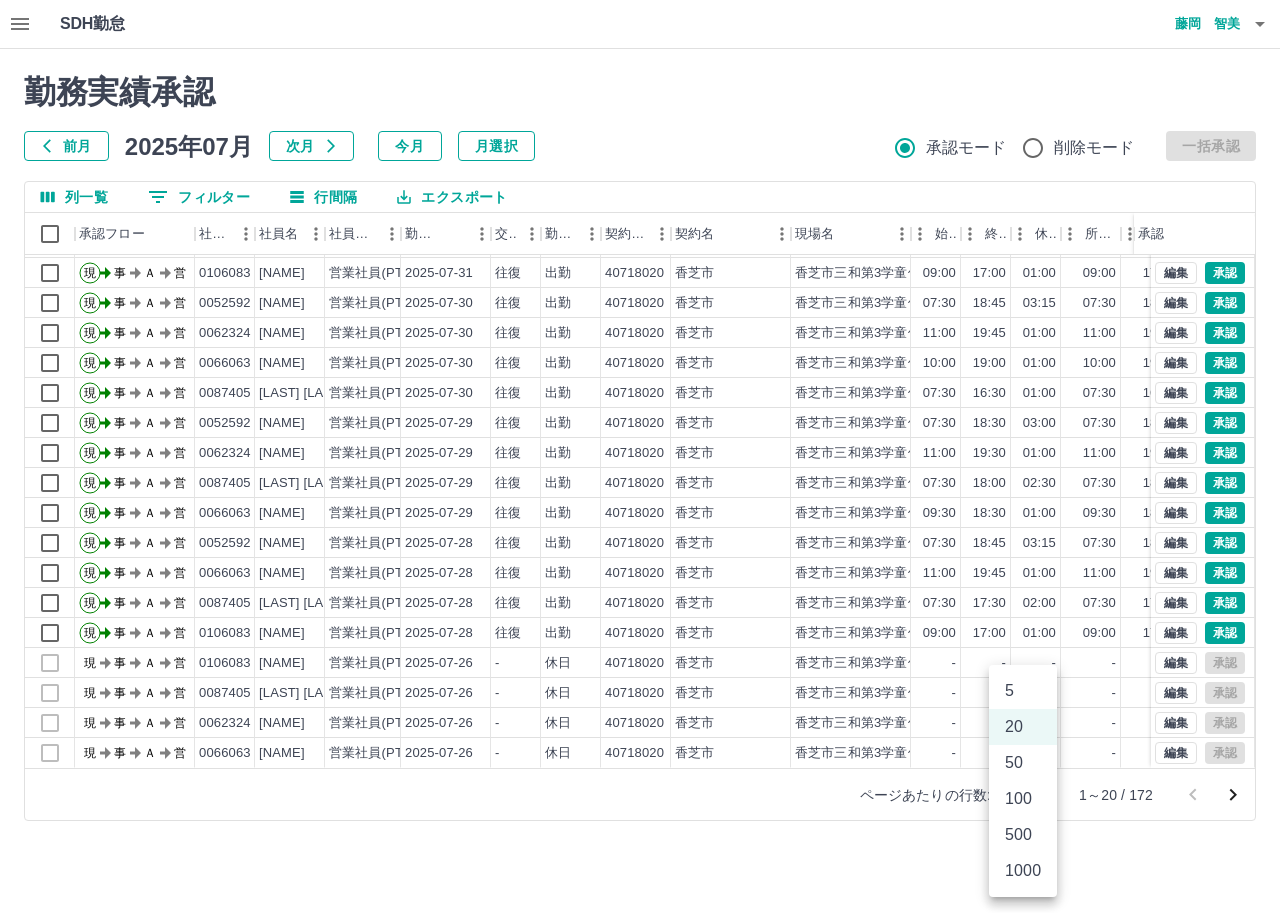 click on "SDH勤怠 藤岡　智美 勤務実績承認 前月 2025年07月 次月 今月 月選択 承認モード 削除モード 一括承認 列一覧 0 フィルター 行間隔 エクスポート 承認フロー 社員番号 社員名 社員区分 勤務日 交通費 勤務区分 契約コード 契約名 現場名 始業 終業 休憩 所定開始 所定終業 所定休憩 拘束 勤務 遅刻等 承認 現 事 Ａ 営 0066063 植嶋　邦恵 営業社員(PT契約) 2025-07-31 往復 出勤 40718020 香芝市 香芝市三和第3学童保育所 11:00 19:15 01:00 11:00 19:15 01:00 08:15 07:15 00:00 現 事 Ａ 営 0087405 中田　好美 営業社員(PT契約) 2025-07-31 往復 出勤 40718020 香芝市 香芝市三和第3学童保育所 07:30 17:30 02:00 07:30 17:30 02:00 10:00 08:00 00:00 現 事 Ａ 営 0106083 西岡　恵理子 営業社員(PT契約) 2025-07-31 往復 出勤 40718020 香芝市 香芝市三和第3学童保育所 09:00 17:00 01:00 09:00 17:00 01:00 08:00 07:00 00:00 現 事 Ａ 営 0052592 往復" at bounding box center (640, 422) 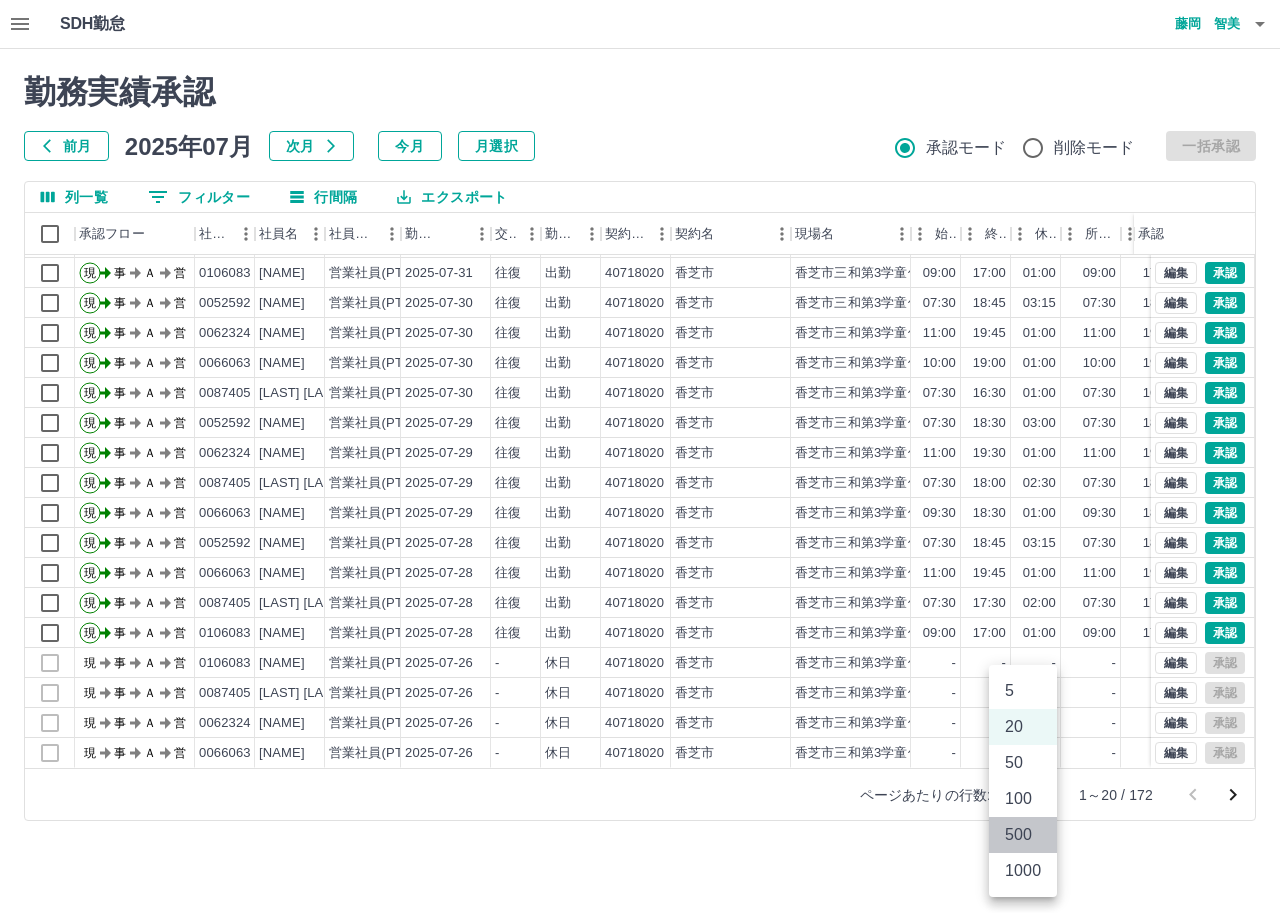 click on "500" at bounding box center [1023, 835] 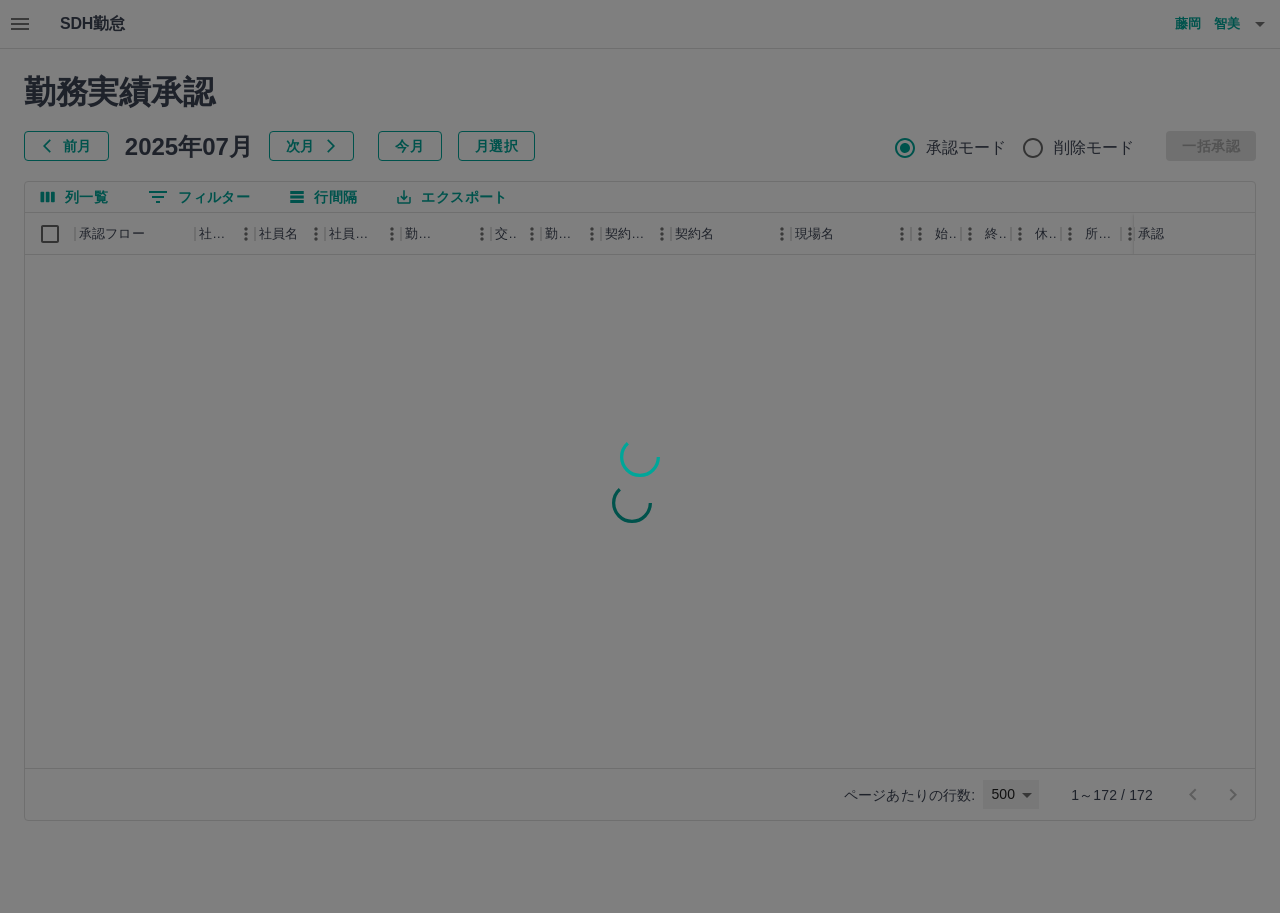 type on "***" 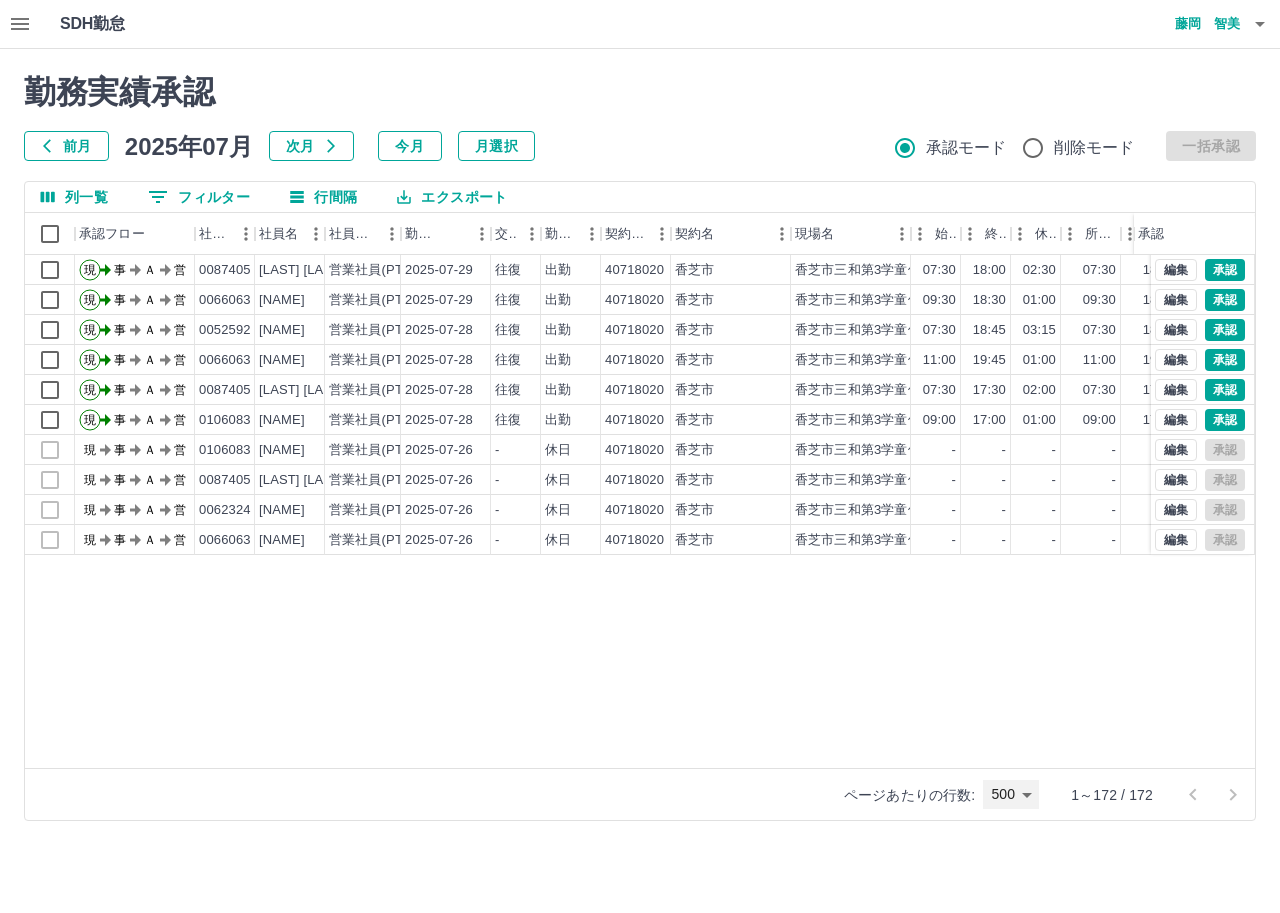 scroll, scrollTop: 0, scrollLeft: 0, axis: both 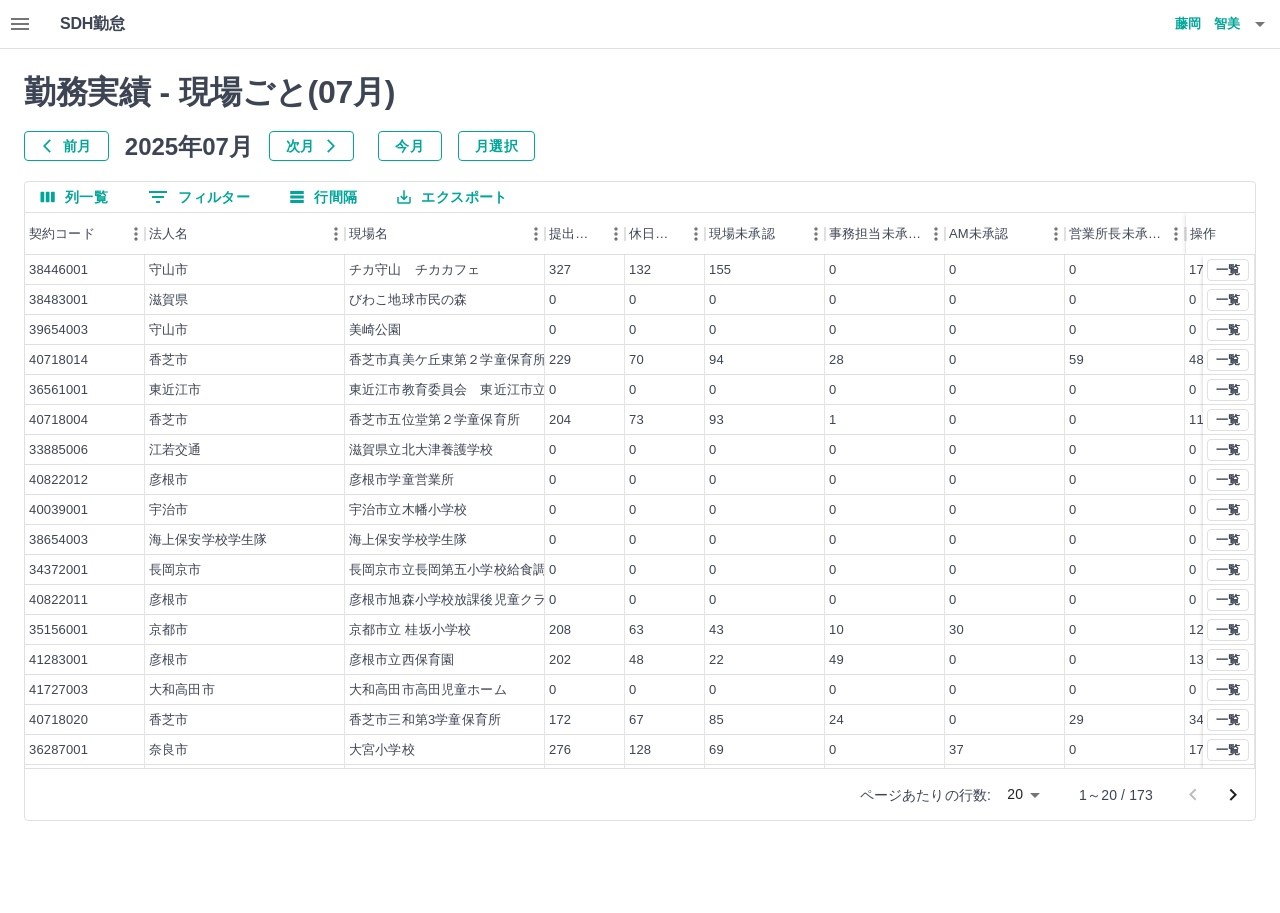 click on "0 フィルター" at bounding box center (199, 197) 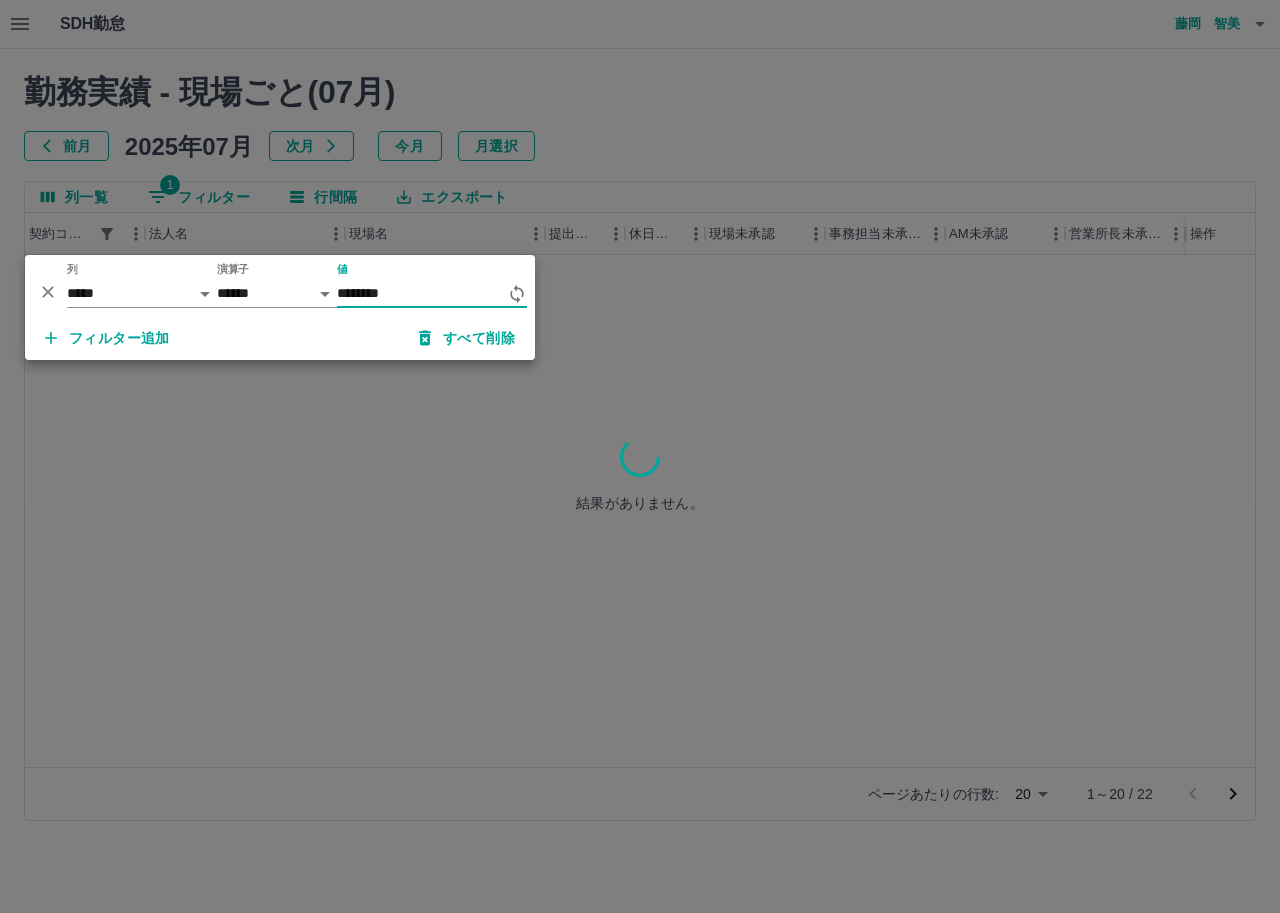 type on "********" 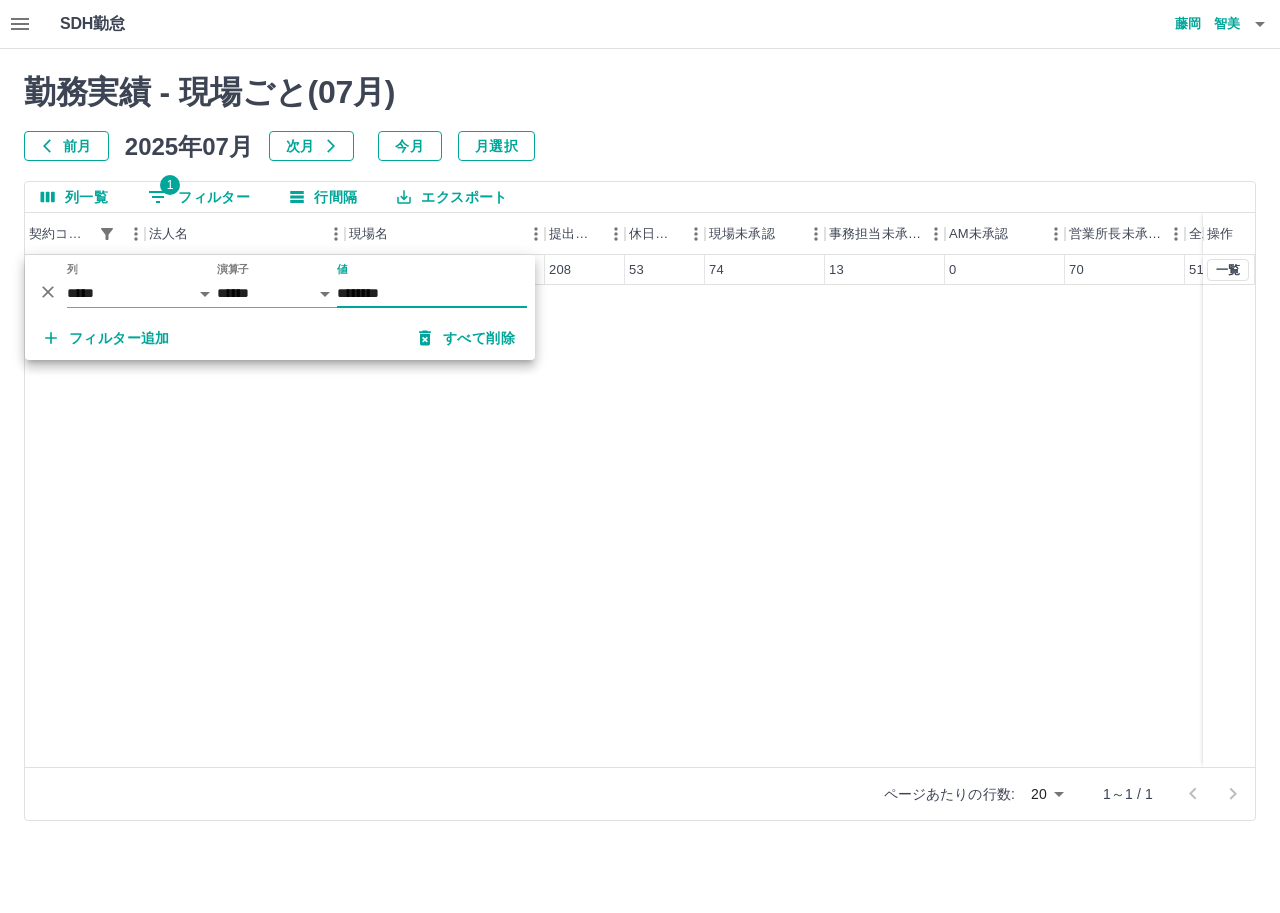 click on "40718005 香芝市 香芝市二上第１学童保育所 208 53 74 13 0 70 51 一覧" at bounding box center (691, 511) 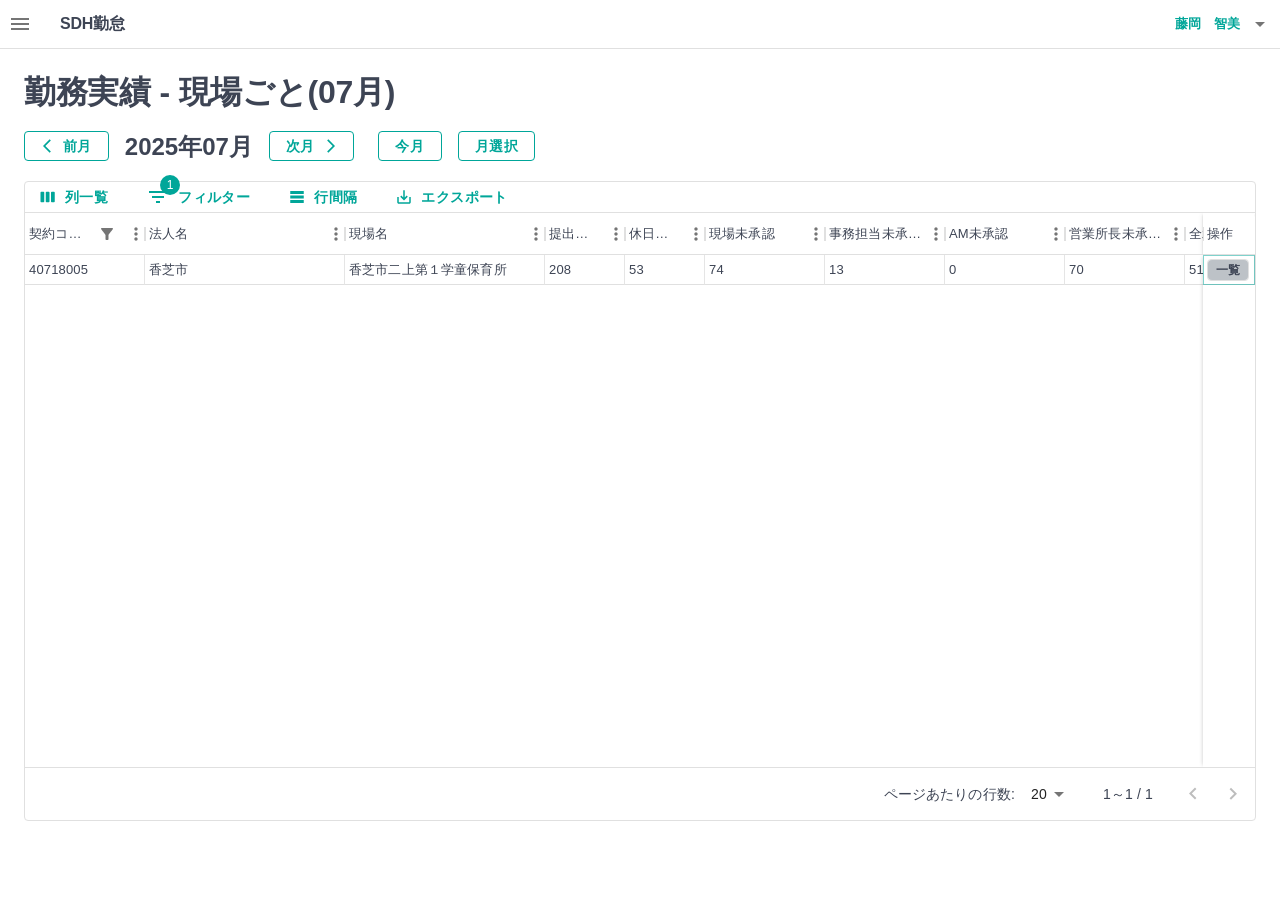 click on "一覧" at bounding box center [1228, 270] 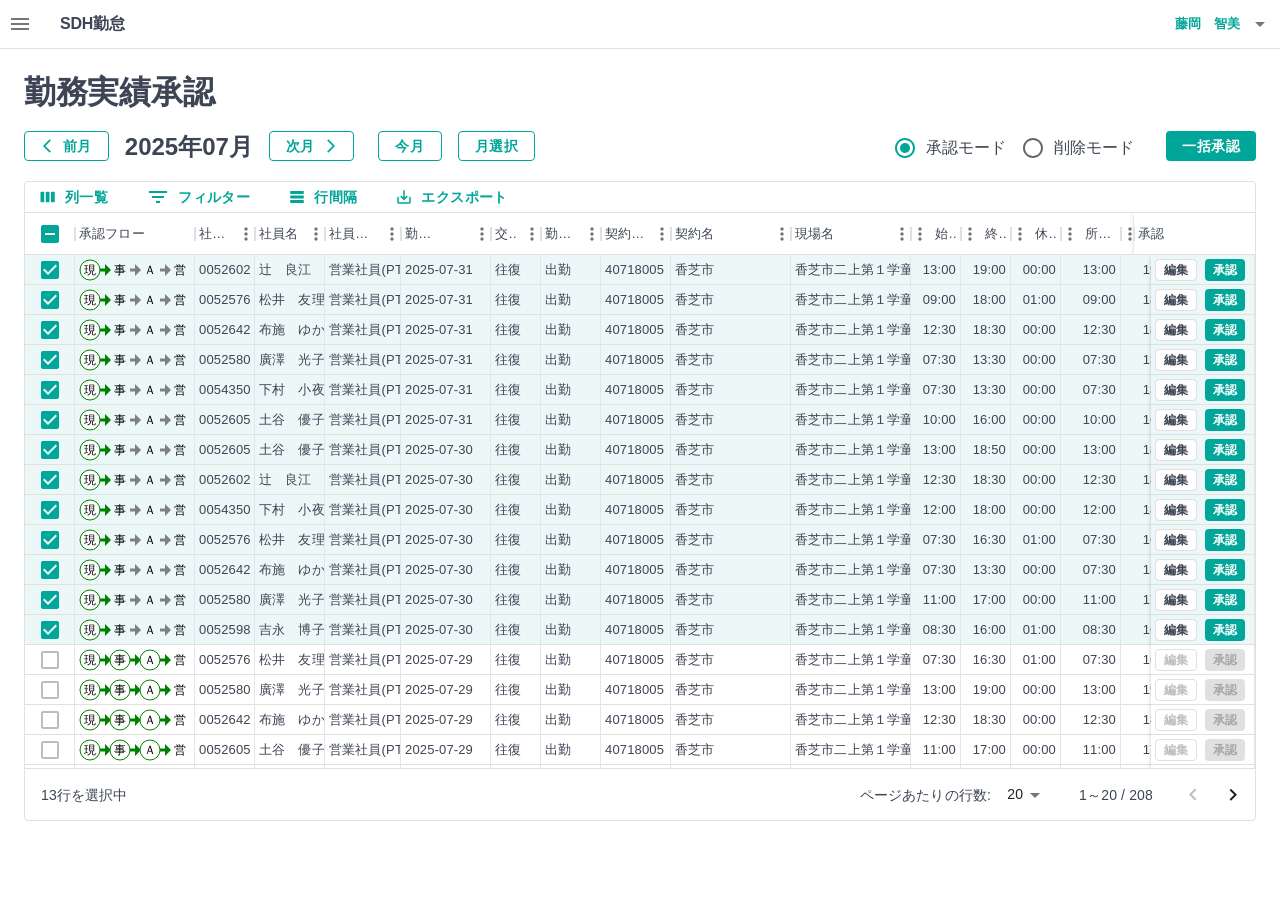 click on "エクスポート" at bounding box center (452, 197) 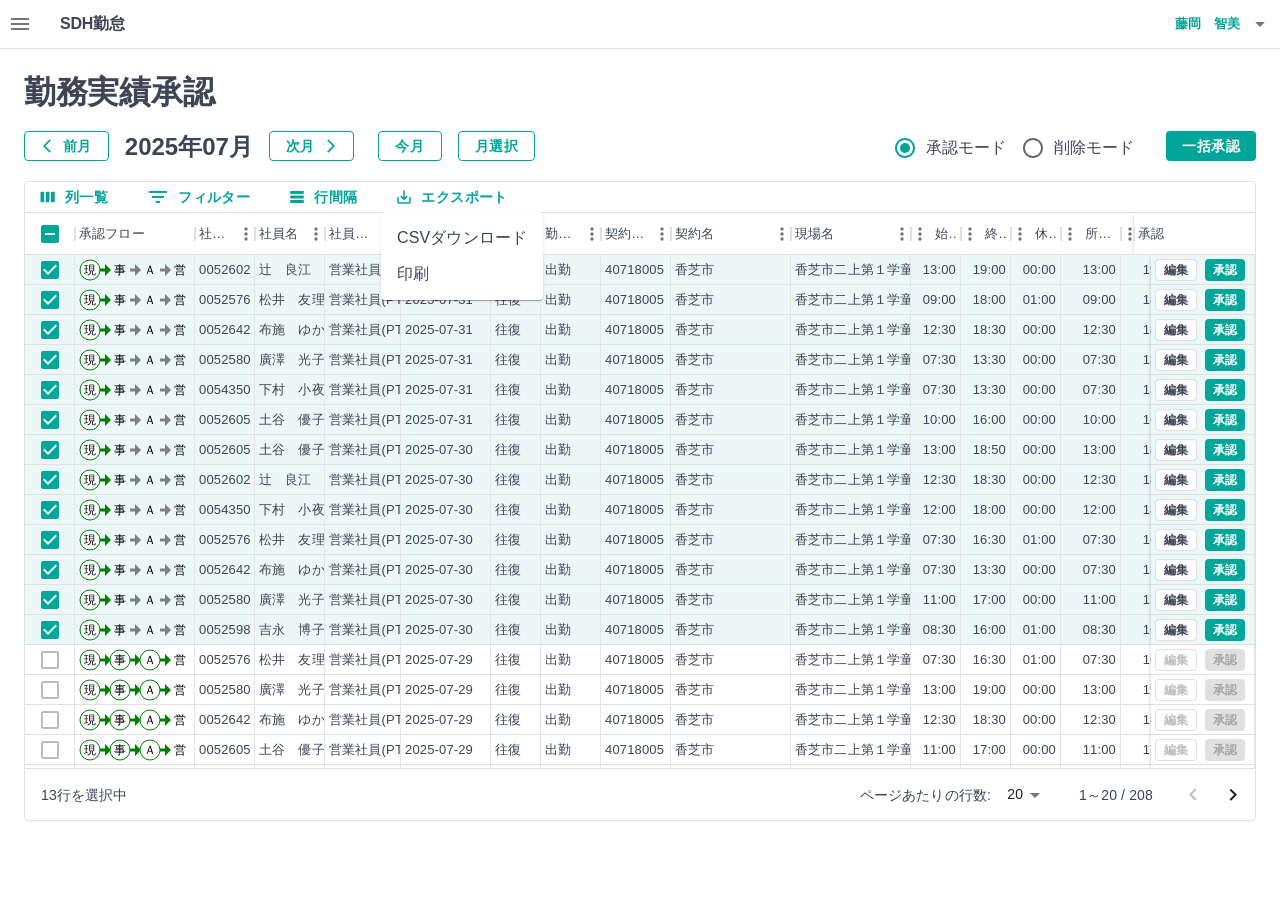 click on "CSVダウンロード" at bounding box center [462, 238] 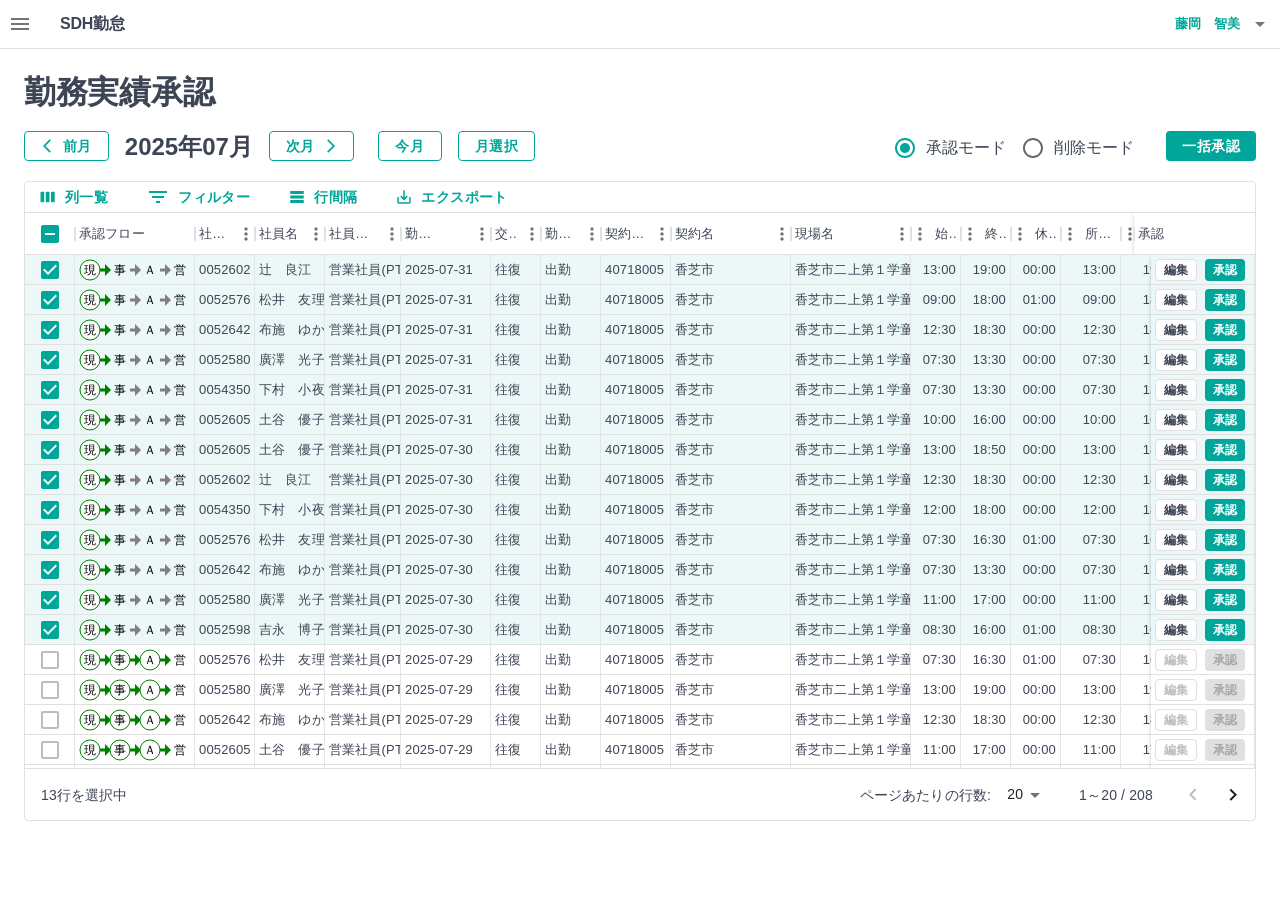 click on "SDH勤怠 藤岡　智美" at bounding box center [640, 24] 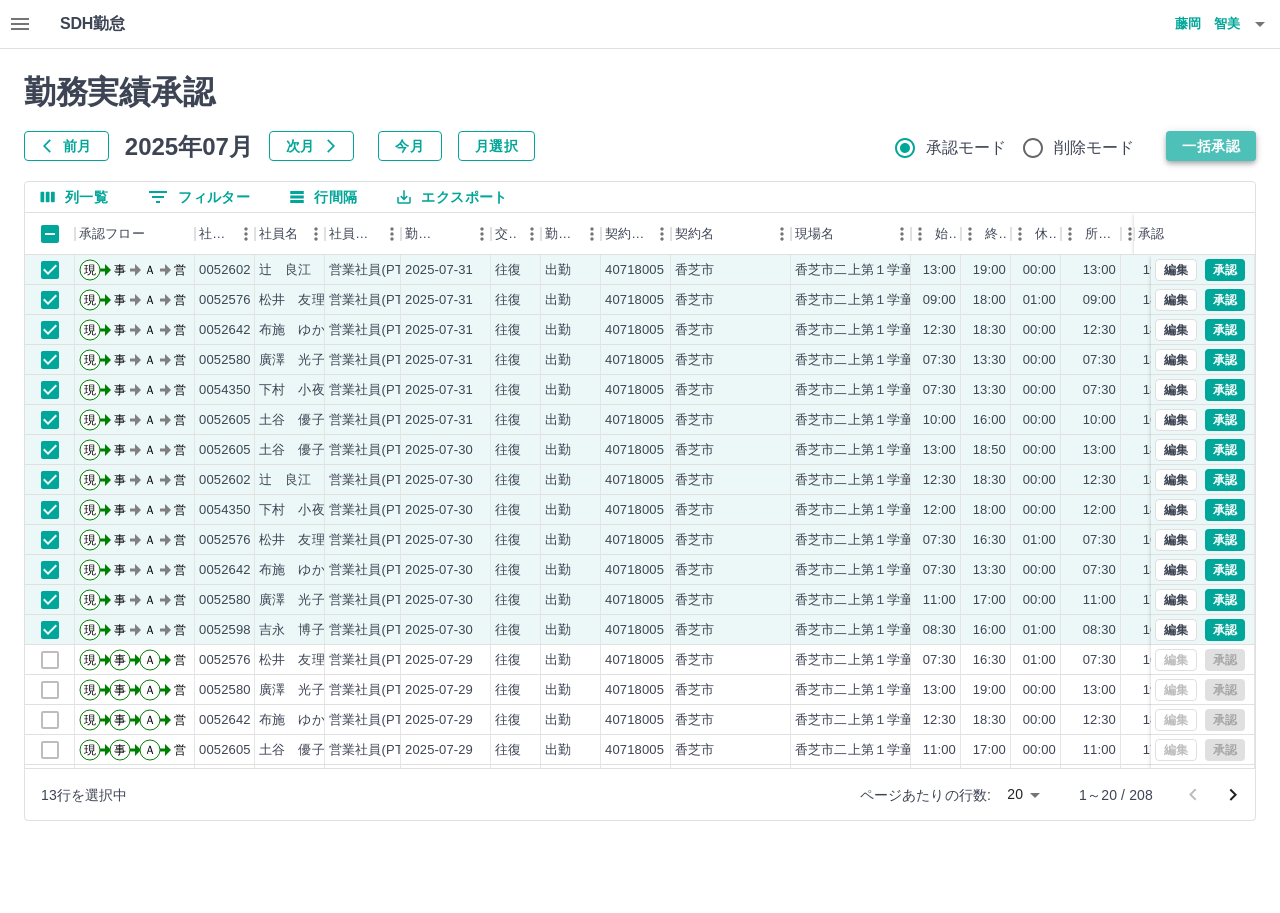 click on "一括承認" at bounding box center [1211, 146] 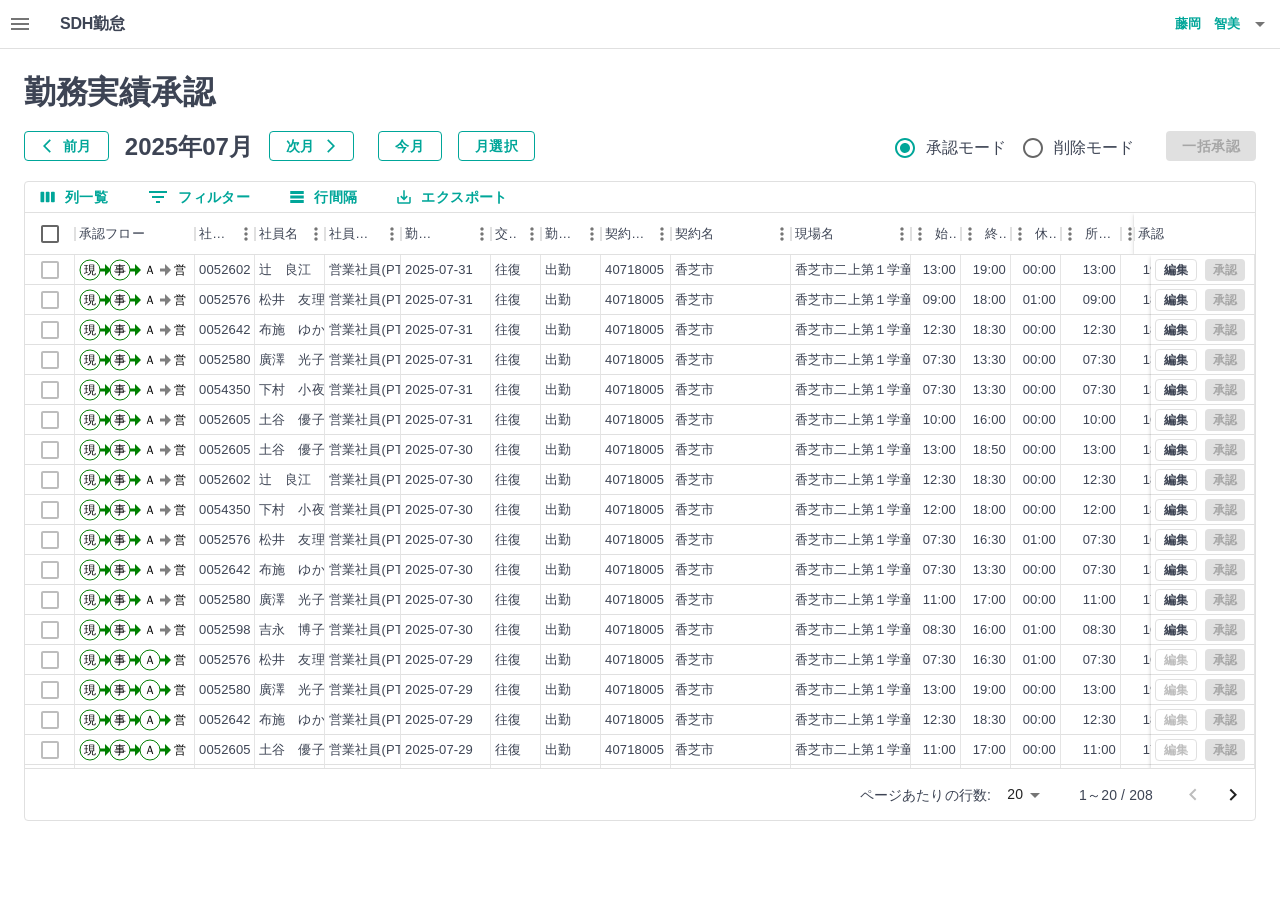 click on "SDH勤怠 藤岡　智美 勤務実績承認 前月 2025年07月 次月 今月 月選択 承認モード 削除モード 一括承認 列一覧 0 フィルター 行間隔 エクスポート 承認フロー 社員番号 社員名 社員区分 勤務日 交通費 勤務区分 契約コード 契約名 現場名 始業 終業 休憩 所定開始 所定終業 所定休憩 拘束 勤務 遅刻等 承認 現 事 Ａ 営 0052602 辻　良江 営業社員(PT契約) 2025-07-31 往復 出勤 40718005 香芝市 香芝市二上第１学童保育所 13:00 19:00 00:00 13:00 19:00 00:00 06:00 06:00 00:00 現 事 Ａ 営 0052576 松井　友理子 営業社員(PT契約) 2025-07-31 往復 出勤 40718005 香芝市 香芝市二上第１学童保育所 09:00 18:00 01:00 09:00 18:00 01:00 09:00 08:00 00:00 現 事 Ａ 営 0052642 布施　ゆかり 営業社員(PT契約) 2025-07-31 往復 出勤 40718005 香芝市 香芝市二上第１学童保育所 12:30 18:30 00:00 12:30 18:30 00:00 06:00 06:00 00:00 現 事 Ａ 営 0052580" at bounding box center (640, 422) 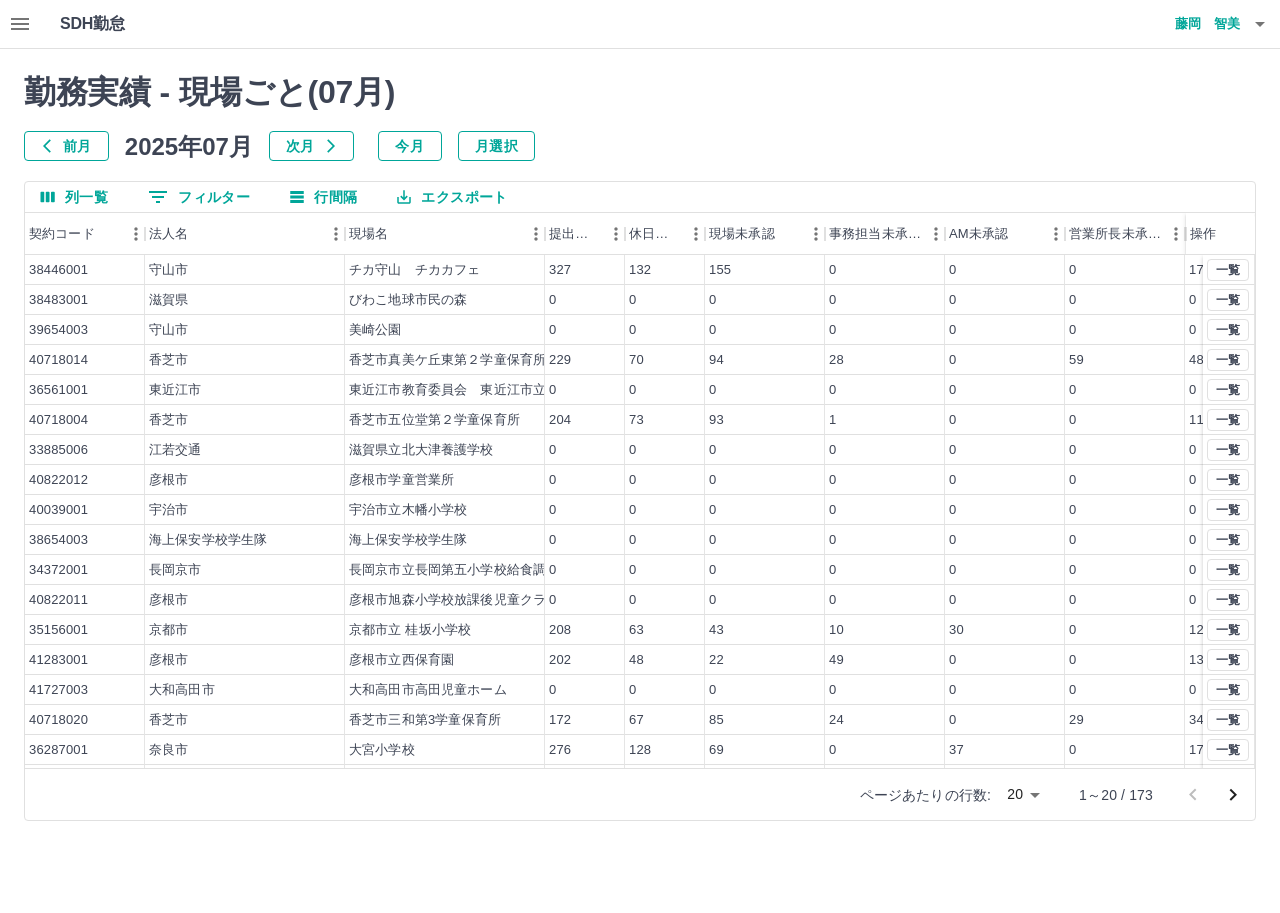 click 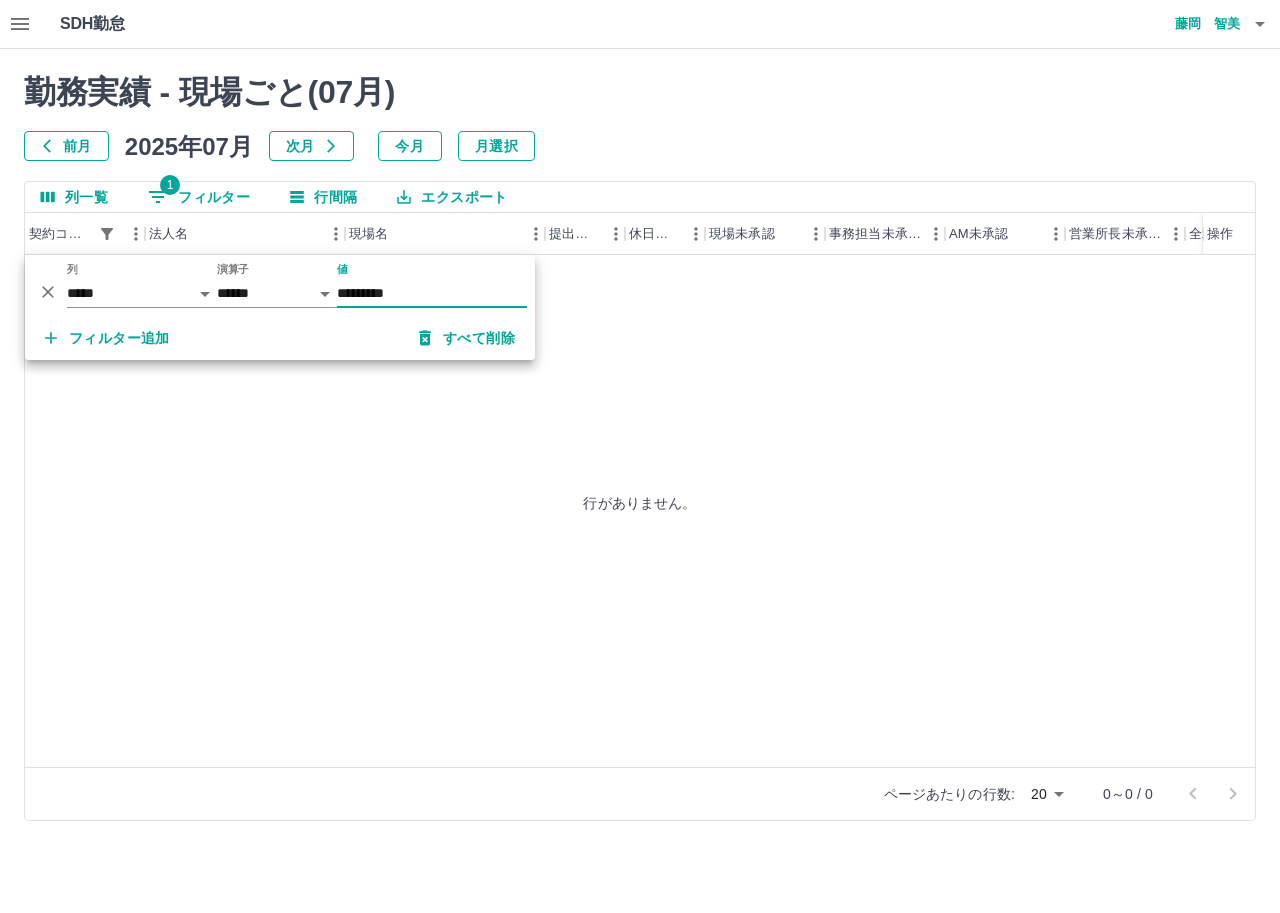 click on "*********" at bounding box center [432, 293] 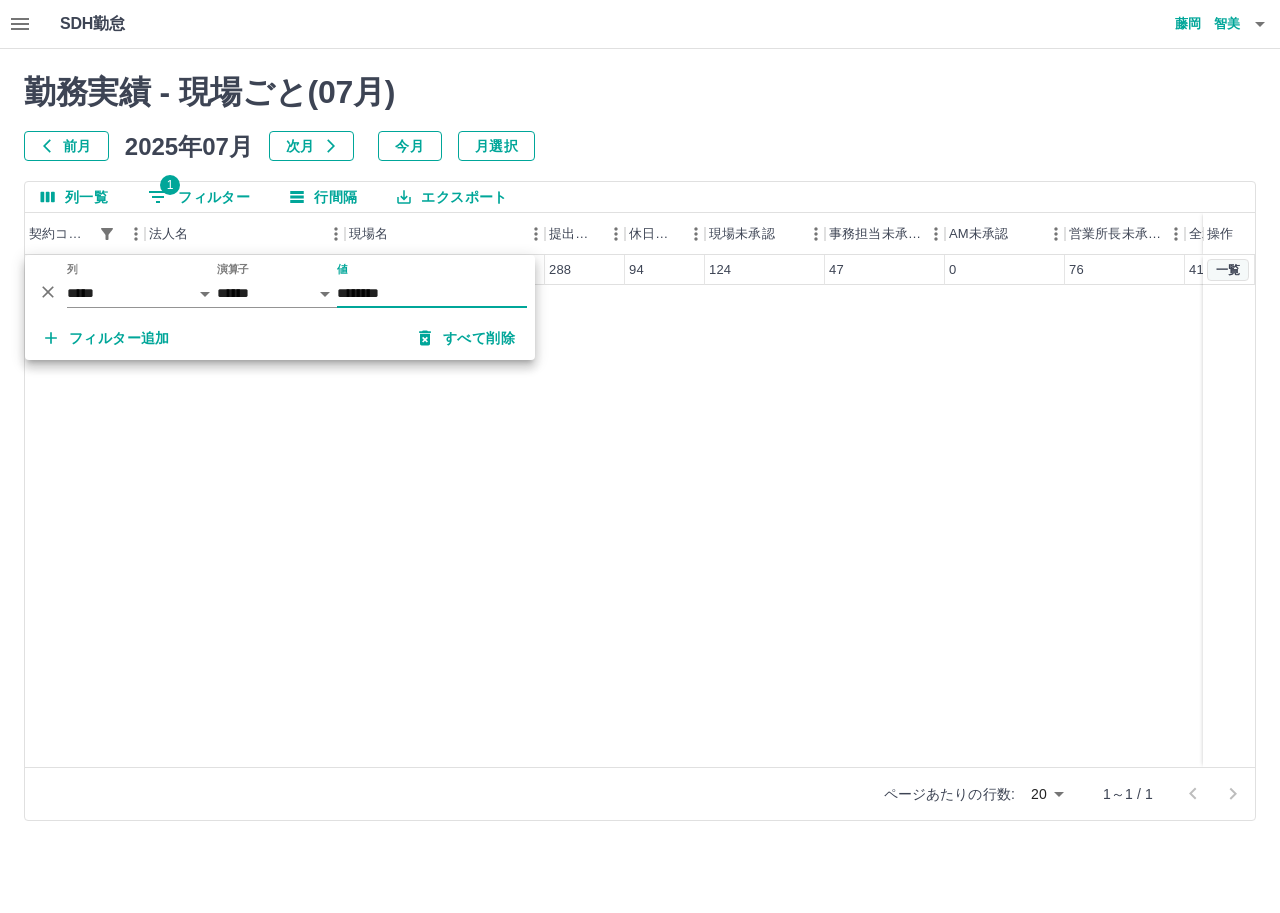 type on "********" 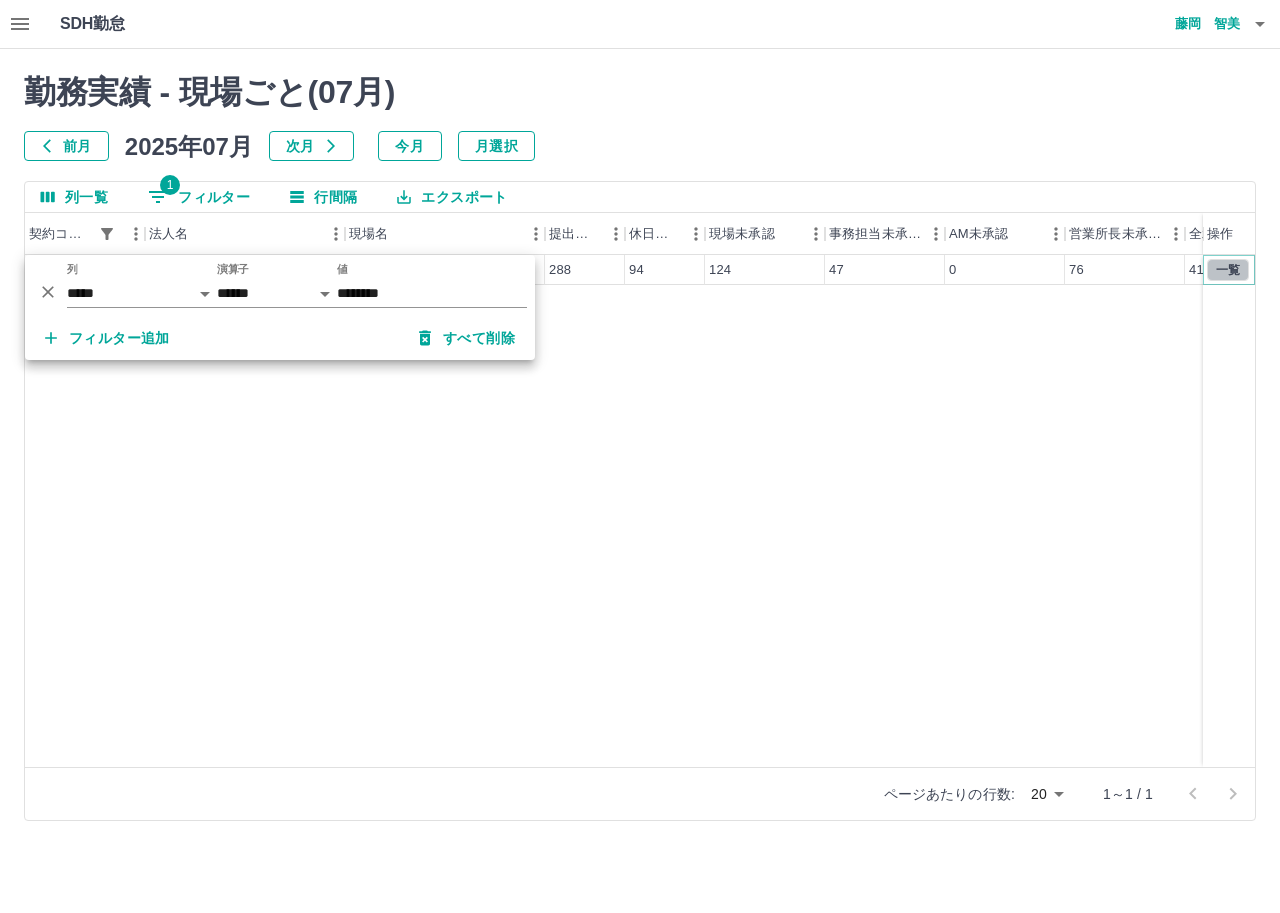 click on "一覧" at bounding box center [1228, 270] 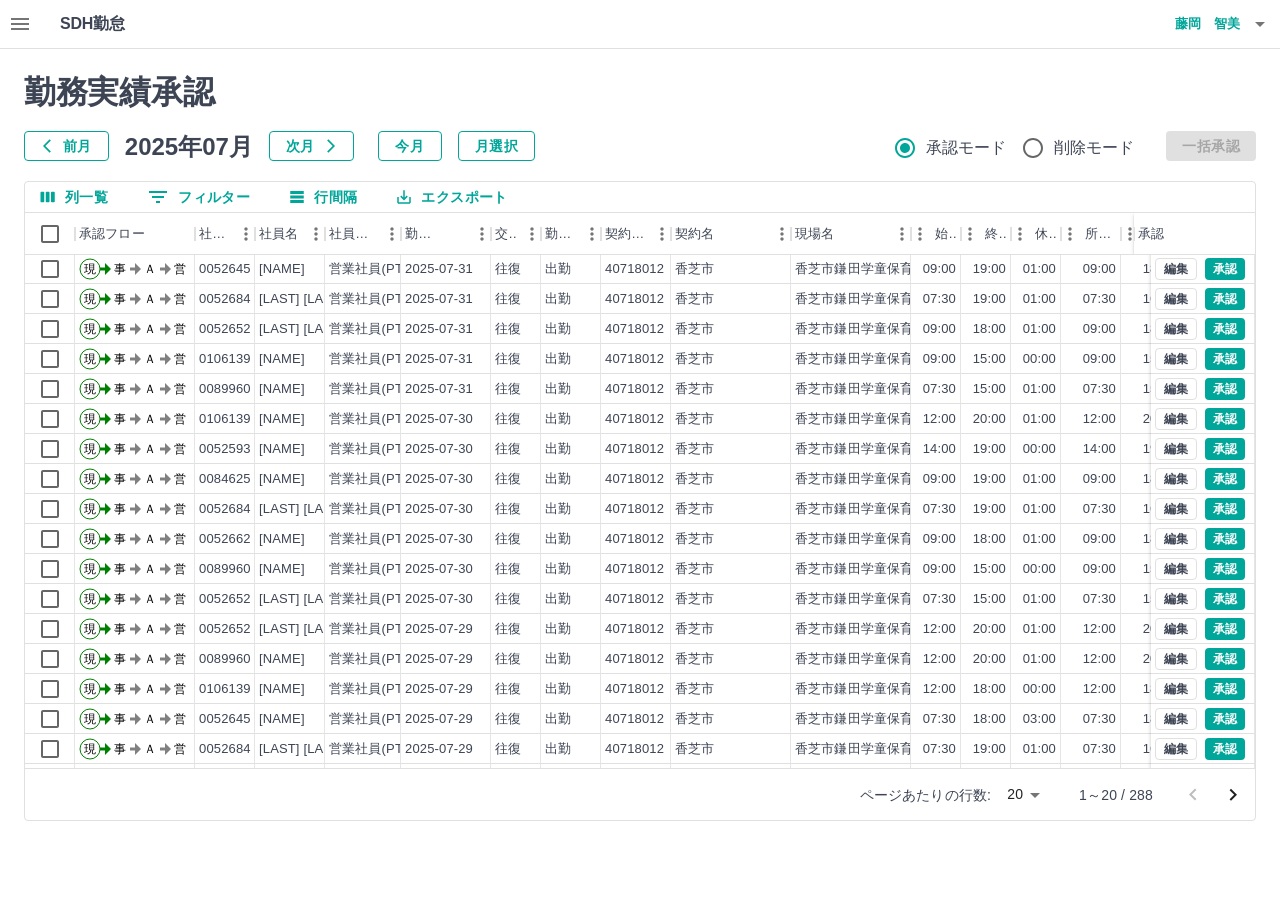 scroll, scrollTop: 104, scrollLeft: 0, axis: vertical 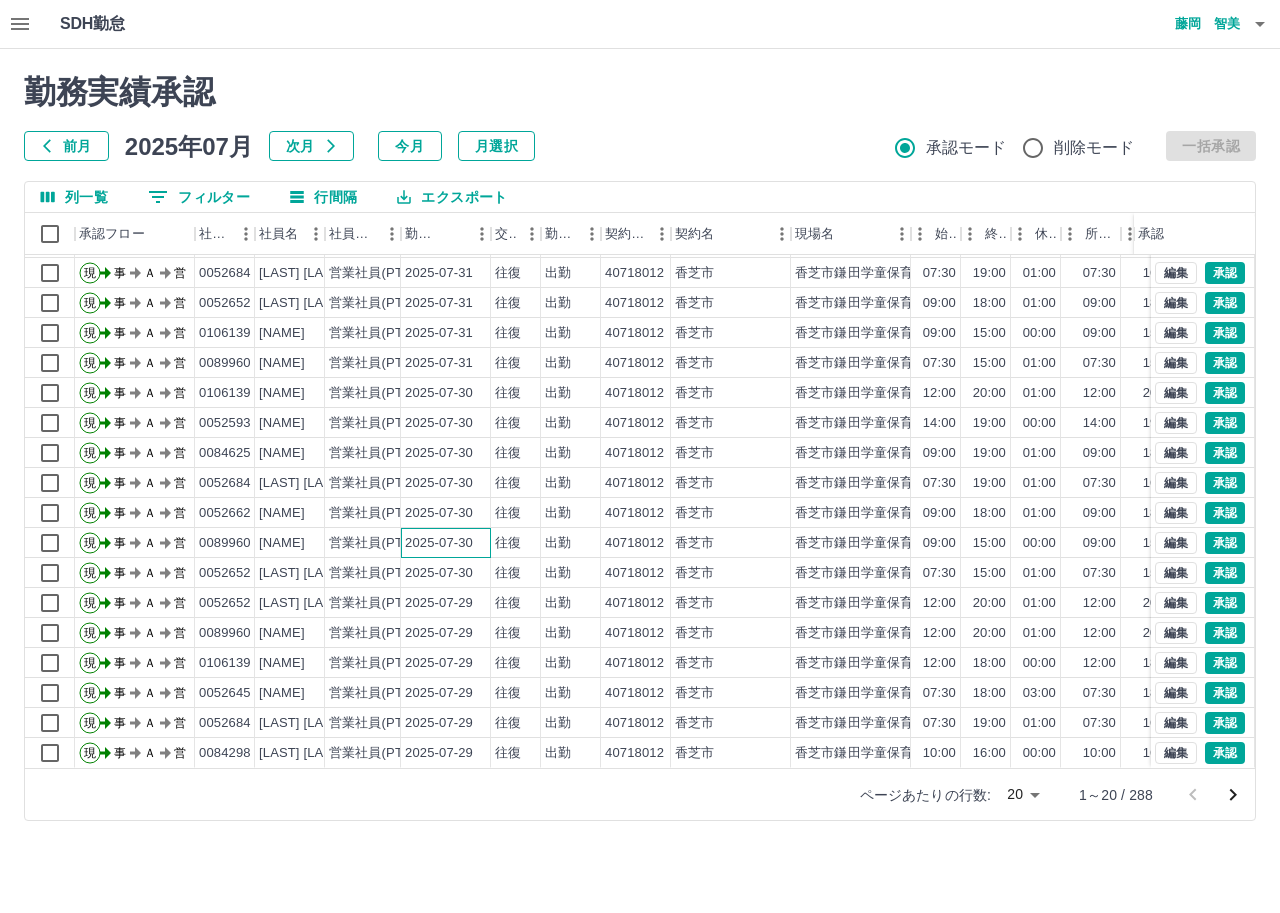 click on "2025-07-30" at bounding box center [446, 543] 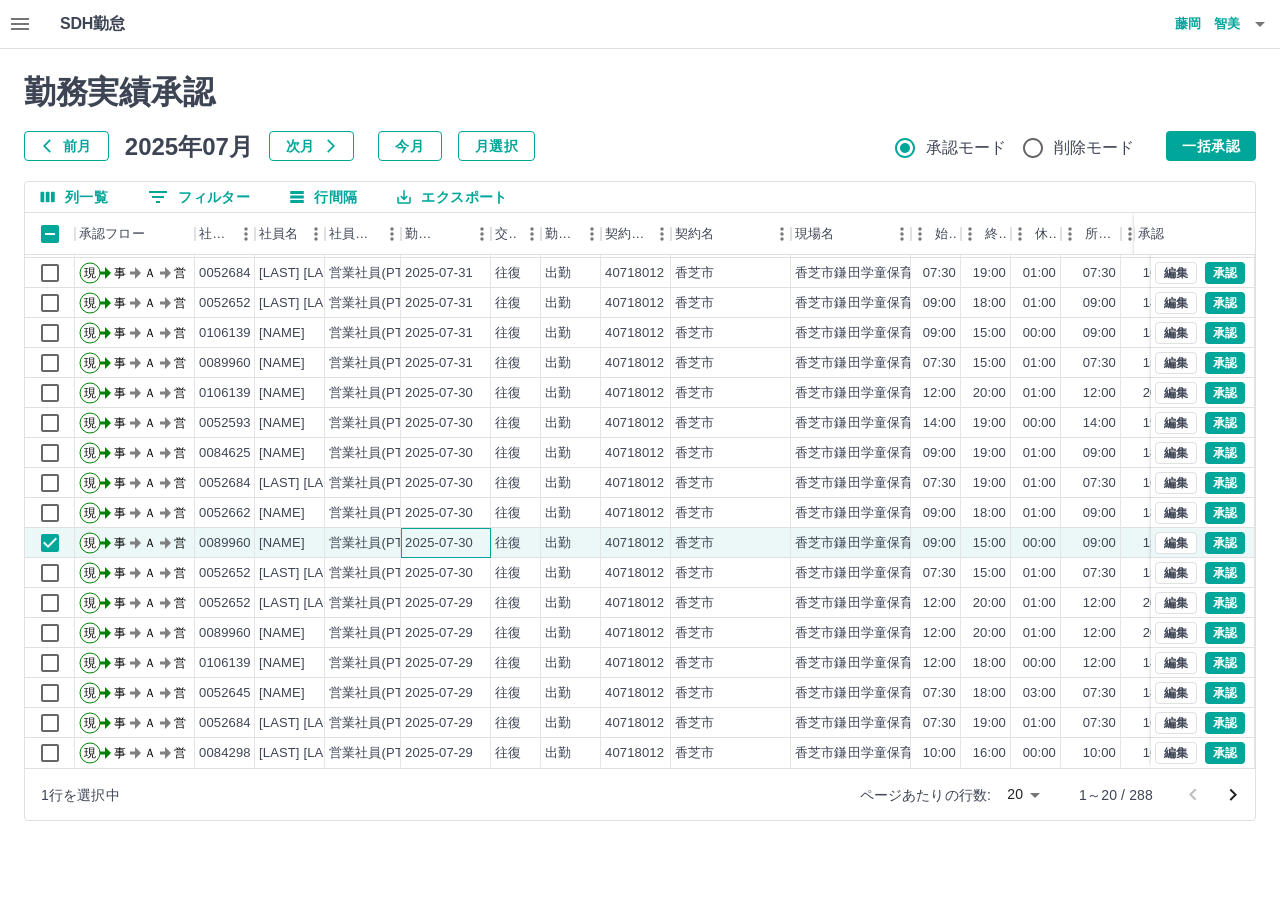 scroll, scrollTop: 0, scrollLeft: 0, axis: both 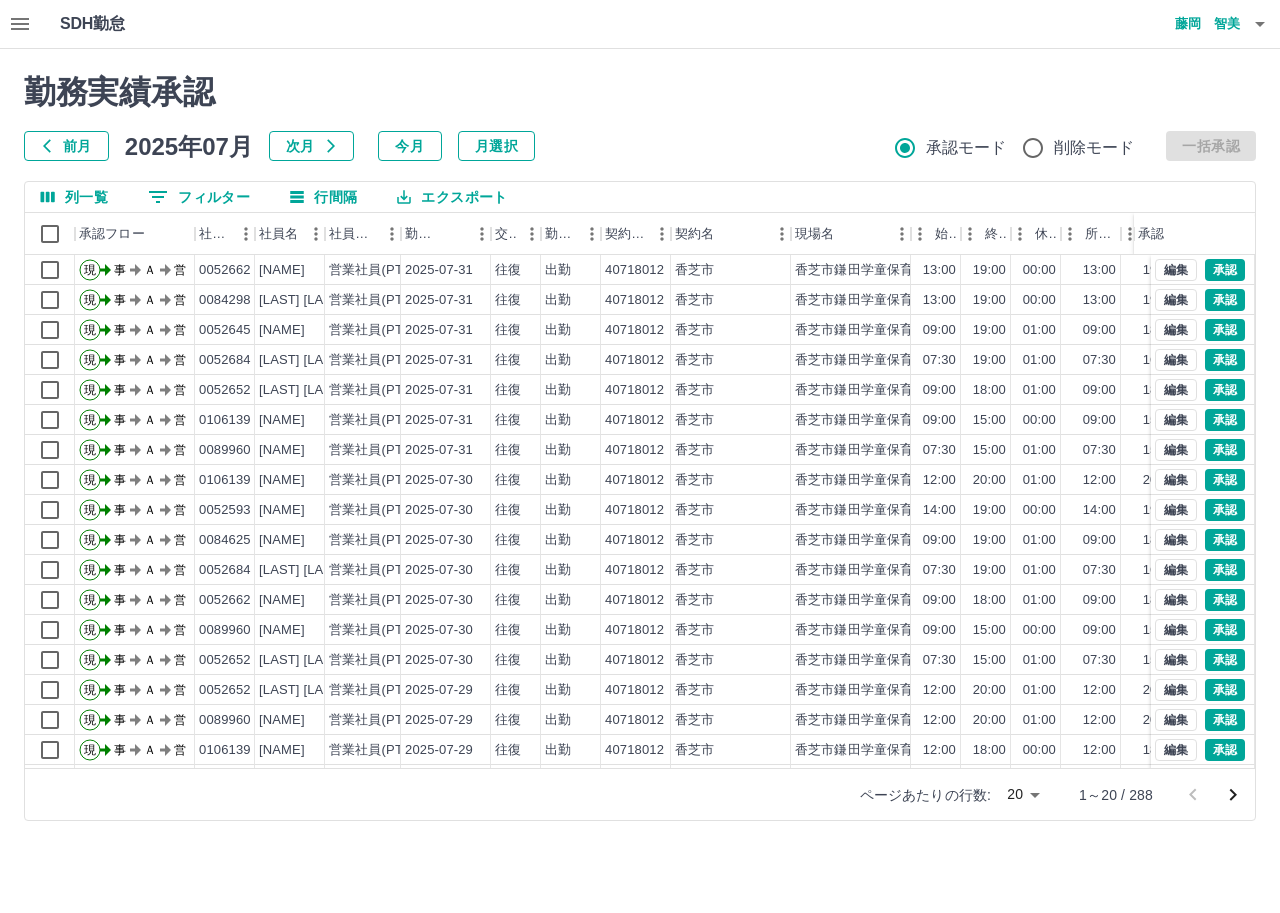 click on "SDH勤怠 [LAST] [FIRST] 勤務実績承認 前月 2025年07月 次月 今月 月選択 承認モード 削除モード 一括承認 列一覧 0 フィルター 行間隔 エクスポート 承認フロー 社員番号 社員名 社員区分 勤務日 交通費 勤務区分 契約コード 契約名 現場名 始業 終業 休憩 所定開始 所定終業 所定休憩 拘束 勤務 遅刻等 承認 現 事 Ａ 営 0052662 [LAST] [FIRST] 営業社員(PT契約) 2025-07-31 往復 出勤 40718012 [CITY] [CITY][SITE] 13:00 19:00 00:00 13:00 19:00 00:00 06:00 06:00 00:00 現 事 Ａ 営 0084298 [LAST] [FIRST] 営業社員(PT契約) 2025-07-31 往復 出勤 40718012 [CITY] [CITY][SITE] 13:00 19:00 00:00 13:00 19:00 00:00 06:00 06:00 00:00 現 事 Ａ 営 0052645 [LAST] [FIRST] 営業社員(PT契約) 2025-07-31 往復 出勤 40718012 [CITY] [CITY][SITE] 09:00 19:00 01:00 09:00 18:00 01:00 10:00 09:00 00:00 現 事 Ａ 営 0052684 [LAST] [FIRST] 07:30" at bounding box center [640, 422] 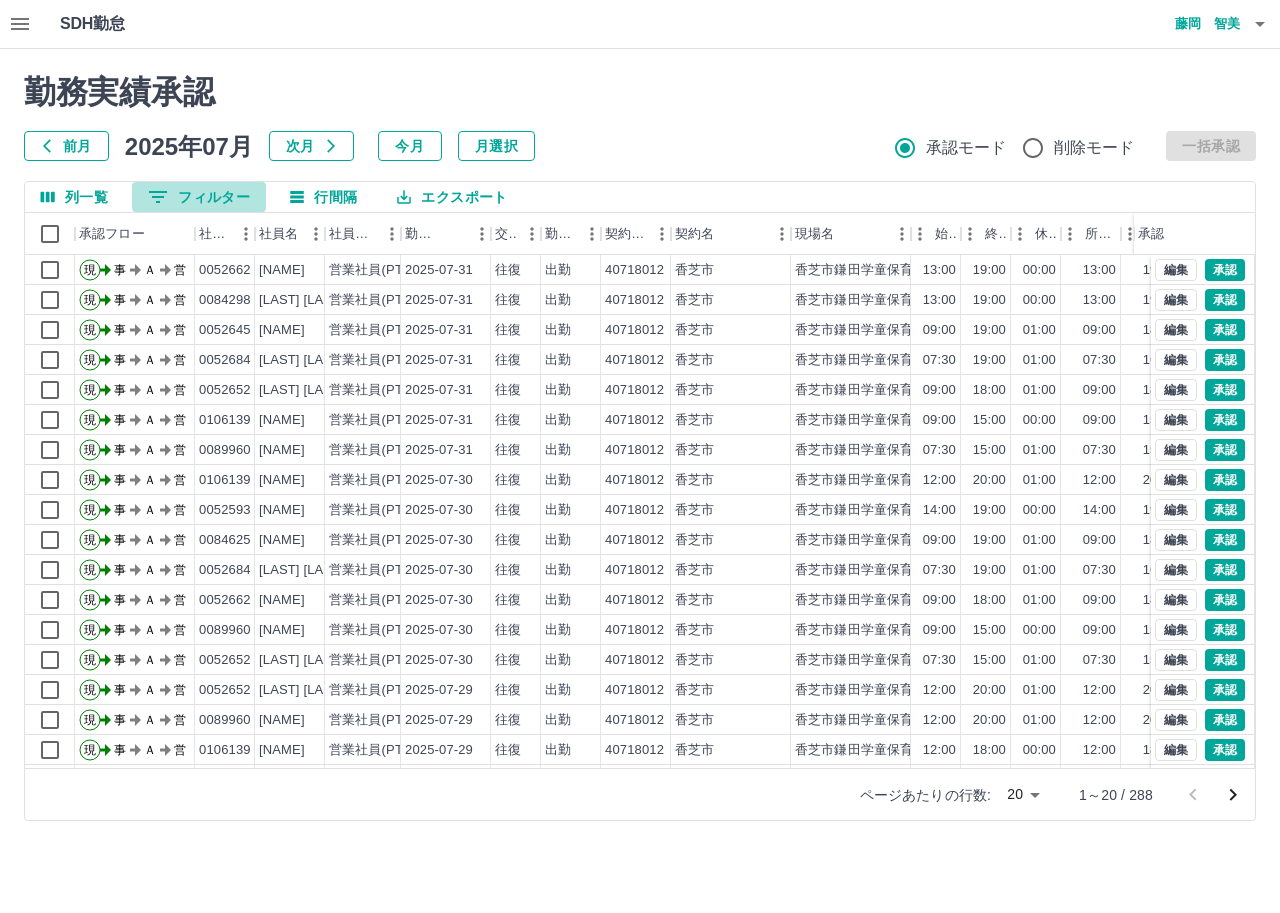 click on "0 フィルター" at bounding box center [199, 197] 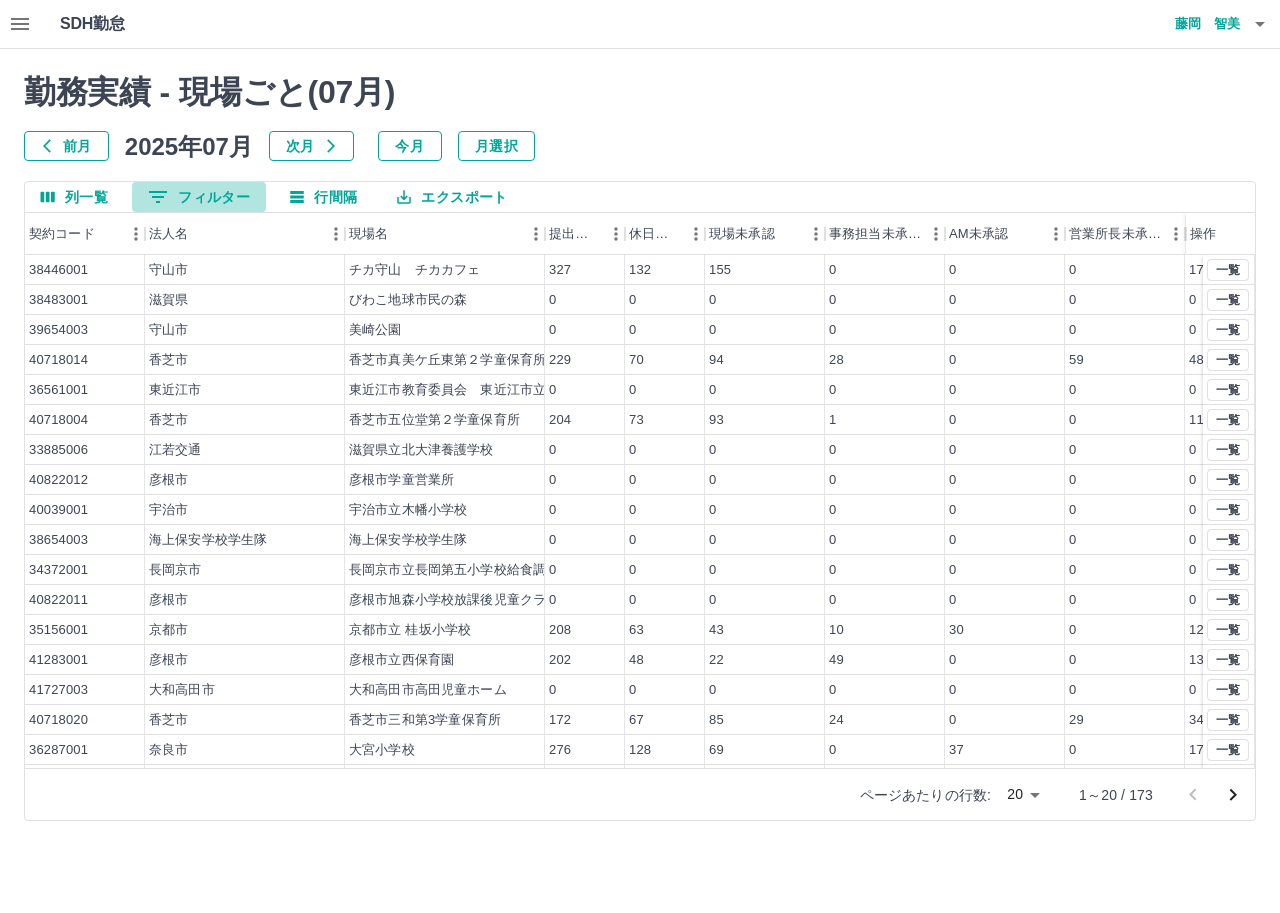 click on "0 フィルター" at bounding box center [199, 197] 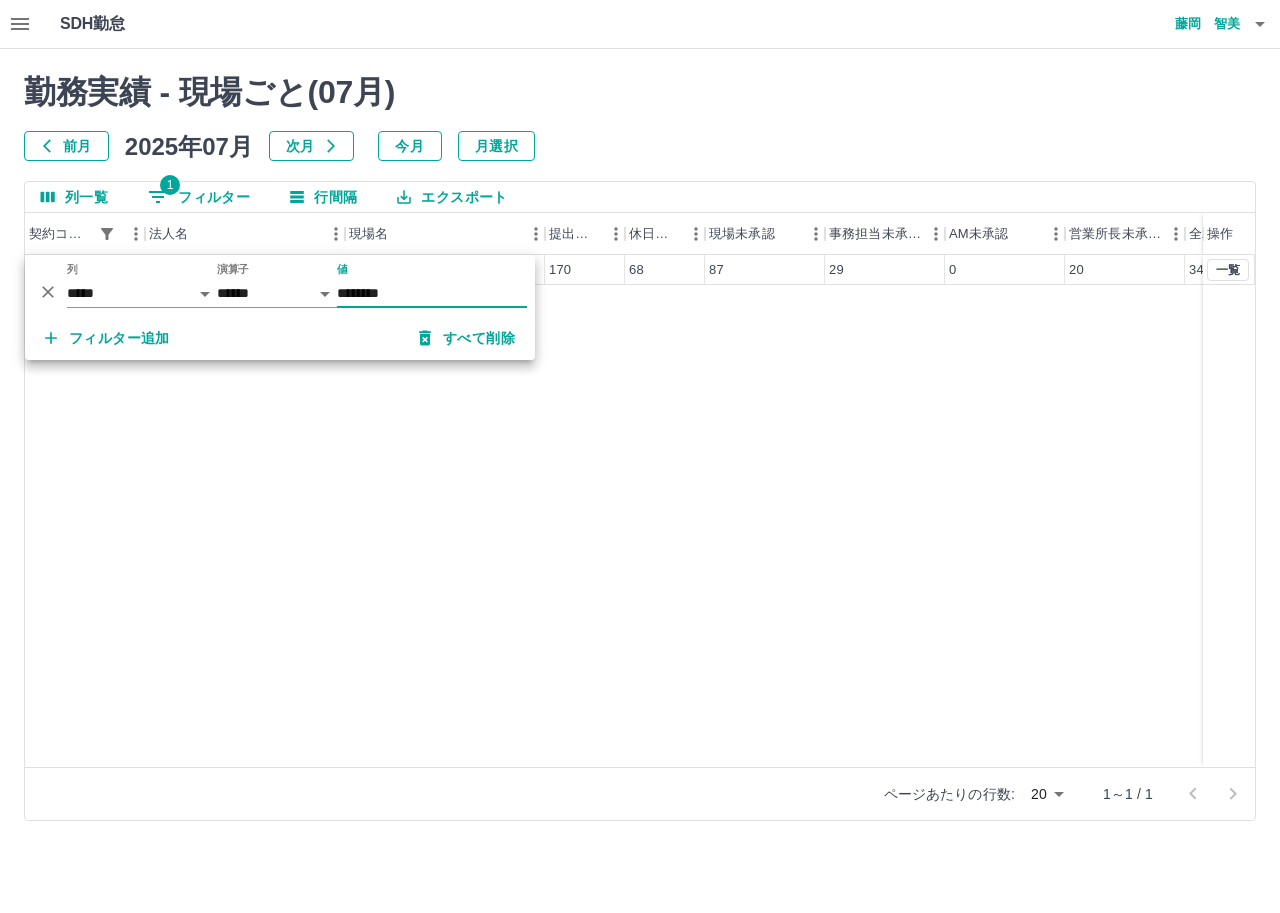 type on "********" 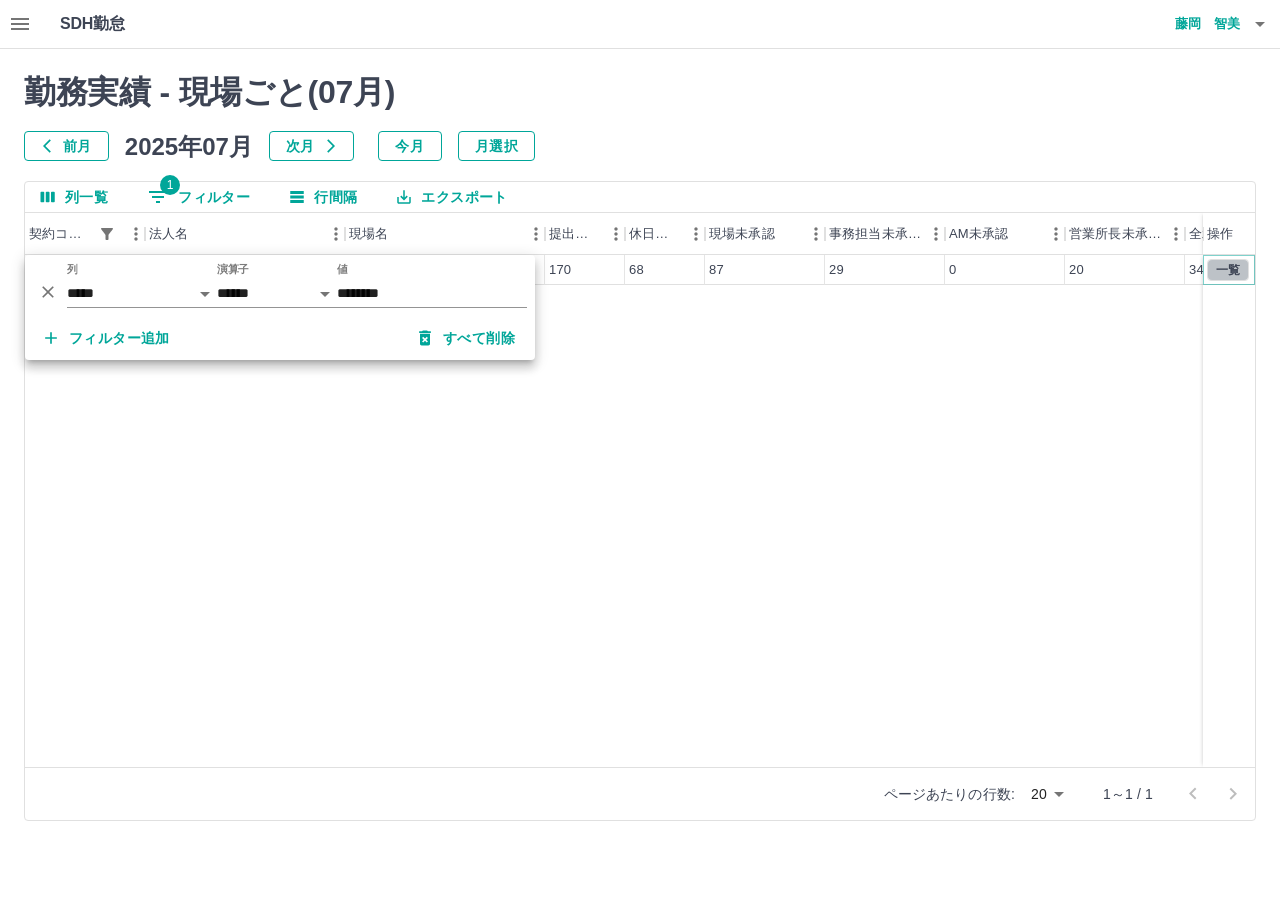 click on "一覧" at bounding box center [1228, 270] 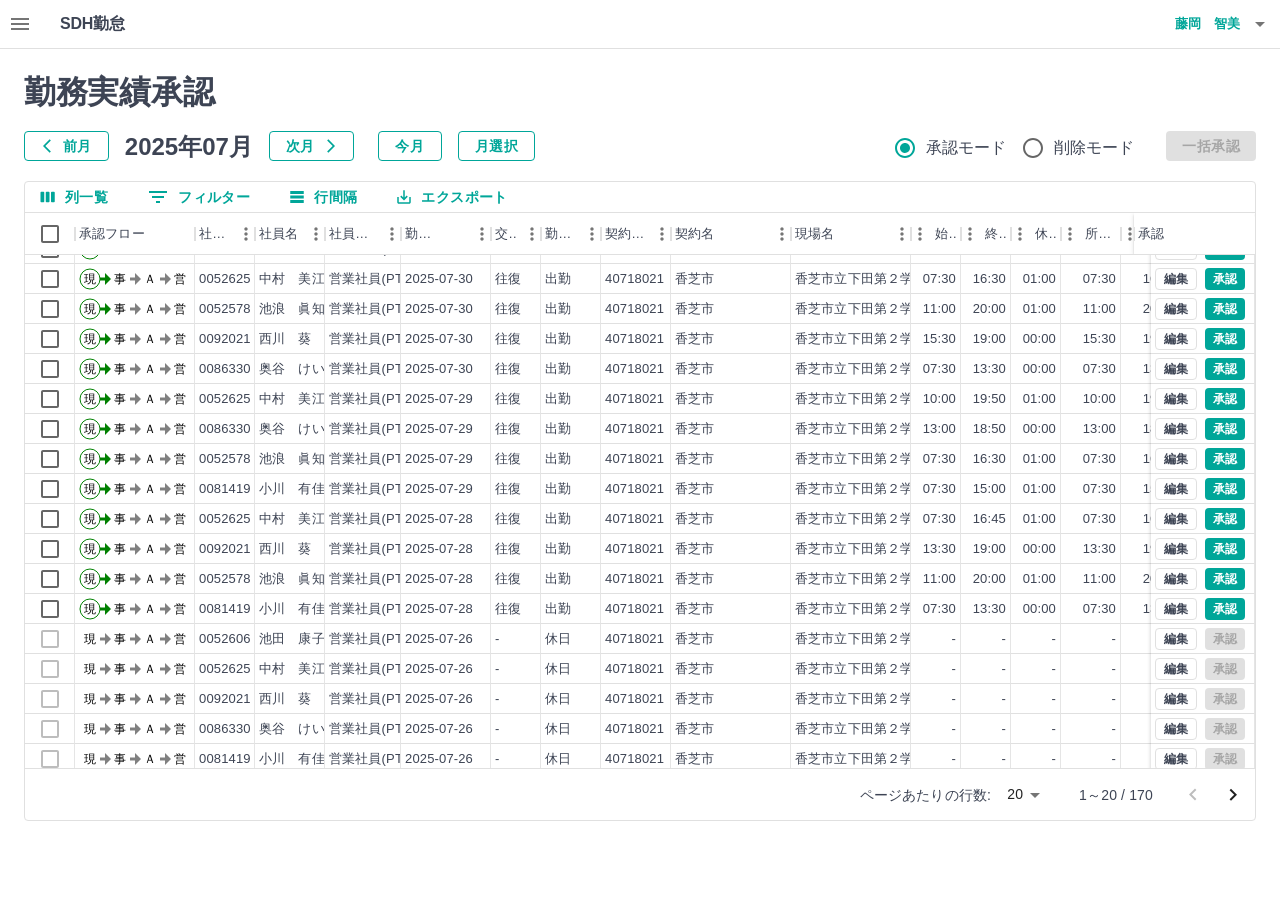 scroll, scrollTop: 0, scrollLeft: 0, axis: both 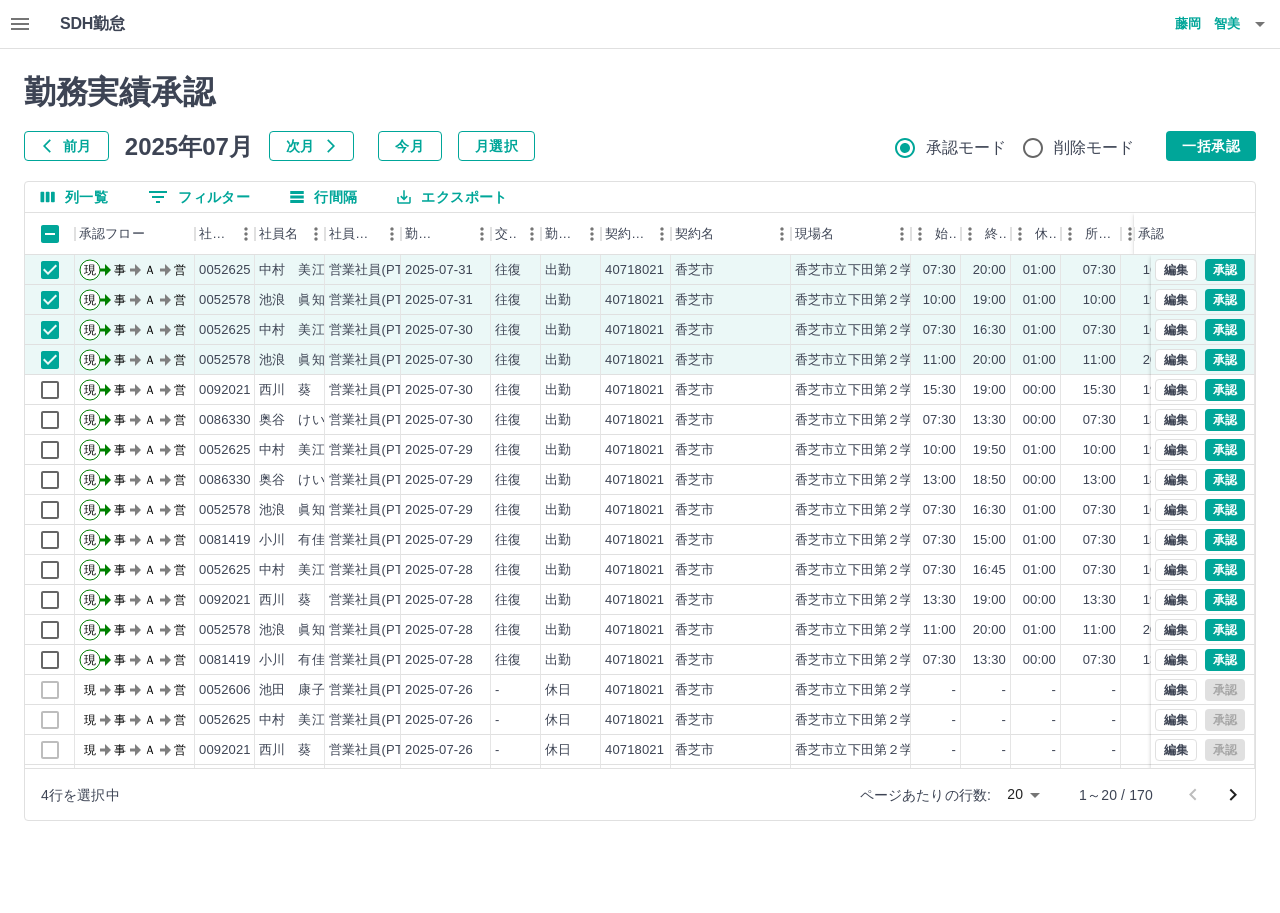 click on "勤務実績承認" at bounding box center (640, 92) 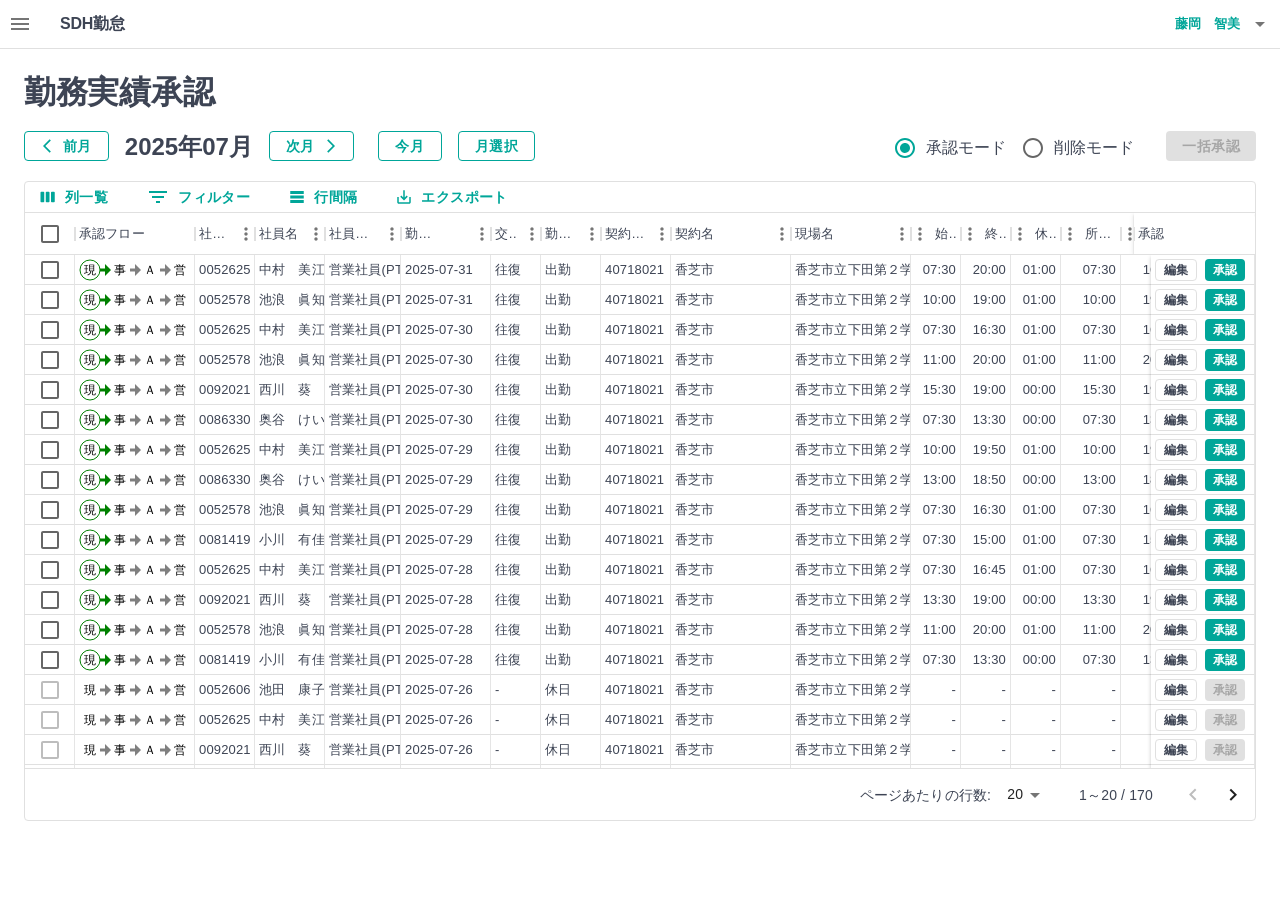 click on "SDH勤怠 [LAST] [FIRST] 勤務実績承認 前月 2025年07月 次月 今月 月選択 承認モード 削除モード 一括承認 列一覧 0 フィルター 行間隔 エクスポート 承認フロー 社員番号 社員名 社員区分 勤務日 交通費 勤務区分 契約コード 契約名 現場名 始業 終業 休憩 所定開始 所定終業 所定休憩 拘束 勤務 遅刻等 承認 現 事 Ａ 営 0052625 [LAST] [FIRST] 営業社員(PT契約) 2025-07-31 往復 出勤 40718021 [CITY] [CITY][SITE] 07:30 20:00 01:00 07:30 16:30 01:00 12:30 11:30 00:00 現 事 Ａ 営 0052578 [LAST] [FIRST] 営業社員(PT契約) 2025-07-31 往復 出勤 40718021 [CITY] [CITY][SITE] 10:00 19:00 01:00 10:00 19:00 01:00 09:00 08:00 00:00 現 事 Ａ 営 0052625 [LAST] [FIRST] 営業社員(PT契約) 2025-07-30 往復 出勤 40718021 [CITY] [CITY][SITE] 07:30 16:30 01:00 07:30 16:30 01:00 09:00 08:00 00:00 現 事 Ａ 営" at bounding box center (640, 422) 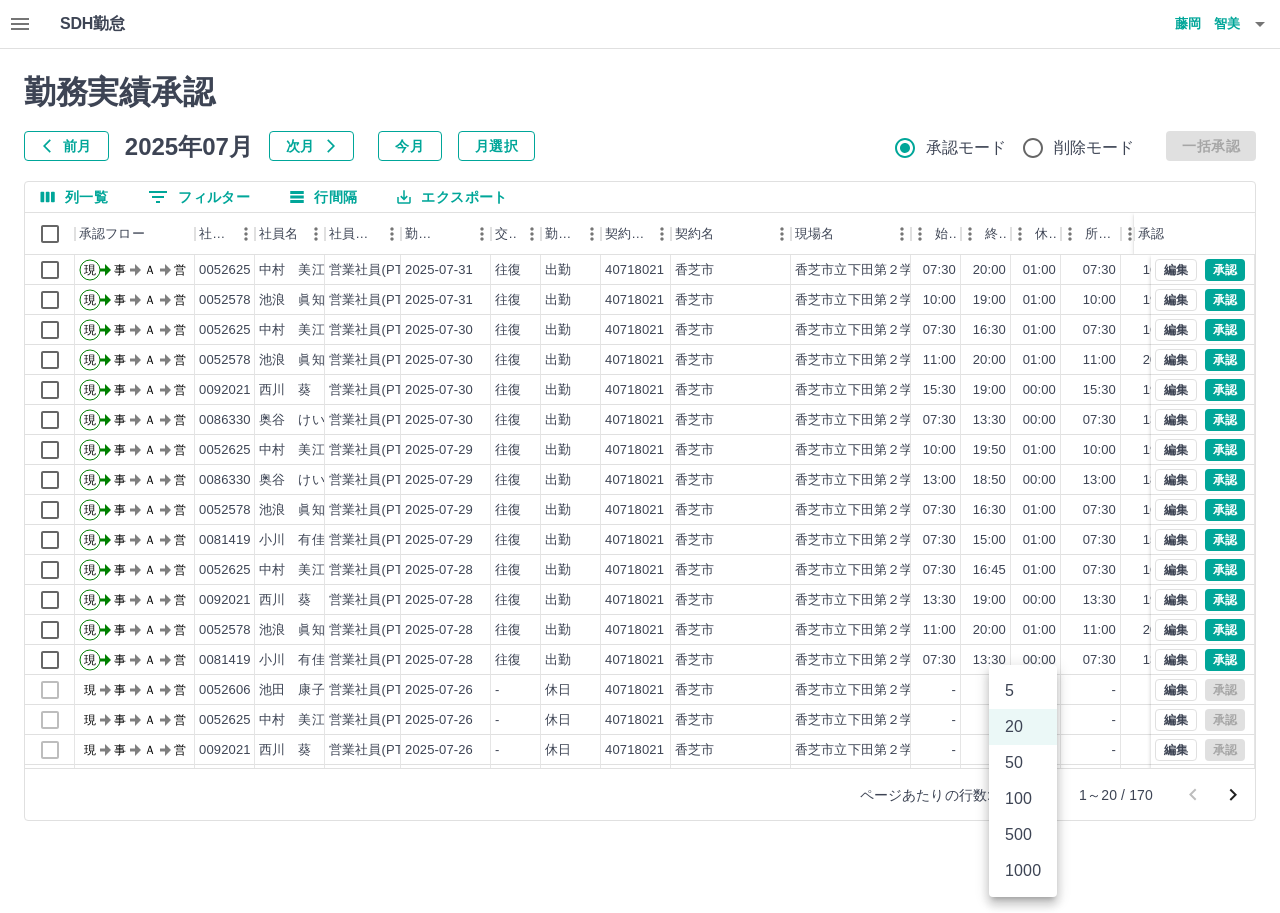 click on "100" at bounding box center [1023, 799] 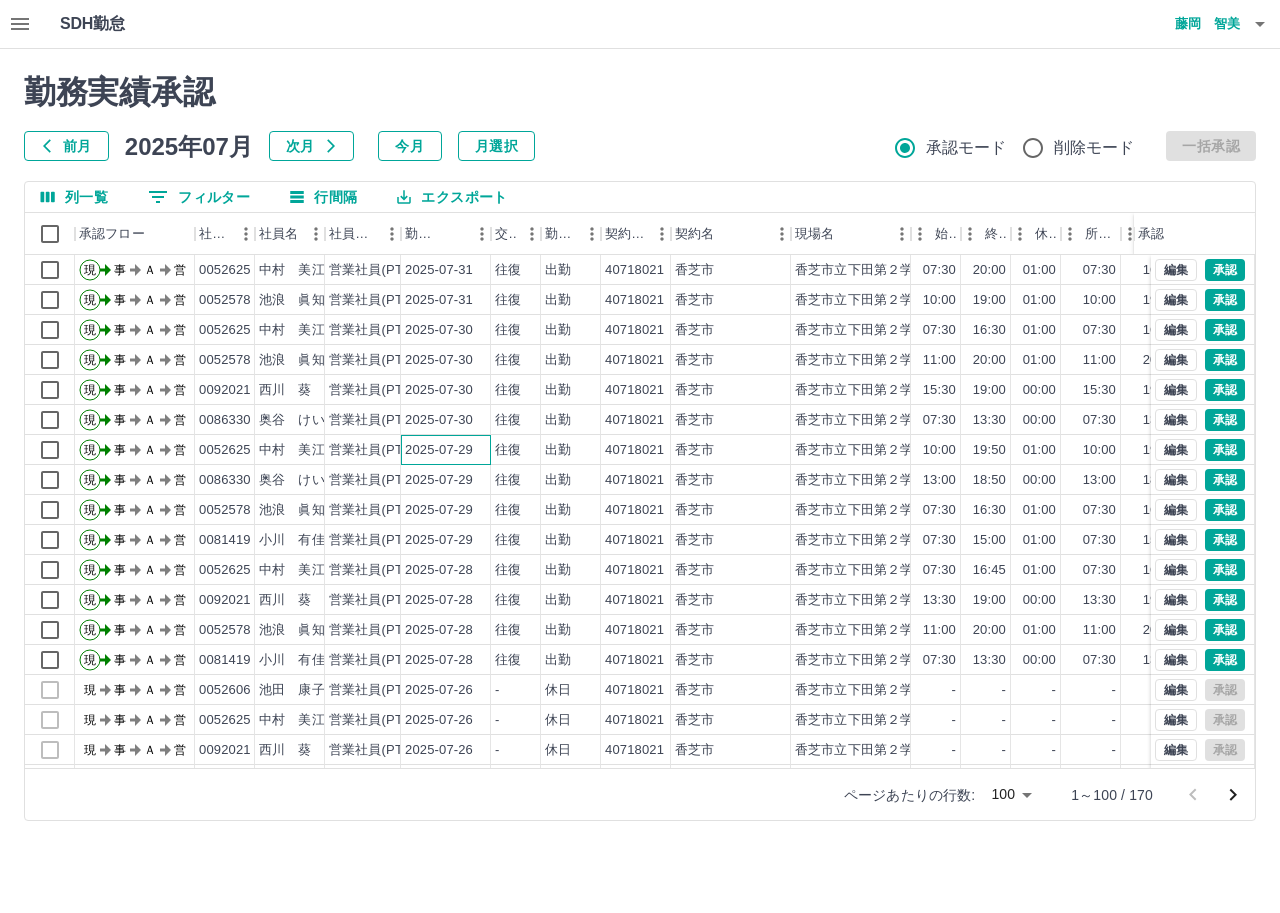 click on "2025-07-29" at bounding box center (446, 450) 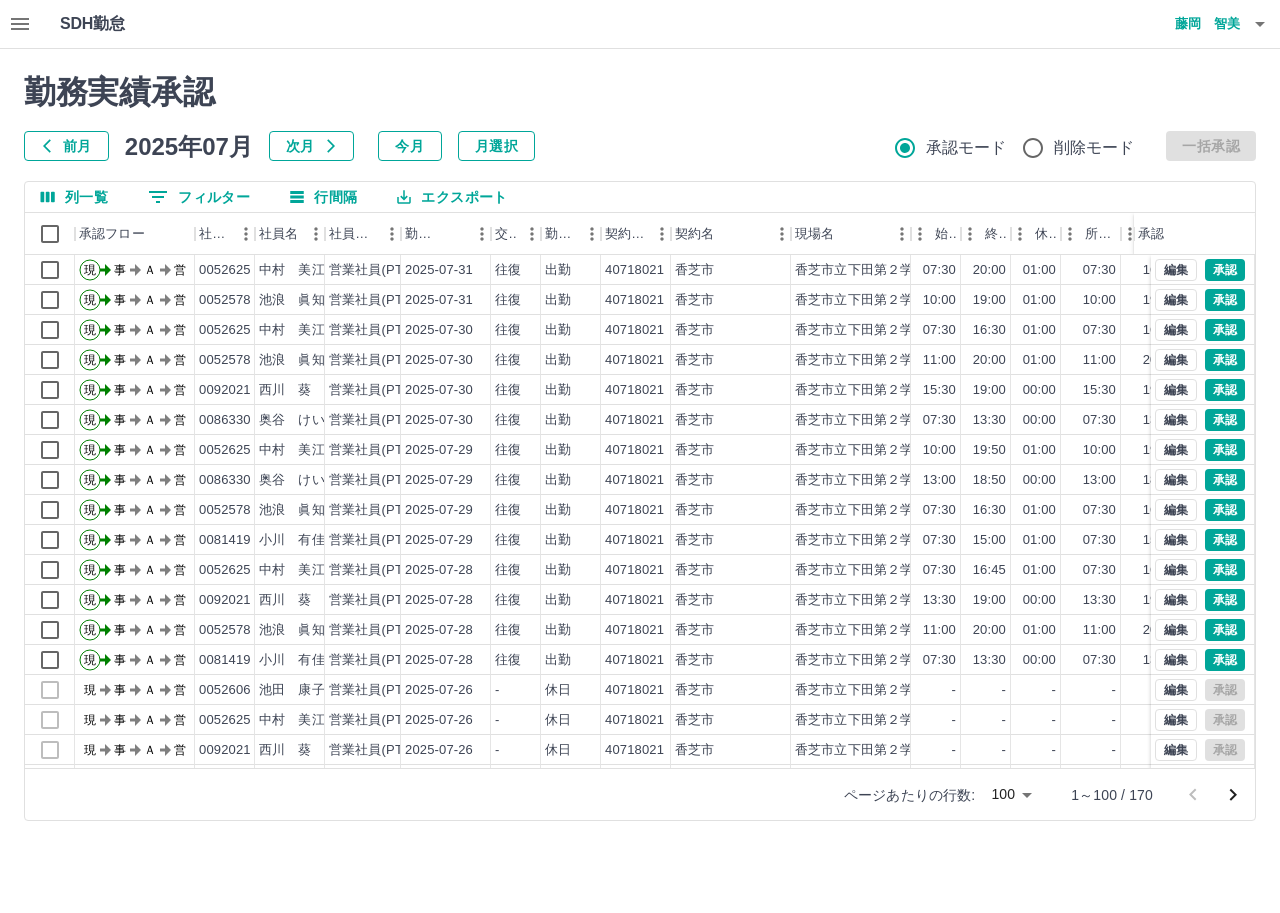click on "勤務実績承認 前月 2025年07月 次月 今月 月選択 承認モード 削除モード 一括承認 列一覧 0 フィルター 行間隔 エクスポート 承認フロー 社員番号 社員名 社員区分 勤務日 交通費 勤務区分 契約コード 契約名 現場名 始業 終業 休憩 所定開始 所定終業 所定休憩 拘束 勤務 遅刻等 承認 現 事 Ａ 営 0052625 中村　美江 営業社員(PT契約) 2025-07-31 往復 出勤 40718021 香芝市 香芝市立下田第２学童保育所 07:30 20:00 01:00 07:30 16:30 01:00 12:30 11:30 00:00 現 事 Ａ 営 0052578 池浪　眞知子 営業社員(PT契約) 2025-07-31 往復 出勤 40718021 香芝市 香芝市立下田第２学童保育所 10:00 19:00 01:00 10:00 19:00 01:00 09:00 08:00 00:00 現 事 Ａ 営 0052625 中村　美江 営業社員(PT契約) 2025-07-30 往復 出勤 40718021 香芝市 香芝市立下田第２学童保育所 07:30 16:30 01:00 07:30 16:30 01:00 09:00 08:00 00:00 現 事 Ａ 営 0052578 2025-07-30 往復" at bounding box center (640, 447) 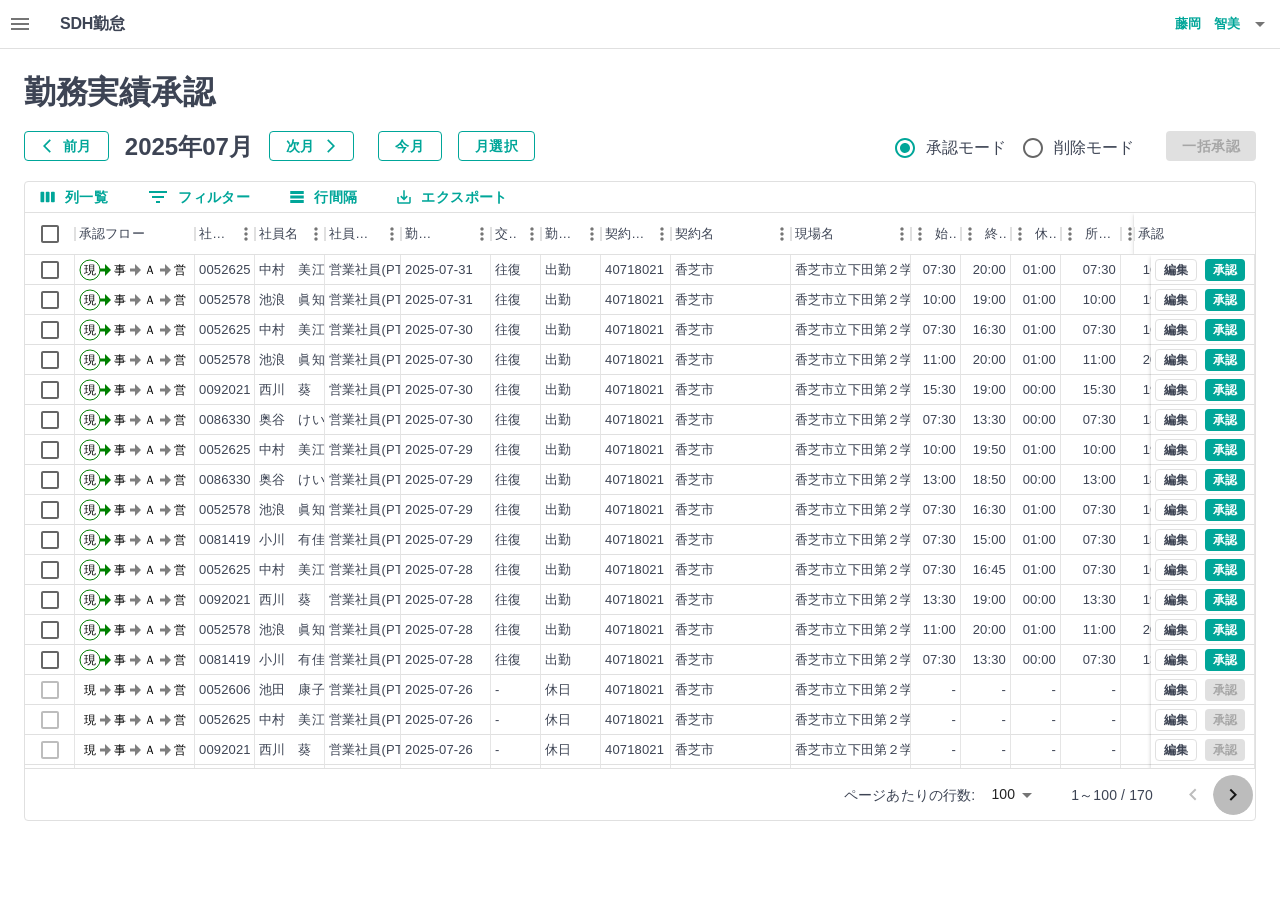 click 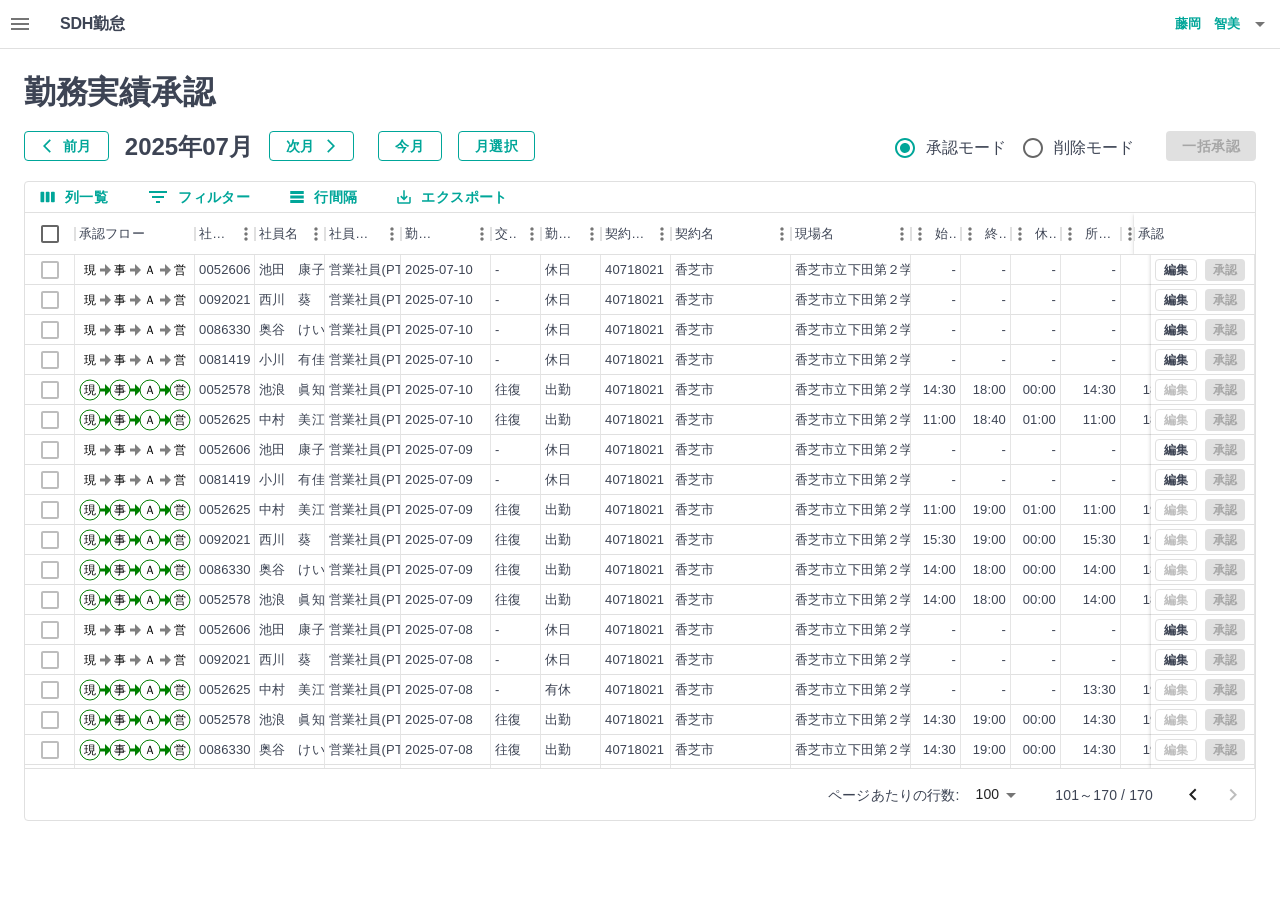 scroll, scrollTop: 0, scrollLeft: 0, axis: both 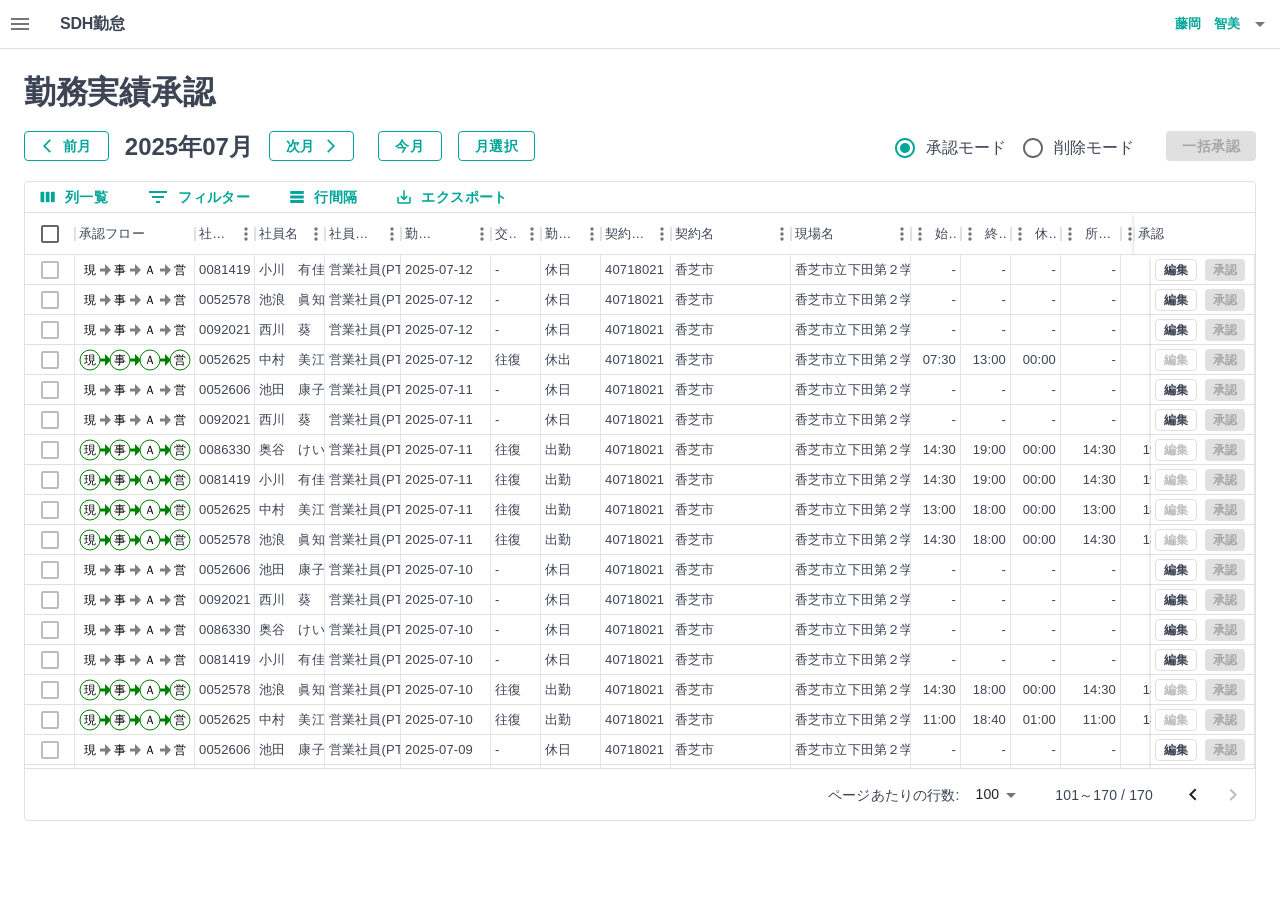 click on "SDH勤怠 藤岡　智美 勤務実績承認 前月 2025年07月 次月 今月 月選択 承認モード 削除モード 一括承認 列一覧 0 フィルター 行間隔 エクスポート 承認フロー 社員番号 社員名 社員区分 勤務日 交通費 勤務区分 契約コード 契約名 現場名 始業 終業 休憩 所定開始 所定終業 所定休憩 拘束 勤務 遅刻等 承認 現 事 Ａ 営 0081419 小川　有佳 営業社員(PT契約) 2025-07-12  -  休日 40718021 香芝市 香芝市立下田第２学童保育所 - - - - - - 00:00 00:00 00:00 現 事 Ａ 営 0052578 池浪　眞知子 営業社員(PT契約) 2025-07-12  -  休日 40718021 香芝市 香芝市立下田第２学童保育所 - - - - - - 00:00 00:00 00:00 現 事 Ａ 営 0092021 西川　葵 営業社員(PT契約) 2025-07-12  -  休日 40718021 香芝市 香芝市立下田第２学童保育所 - - - - - - 00:00 00:00 00:00 現 事 Ａ 営 0052625 中村　美江 営業社員(PT契約) 2025-07-12 往復 休出 40718021 -" at bounding box center (640, 422) 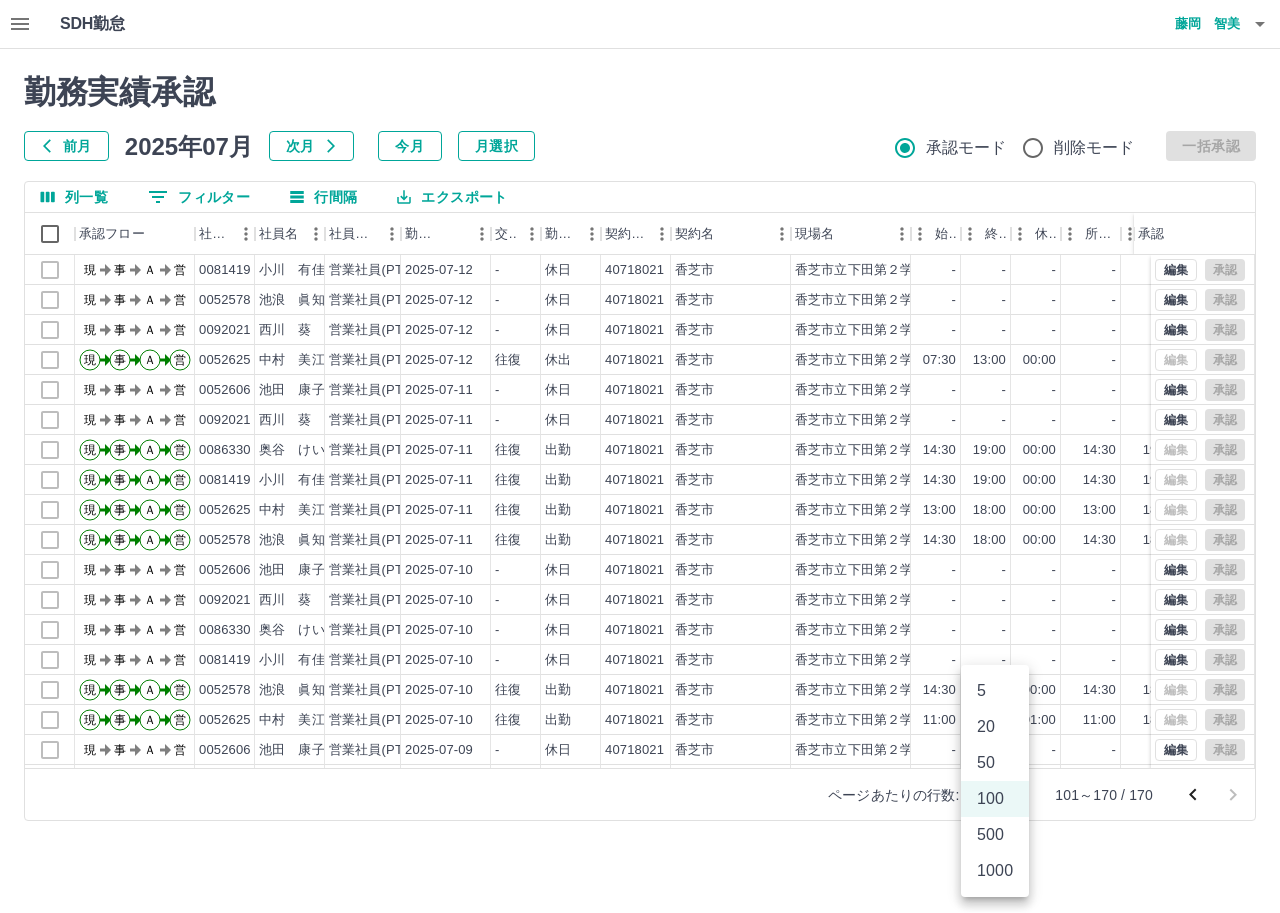 click on "500" at bounding box center (995, 835) 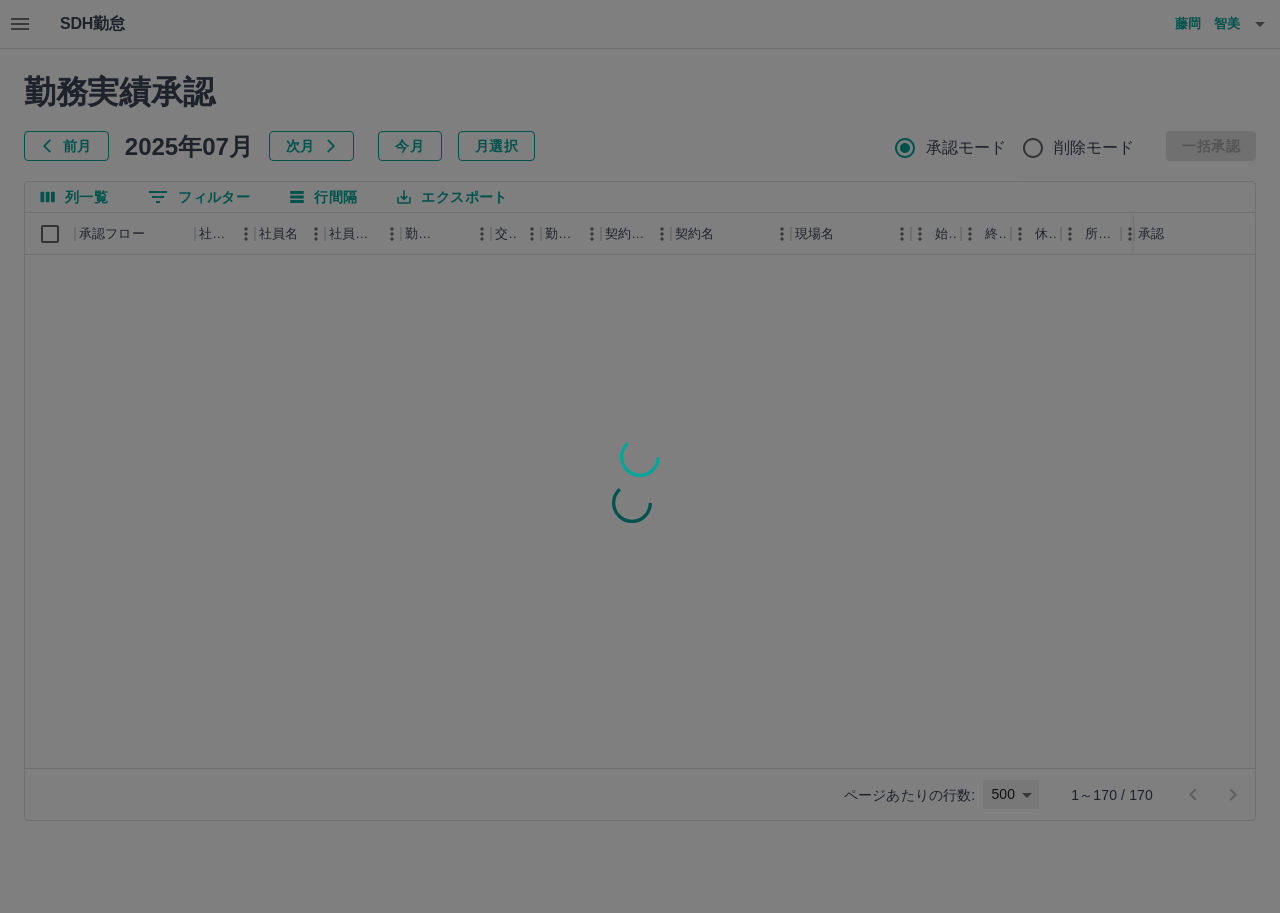 type on "***" 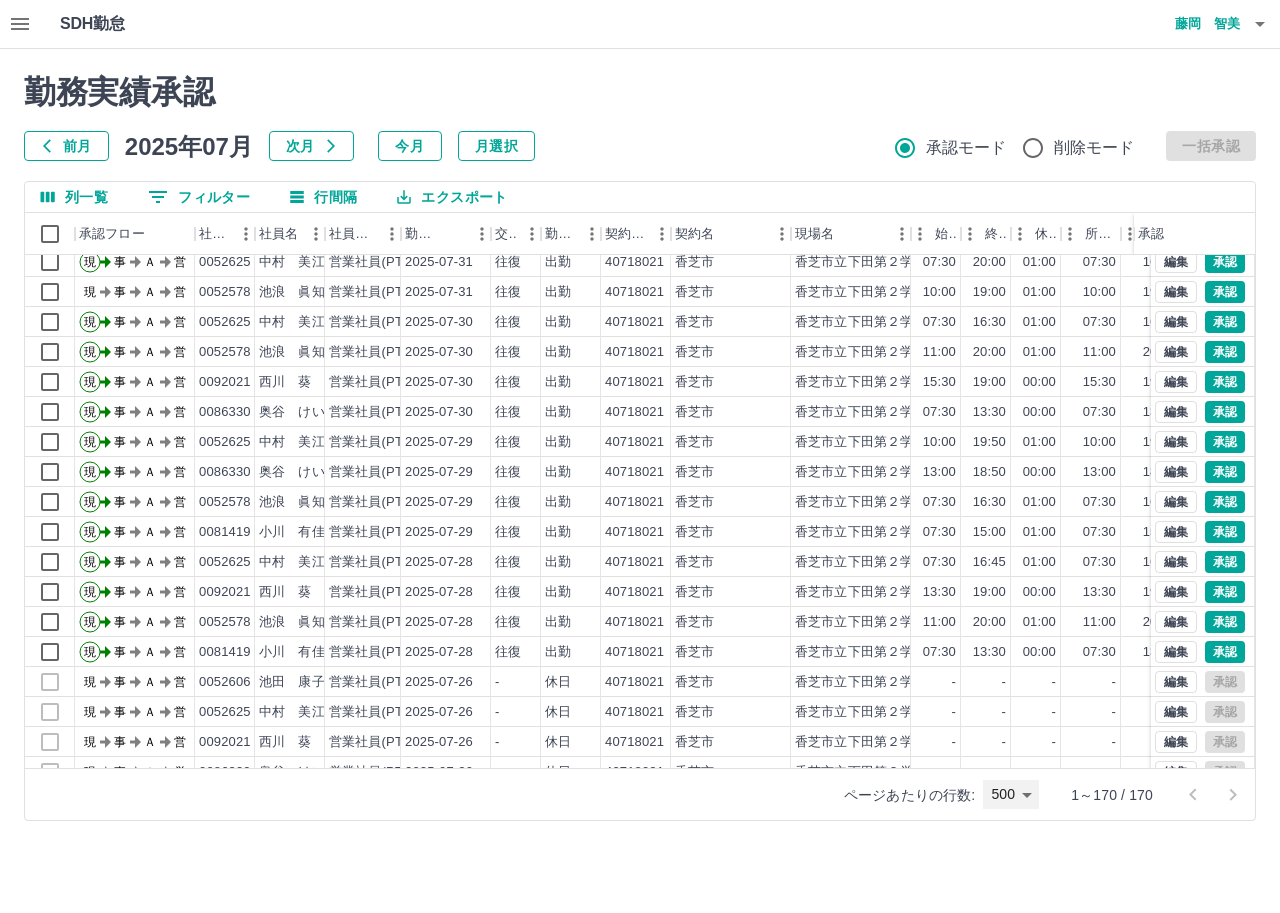 scroll, scrollTop: 0, scrollLeft: 0, axis: both 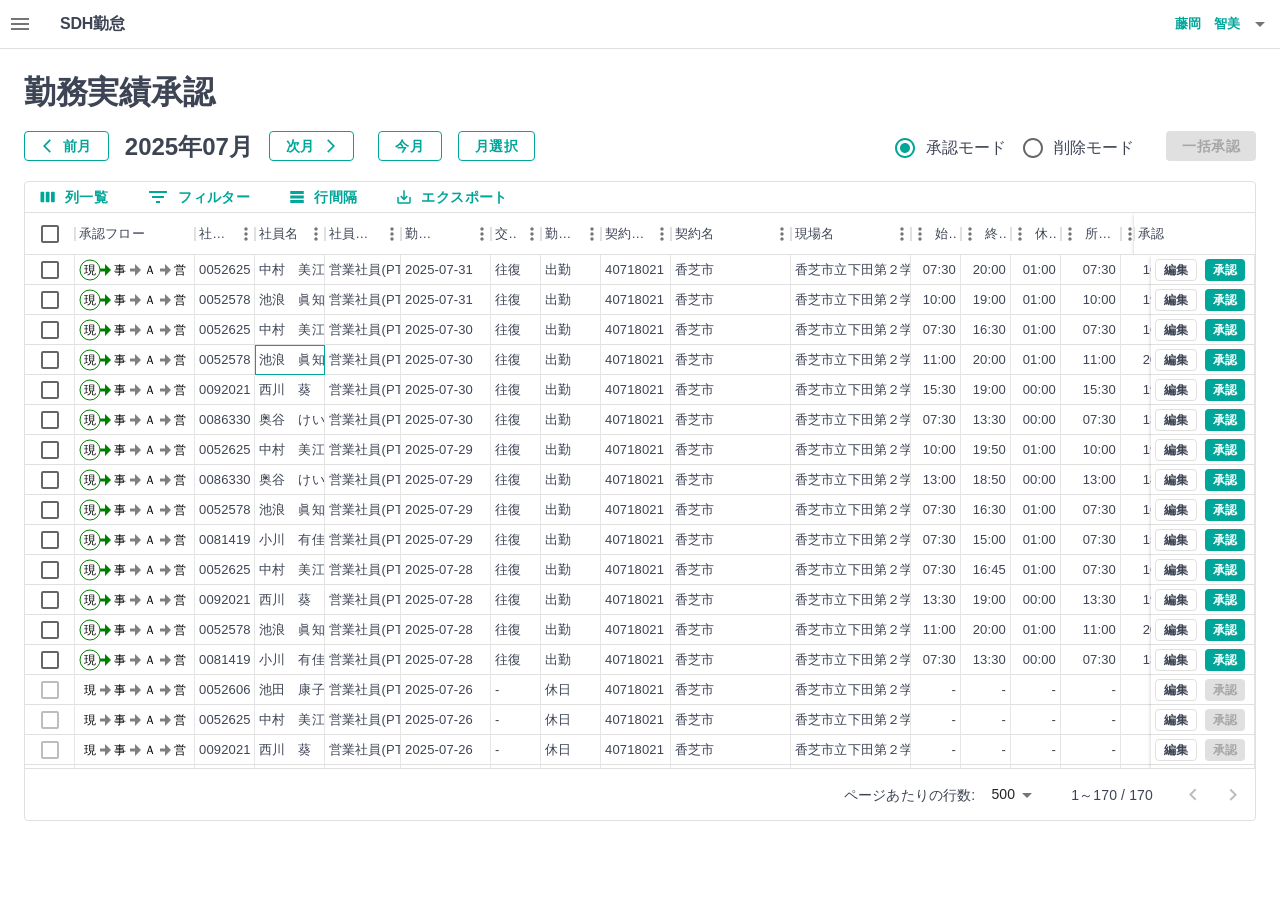 click on "池浪　眞知子" at bounding box center (290, 360) 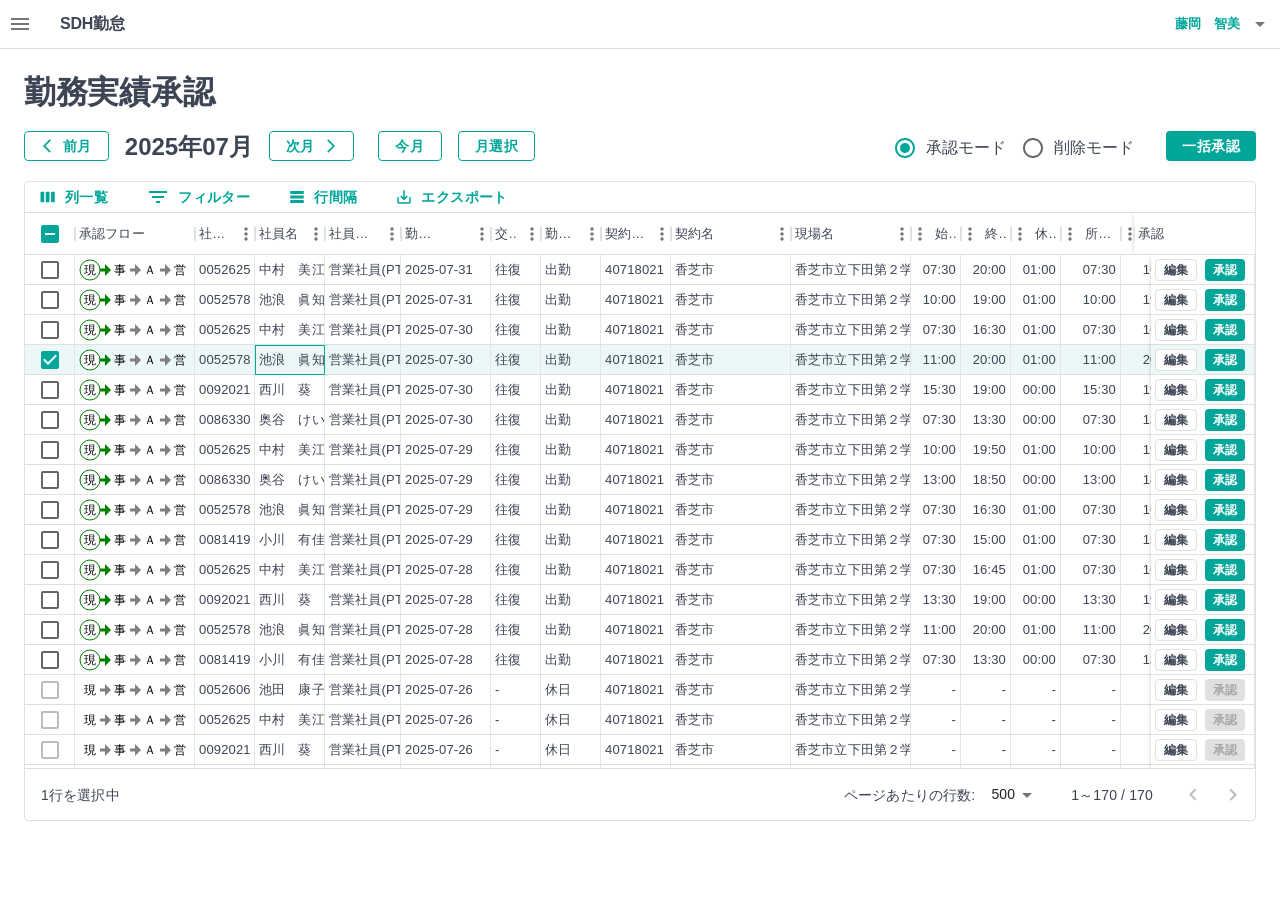 click on "池浪　眞知子" at bounding box center (290, 360) 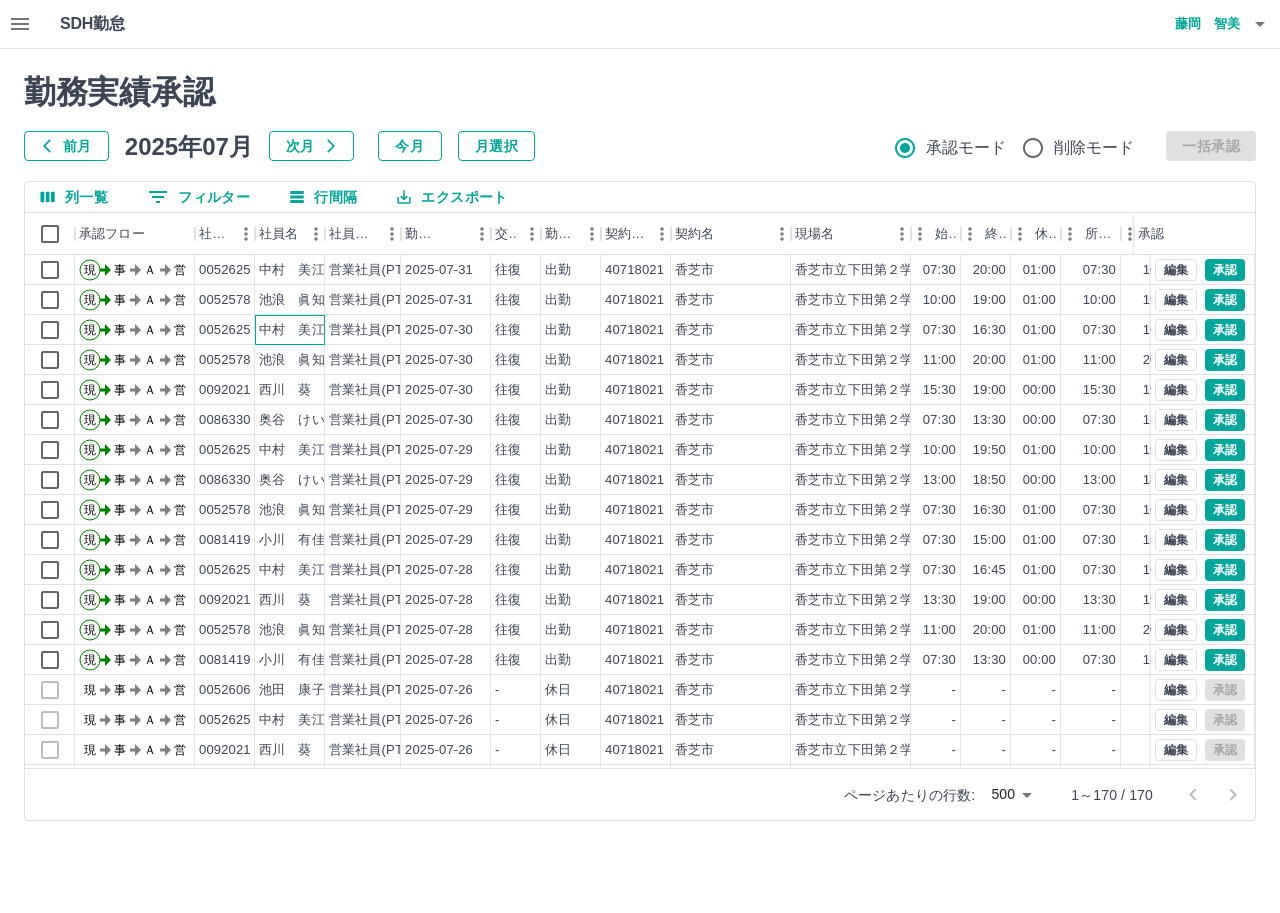 click on "中村　美江" at bounding box center (290, 330) 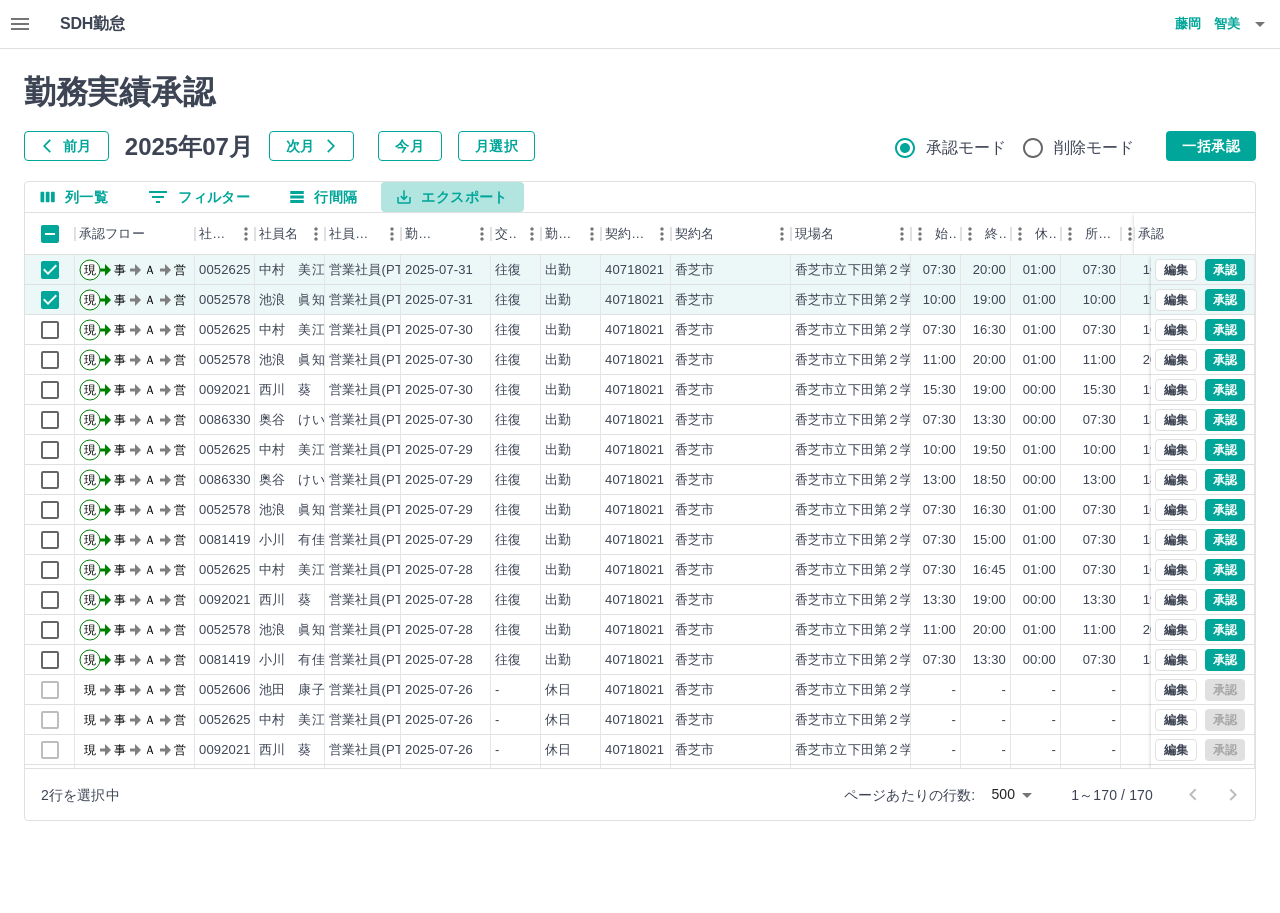 drag, startPoint x: 410, startPoint y: 191, endPoint x: 393, endPoint y: 209, distance: 24.758837 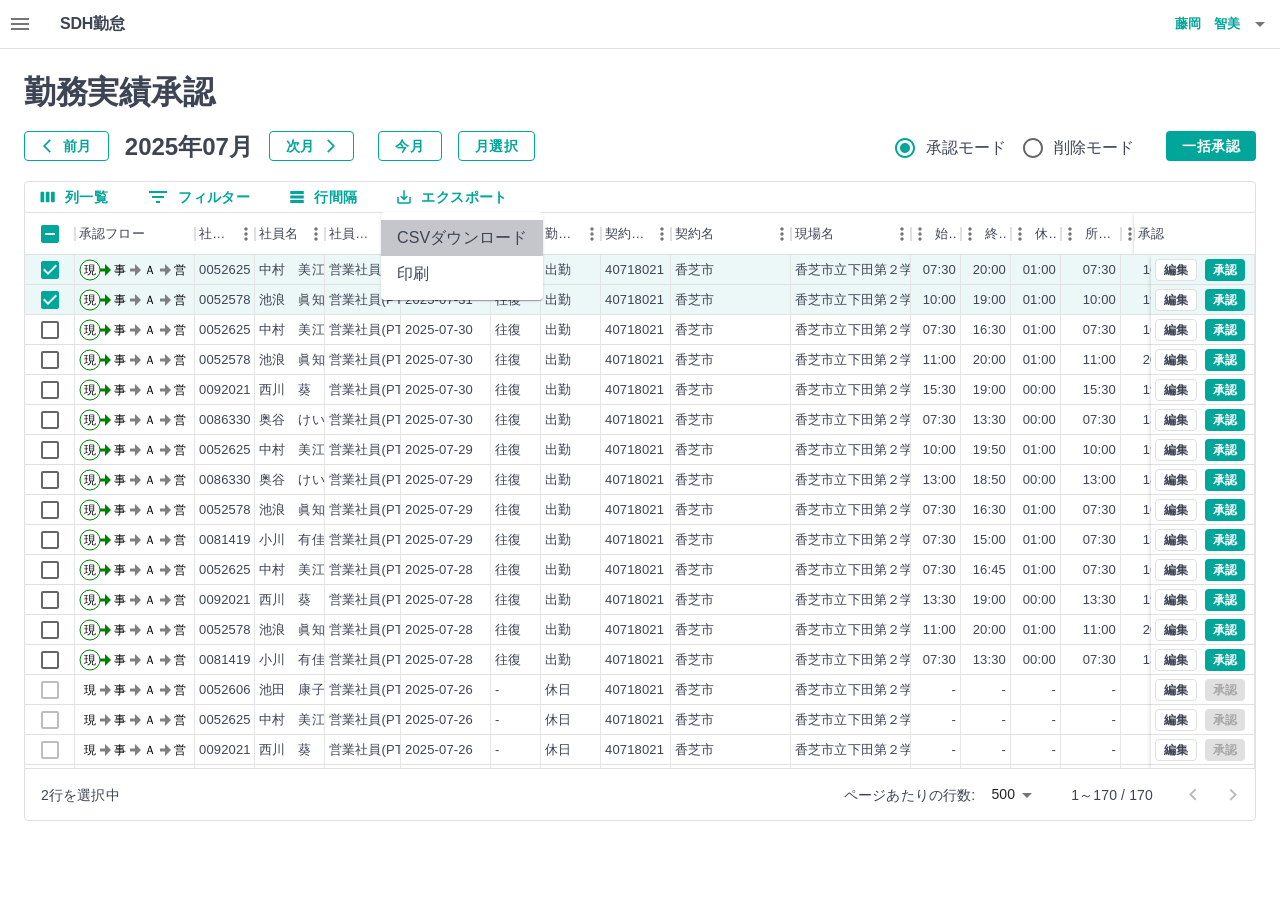 click on "CSVダウンロード" at bounding box center (462, 238) 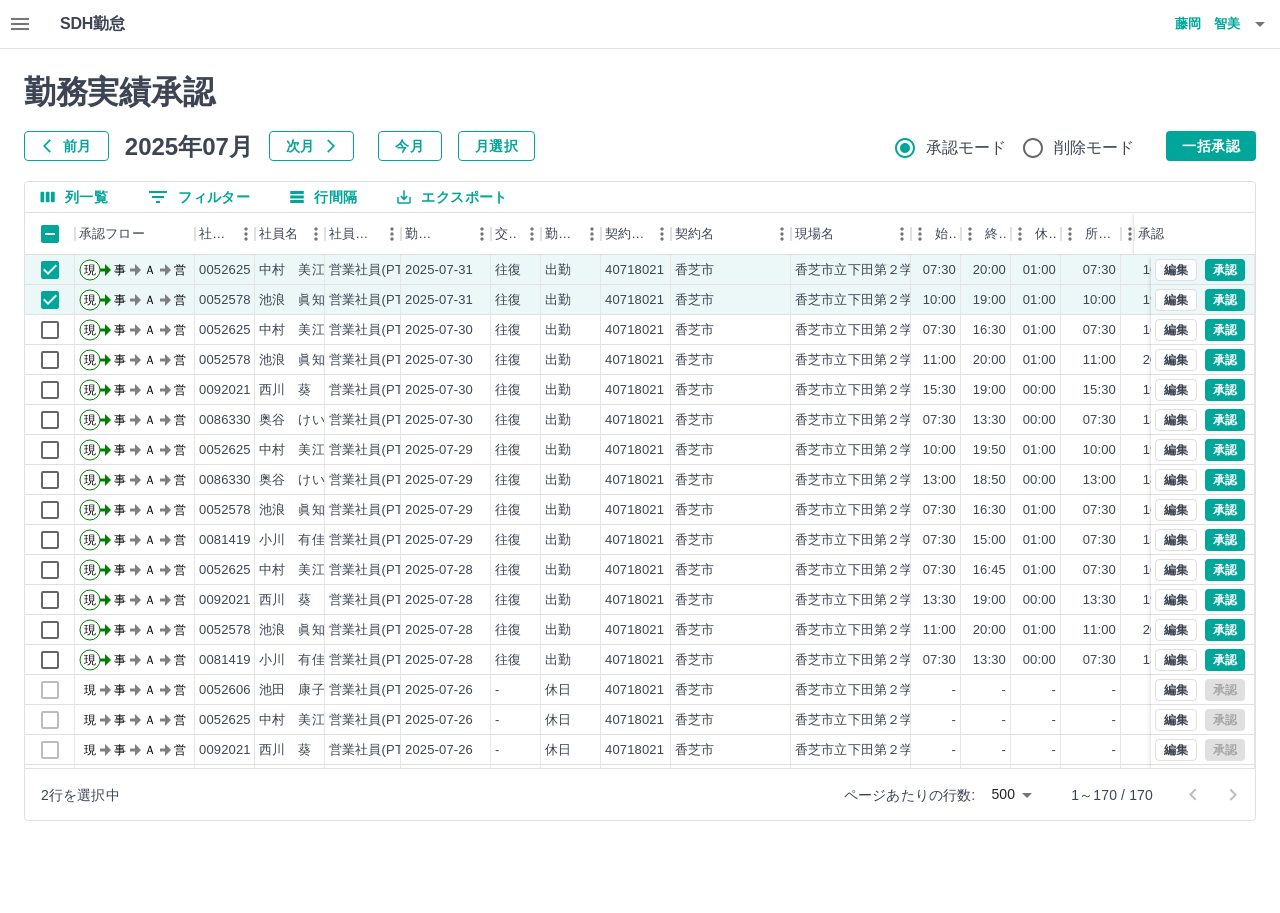 click on "勤務実績承認 前月 2025年07月 次月 今月 月選択 承認モード 削除モード 一括承認 列一覧 0 フィルター 行間隔 エクスポート 承認フロー 社員番号 社員名 社員区分 勤務日 交通費 勤務区分 契約コード 契約名 現場名 始業 終業 休憩 所定開始 所定終業 所定休憩 拘束 勤務 遅刻等 承認 現 事 Ａ 営 0052625 中村　美江 営業社員(PT契約) 2025-07-31 往復 出勤 40718021 香芝市 香芝市立下田第２学童保育所 07:30 20:00 01:00 07:30 16:30 01:00 12:30 11:30 00:00 現 事 Ａ 営 0052578 池浪　眞知子 営業社員(PT契約) 2025-07-31 往復 出勤 40718021 香芝市 香芝市立下田第２学童保育所 10:00 19:00 01:00 10:00 19:00 01:00 09:00 08:00 00:00 現 事 Ａ 営 0052625 中村　美江 営業社員(PT契約) 2025-07-30 往復 出勤 40718021 香芝市 香芝市立下田第２学童保育所 07:30 16:30 01:00 07:30 16:30 01:00 09:00 08:00 00:00 現 事 Ａ 営 0052578 2025-07-30 往復" at bounding box center (640, 447) 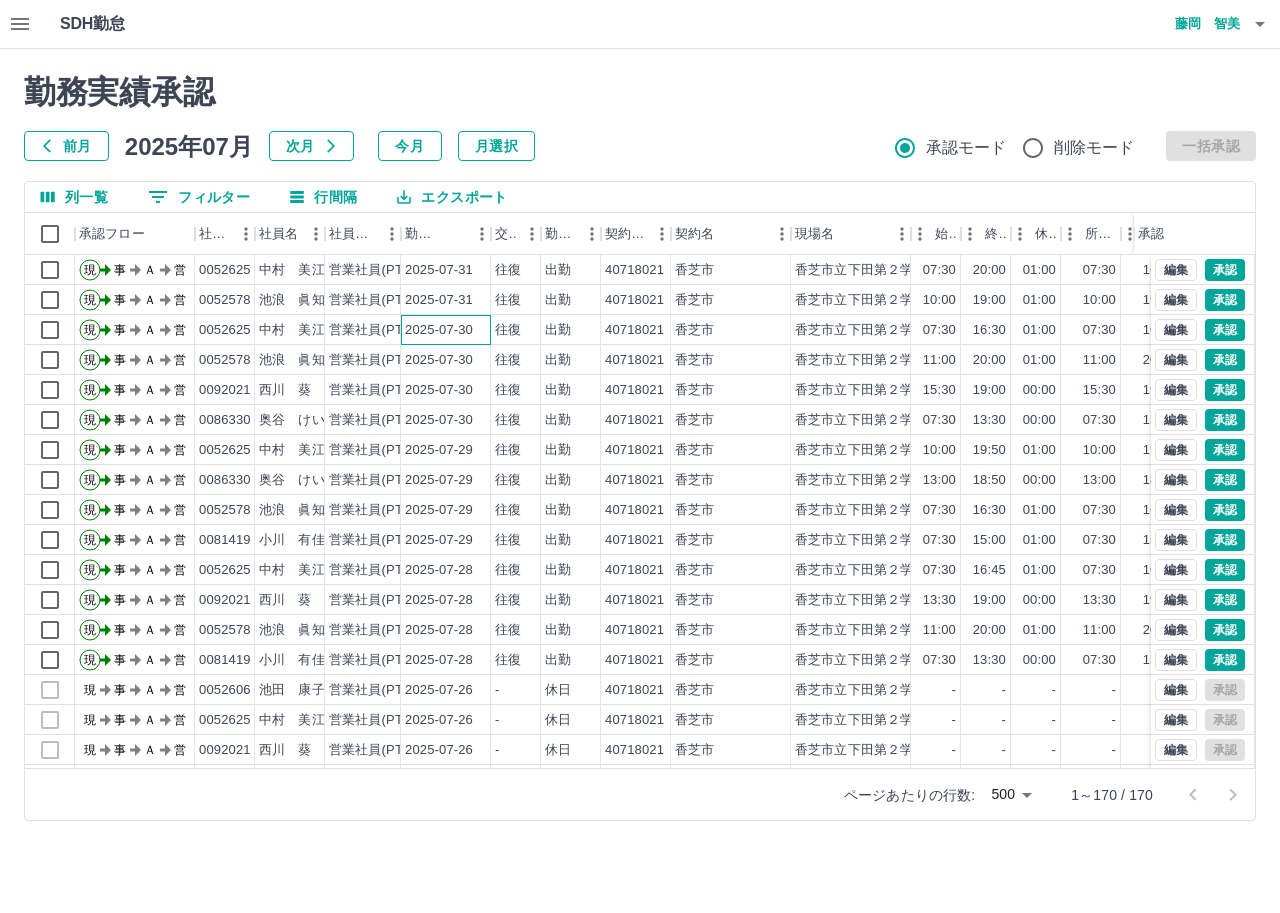 click on "2025-07-30" at bounding box center (439, 330) 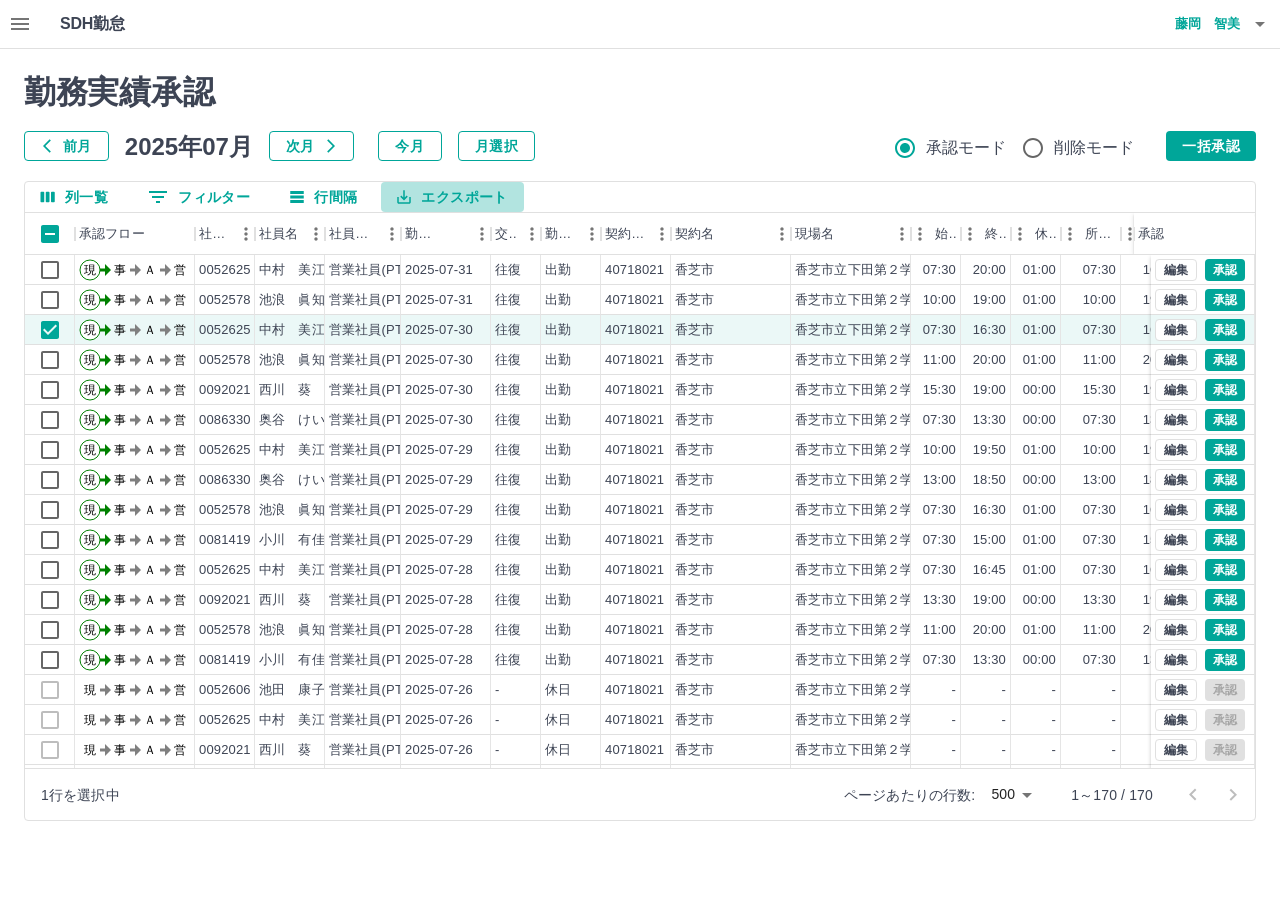 click on "エクスポート" at bounding box center (452, 197) 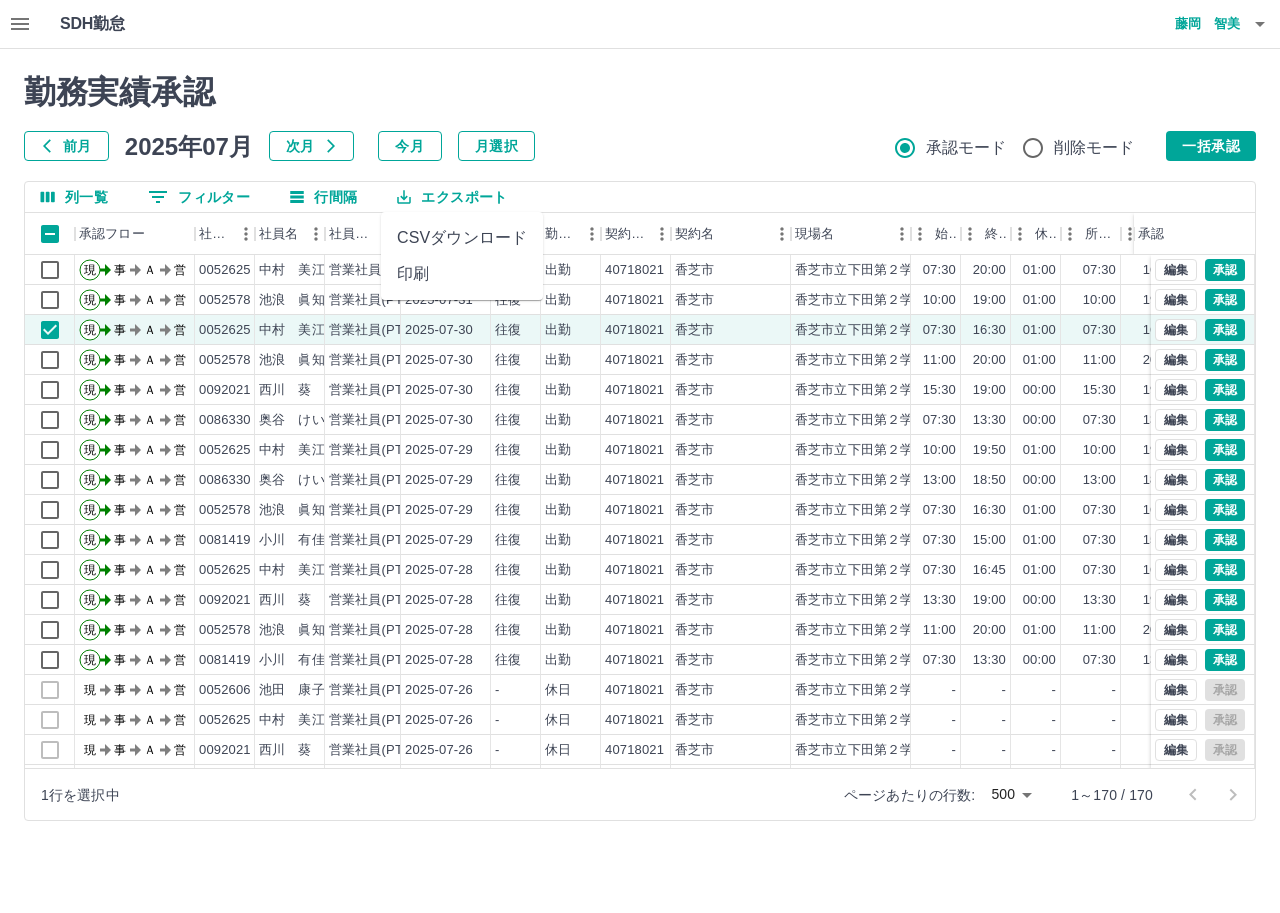 click on "CSVダウンロード" at bounding box center [462, 238] 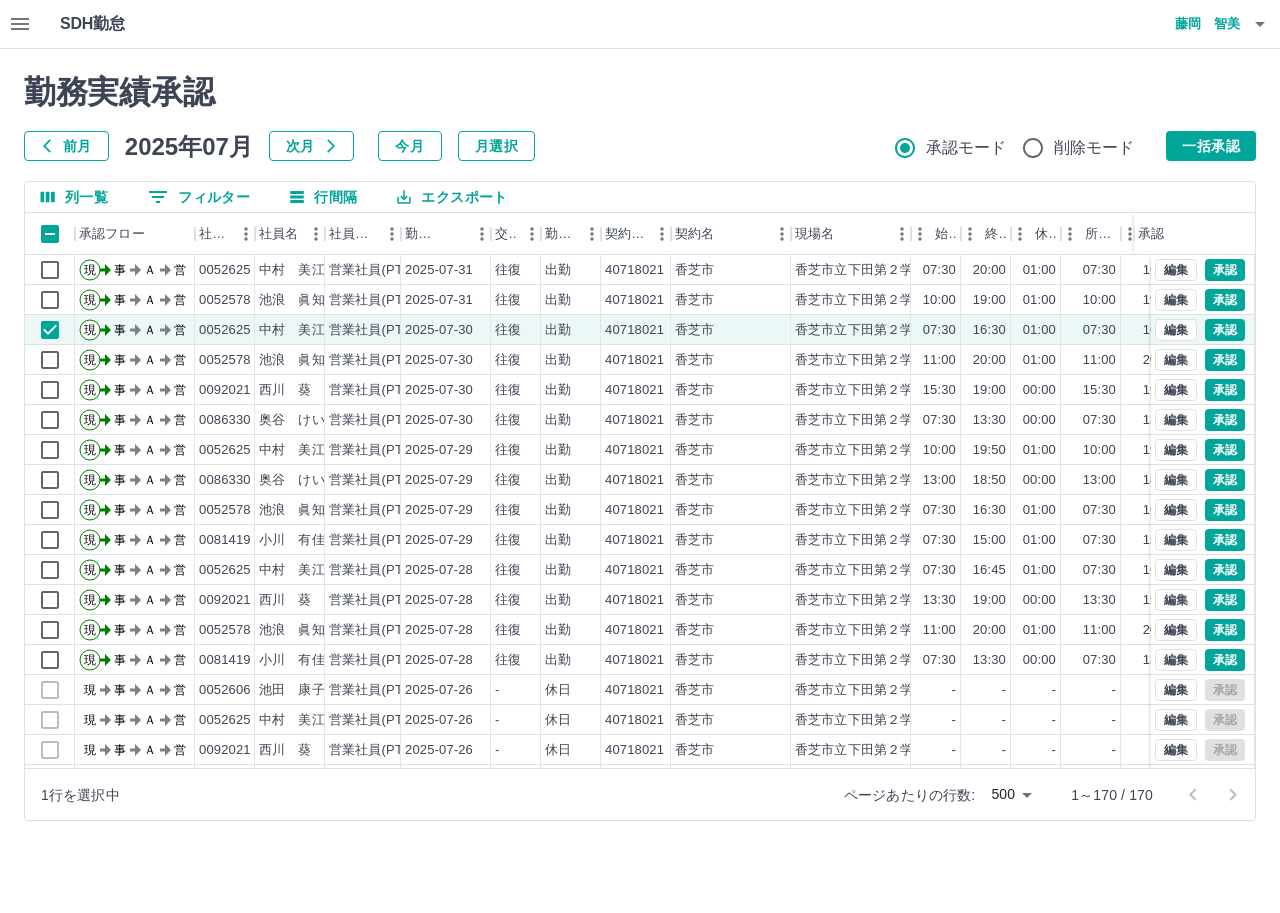 click on "1行を選択中 ページあたりの行数: 500 *** 1～170 / 170" at bounding box center [640, 794] 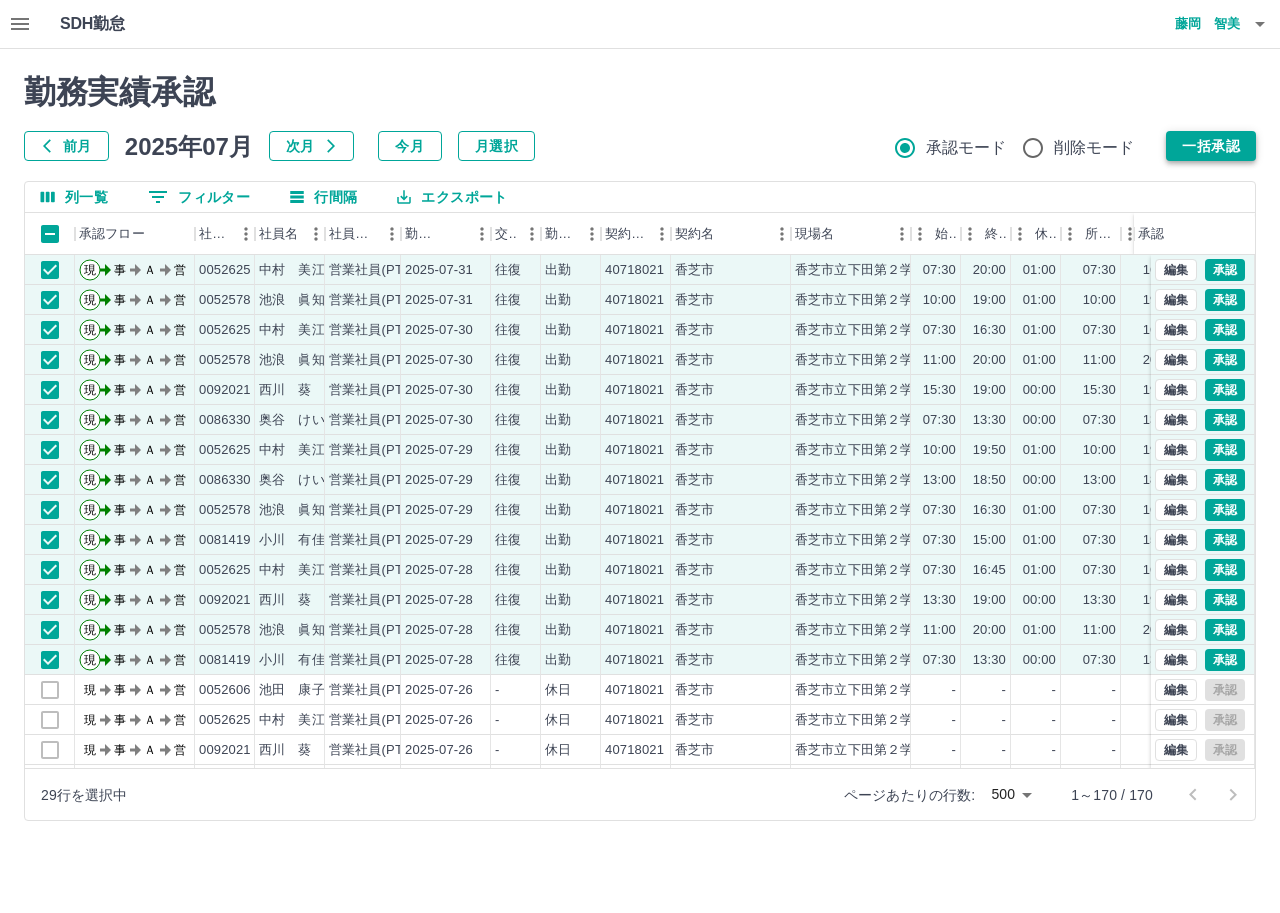 click on "一括承認" at bounding box center (1211, 146) 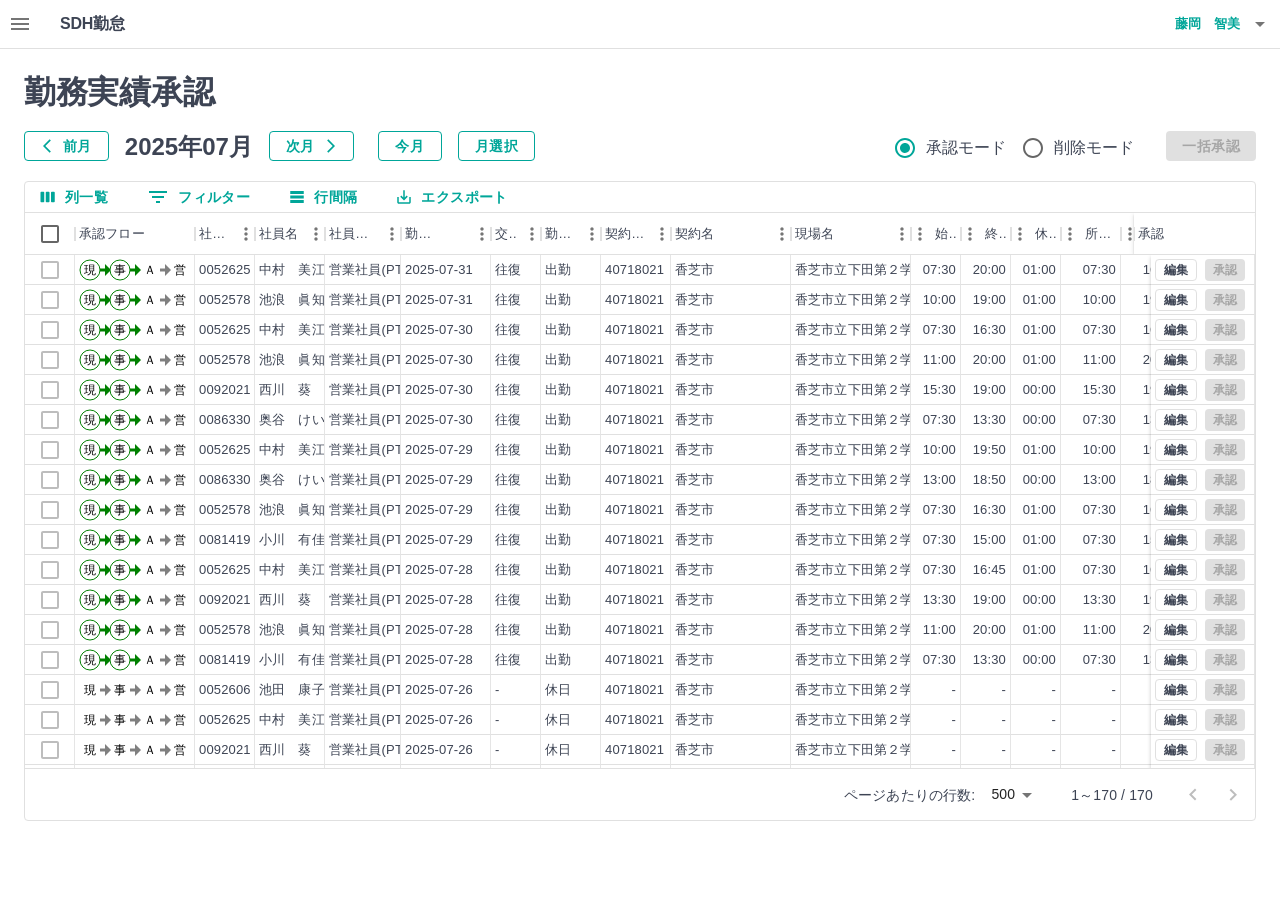 click on "勤務実績承認 前月 2025年07月 次月 今月 月選択 承認モード 削除モード 一括承認 列一覧 0 フィルター 行間隔 エクスポート 承認フロー 社員番号 社員名 社員区分 勤務日 交通費 勤務区分 契約コード 契約名 現場名 始業 終業 休憩 所定開始 所定終業 所定休憩 拘束 勤務 遅刻等 承認 現 事 Ａ 営 0052625 中村　美江 営業社員(PT契約) 2025-07-31 往復 出勤 40718021 香芝市 香芝市立下田第２学童保育所 07:30 20:00 01:00 07:30 16:30 01:00 12:30 11:30 00:00 現 事 Ａ 営 0052578 池浪　眞知子 営業社員(PT契約) 2025-07-31 往復 出勤 40718021 香芝市 香芝市立下田第２学童保育所 10:00 19:00 01:00 10:00 19:00 01:00 09:00 08:00 00:00 現 事 Ａ 営 0052625 中村　美江 営業社員(PT契約) 2025-07-30 往復 出勤 40718021 香芝市 香芝市立下田第２学童保育所 07:30 16:30 01:00 07:30 16:30 01:00 09:00 08:00 00:00 現 事 Ａ 営 0052578 2025-07-30 往復" at bounding box center (640, 447) 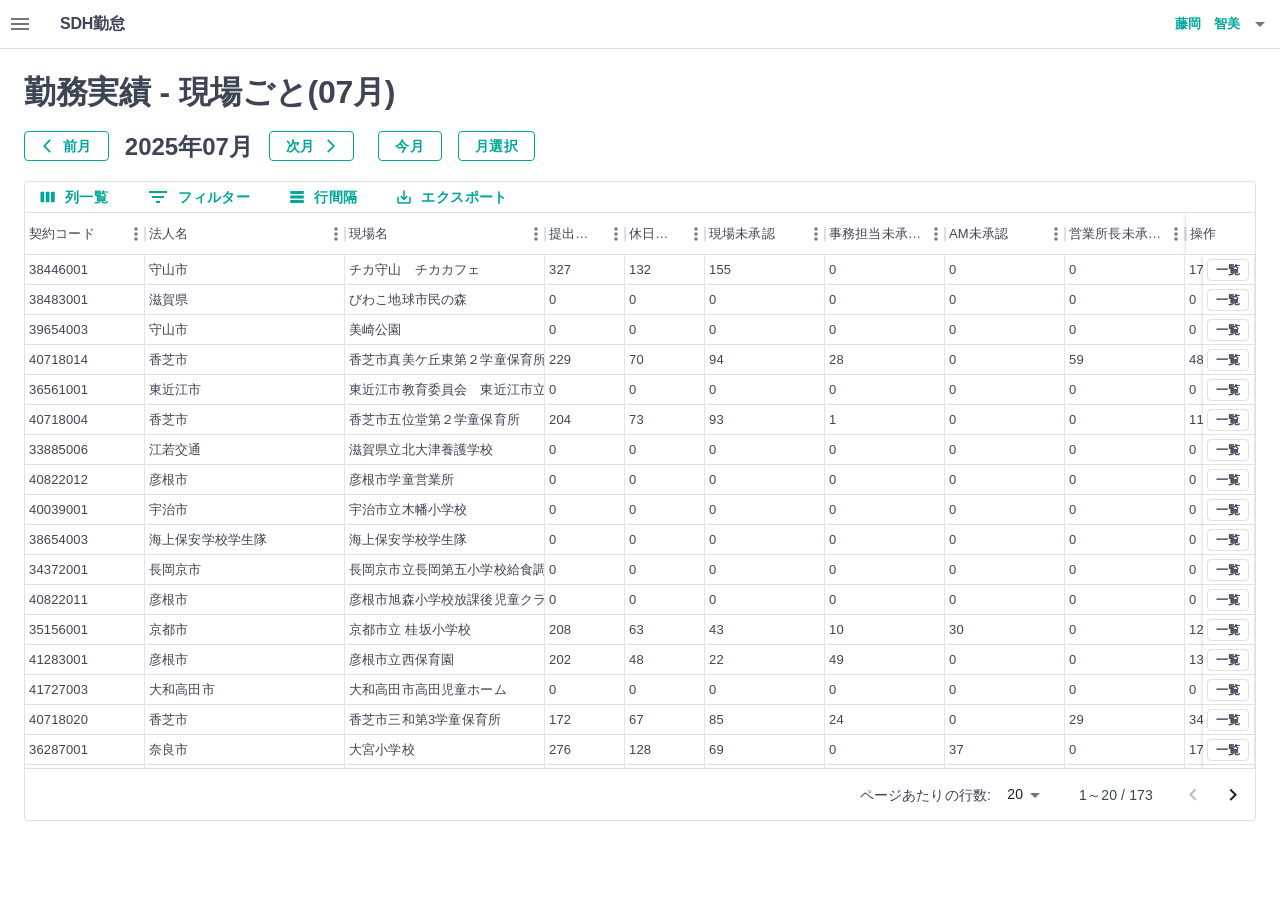 click 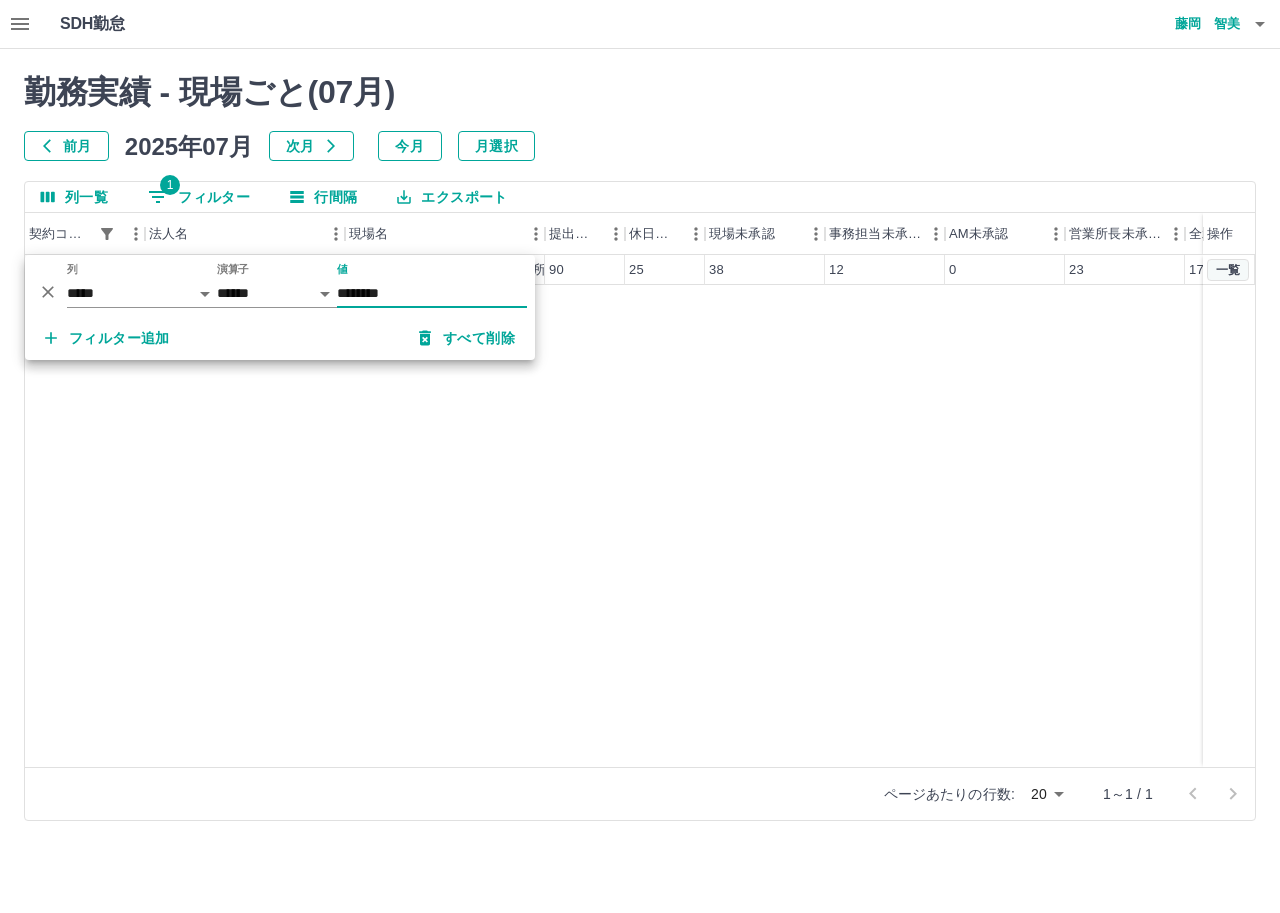 type on "********" 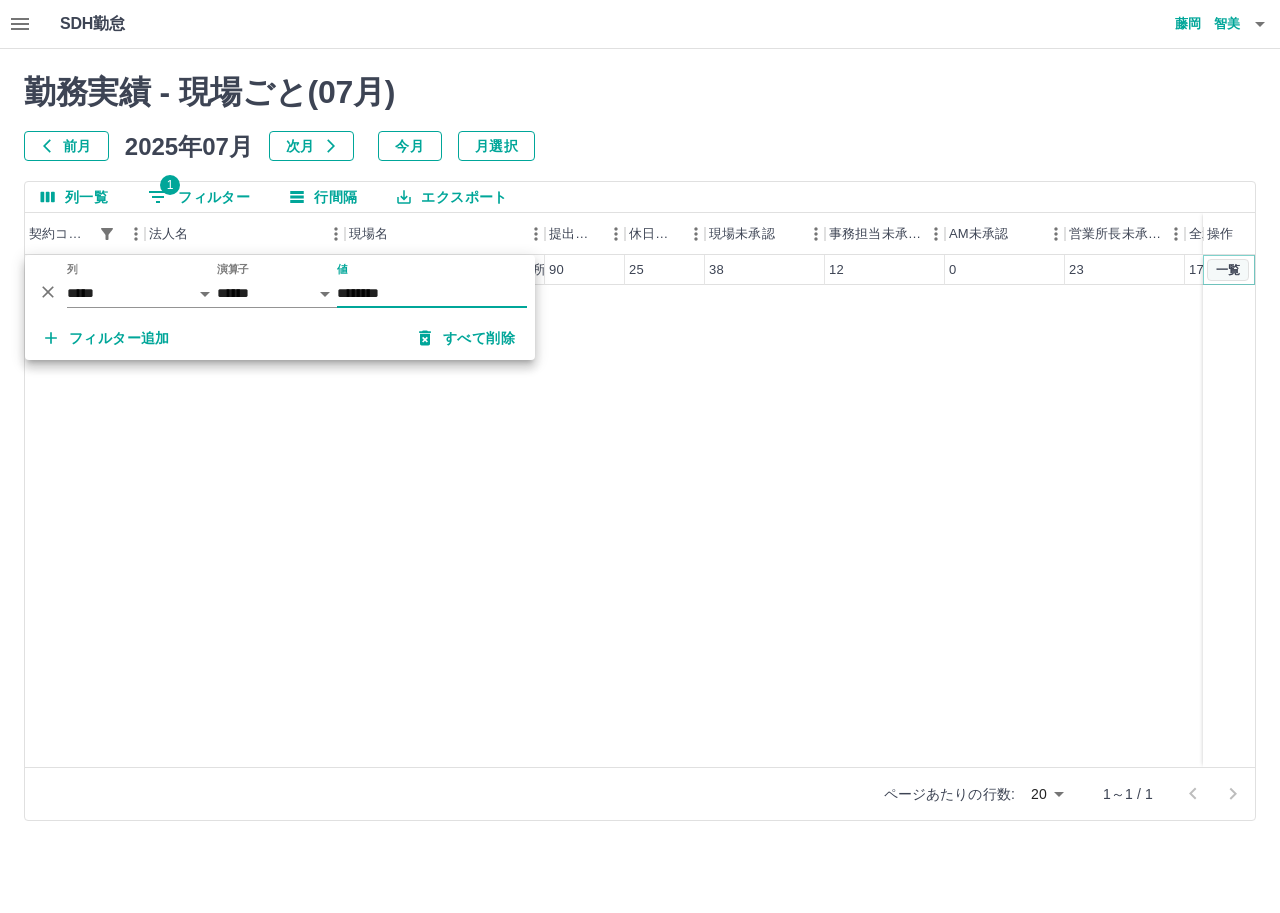 click on "一覧" at bounding box center [1228, 270] 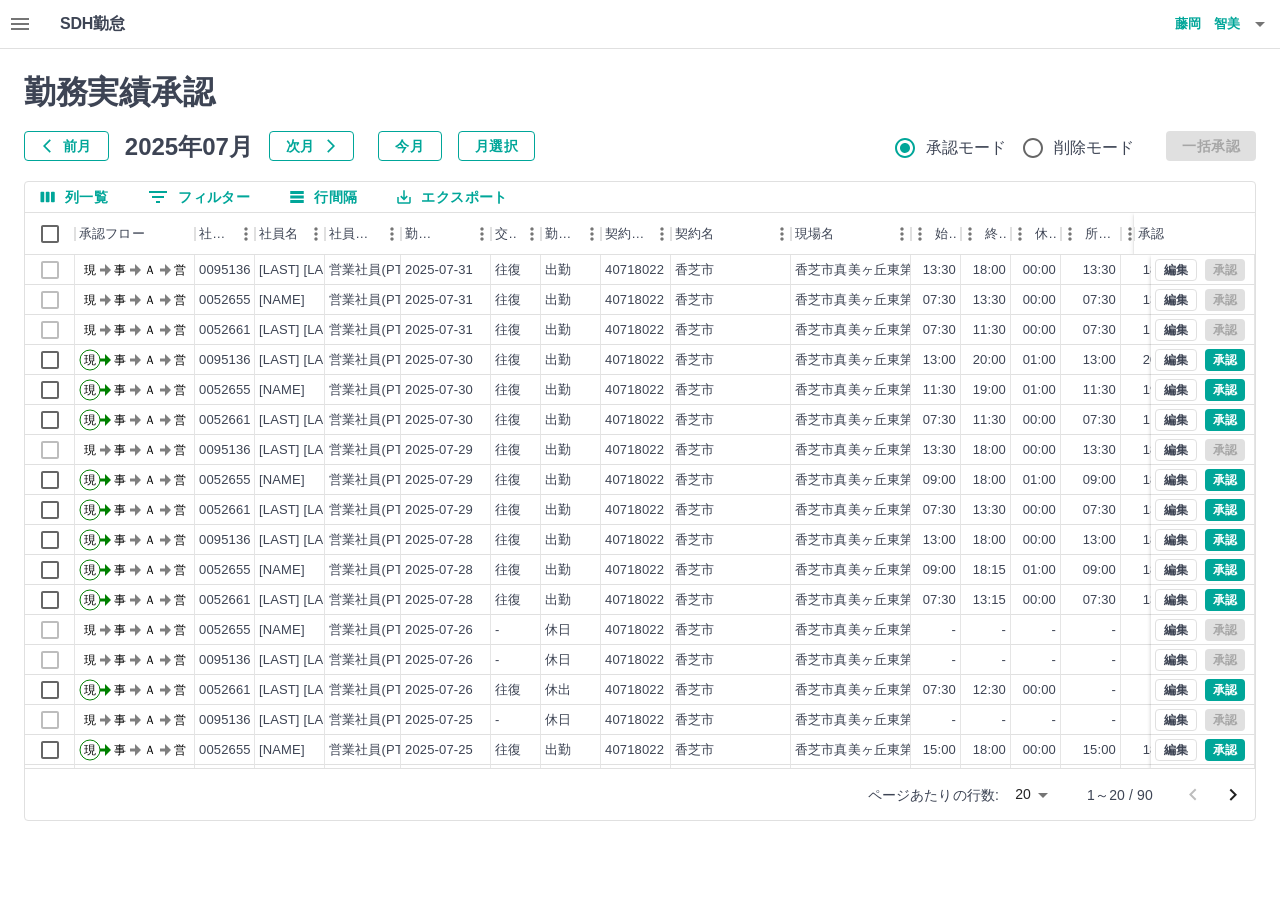 click on "0 フィルター" at bounding box center [199, 197] 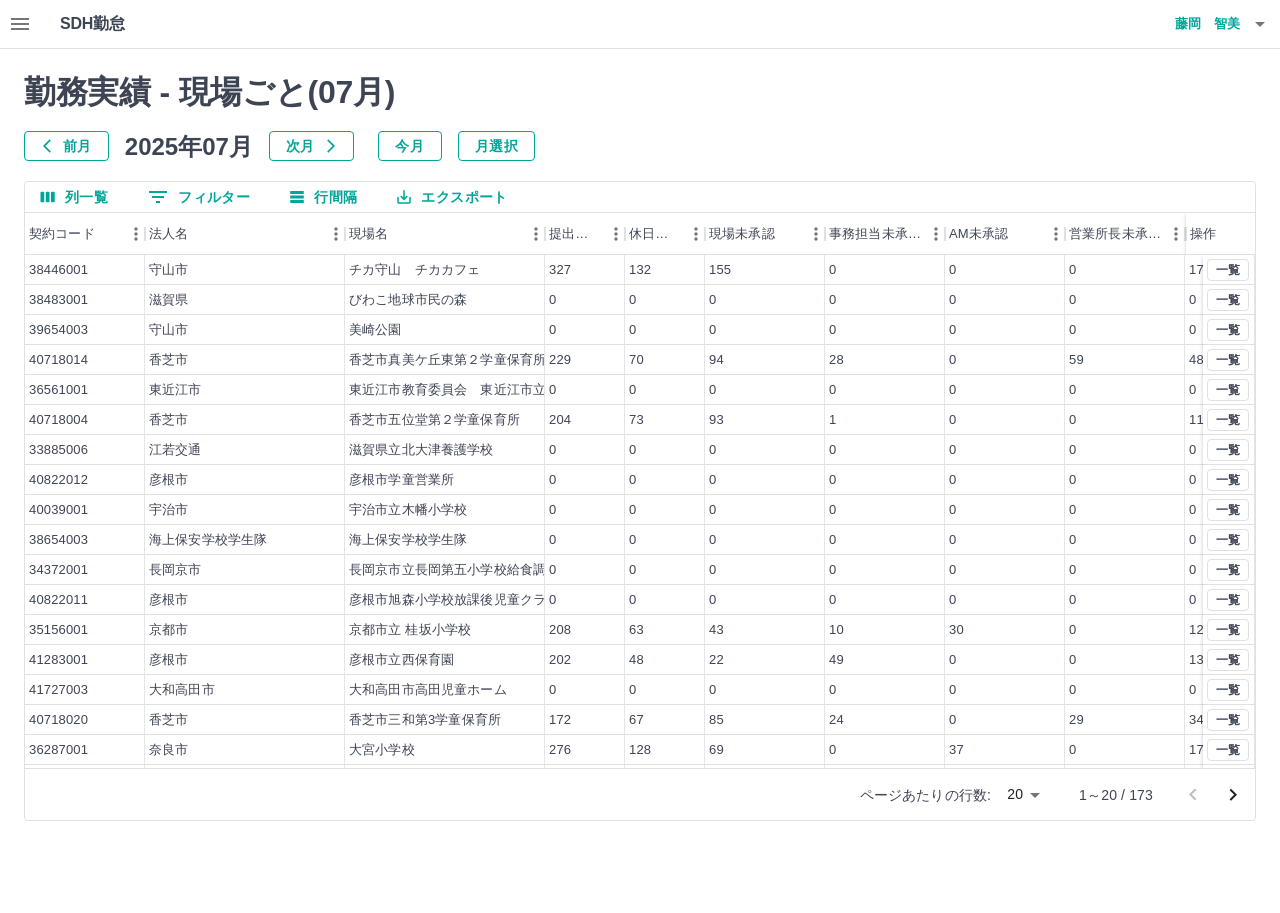 click on "0 フィルター" at bounding box center [199, 197] 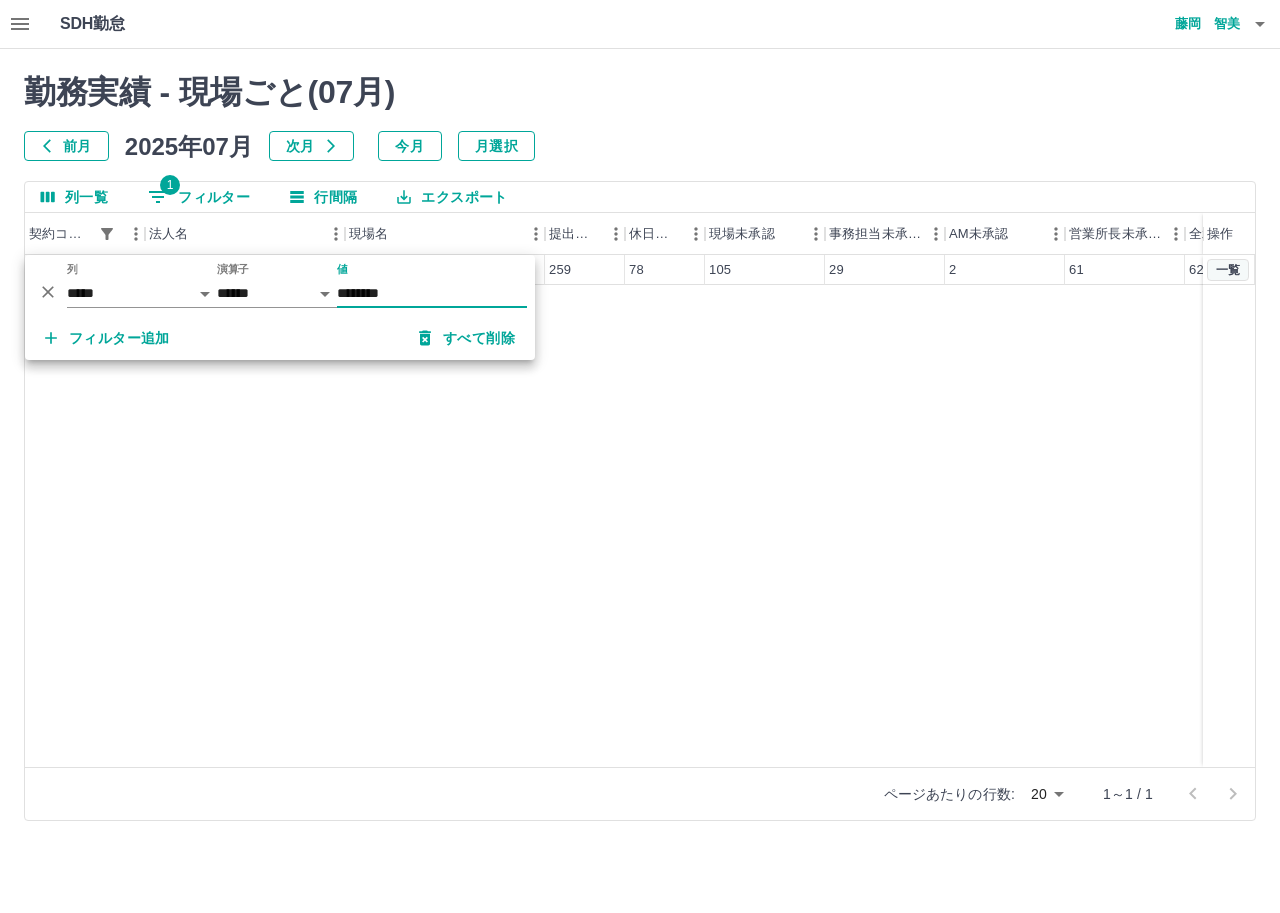 type on "********" 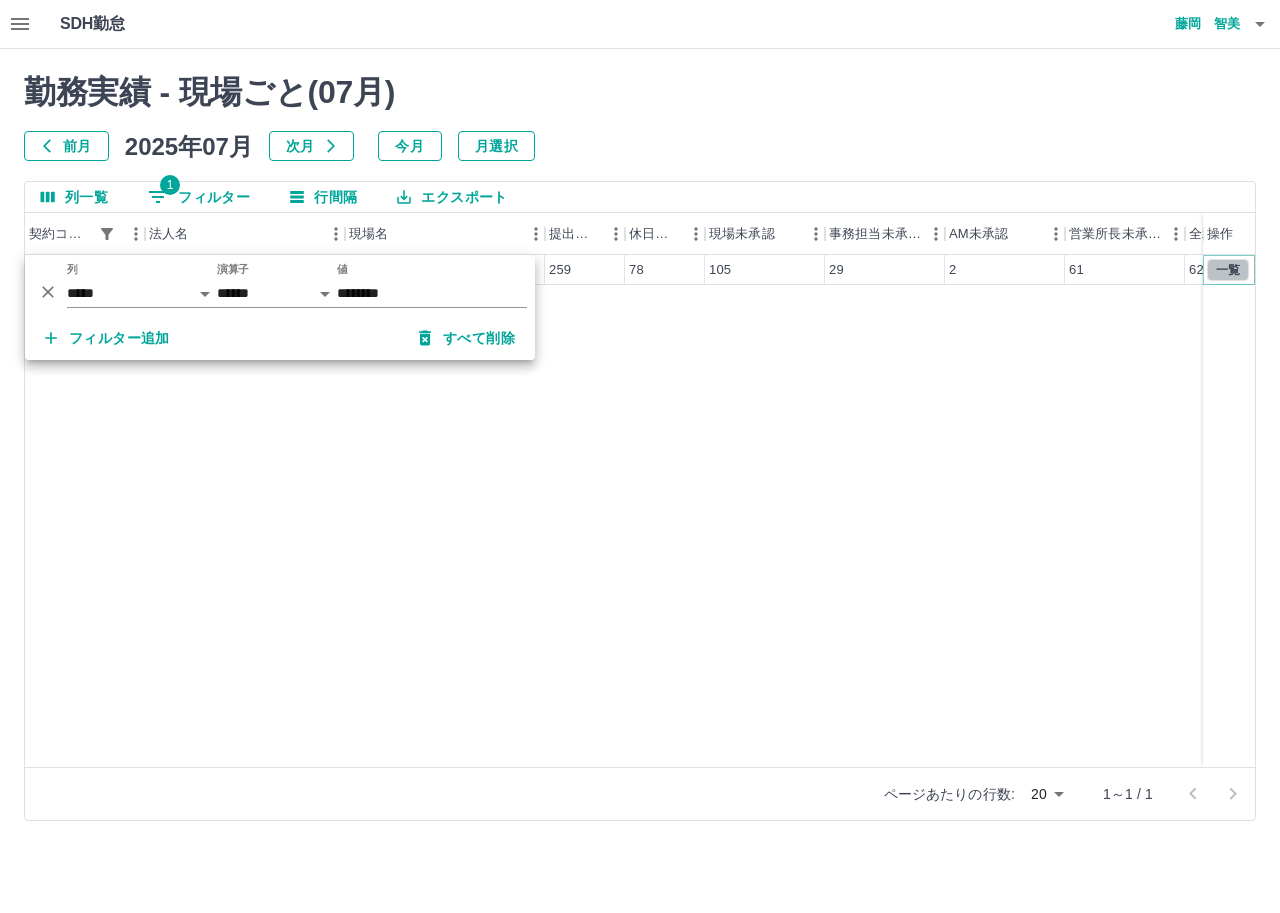 click on "一覧" at bounding box center [1228, 270] 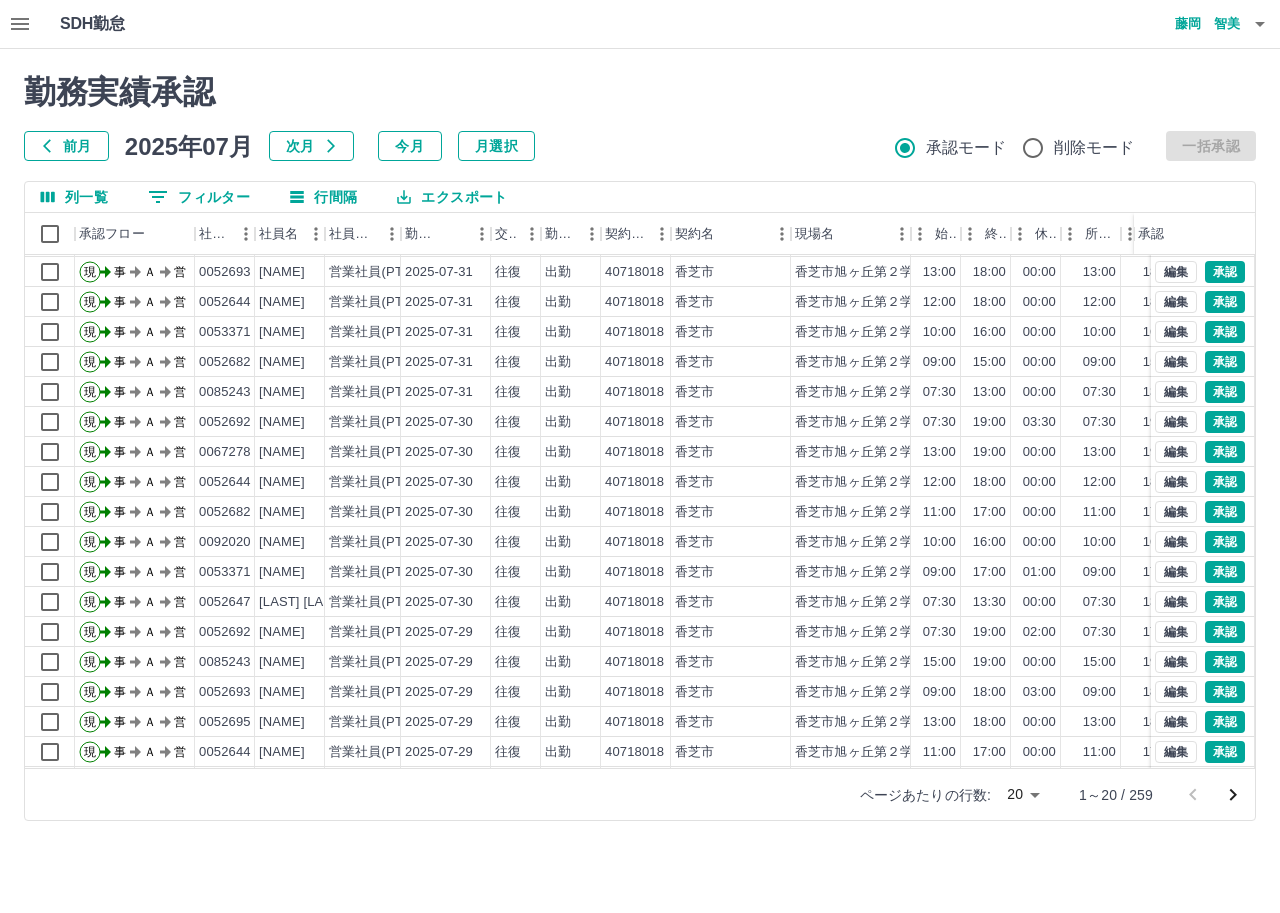 scroll, scrollTop: 104, scrollLeft: 0, axis: vertical 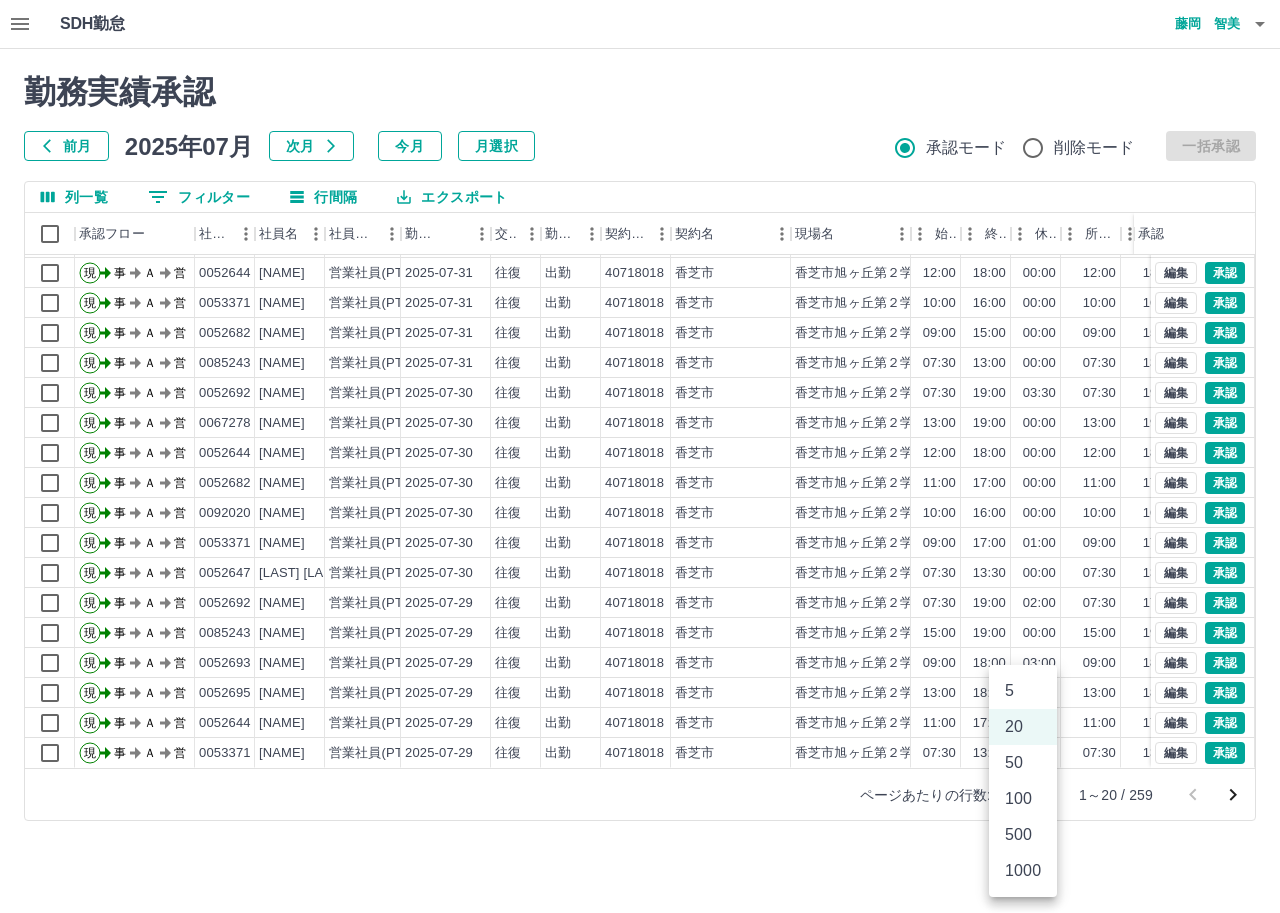 click on "SDH勤怠 藤岡　智美 勤務実績承認 前月 2025年07月 次月 今月 月選択 承認モード 削除モード 一括承認 列一覧 0 フィルター 行間隔 エクスポート 承認フロー 社員番号 社員名 社員区分 勤務日 交通費 勤務区分 契約コード 契約名 現場名 始業 終業 休憩 所定開始 所定終業 所定休憩 拘束 勤務 遅刻等 承認 現 事 Ａ 営 0052647 仲　貴子 営業社員(PT契約) 2025-07-31 往復 出勤 40718018 香芝市 香芝市旭ヶ丘第２学童保育所 13:00 19:00 00:00 13:00 19:00 00:00 06:00 06:00 00:00 現 事 Ａ 営 0052693 小山　美穂 営業社員(PT契約) 2025-07-31 往復 出勤 40718018 香芝市 香芝市旭ヶ丘第２学童保育所 13:00 18:00 00:00 13:00 18:00 00:00 05:00 05:00 00:00 現 事 Ａ 営 0052644 伊藤　孝子 営業社員(PT契約) 2025-07-31 往復 出勤 40718018 香芝市 香芝市旭ヶ丘第２学童保育所 12:00 18:00 00:00 12:00 18:00 00:00 06:00 06:00 00:00 現 事 Ａ 営 10:00" at bounding box center [640, 422] 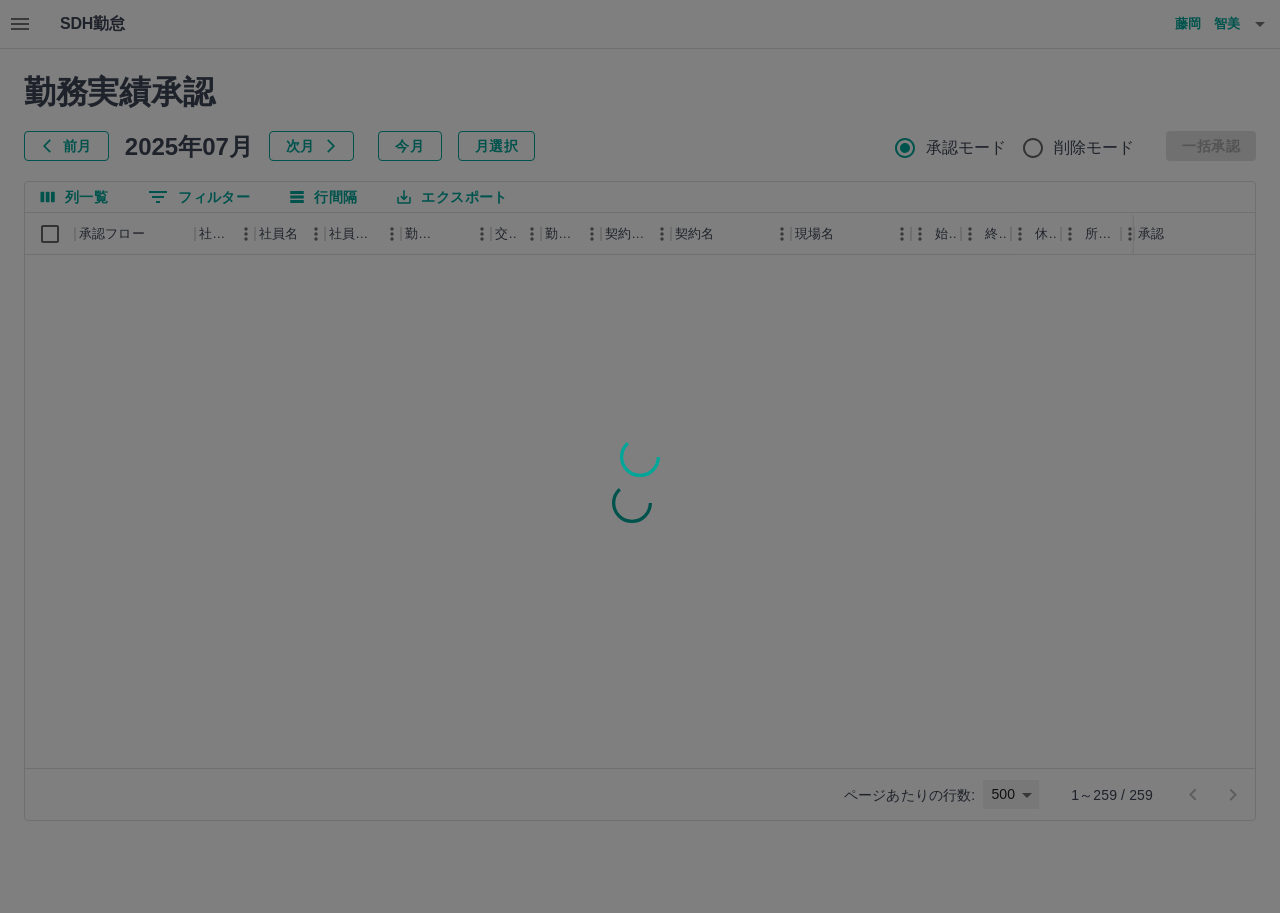 type on "***" 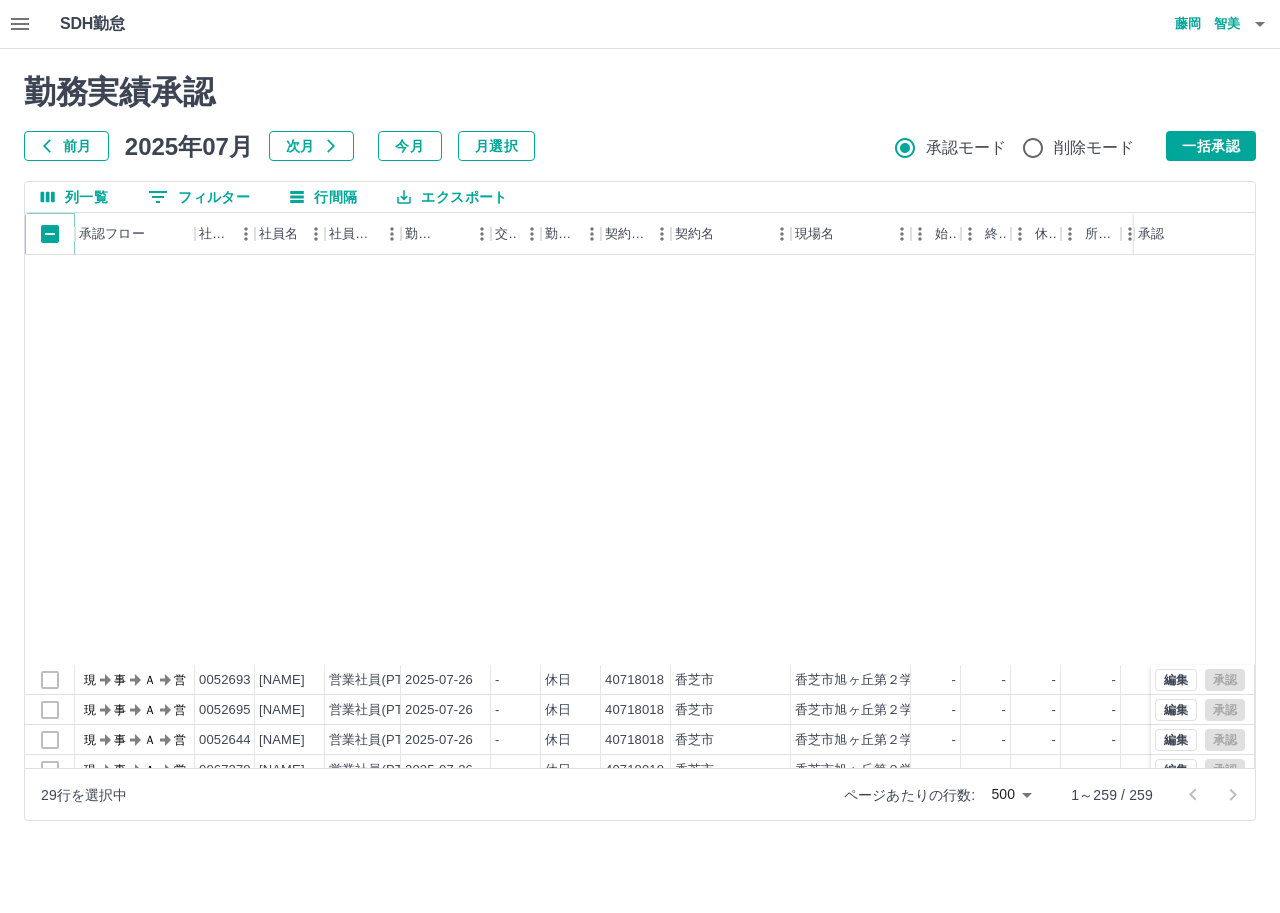 scroll, scrollTop: 900, scrollLeft: 0, axis: vertical 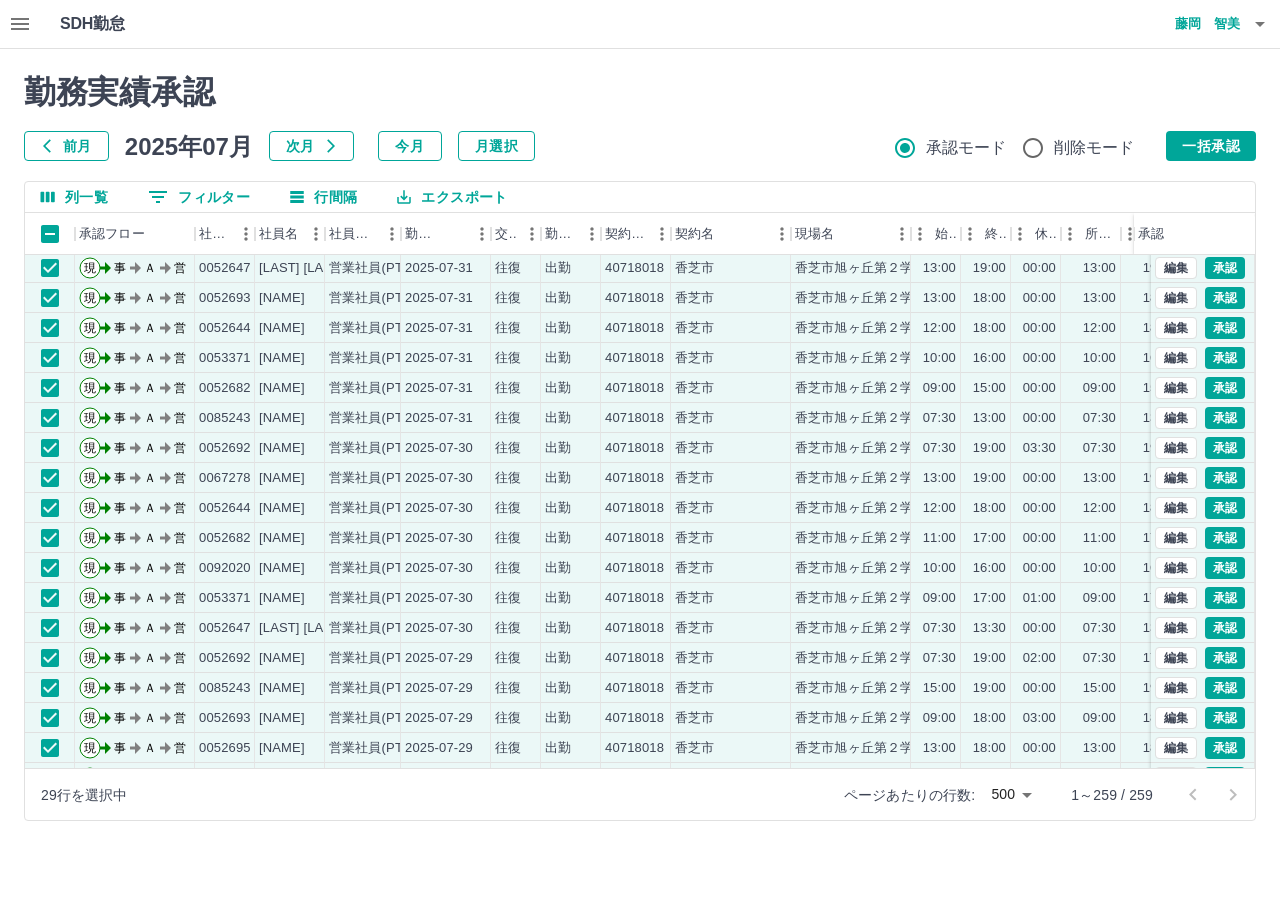 click on "29行を選択中 ページあたりの行数: 500 *** 1～259 / 259" at bounding box center [640, 794] 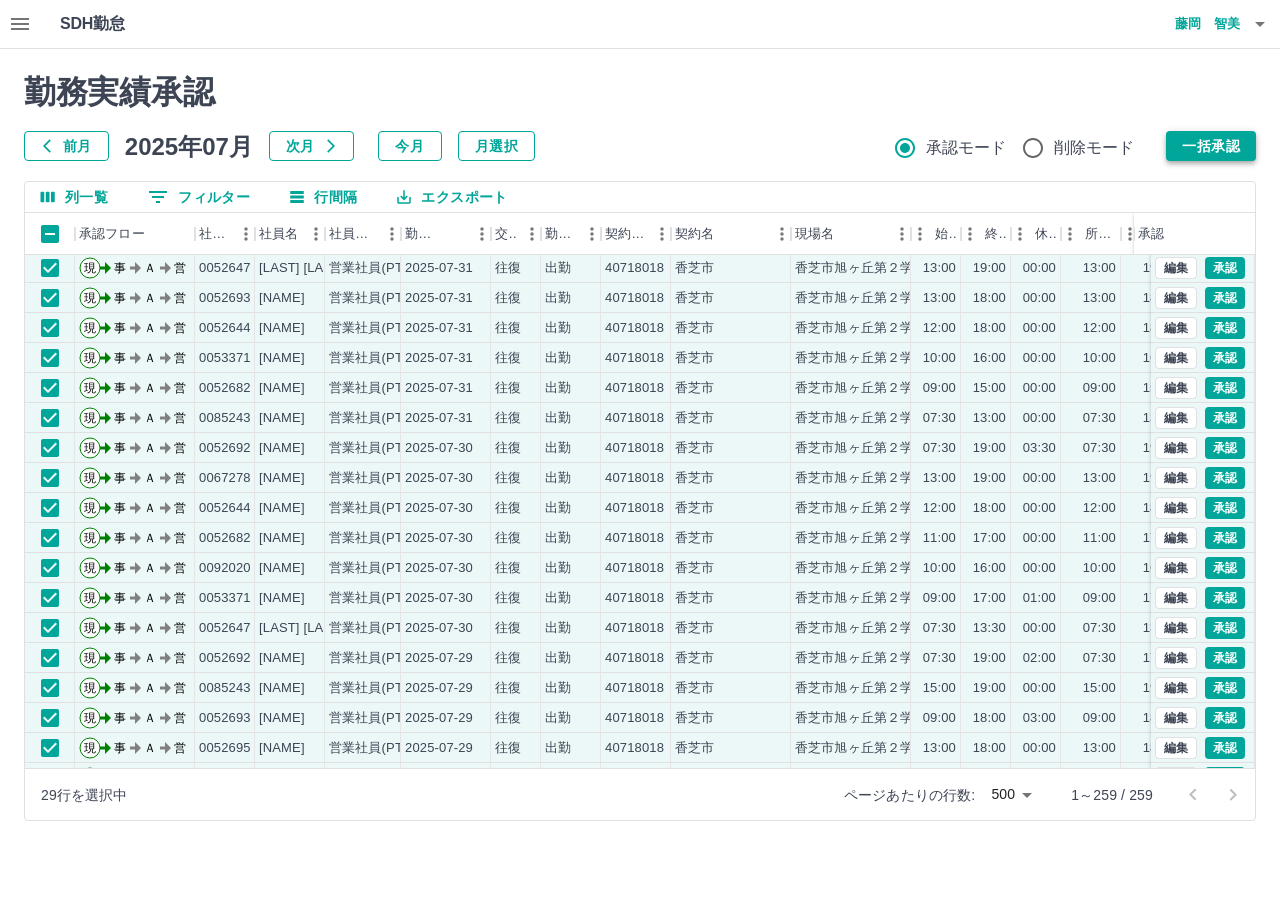 click on "一括承認" at bounding box center (1211, 146) 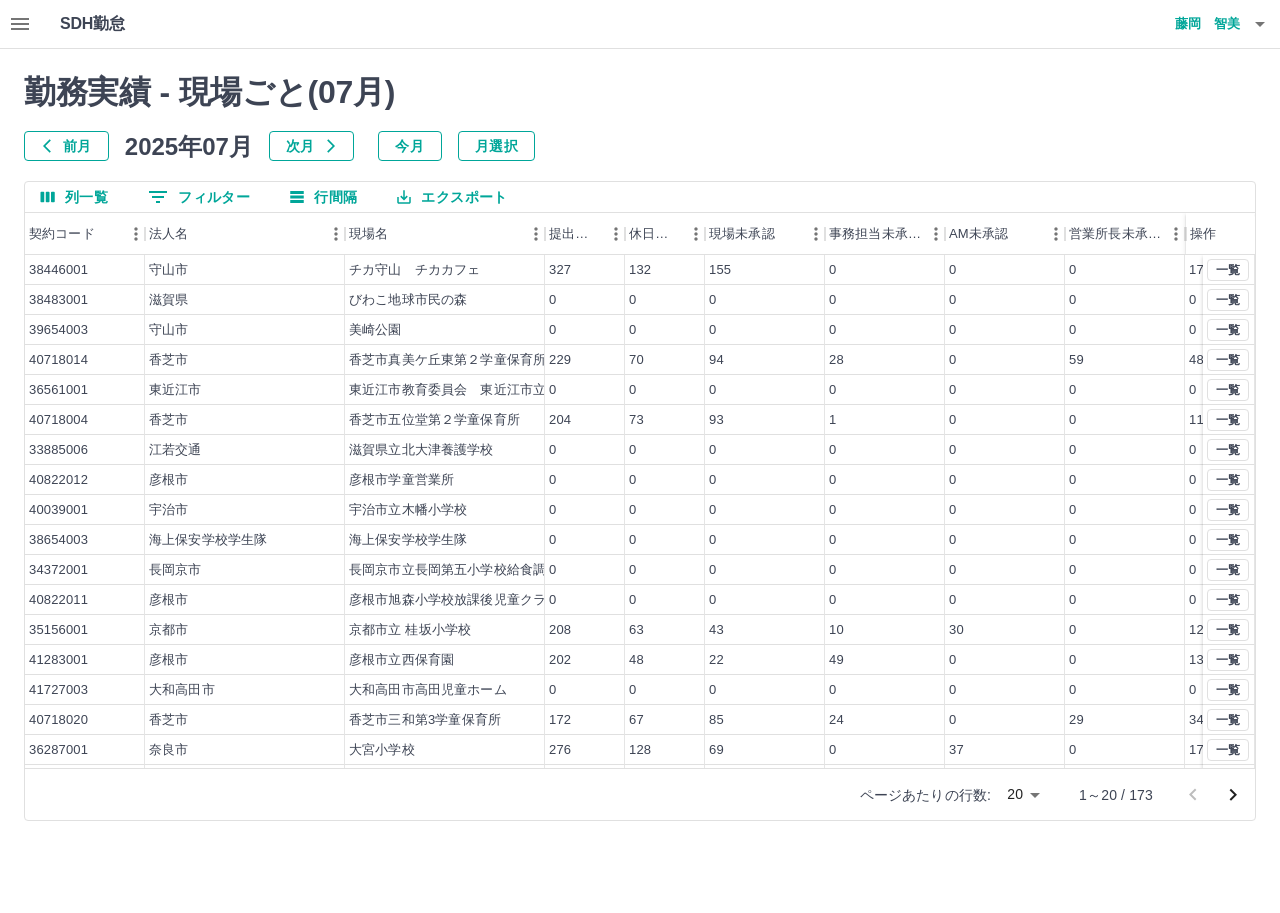 click on "0 フィルター" at bounding box center (199, 197) 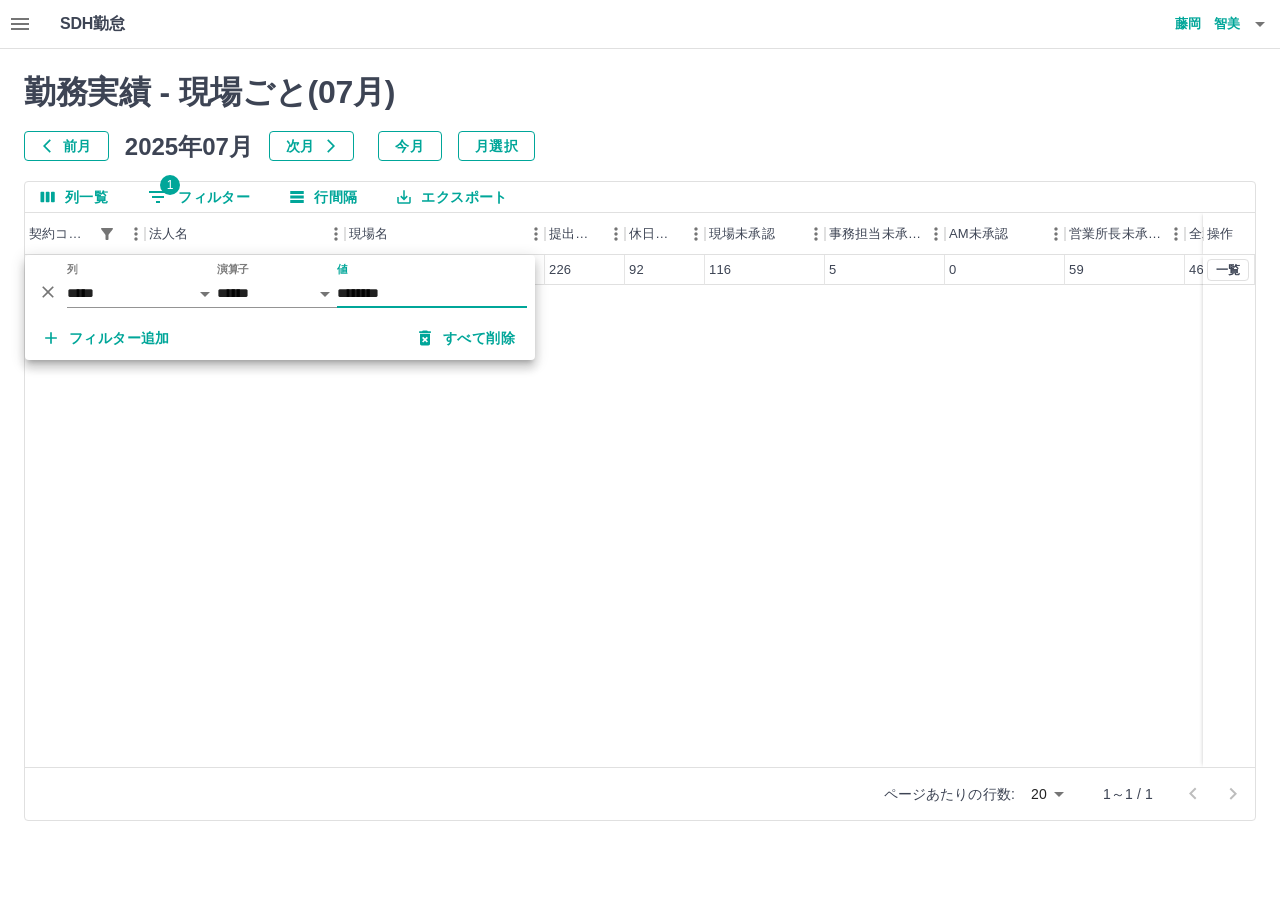 type on "********" 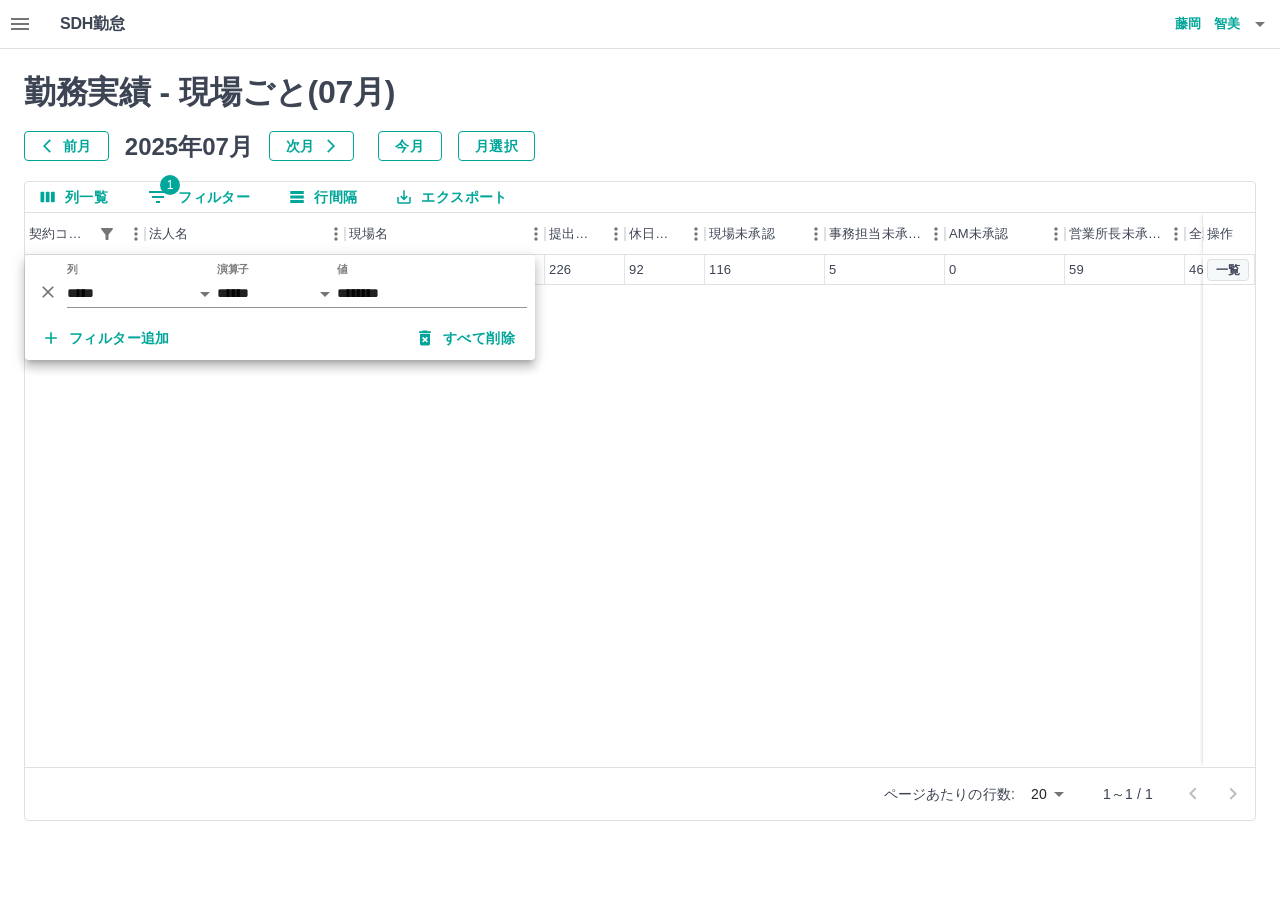 drag, startPoint x: 1255, startPoint y: 270, endPoint x: 1239, endPoint y: 271, distance: 16.03122 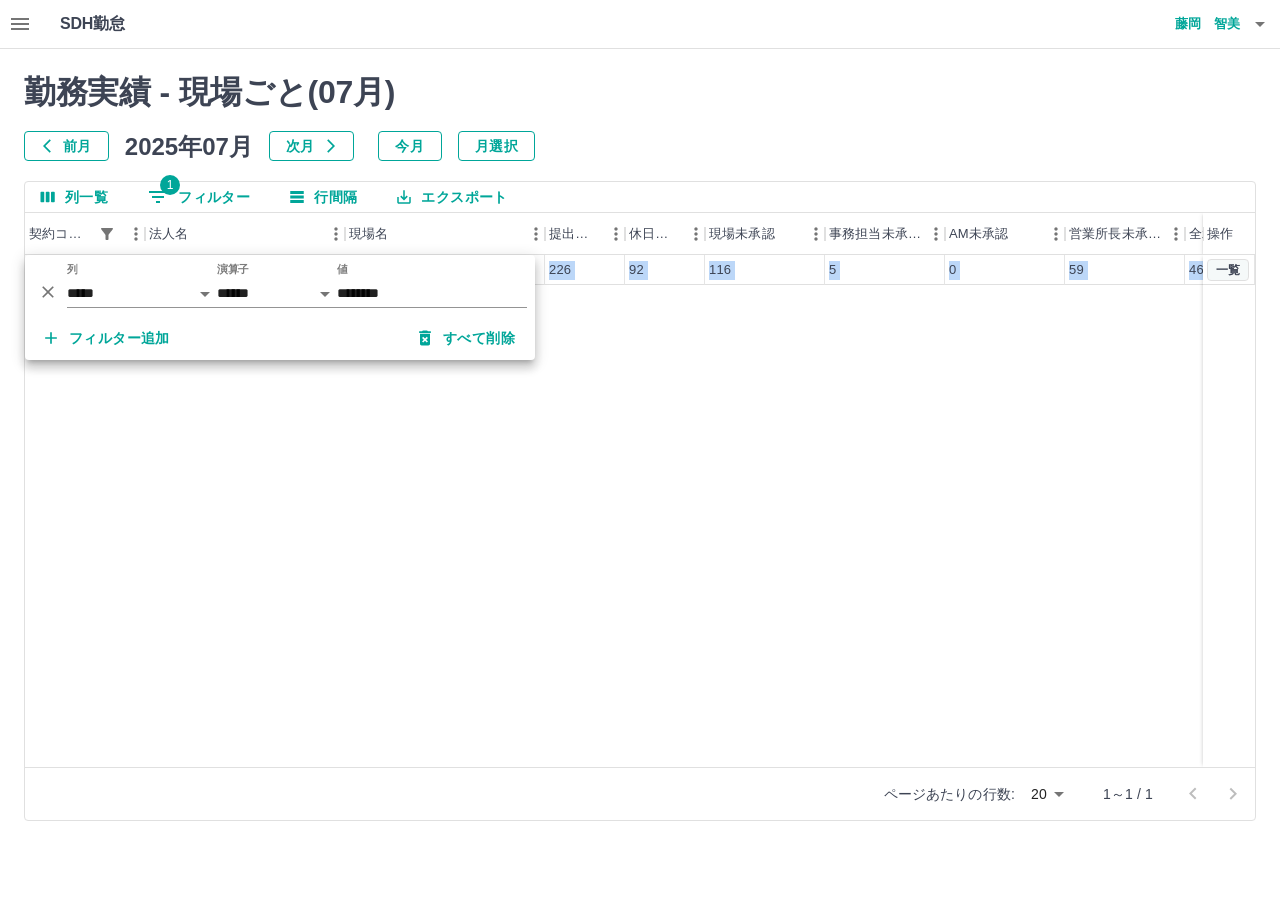 scroll, scrollTop: 0, scrollLeft: 19, axis: horizontal 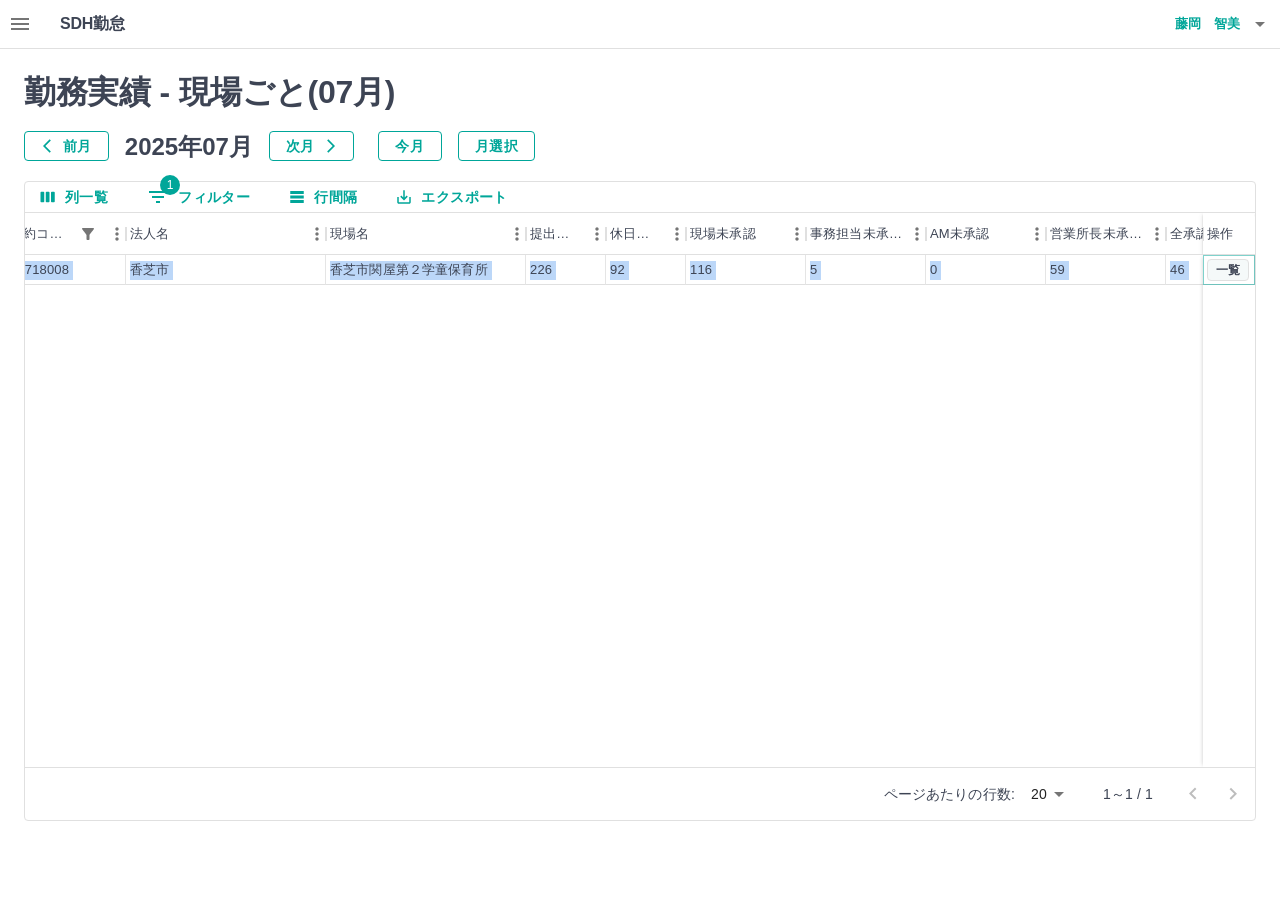 click on "一覧" at bounding box center [1228, 270] 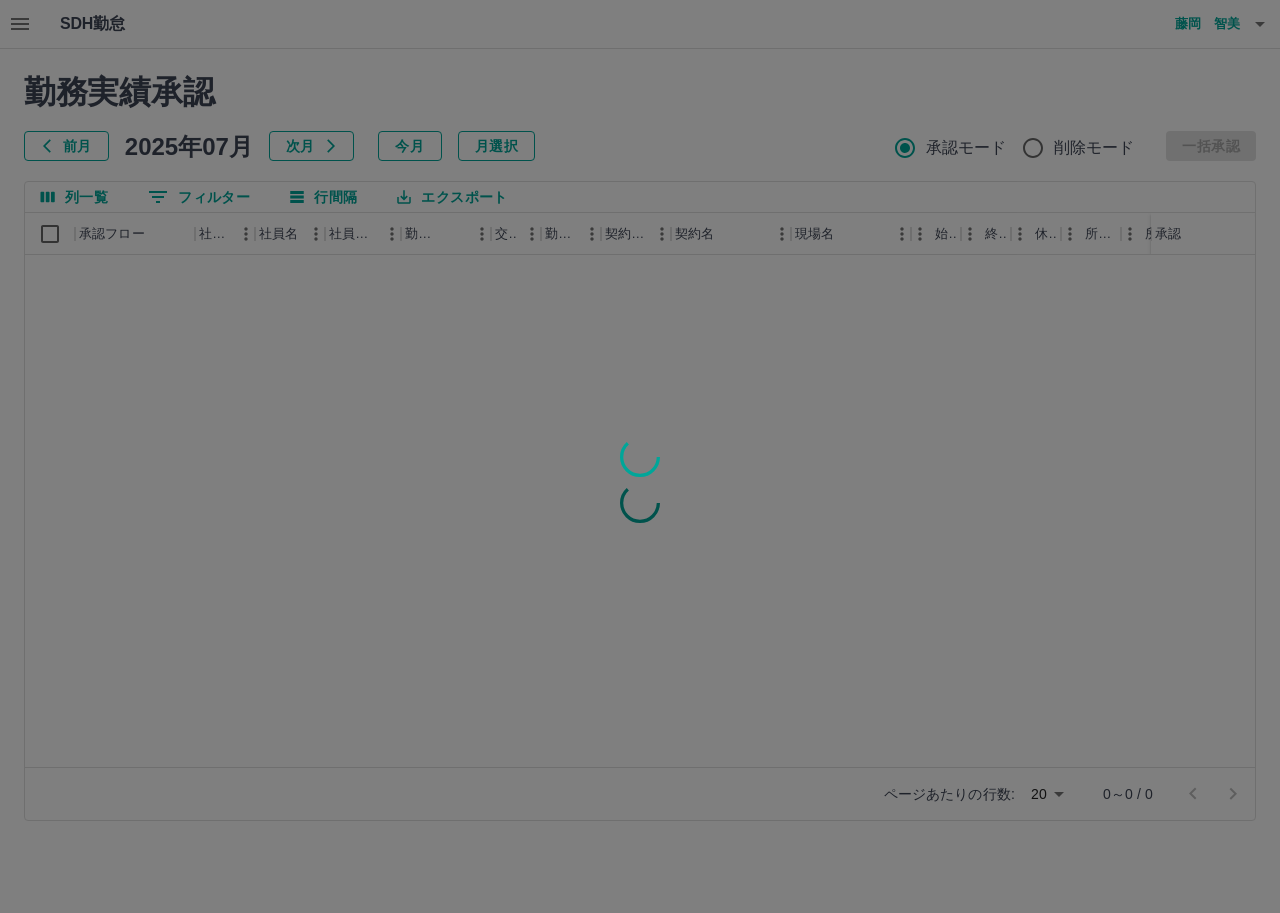 click at bounding box center [640, 456] 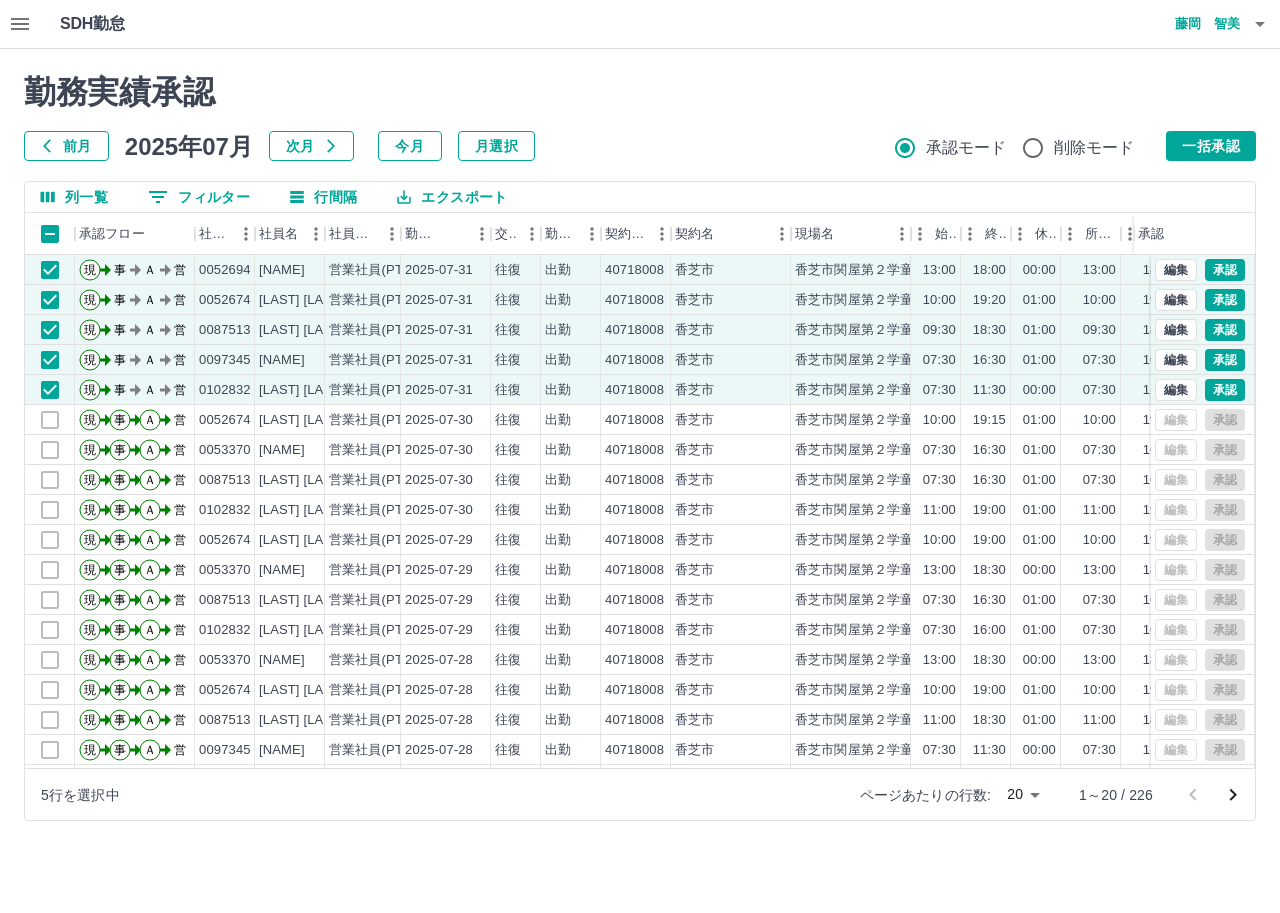click on "勤務実績承認" at bounding box center (640, 92) 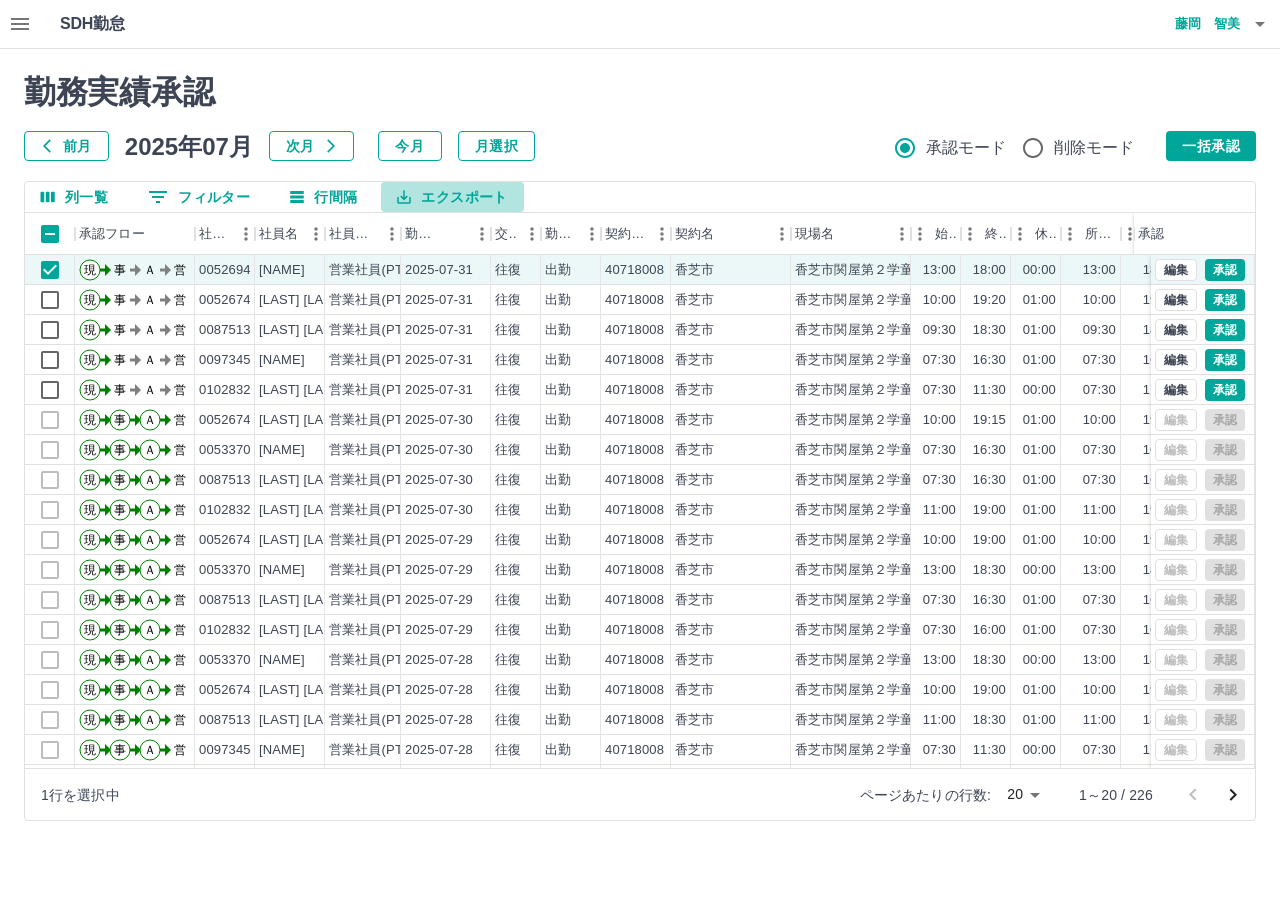 click on "エクスポート" at bounding box center (452, 197) 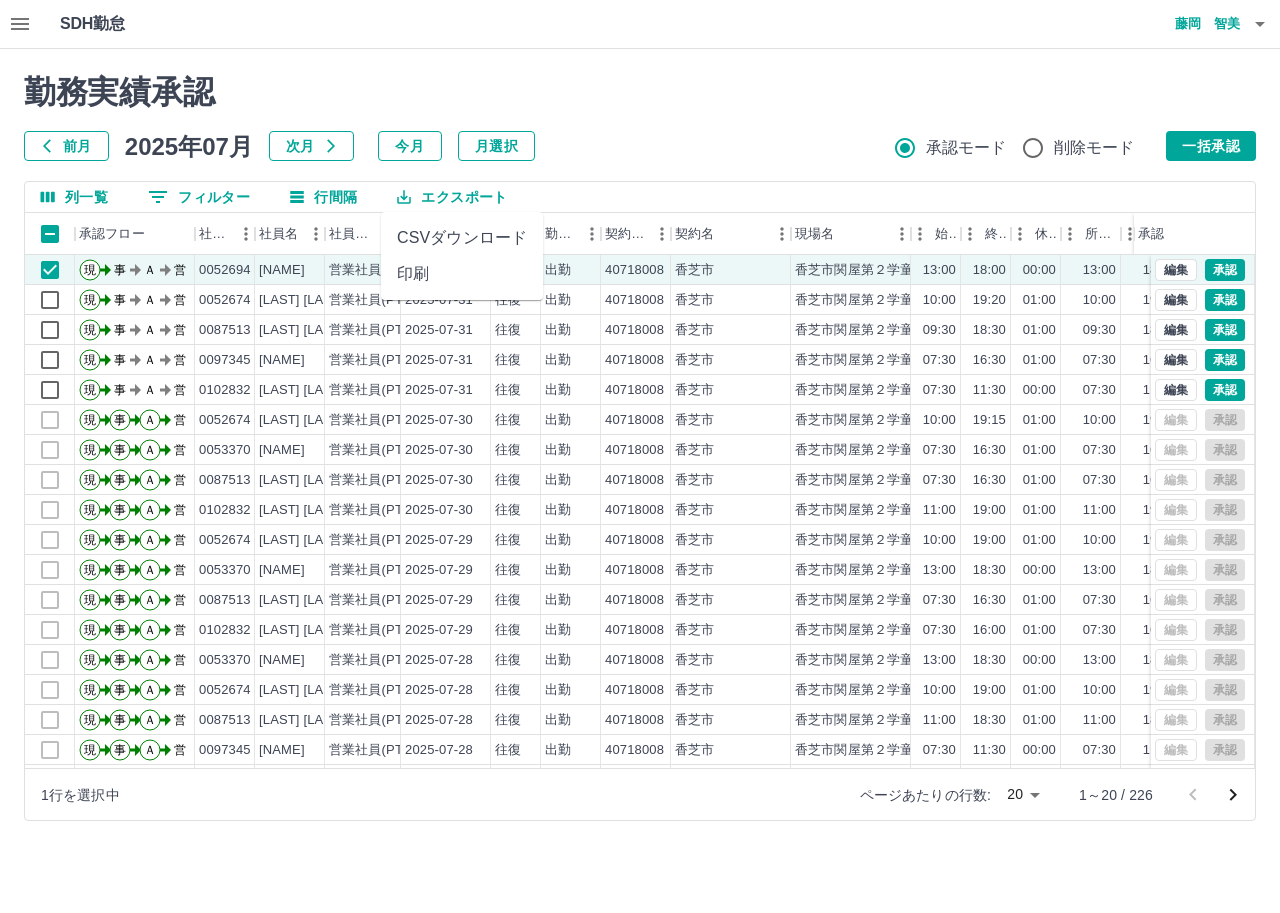 click on "CSVダウンロード" at bounding box center (462, 238) 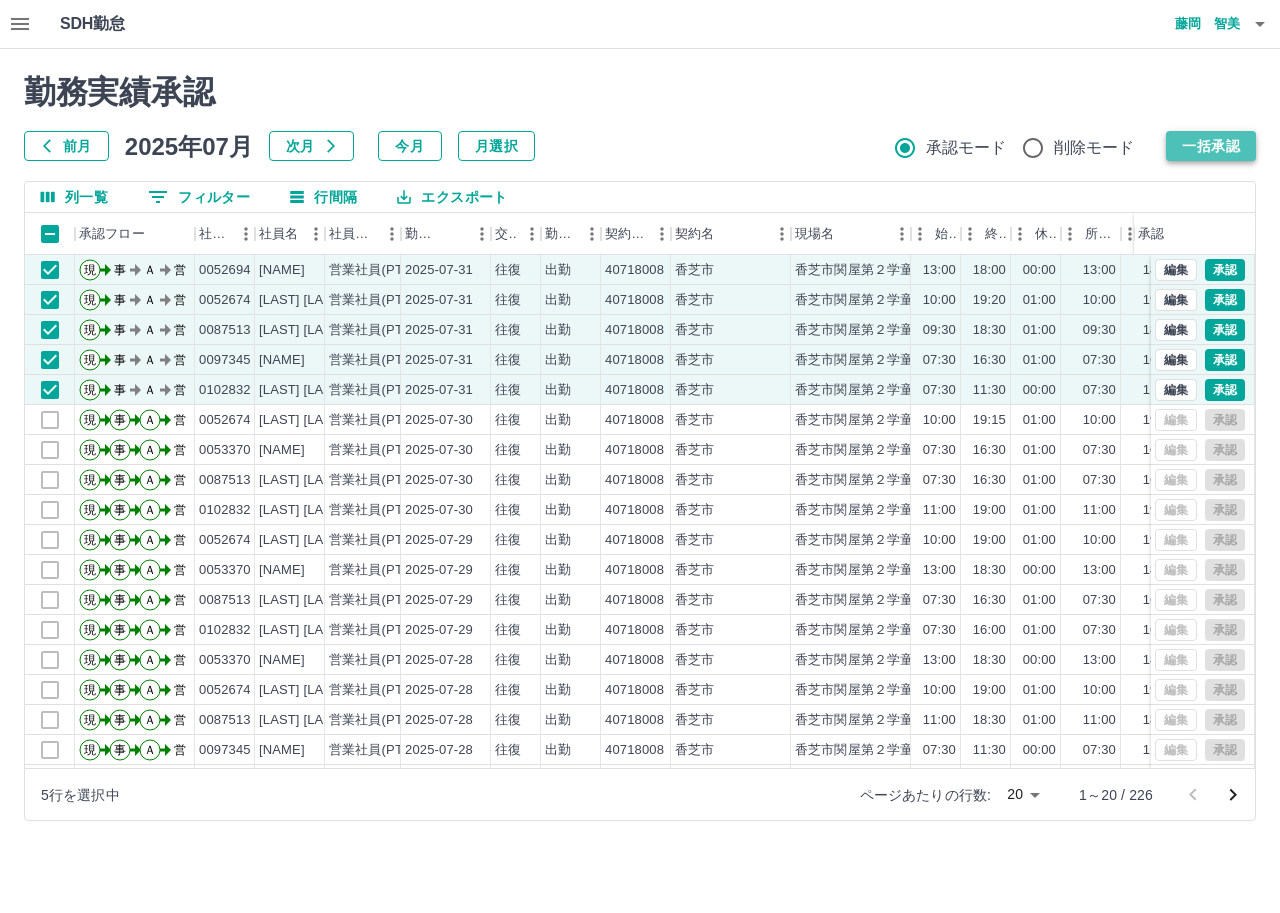 click on "一括承認" at bounding box center [1211, 146] 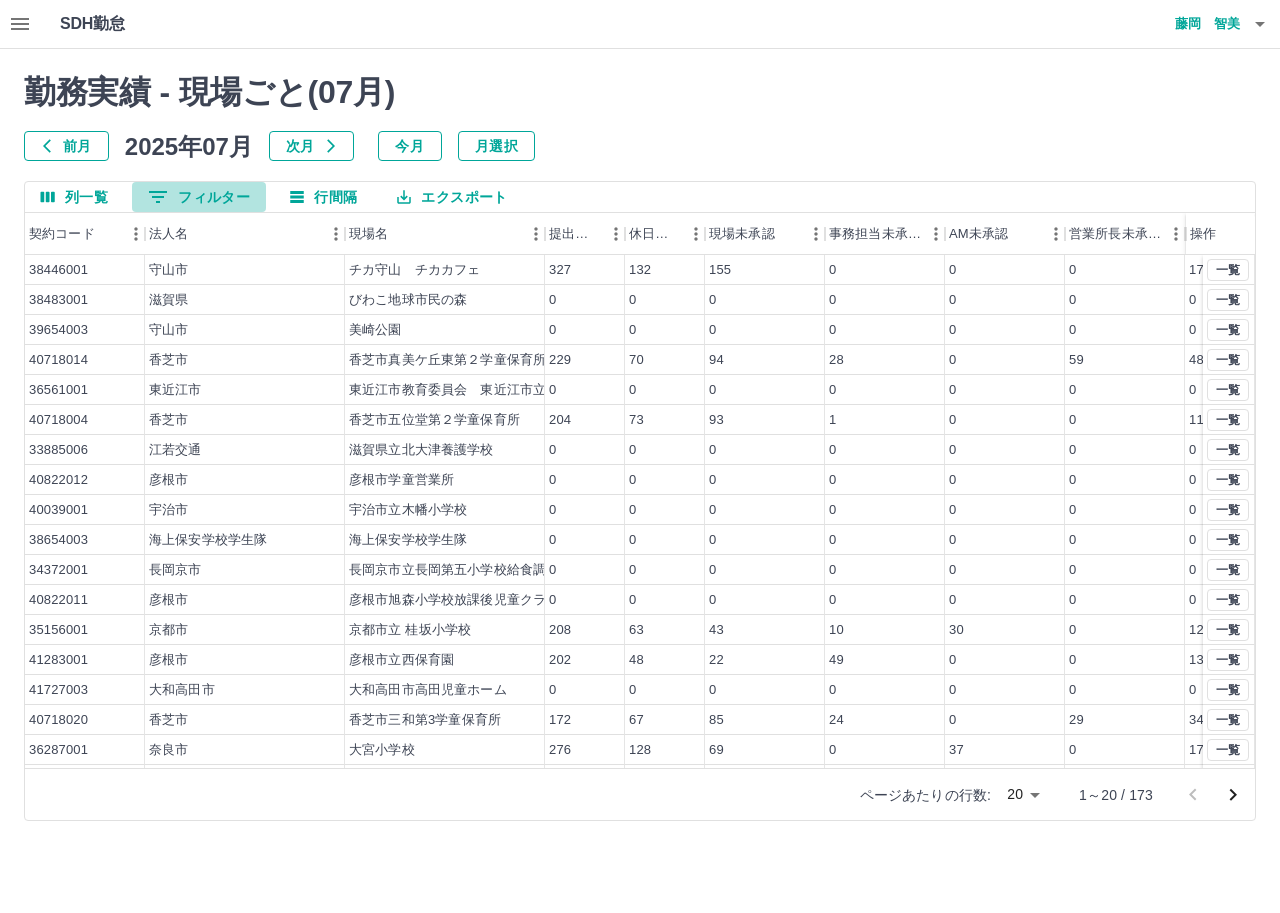 click on "0 フィルター" at bounding box center (199, 197) 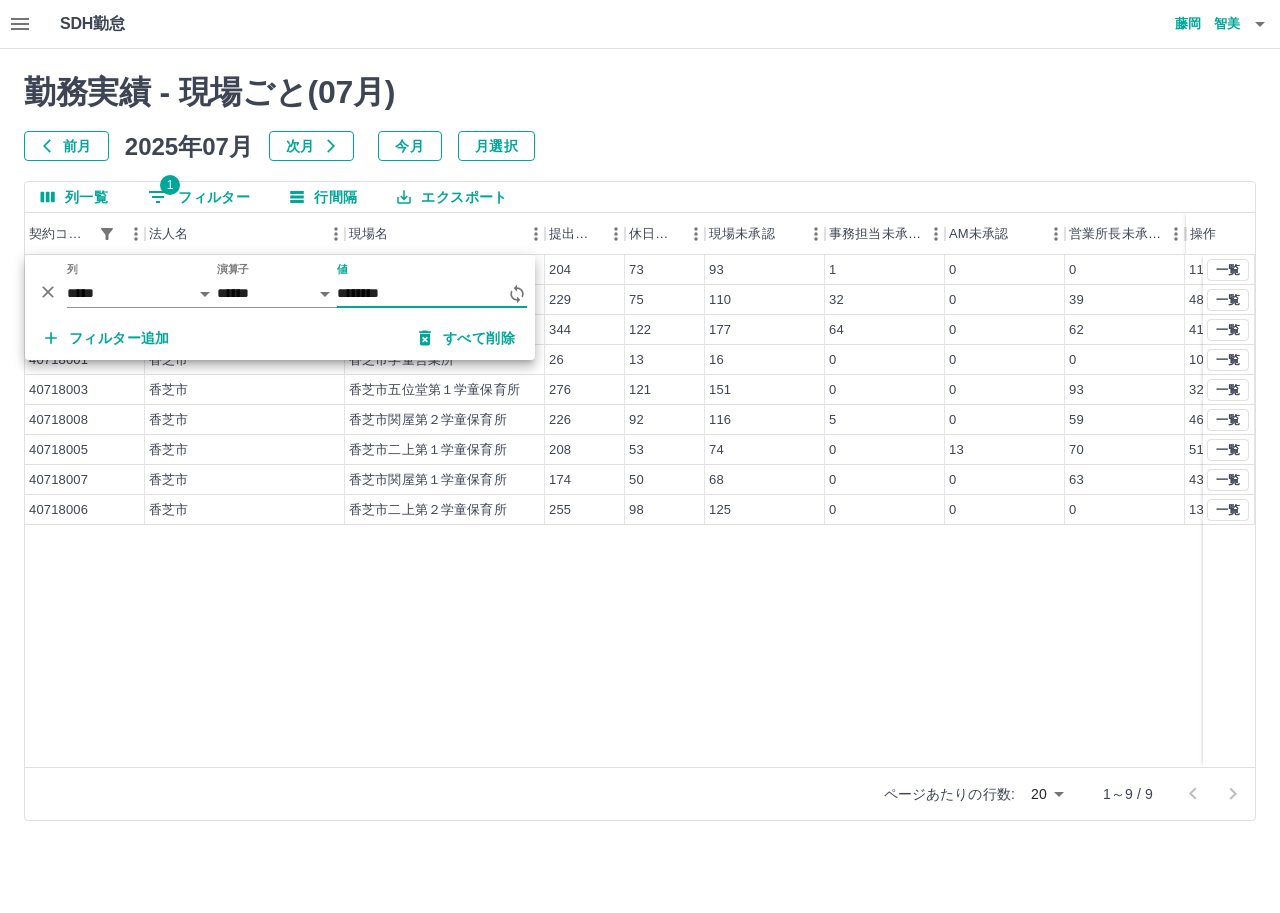 type on "********" 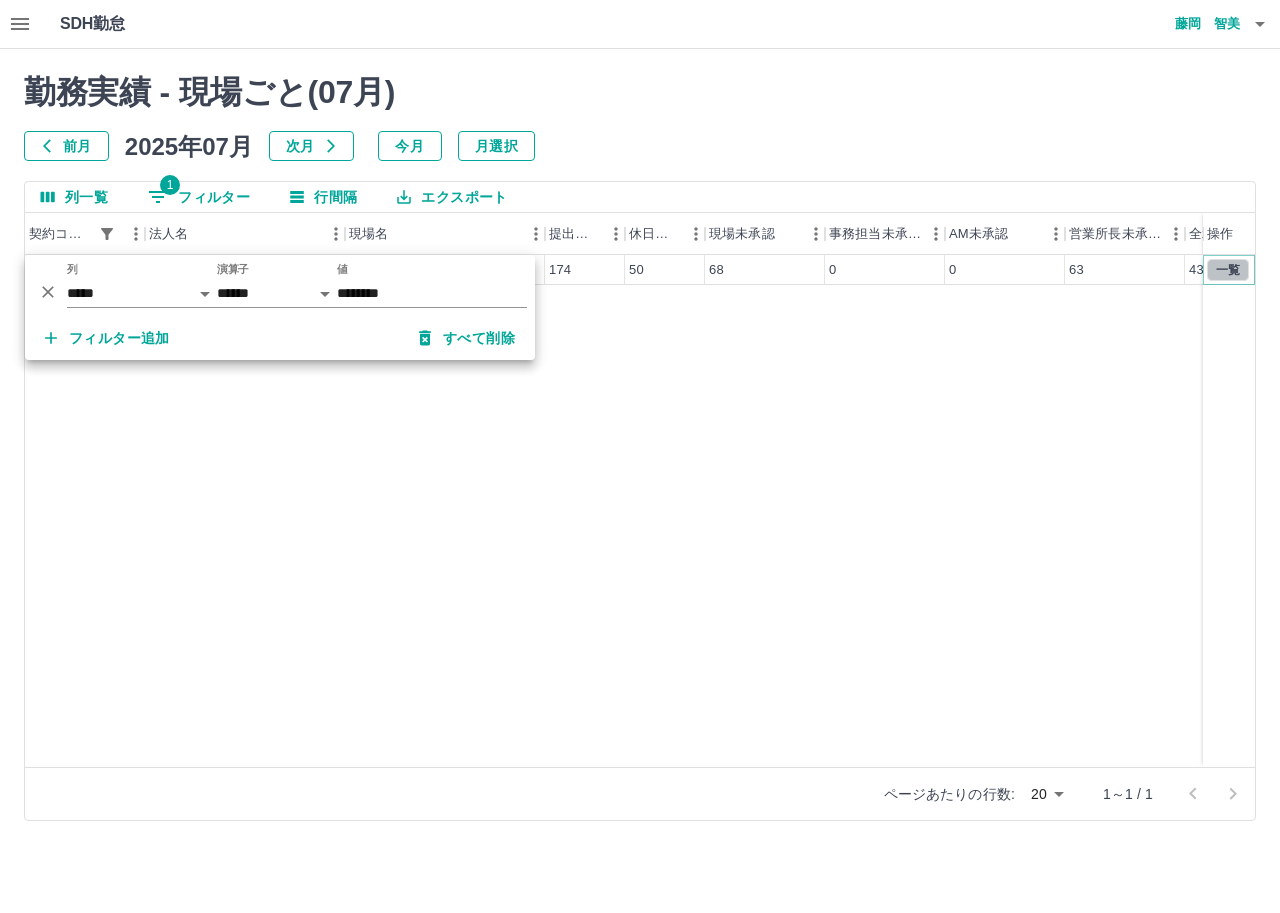 click on "一覧" at bounding box center [1228, 270] 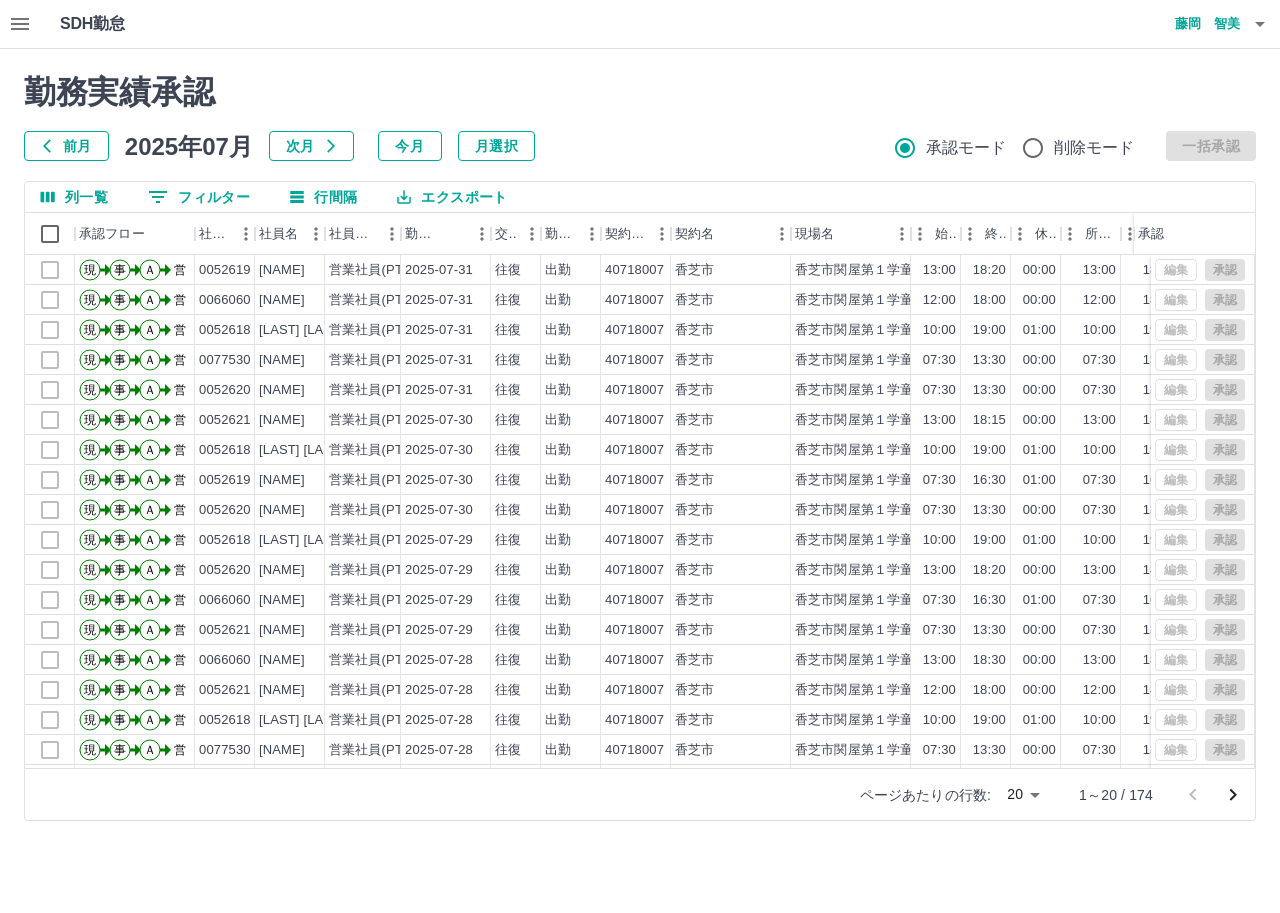 scroll, scrollTop: 104, scrollLeft: 0, axis: vertical 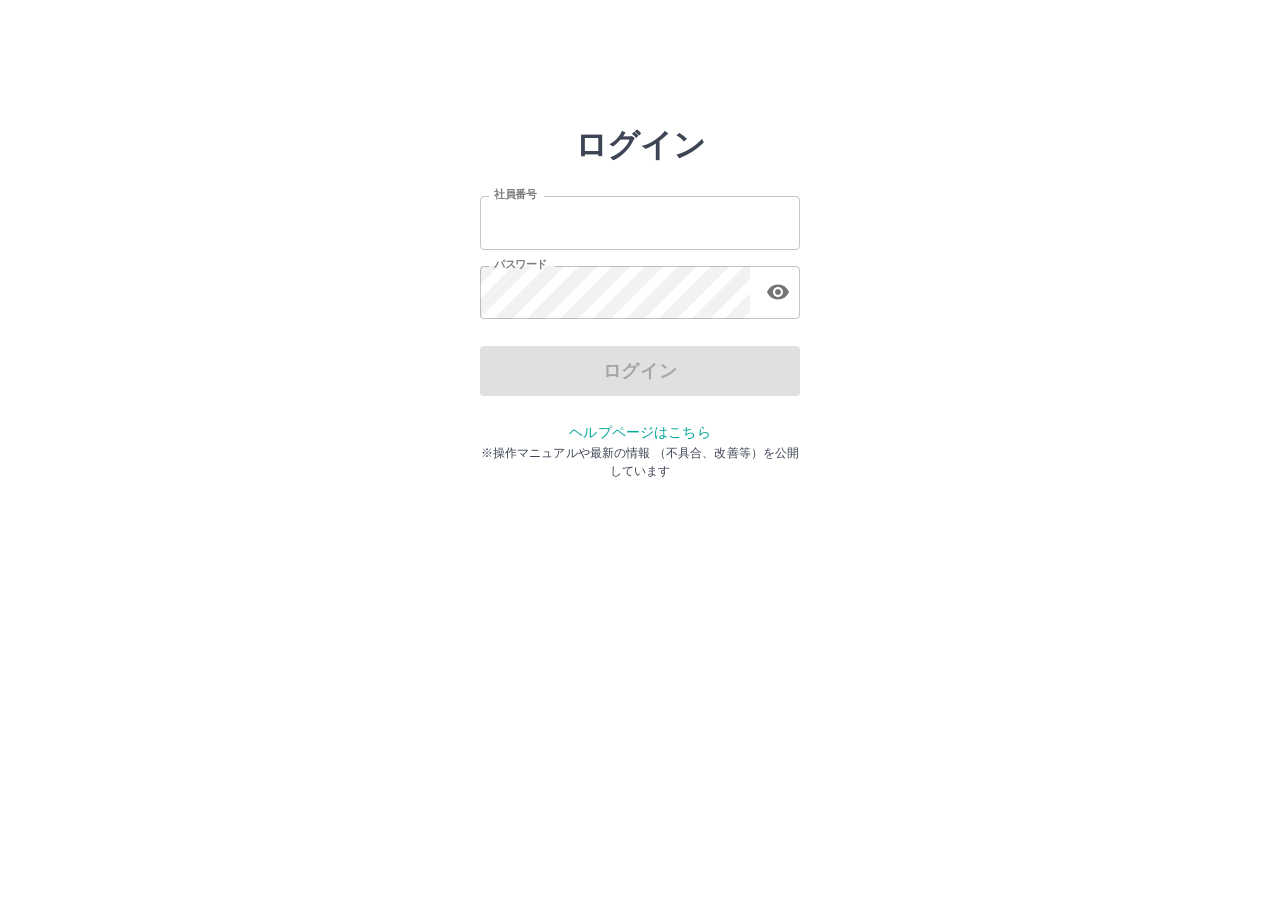type on "*******" 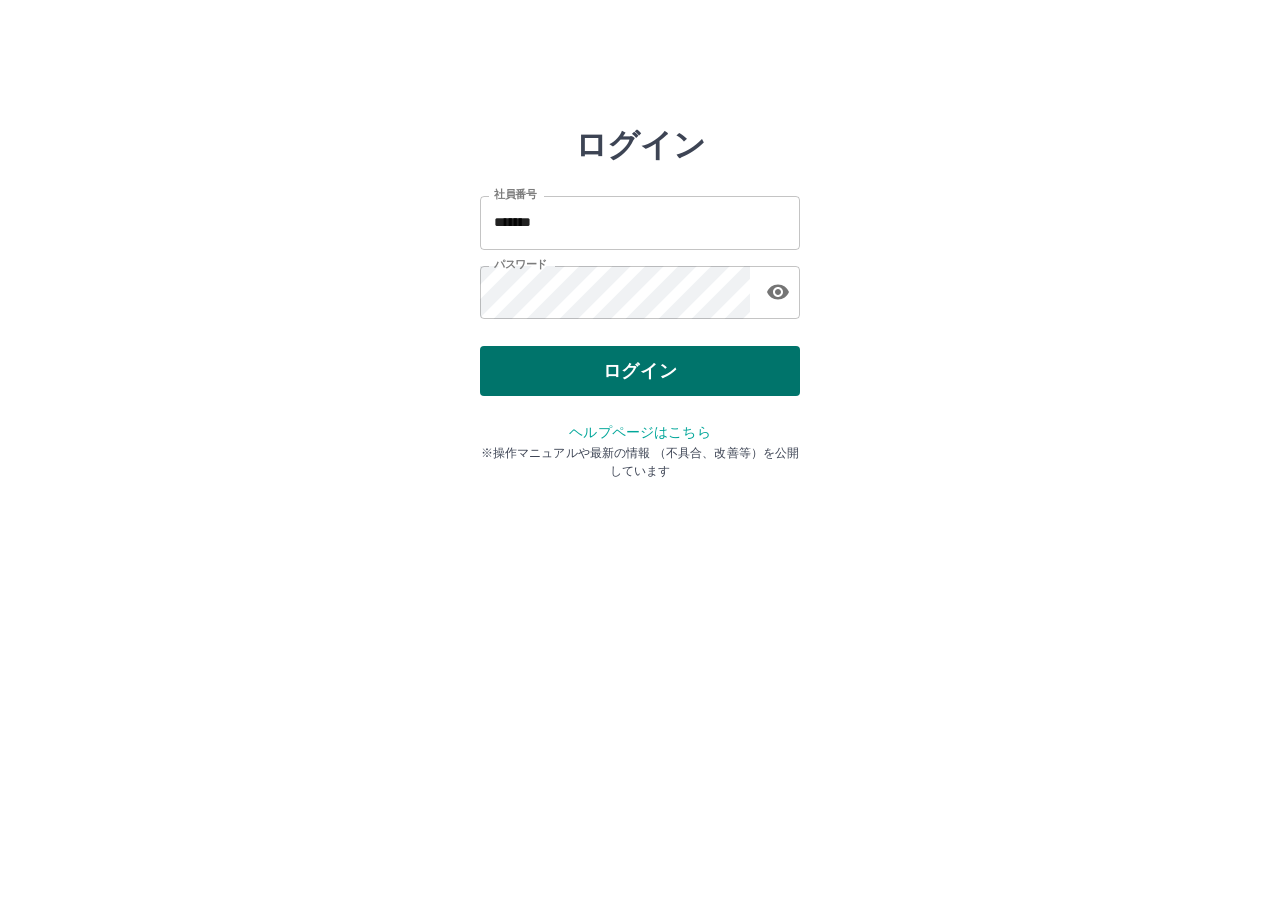 click on "ログイン" at bounding box center (640, 371) 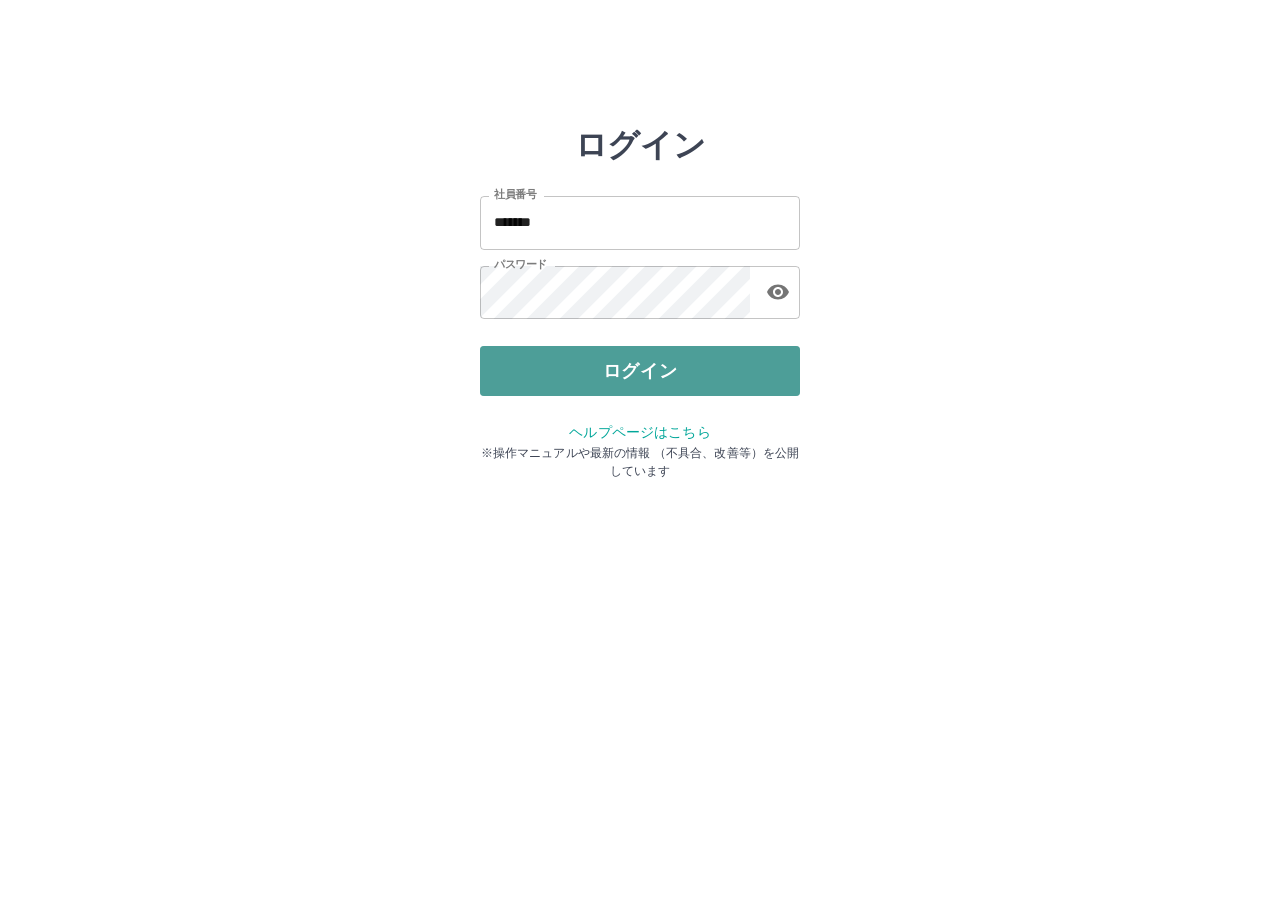 click on "ログイン" at bounding box center [640, 371] 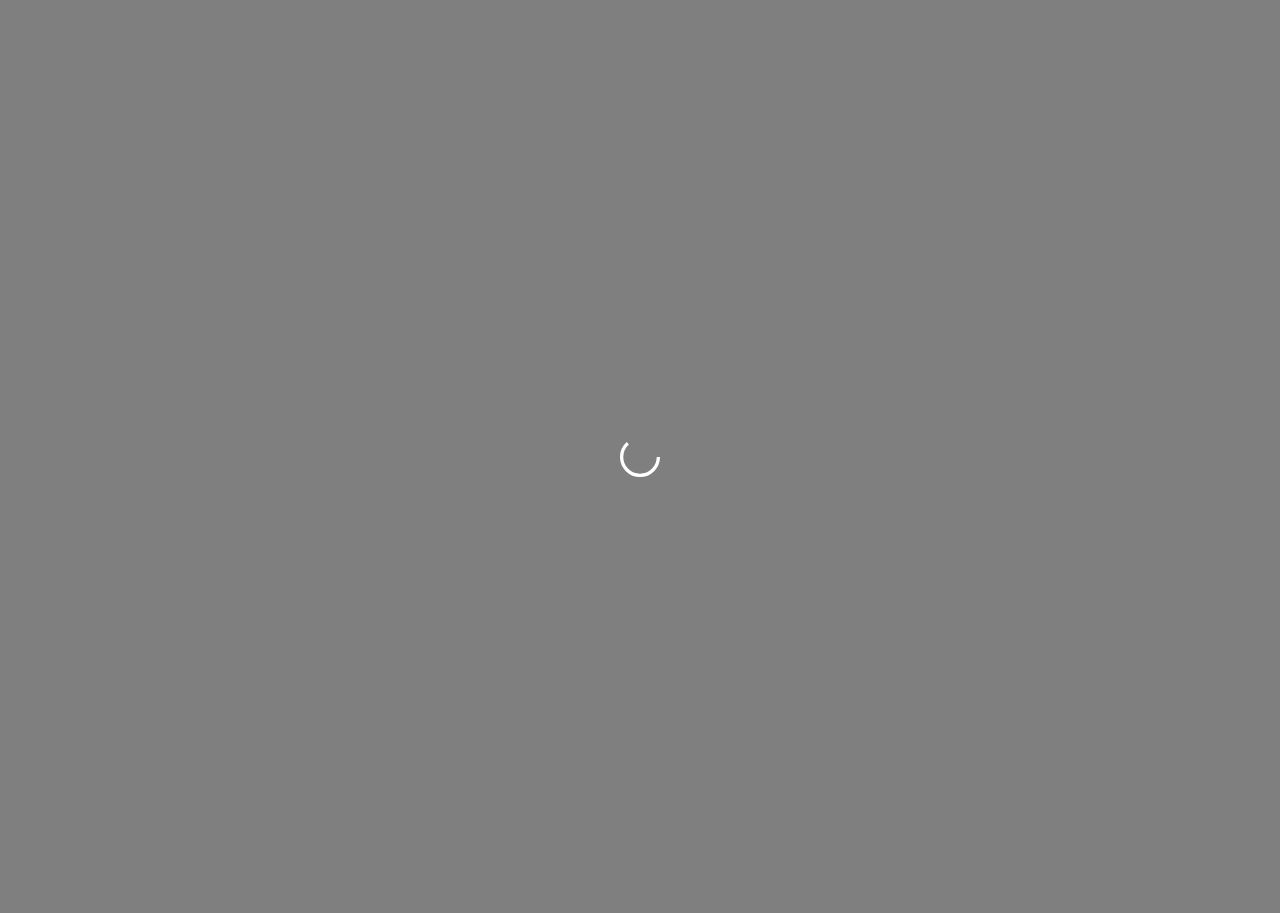 scroll, scrollTop: 0, scrollLeft: 0, axis: both 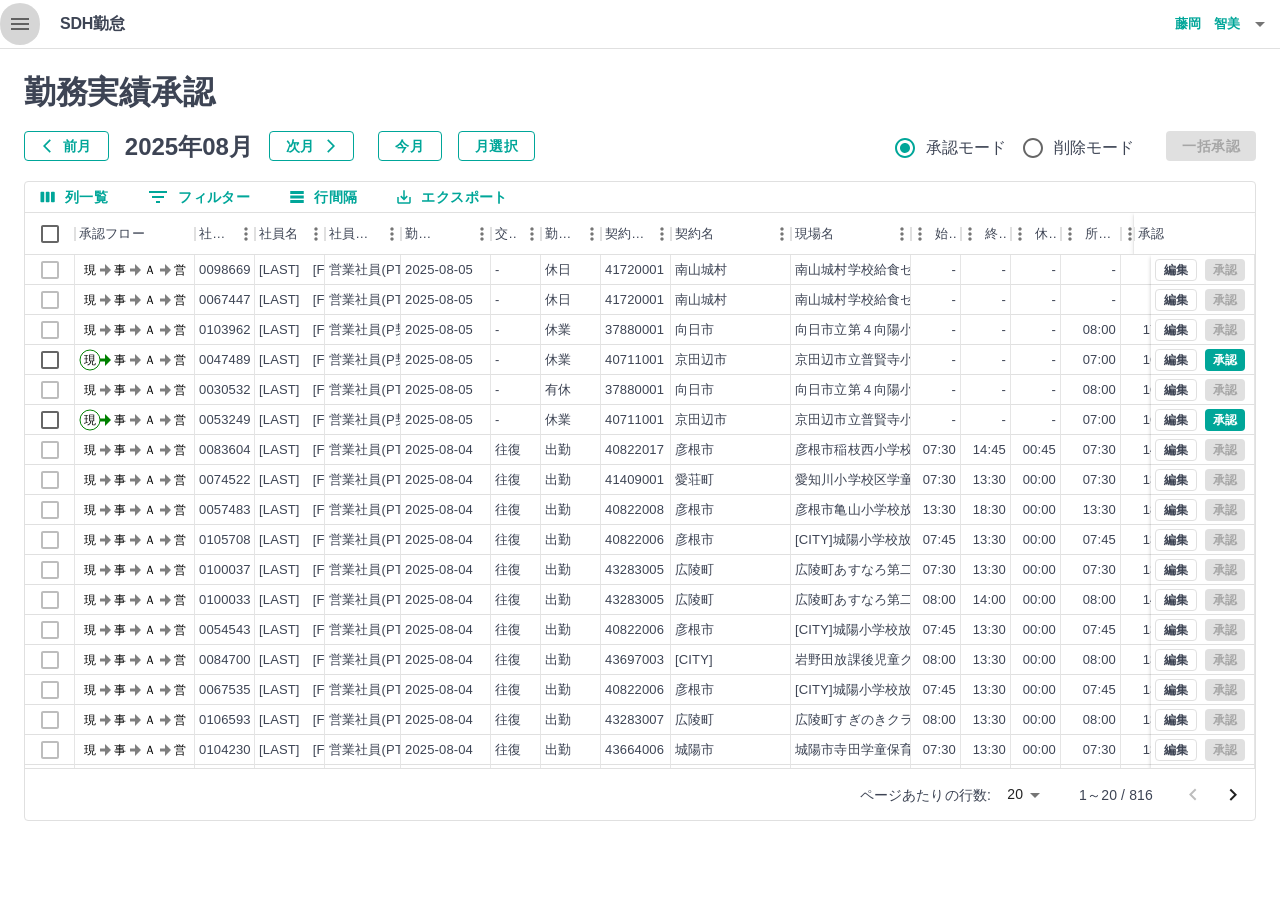 click 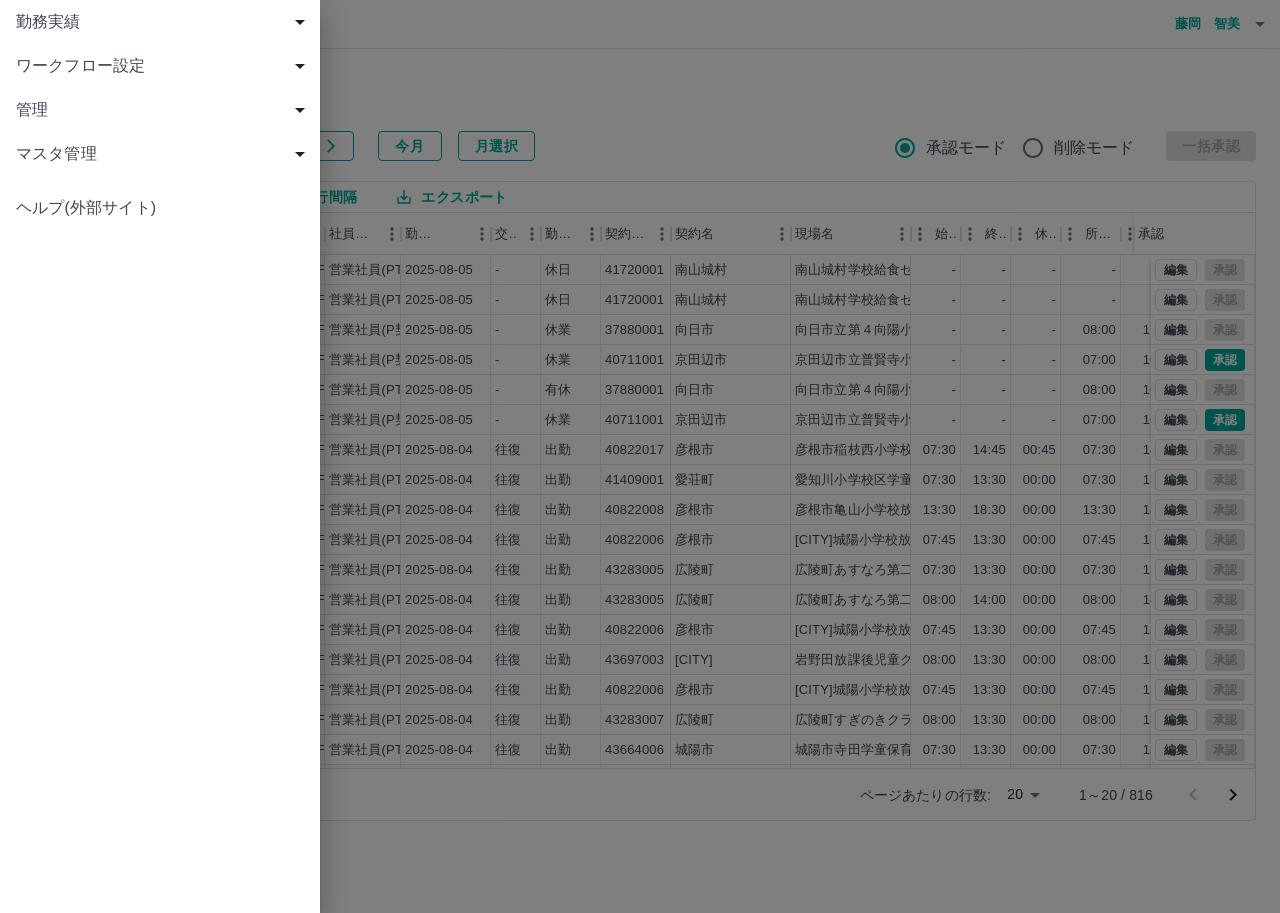 click on "勤務実績" at bounding box center [164, 22] 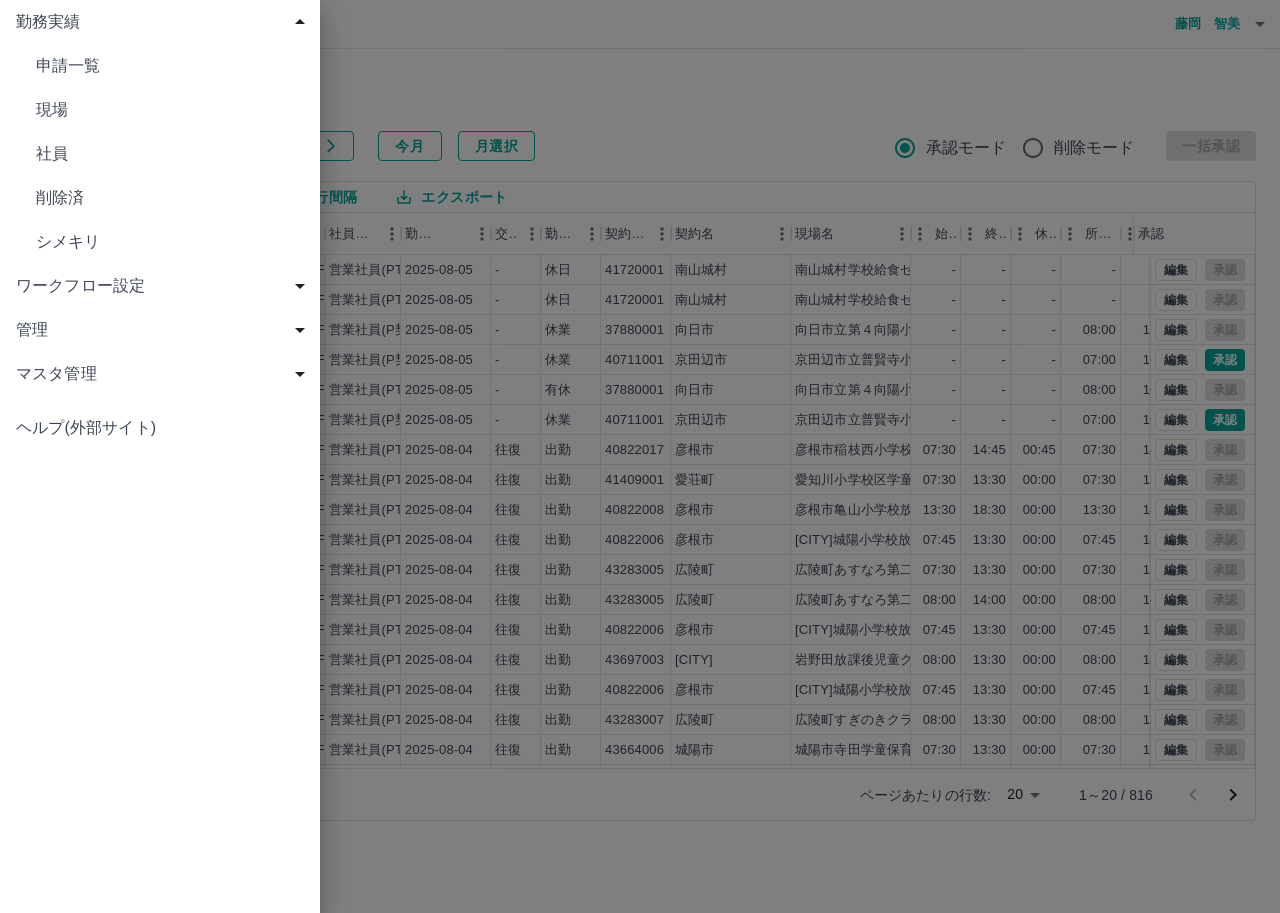 click on "現場" at bounding box center [170, 110] 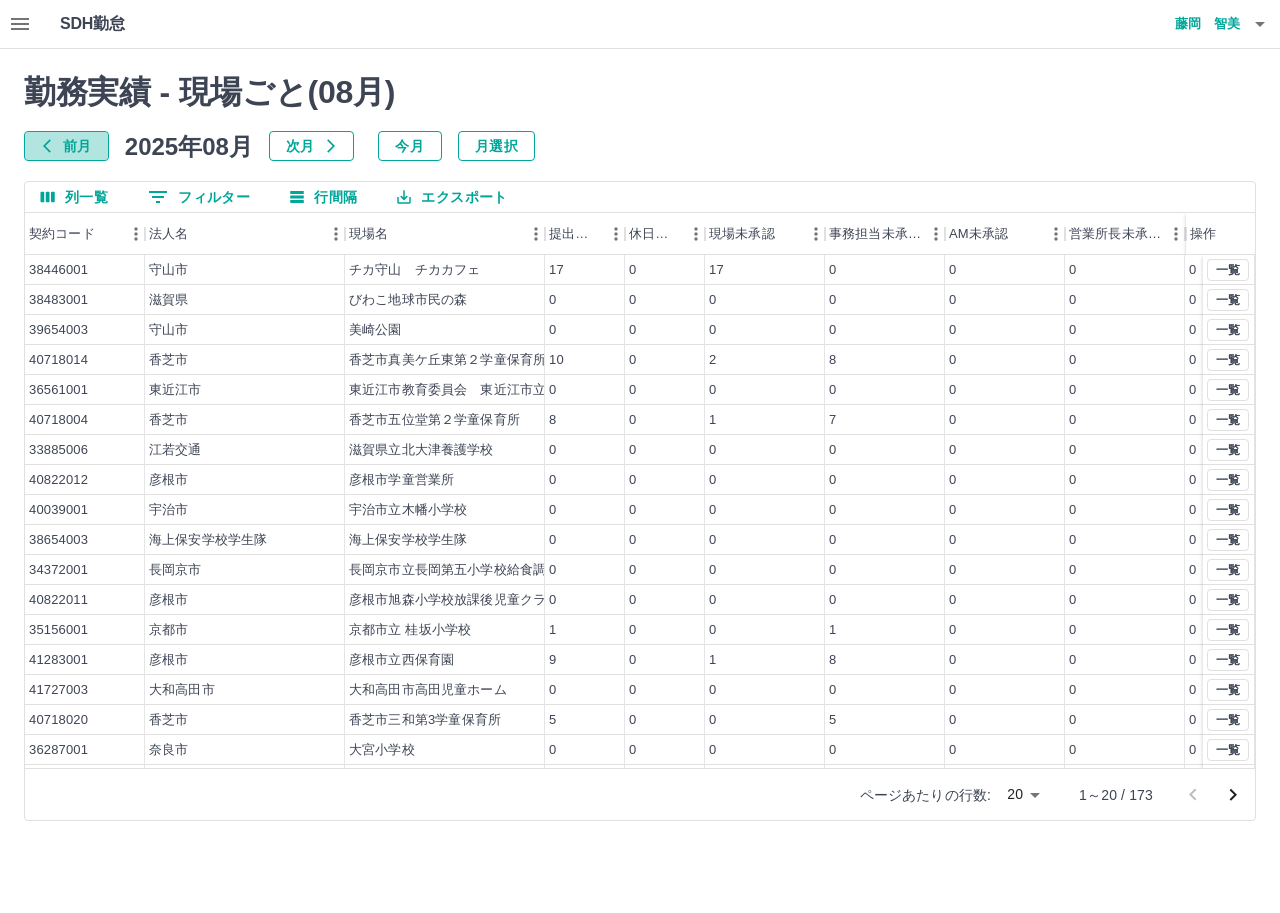 click on "前月" at bounding box center [66, 146] 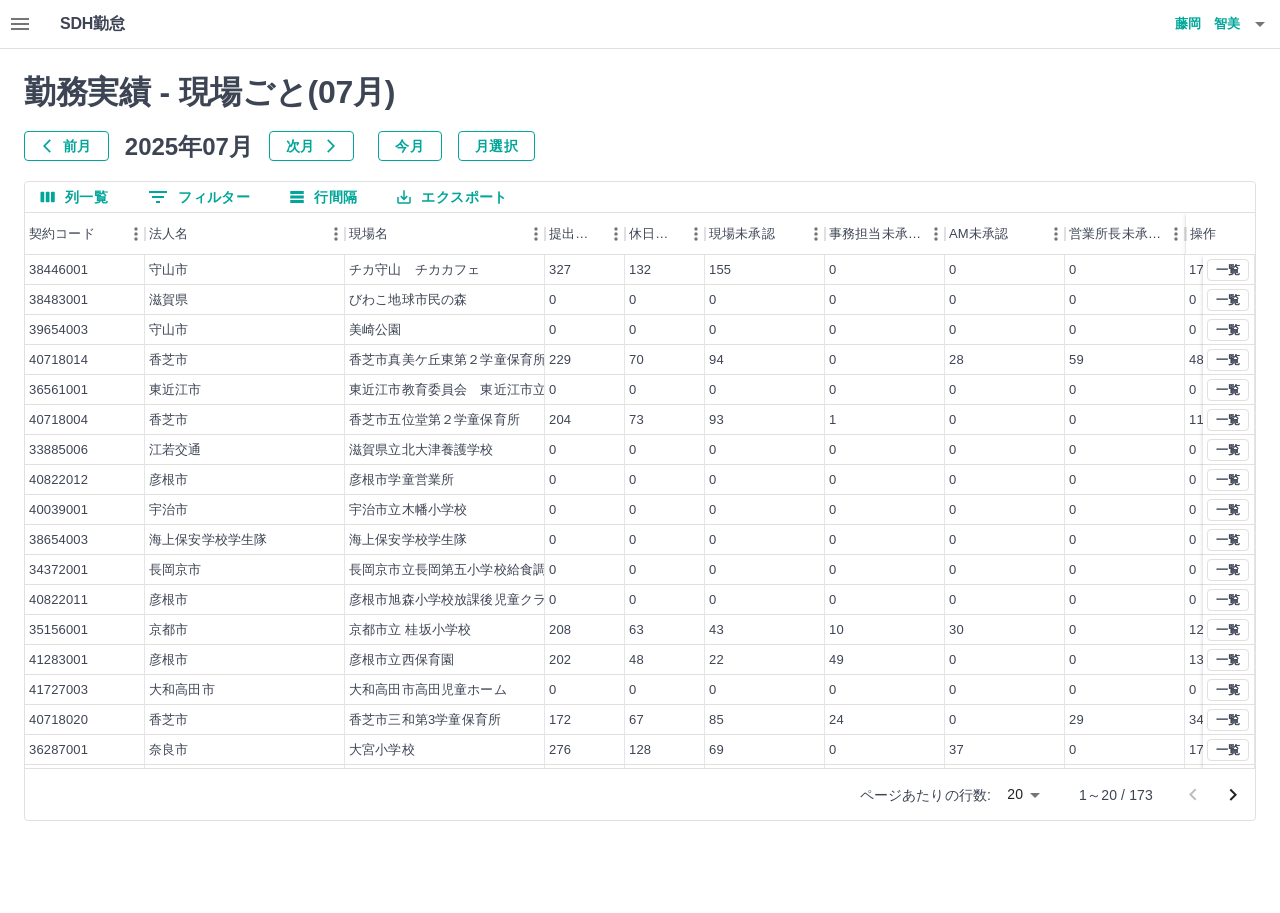 click at bounding box center [640, 456] 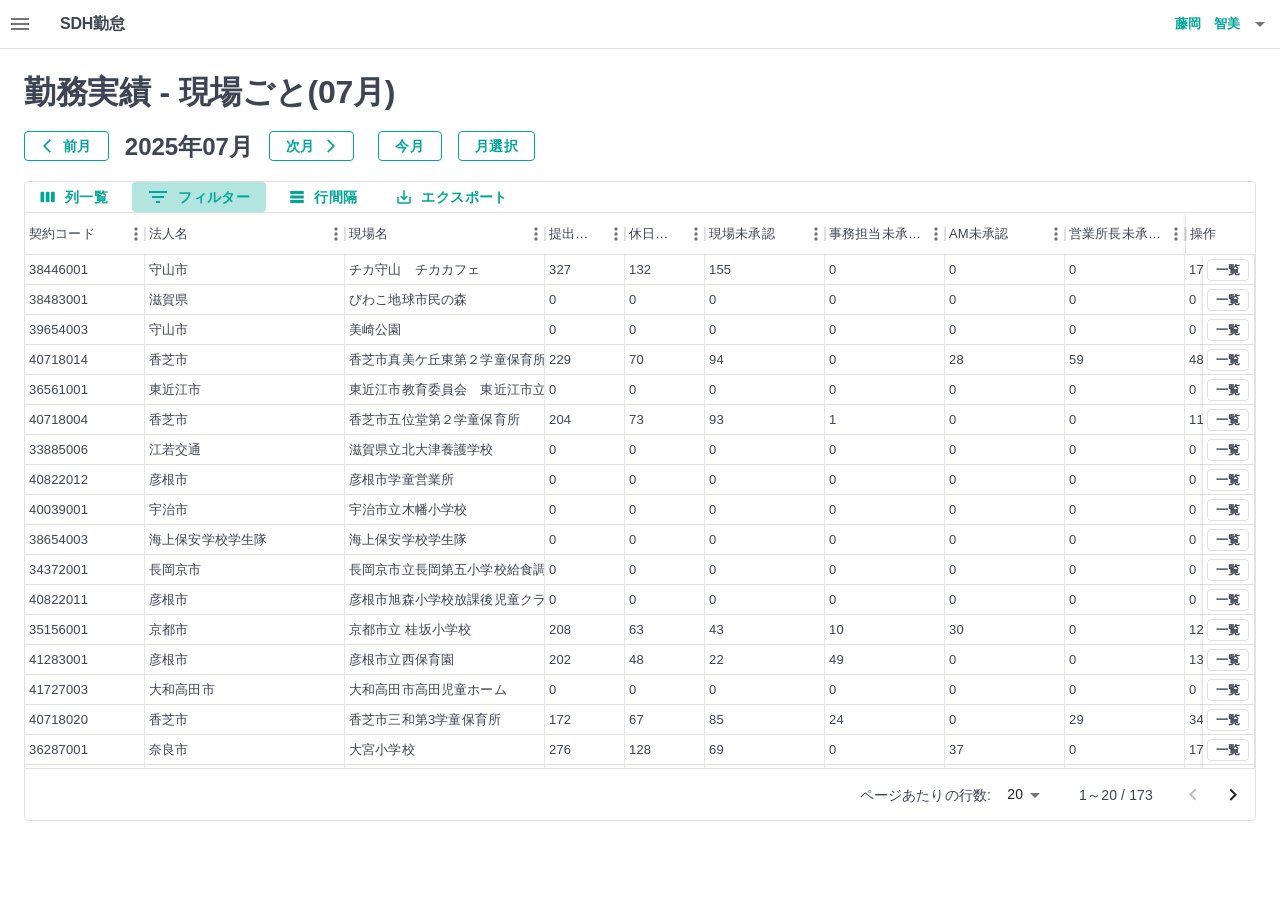 click on "0 フィルター" at bounding box center (199, 197) 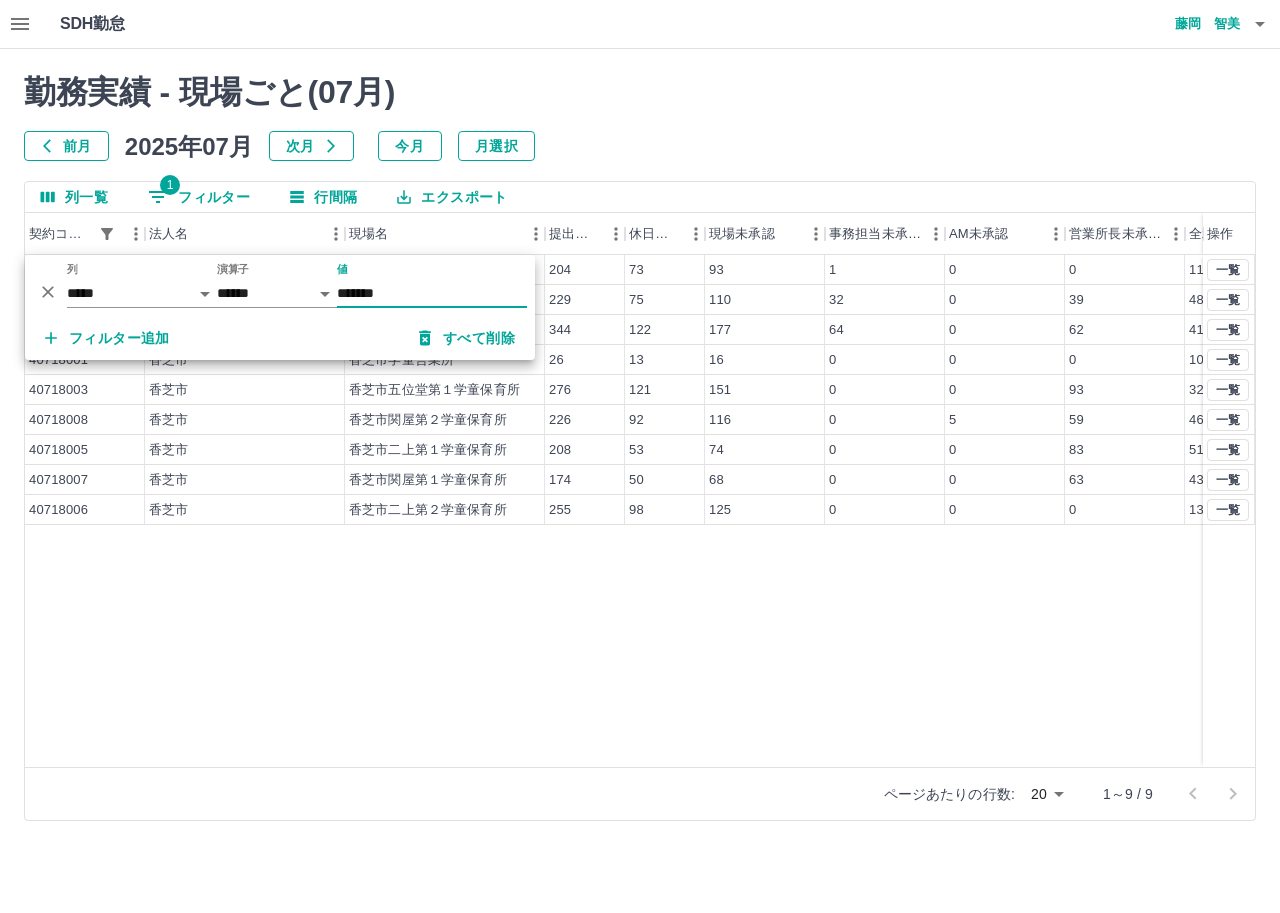 type on "*******" 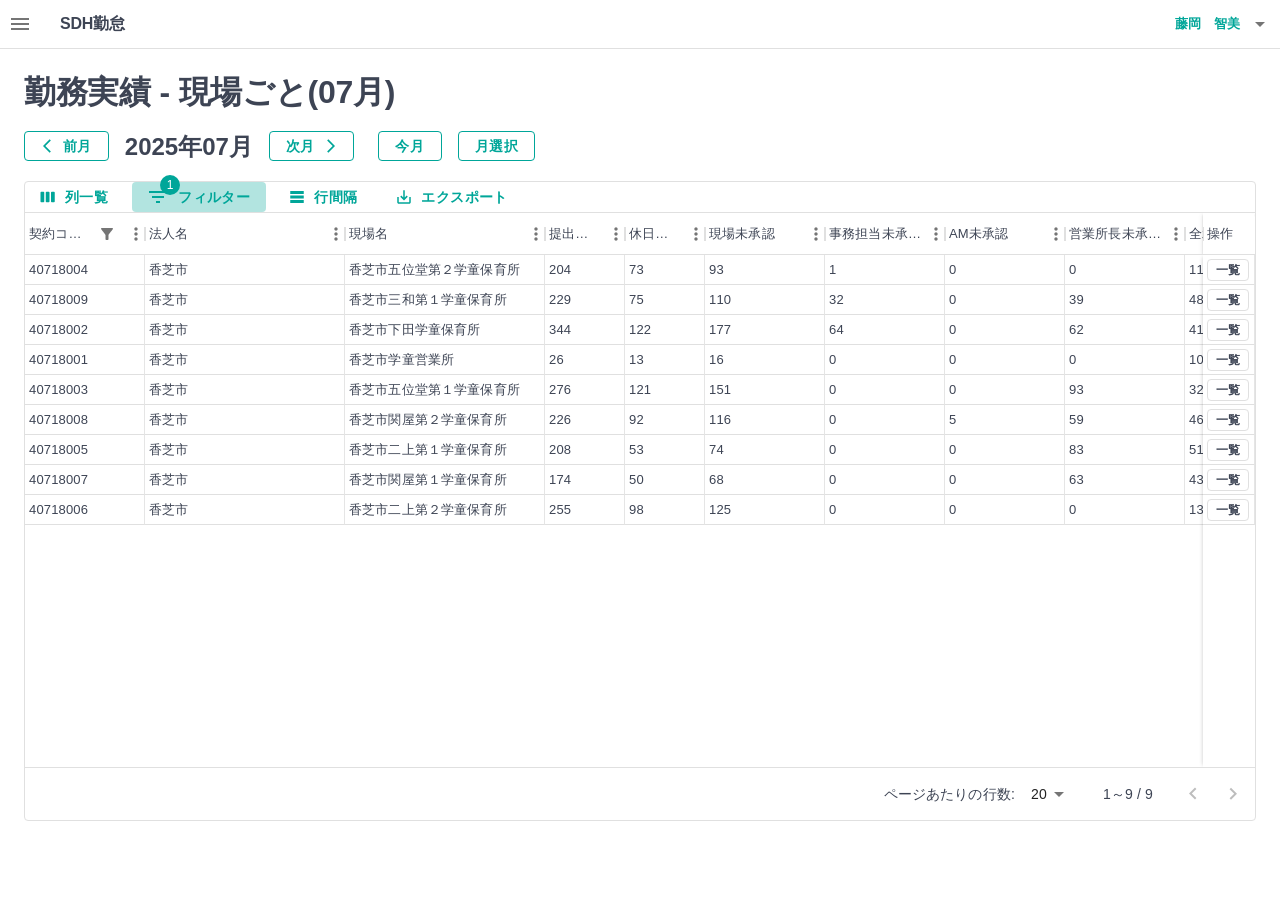 click on "1 フィルター" at bounding box center [199, 197] 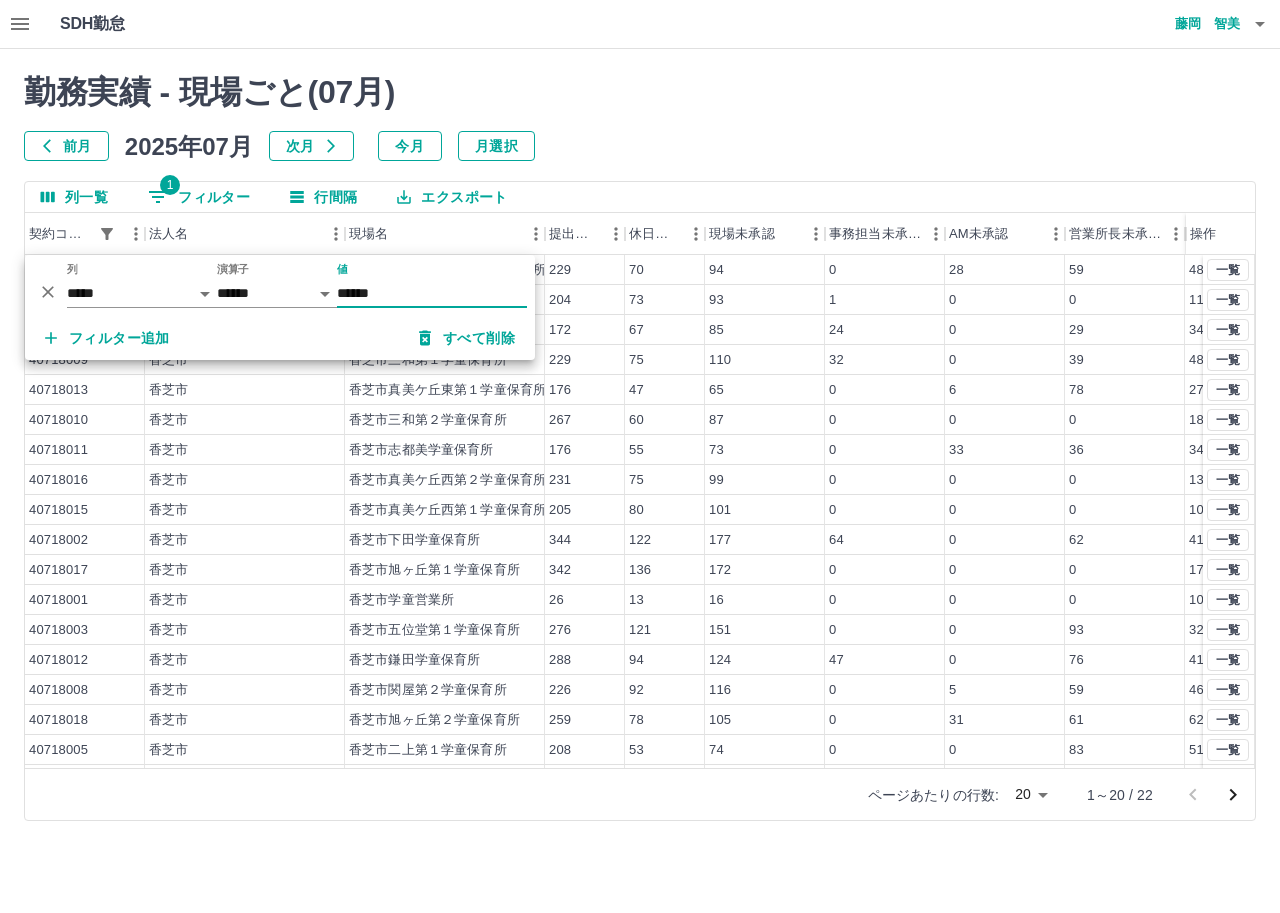 type on "******" 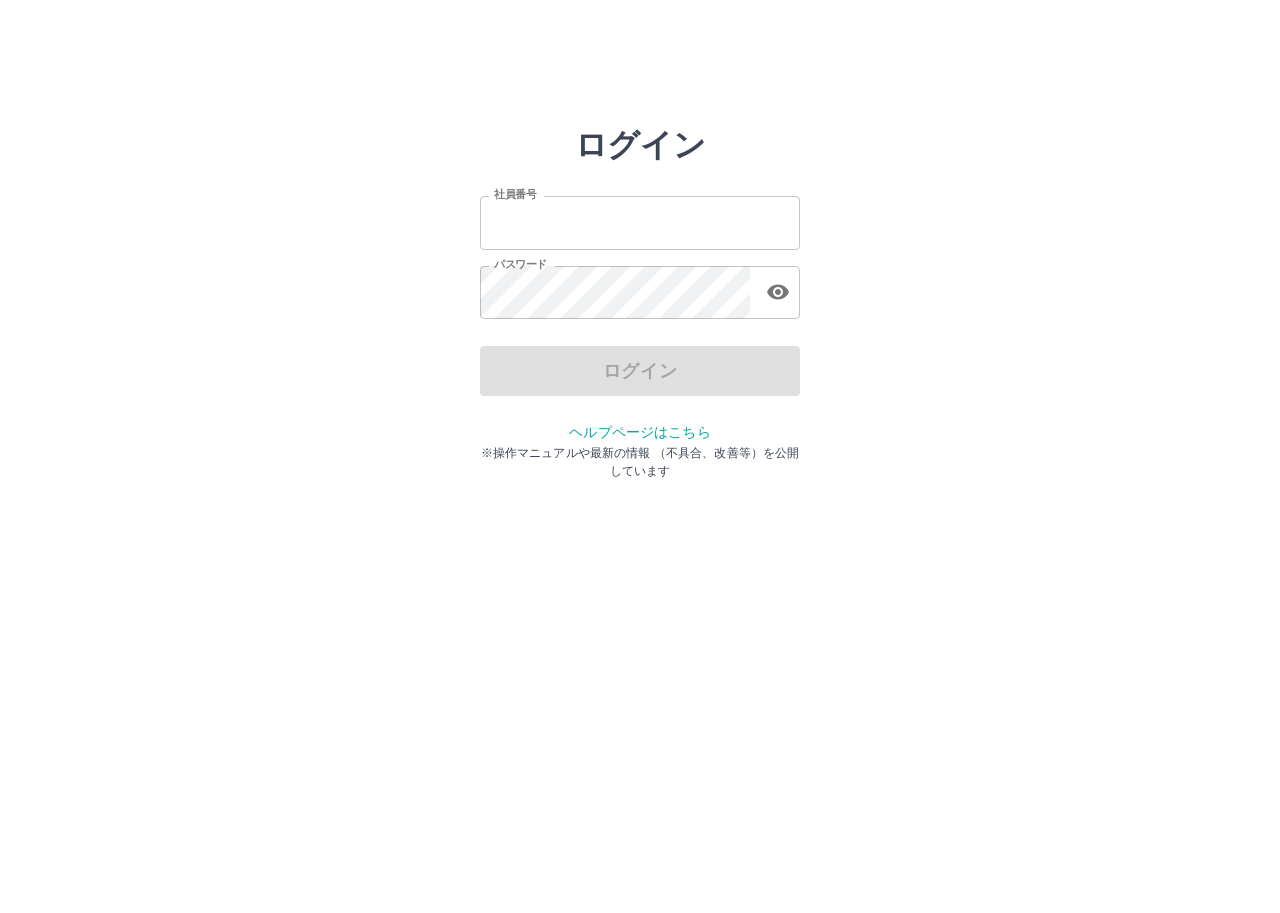 scroll, scrollTop: 0, scrollLeft: 0, axis: both 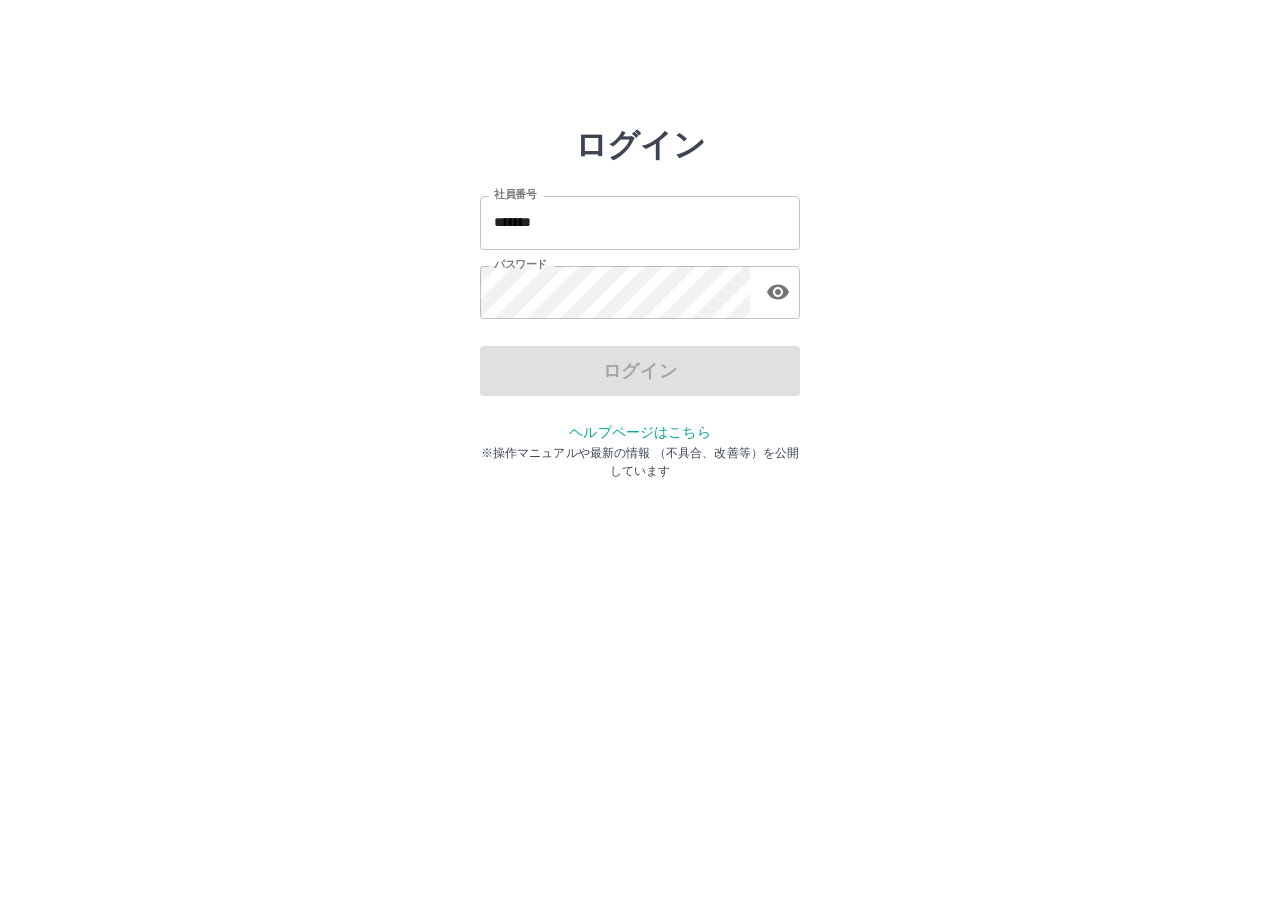 click on "ログイン" at bounding box center (640, 371) 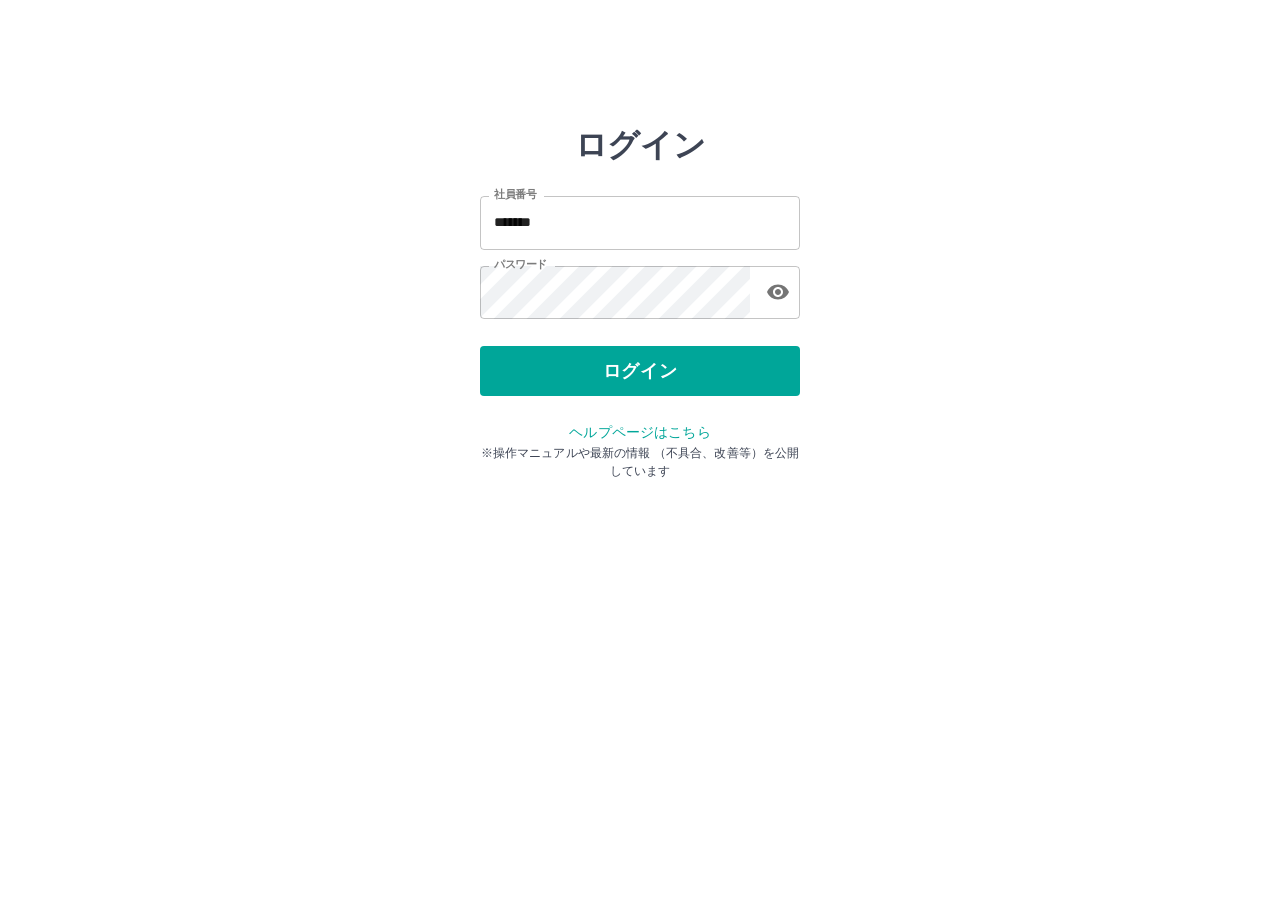 click on "ログイン" at bounding box center (640, 371) 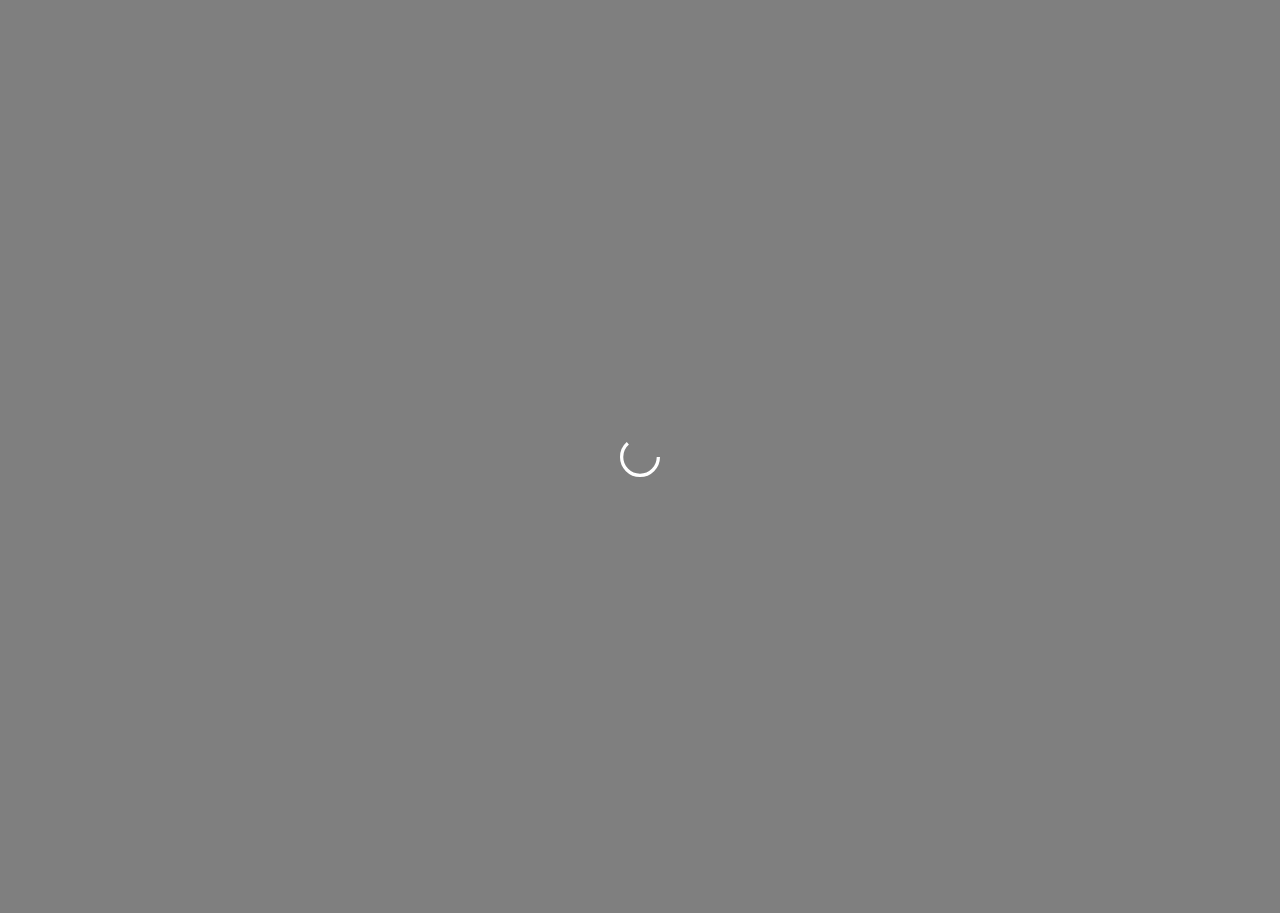 scroll, scrollTop: 0, scrollLeft: 0, axis: both 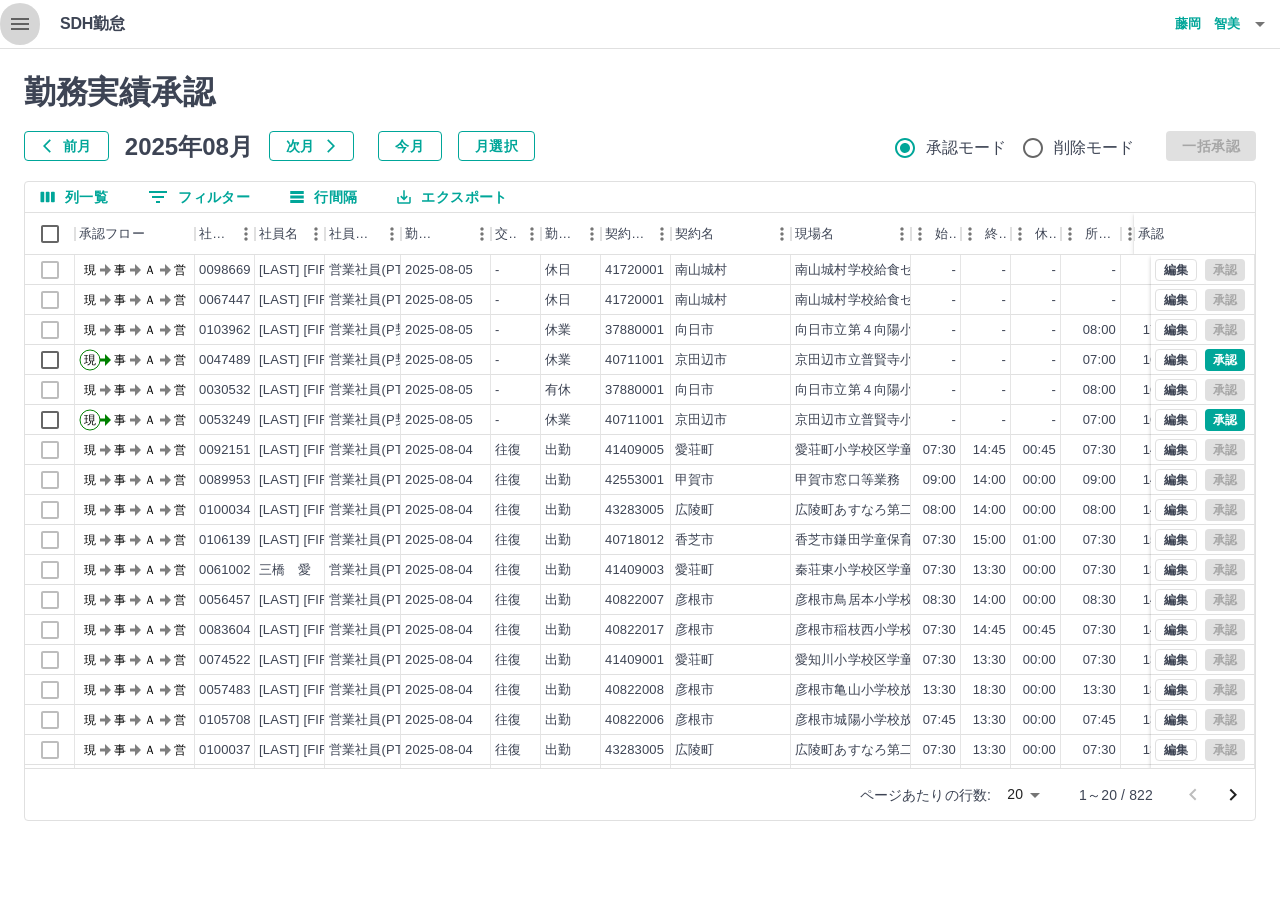 click 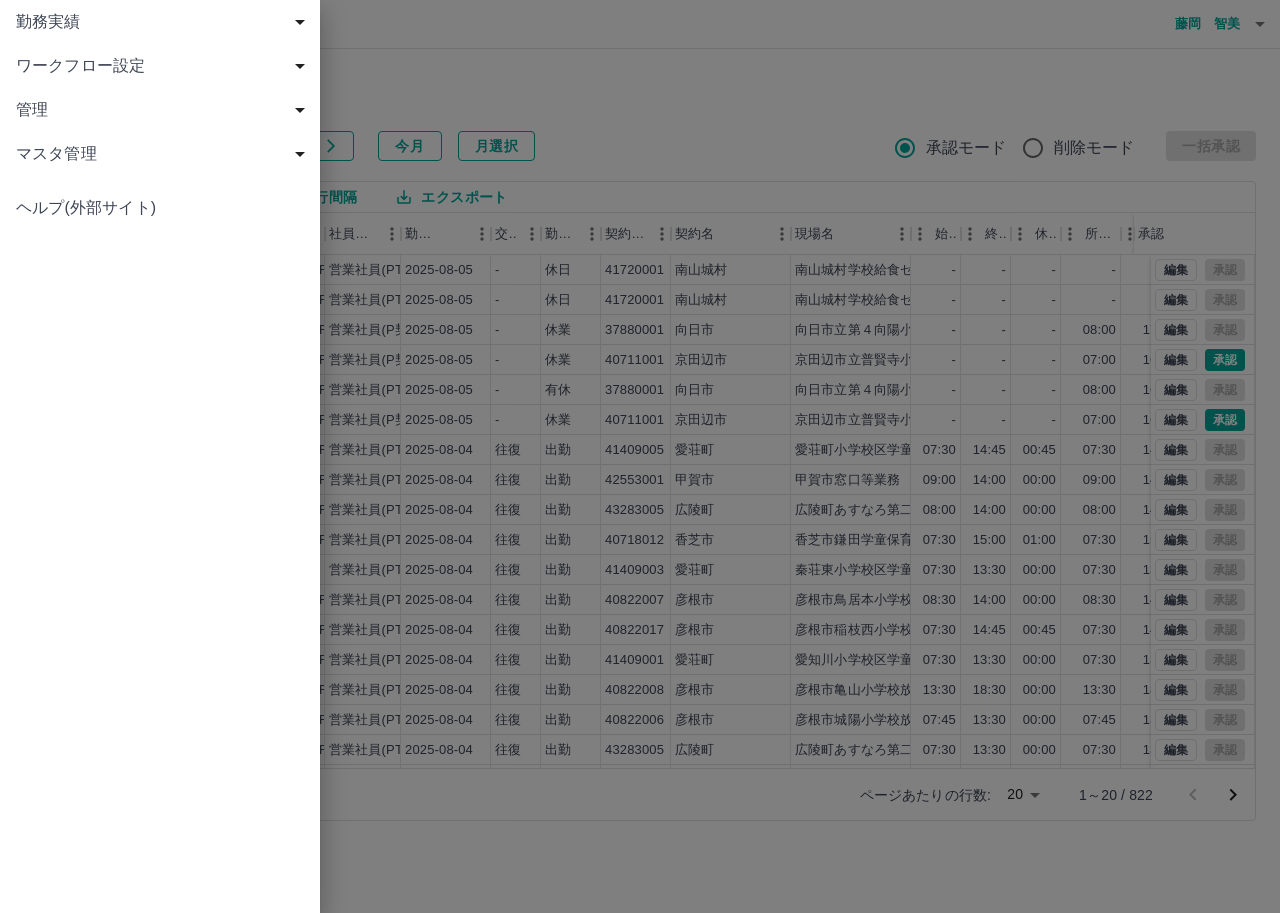 click on "勤務実績" at bounding box center [164, 22] 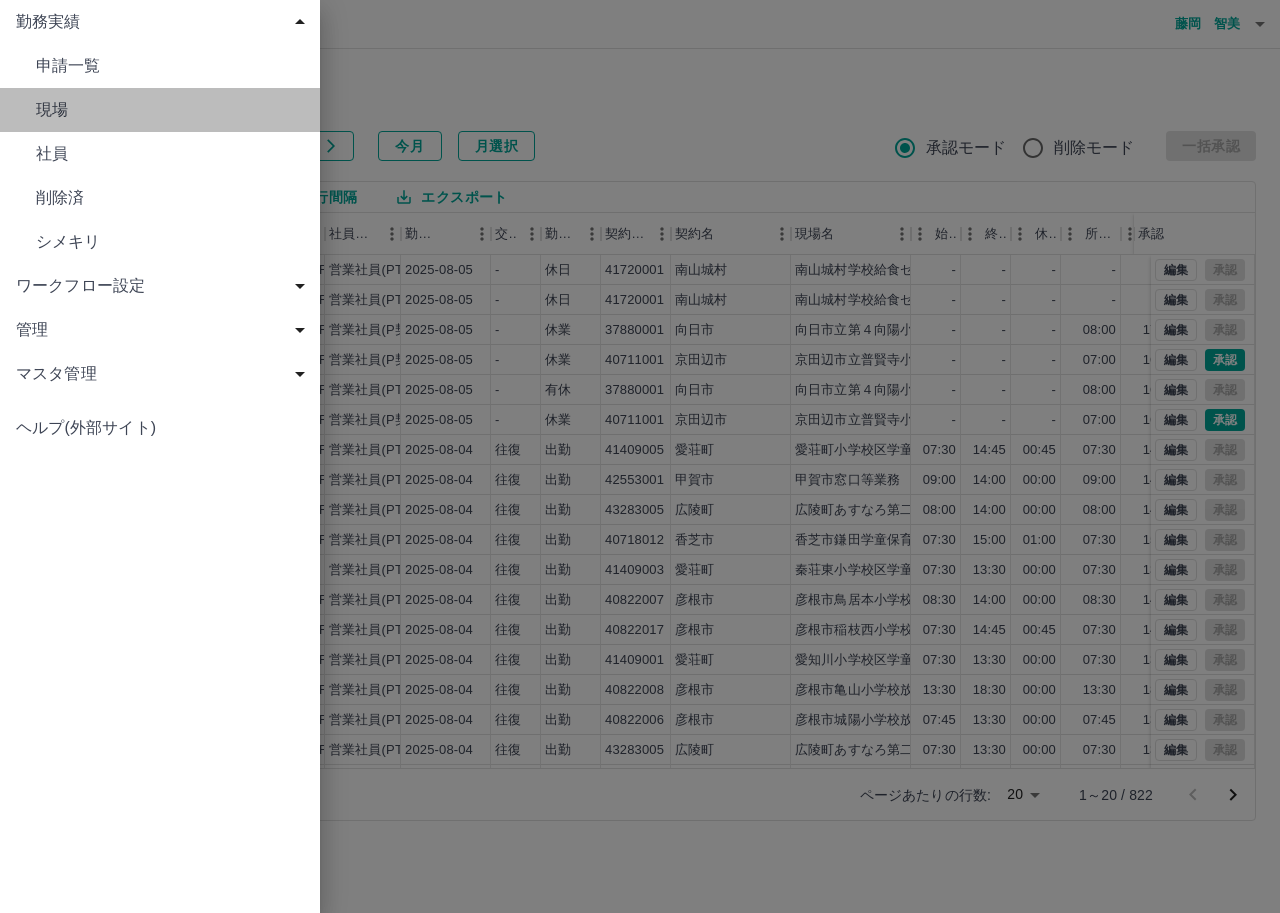 click on "現場" at bounding box center (170, 110) 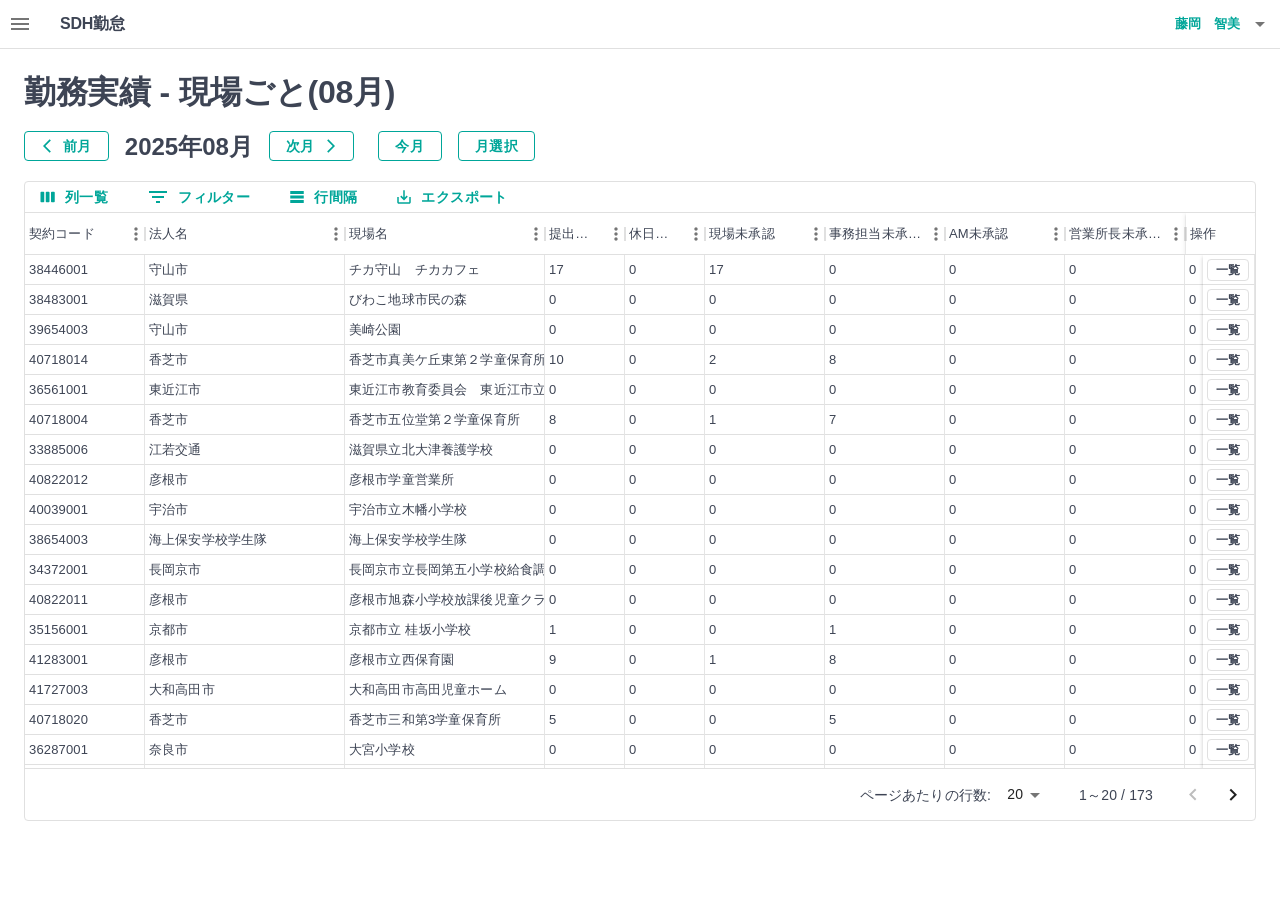 click on "前月" at bounding box center [66, 146] 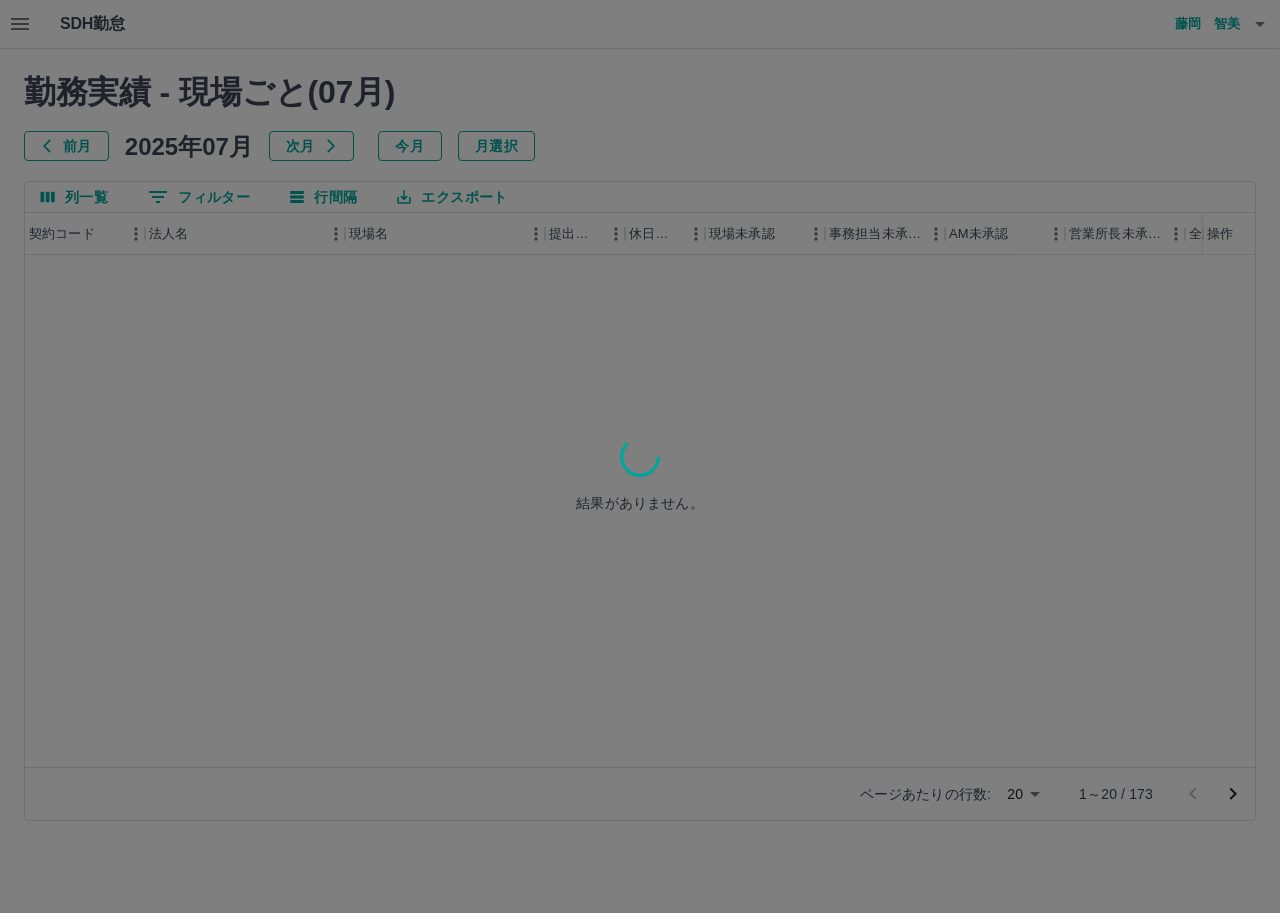 click at bounding box center (640, 456) 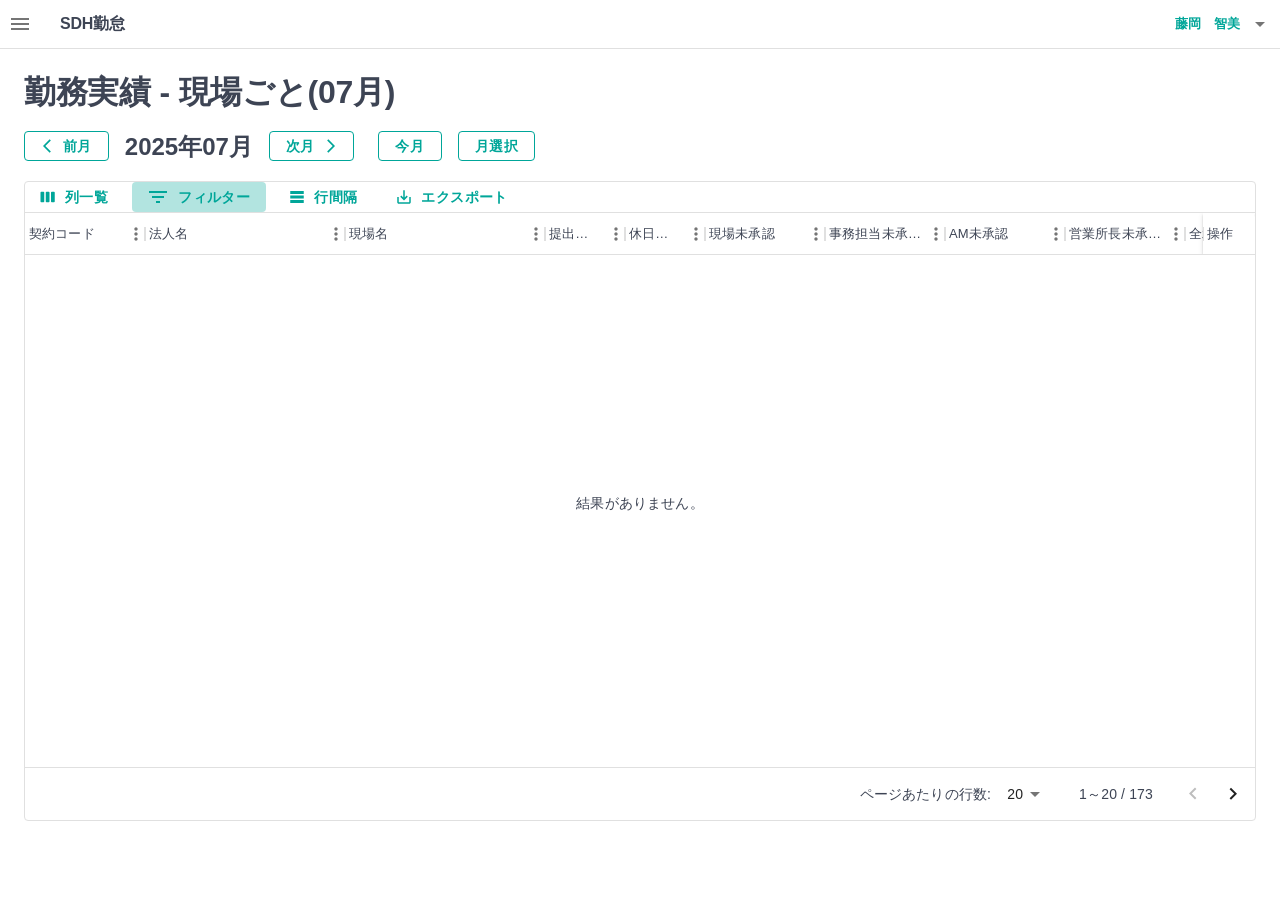 click on "0 フィルター" at bounding box center [199, 197] 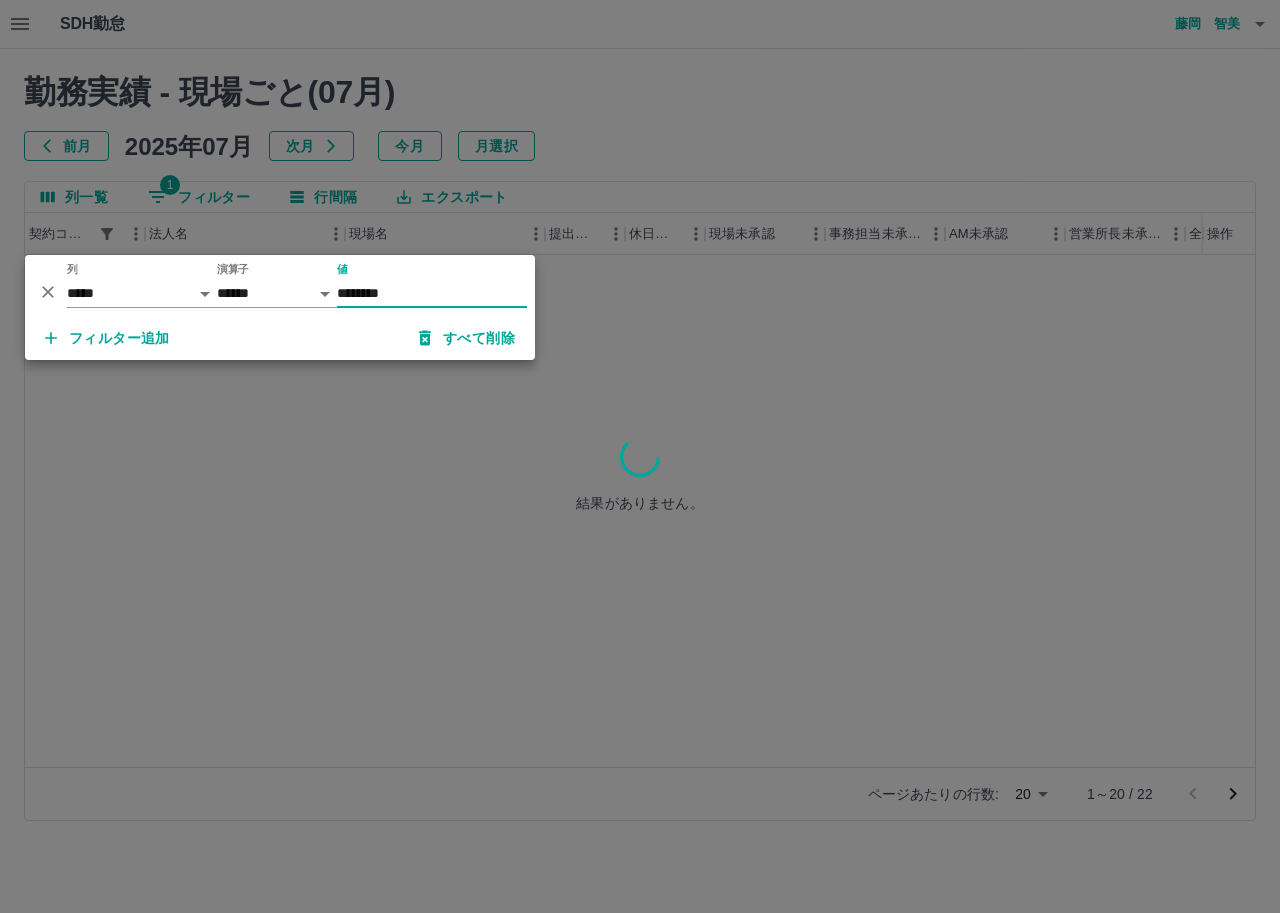 type on "********" 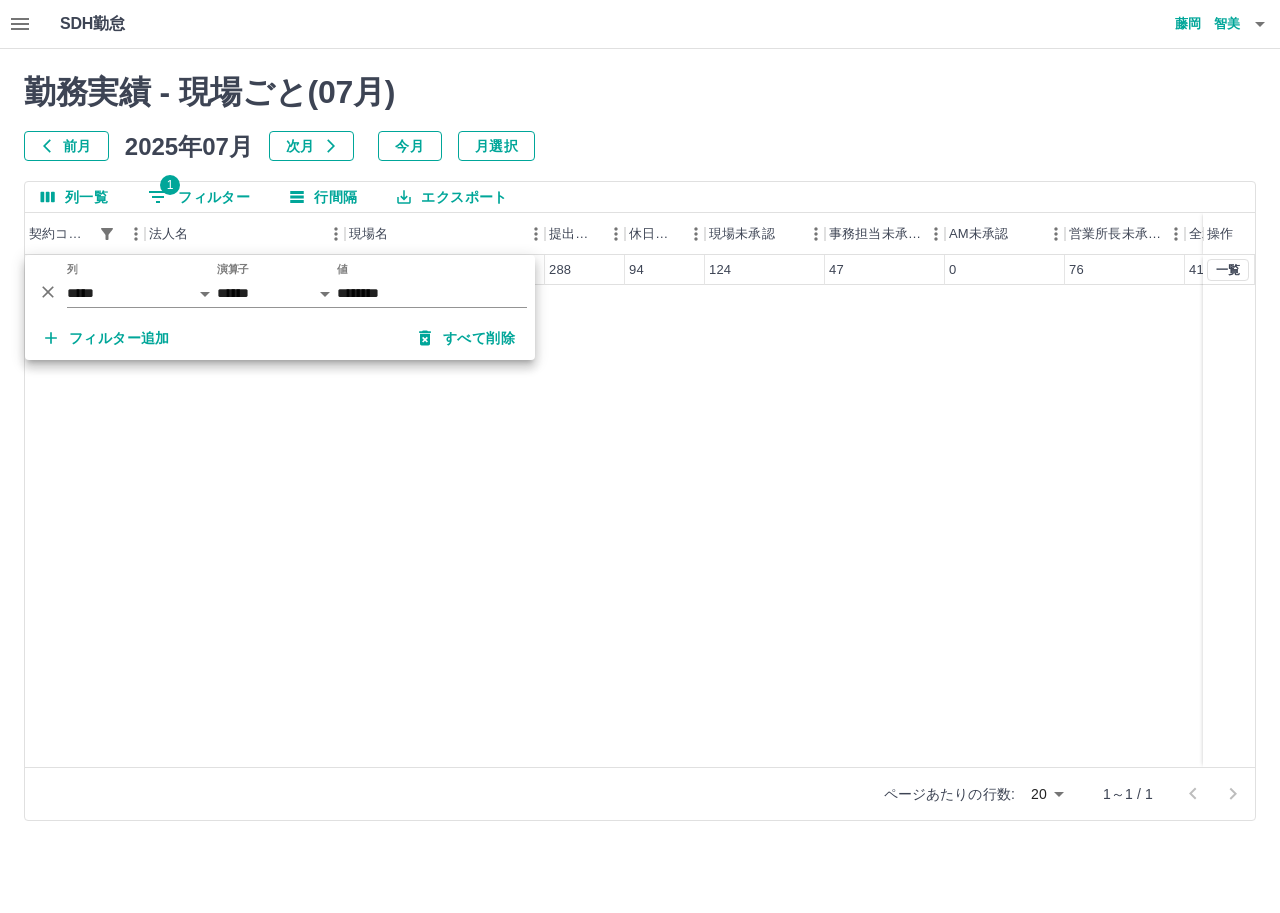 click on "40718012 [CITY] [CITY][SITE] 288 94 124 47 0 76 41 一覧" at bounding box center [691, 511] 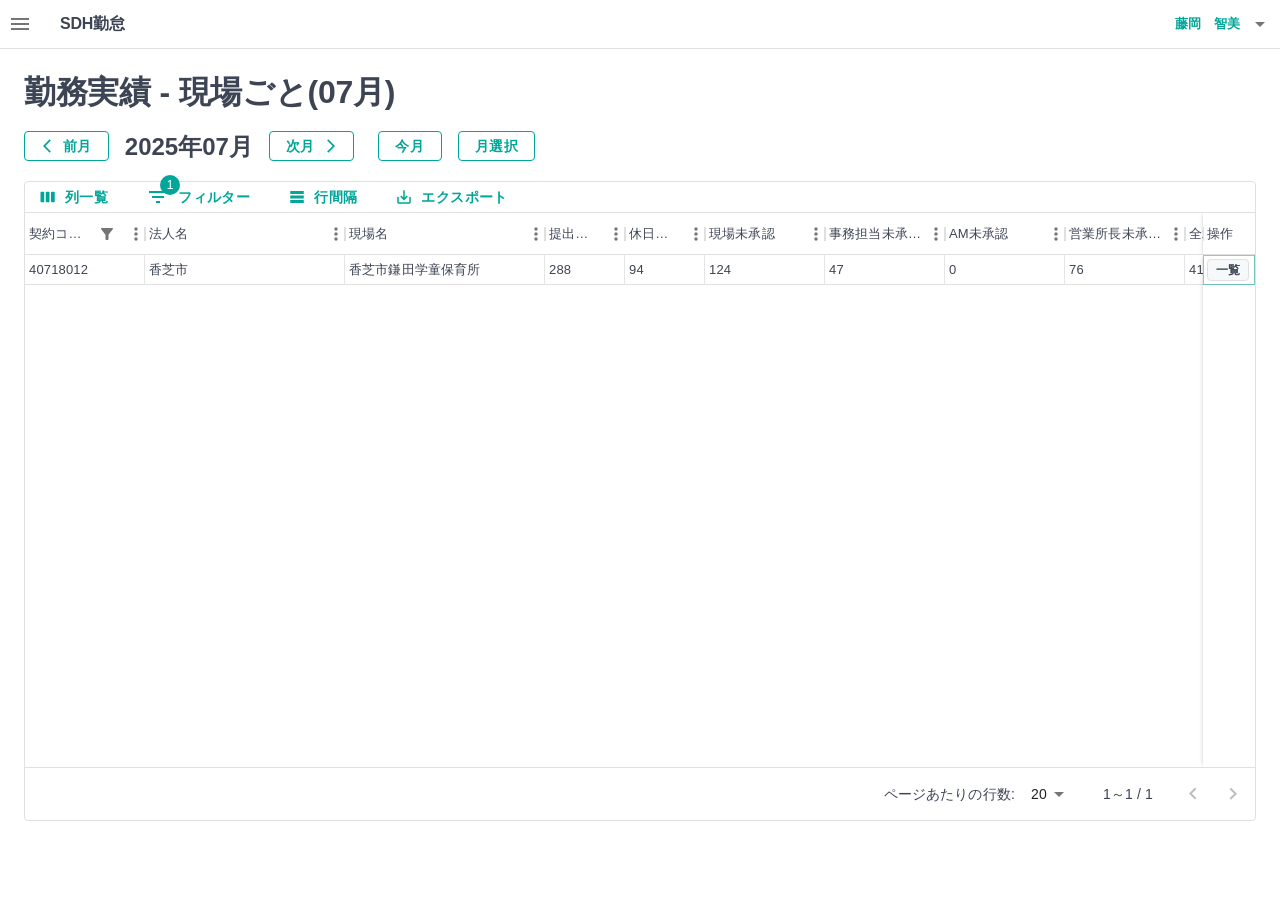 click on "一覧" at bounding box center [1228, 270] 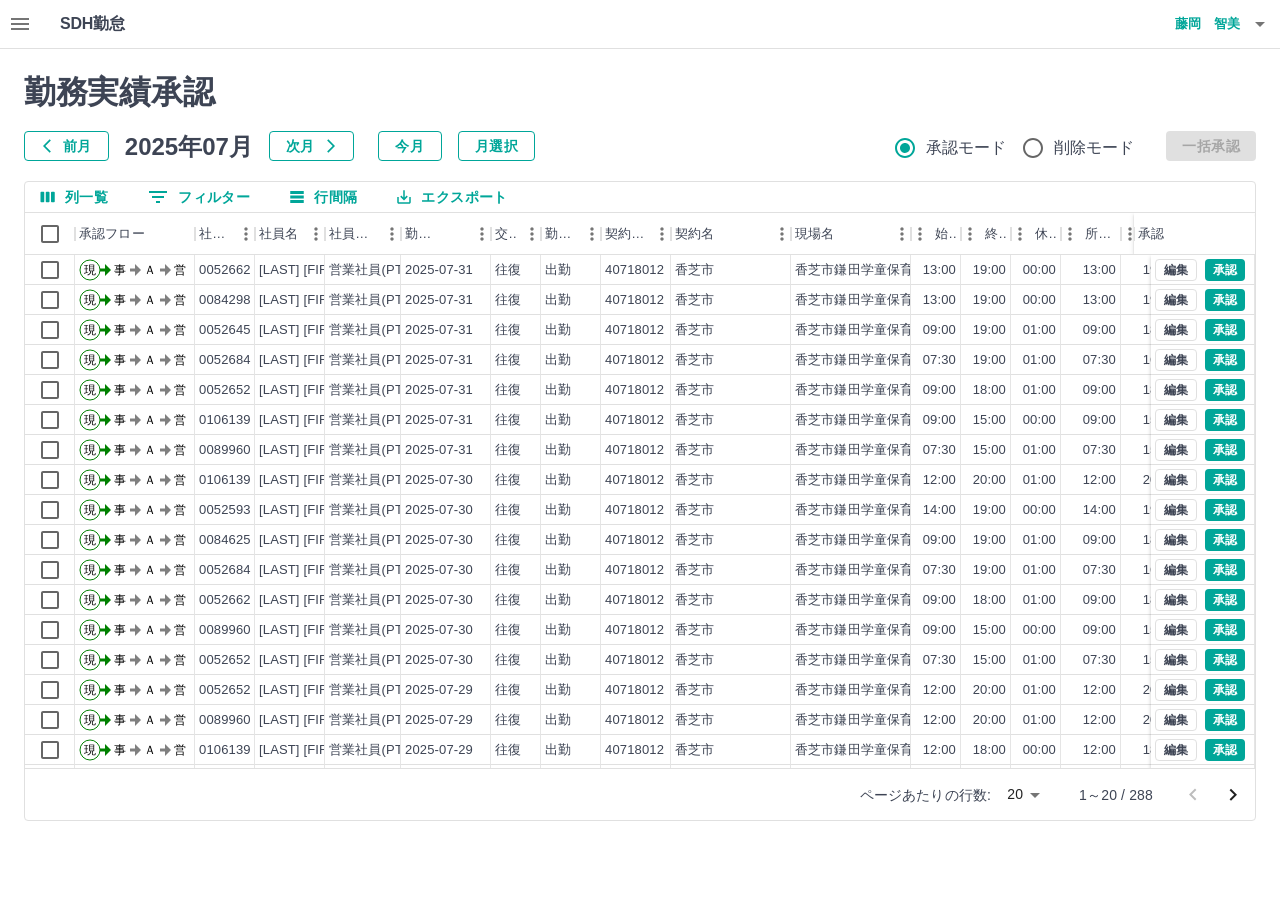 click on "勤務実績承認 前月 2025年07月 次月 今月 月選択 承認モード 削除モード 一括承認 列一覧 0 フィルター 行間隔 エクスポート 承認フロー 社員番号 社員名 社員区分 勤務日 交通費 勤務区分 契約コード 契約名 現場名 始業 終業 休憩 所定開始 所定終業 所定休憩 拘束 勤務 遅刻等 承認 現 事 Ａ 営 0052662 [LAST] [FIRST] 営業社員(PT契約) 2025-07-31 往復 出勤 40718012 [CITY] [CITY][SITE] 13:00 19:00 00:00 13:00 19:00 00:00 06:00 06:00 00:00 現 事 Ａ 営 0084298 [LAST] [FIRST] 営業社員(PT契約) 2025-07-31 往復 出勤 40718012 [CITY] [CITY][SITE] 13:00 19:00 00:00 13:00 19:00 00:00 06:00 06:00 00:00 現 事 Ａ 営 0052645 [LAST] [FIRST] 営業社員(PT契約) 2025-07-31 往復 出勤 40718012 [CITY] [CITY][SITE] 09:00 19:00 01:00 09:00 18:00 01:00 10:00 09:00 00:00 現 事 Ａ 営 0052684 [LAST] [FIRST] 営業社員(PT契約) 往復" at bounding box center [640, 447] 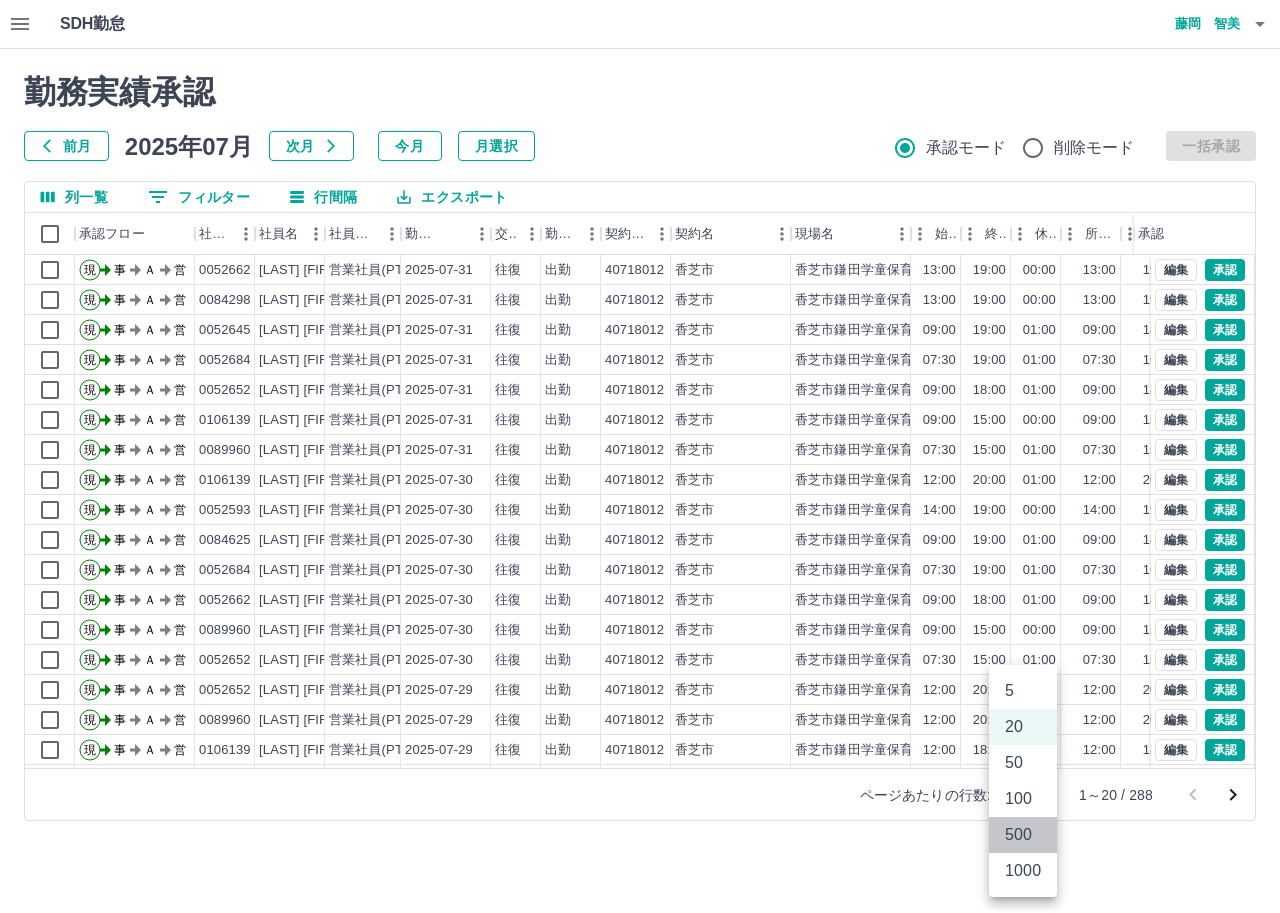 click on "500" at bounding box center [1023, 835] 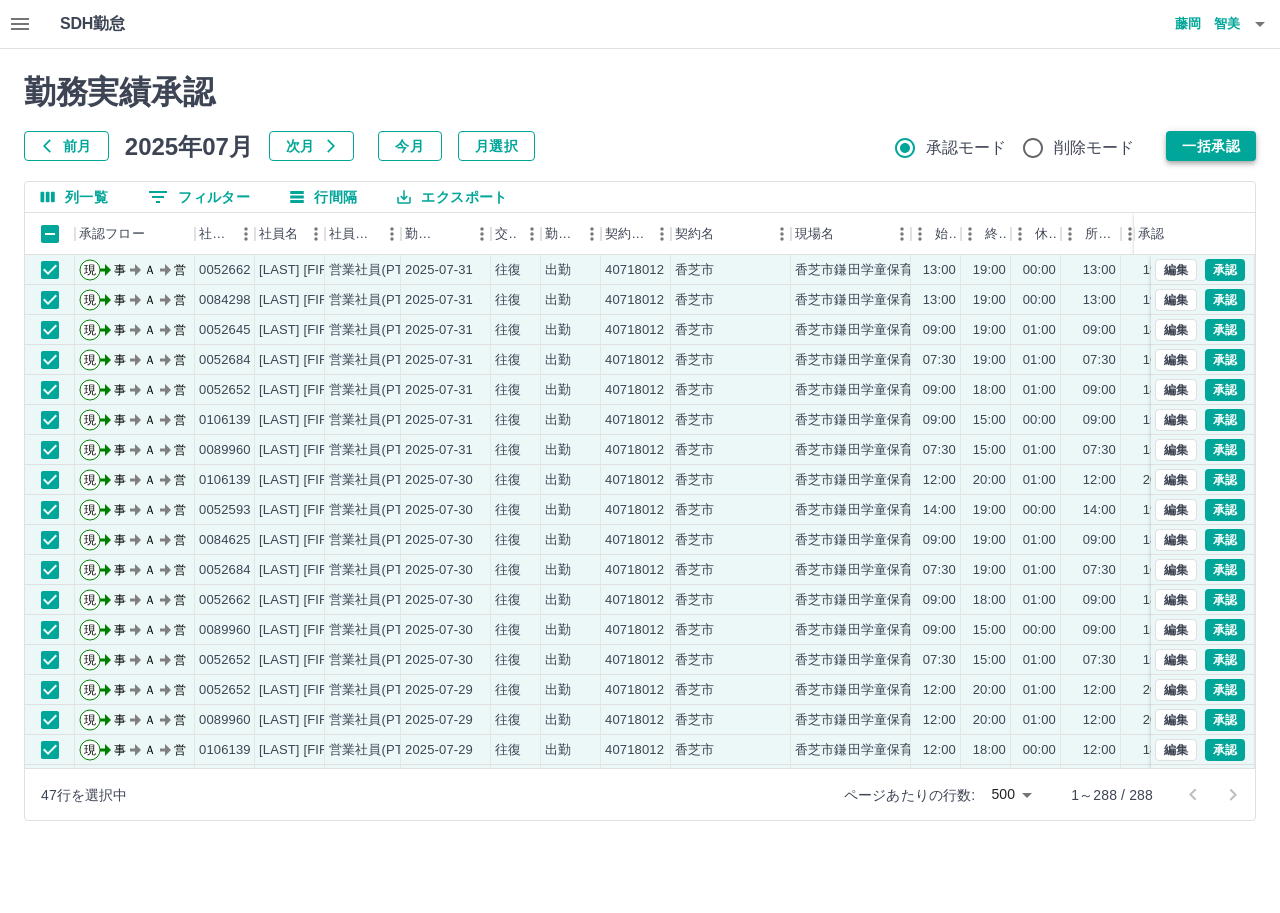 click on "一括承認" at bounding box center (1211, 146) 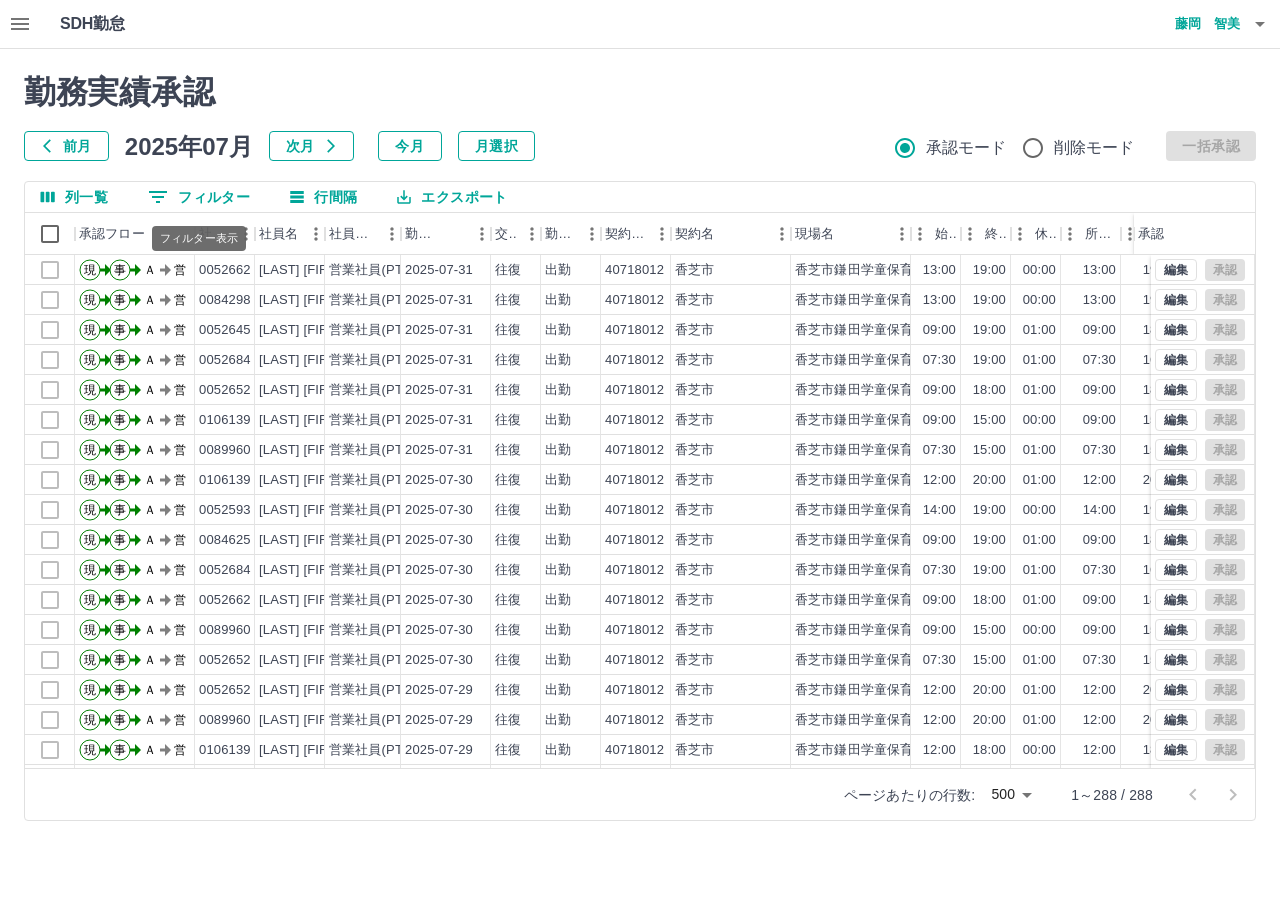 click 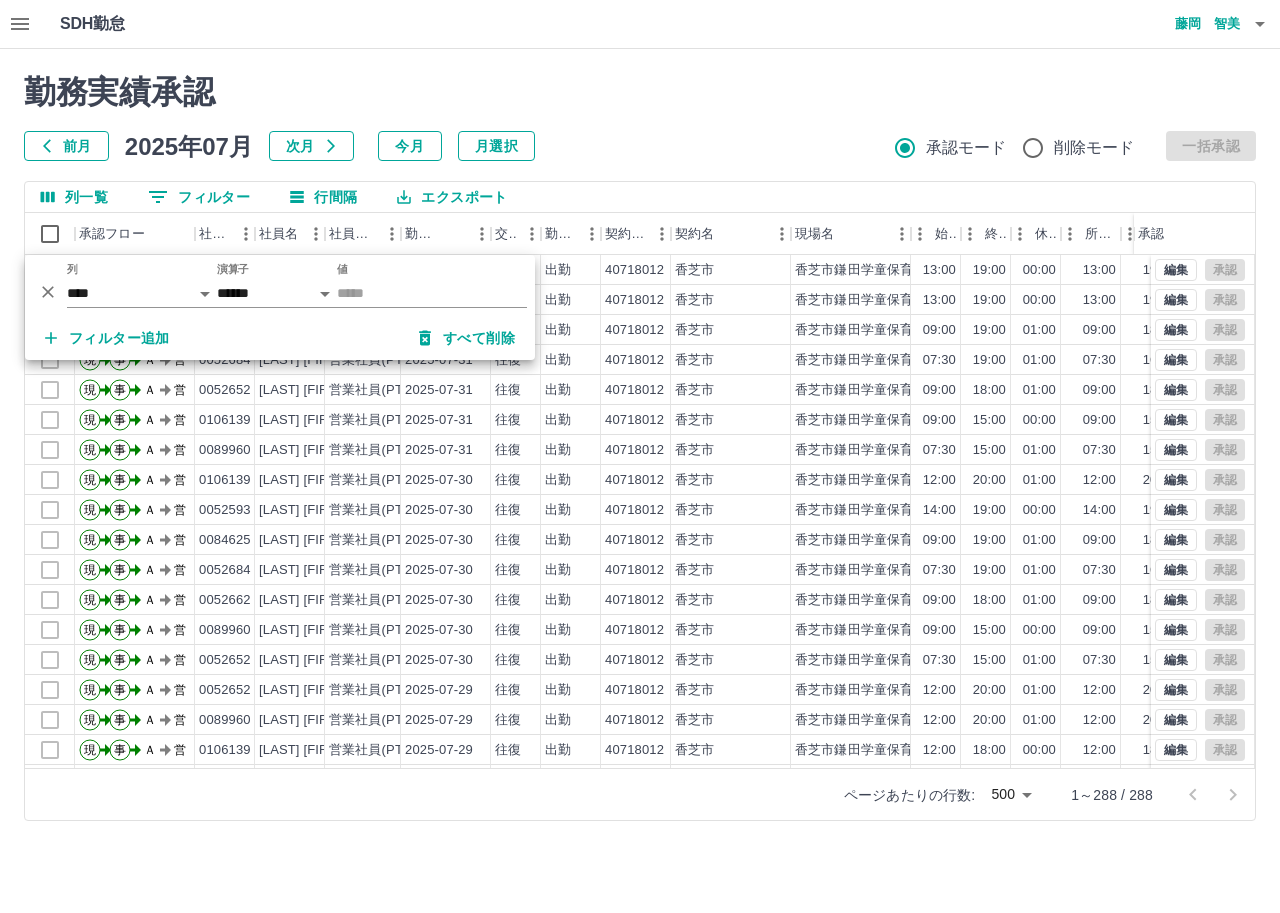 click on "フィルター追加 すべて削除" at bounding box center [280, 338] 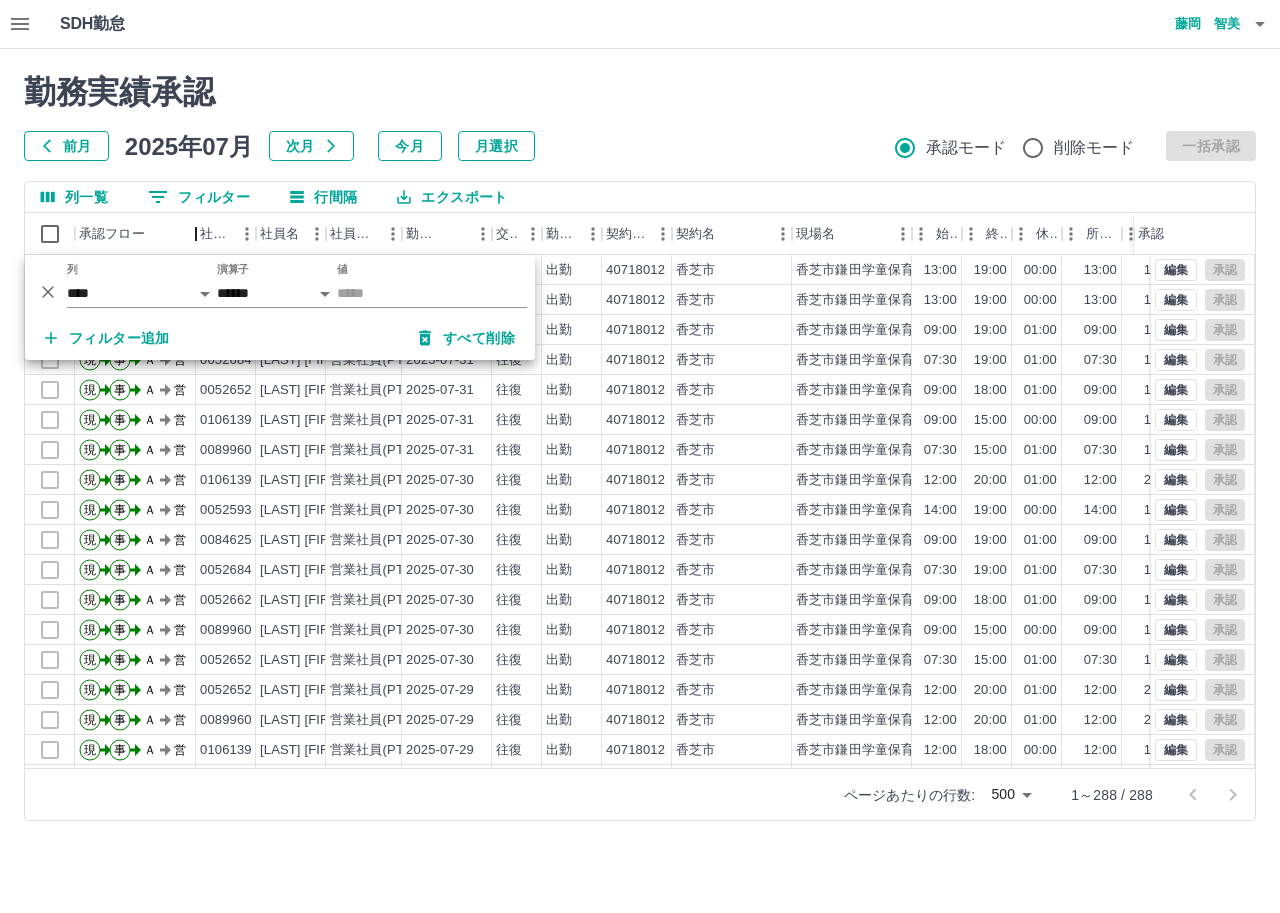 click on "列一覧 0 フィルター 行間隔 エクスポート 承認フロー 社員番号 社員名 社員区分 勤務日 交通費 勤務区分 契約コード 契約名 現場名 始業 終業 休憩 所定開始 所定終業 所定休憩 拘束 勤務 遅刻等 承認 現 事 Ａ 営 0052662 [LAST] [FIRST] 営業社員(PT契約) 2025-07-31 往復 出勤 40718012 [CITY] [CITY][SITE] 13:00 19:00 00:00 13:00 19:00 00:00 06:00 06:00 00:00 現 事 Ａ 営 0084298 [LAST] [FIRST] 営業社員(PT契約) 2025-07-31 往復 出勤 40718012 [CITY] [CITY][SITE] 13:00 19:00 00:00 13:00 19:00 00:00 06:00 06:00 00:00 現 事 Ａ 営 0052645 [LAST] [FIRST] 営業社員(PT契約) 2025-07-31 往復 出勤 40718012 [CITY] [CITY][SITE] 09:00 19:00 01:00 09:00 18:00 01:00 10:00 09:00 00:00 現 事 Ａ 営 0052684 [LAST] [FIRST] 営業社員(PT契約) 2025-07-31 往復 出勤 40718012 [CITY] [CITY][SITE] 07:30 19:00 01:00 07:30 16:30 01:00 11:30" at bounding box center [640, 501] 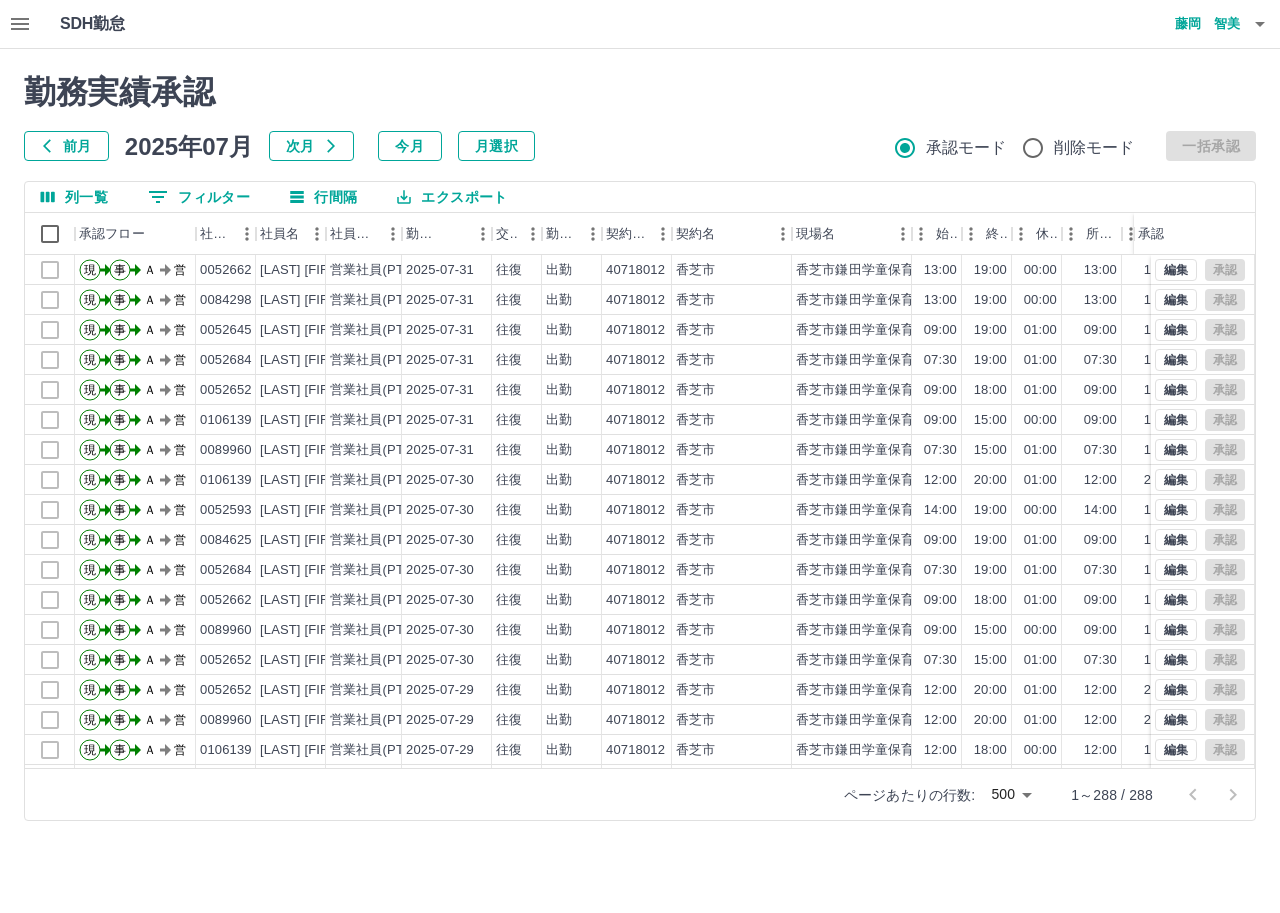 click on "0 フィルター" at bounding box center (199, 197) 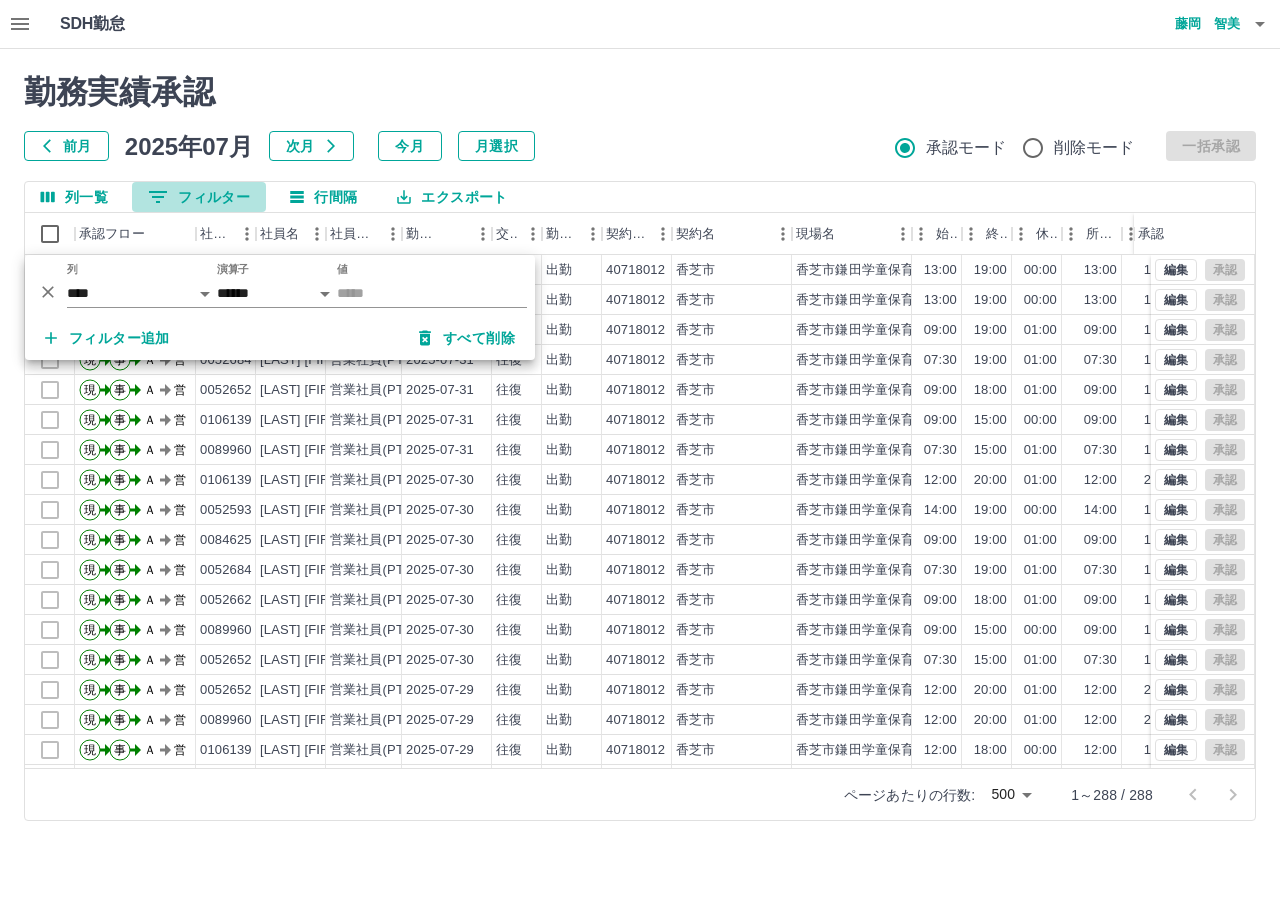 click 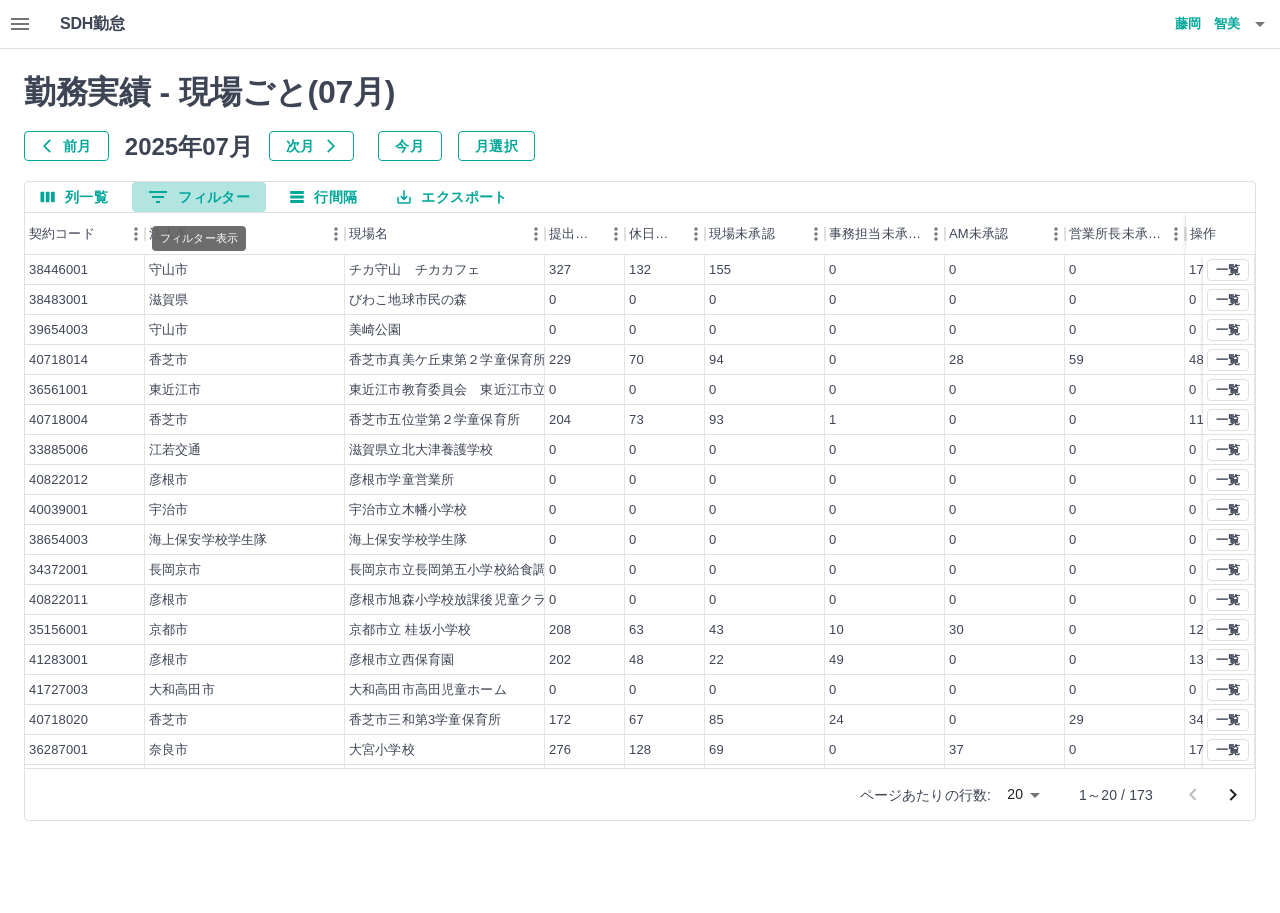 click on "0 フィルター" at bounding box center (199, 197) 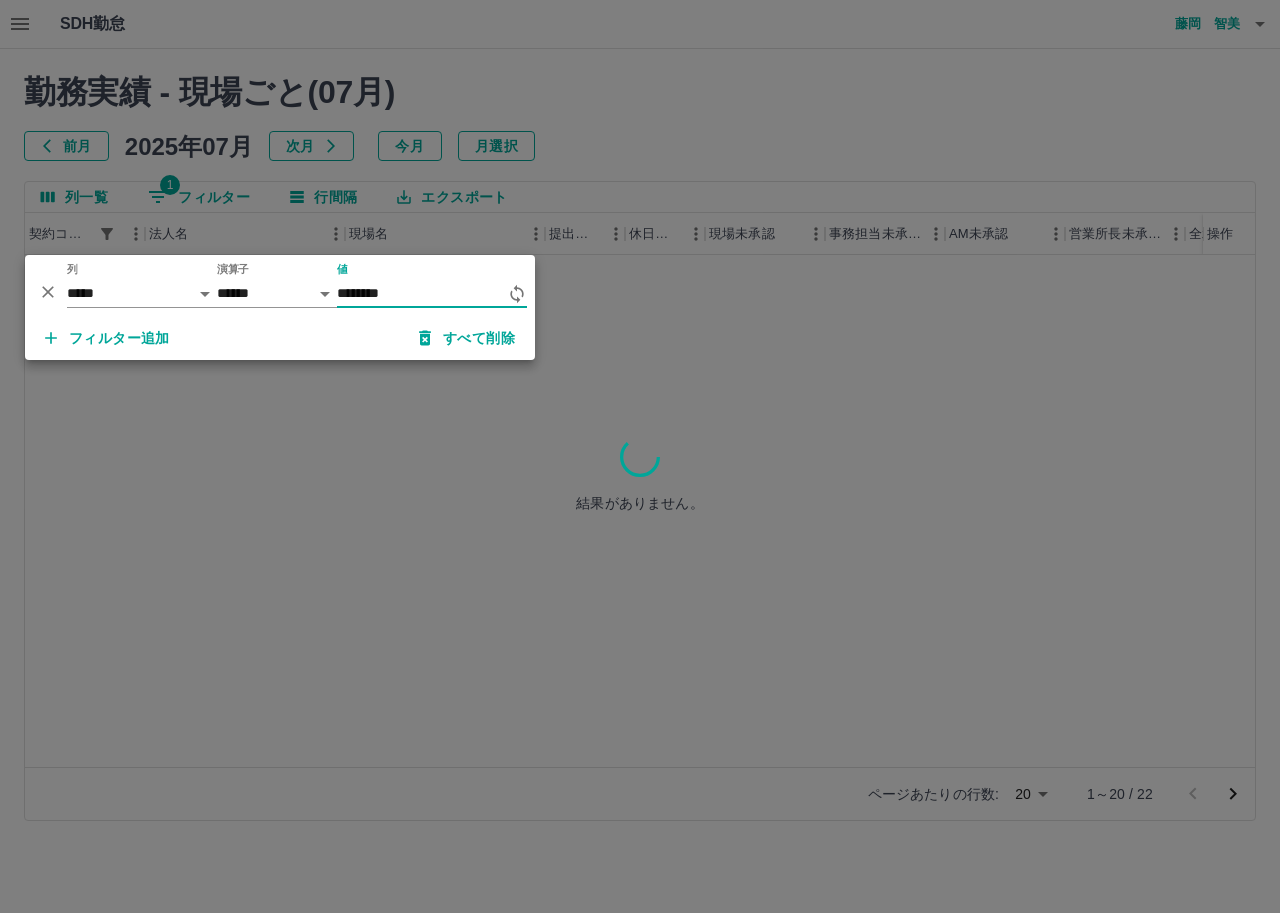 type on "********" 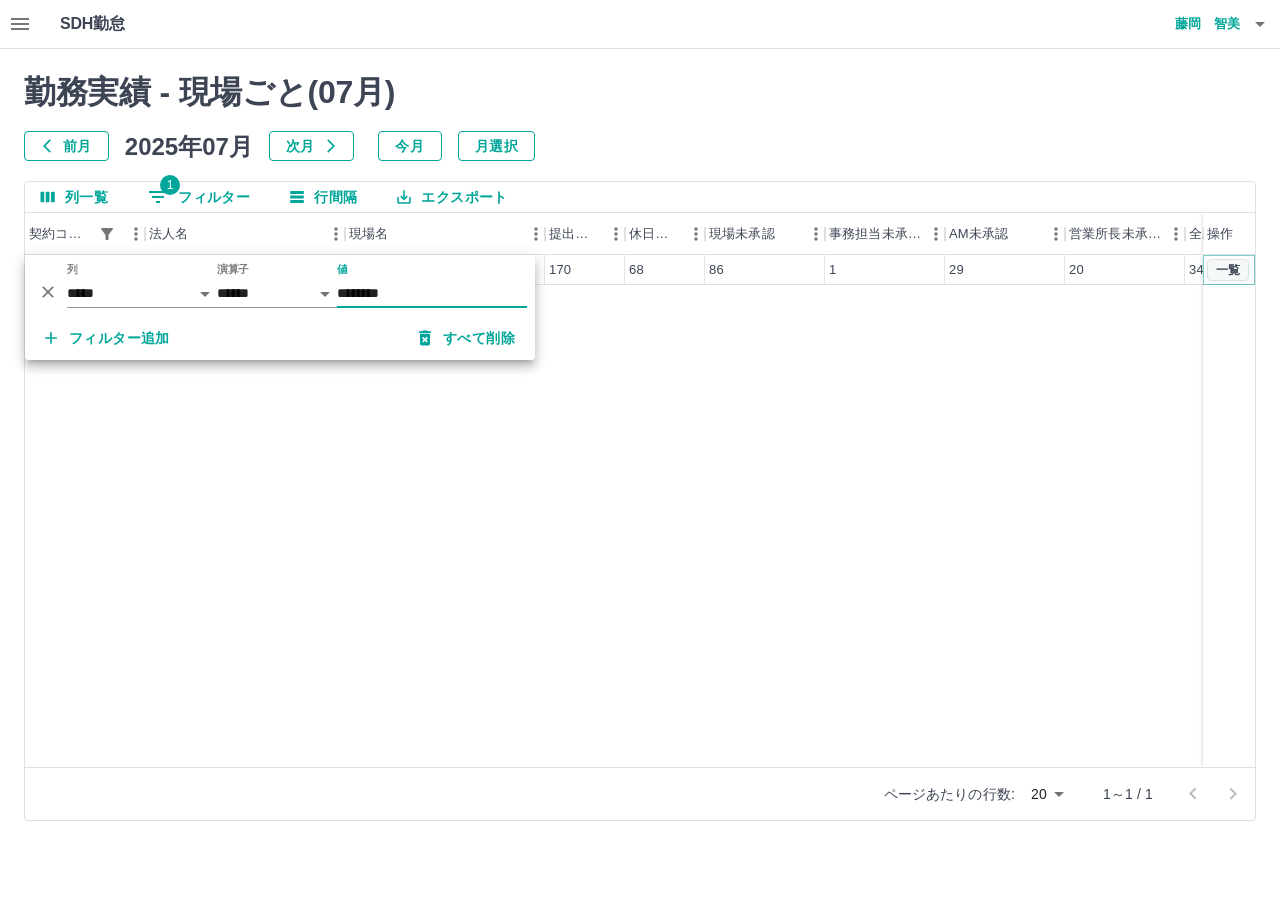 click on "一覧" at bounding box center [1228, 270] 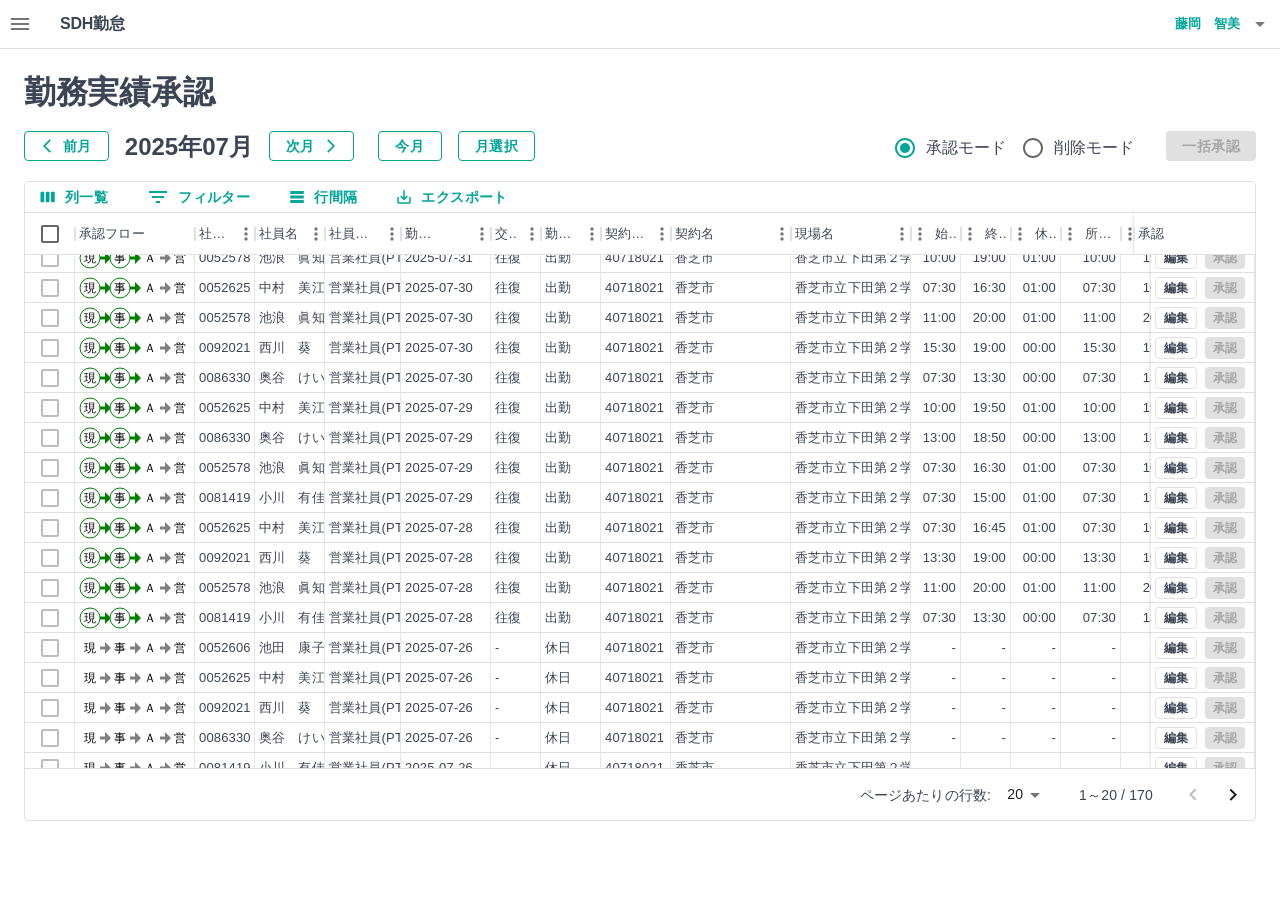 scroll, scrollTop: 0, scrollLeft: 0, axis: both 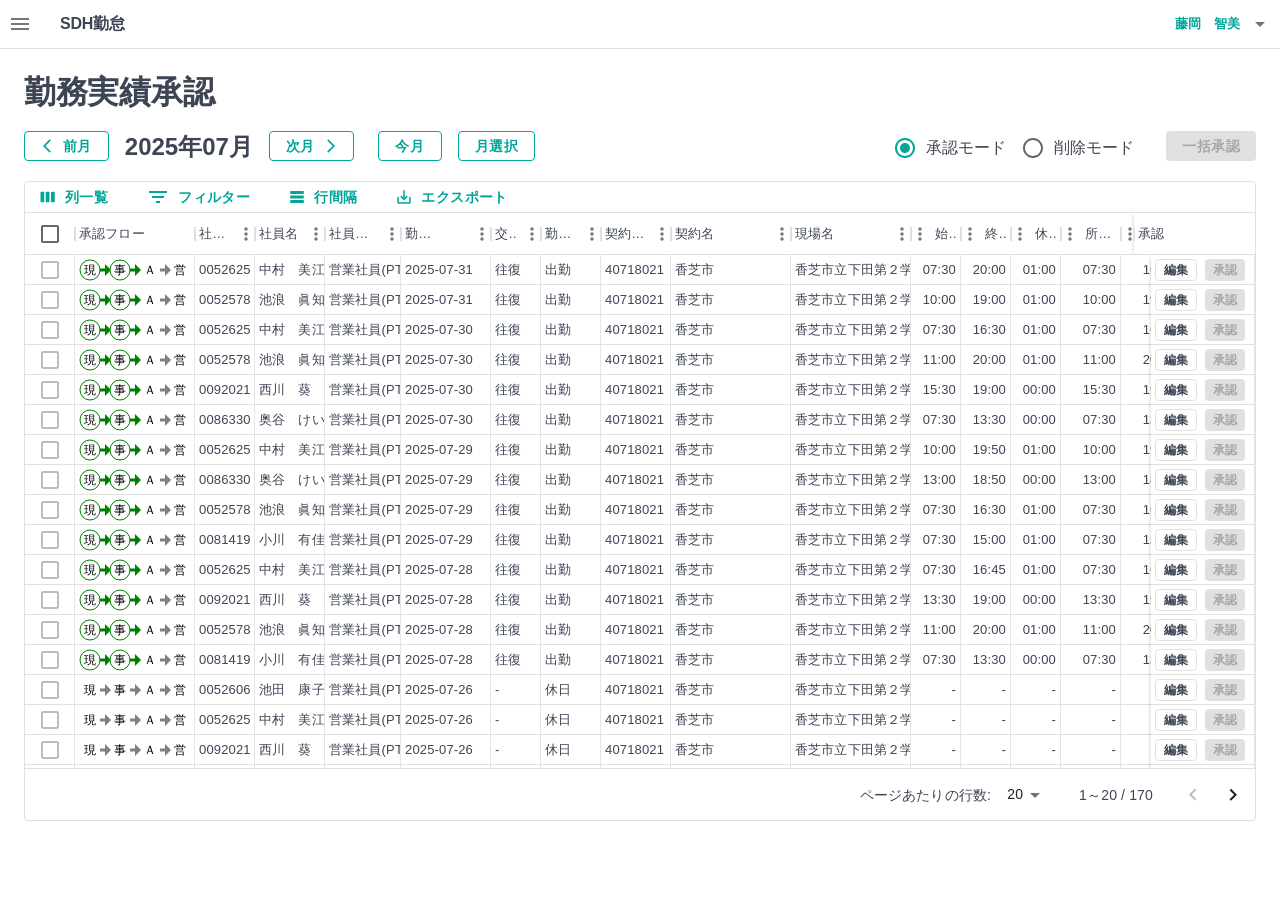 click on "SDH勤怠 [LAST] [FIRST] 勤務実績承認 前月 2025年07月 次月 今月 月選択 承認モード 削除モード 一括承認 列一覧 0 フィルター 行間隔 エクスポート 承認フロー 社員番号 社員名 社員区分 勤務日 交通費 勤務区分 契約コード 契約名 現場名 始業 終業 休憩 所定開始 所定終業 所定休憩 拘束 勤務 遅刻等 承認 現 事 Ａ 営 0052625 [LAST] [FIRST] 営業社員(PT契約) 2025-07-31 往復 出勤 40718021 [CITY] [CITY][SITE] 07:30 20:00 01:00 07:30 16:30 01:00 12:30 11:30 00:00 現 事 Ａ 営 0052578 [LAST] [FIRST] 営業社員(PT契約) 2025-07-31 往復 出勤 40718021 [CITY] [CITY][SITE] 10:00 19:00 01:00 10:00 19:00 01:00 09:00 08:00 00:00 現 事 Ａ 営 0052625 [LAST] [FIRST] 営業社員(PT契約) 2025-07-30 往復 出勤 40718021 [CITY] [CITY][SITE] 07:30 16:30 01:00 07:30 16:30 01:00 09:00 08:00 00:00 現 事 Ａ 営" at bounding box center [640, 422] 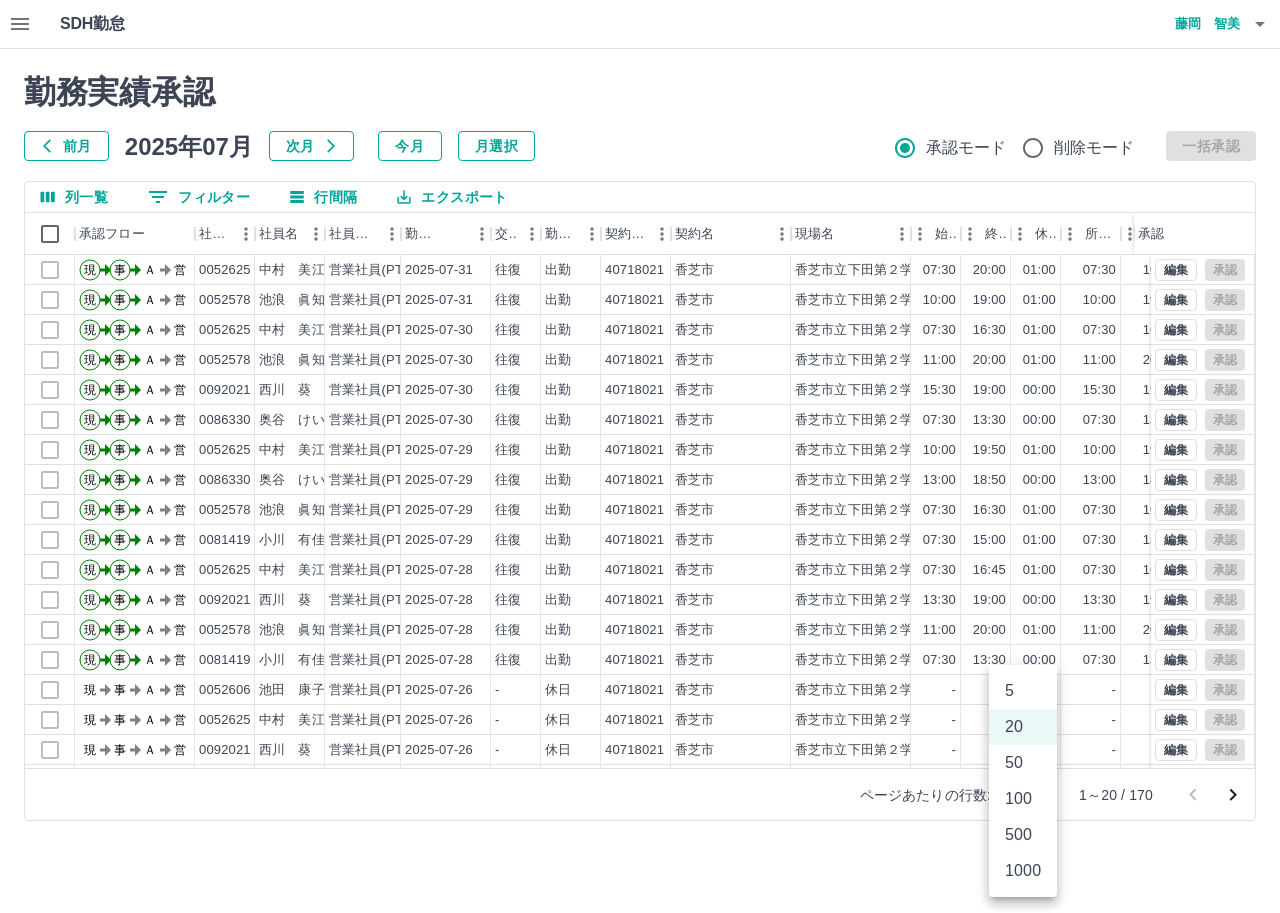 click on "100" at bounding box center (1023, 799) 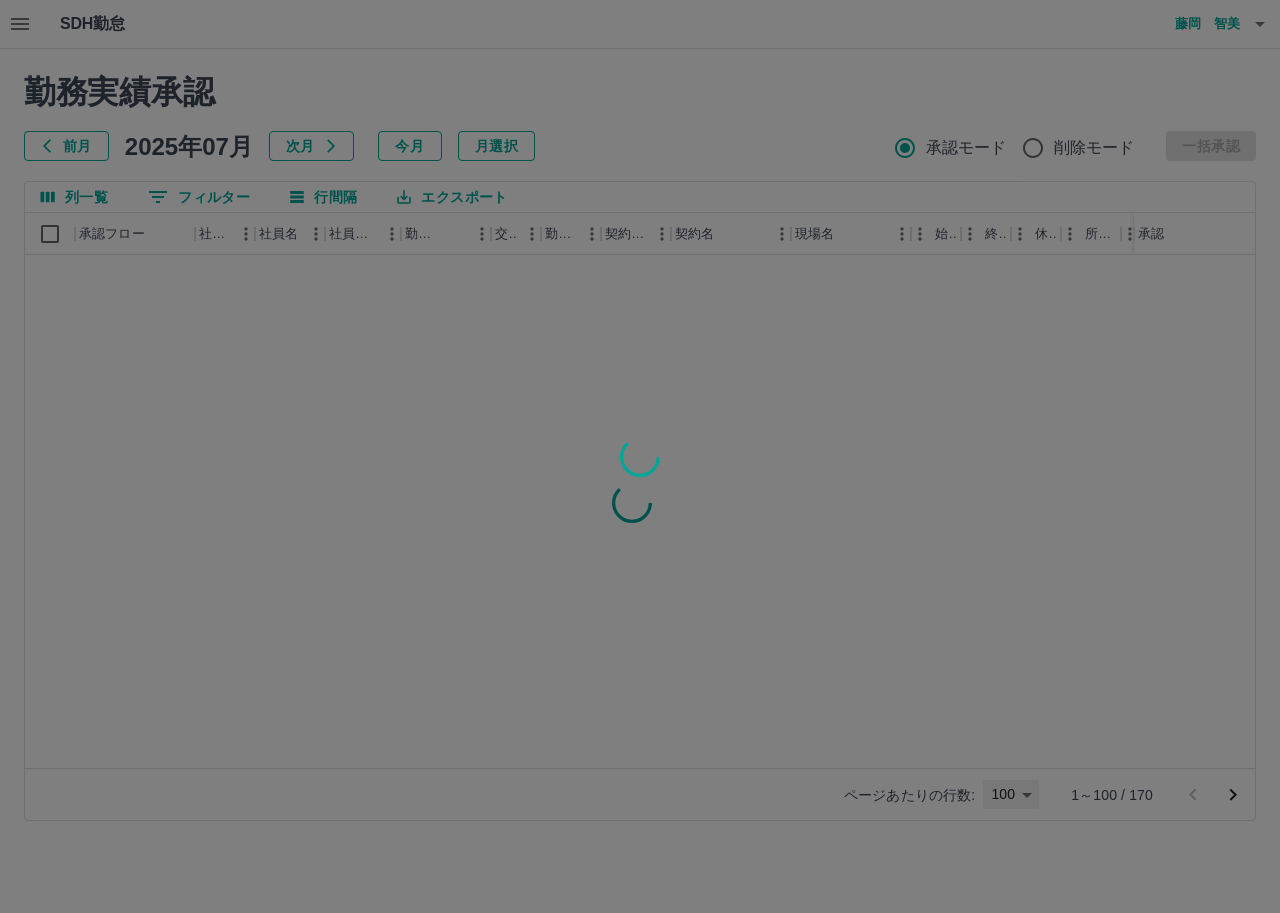 type on "***" 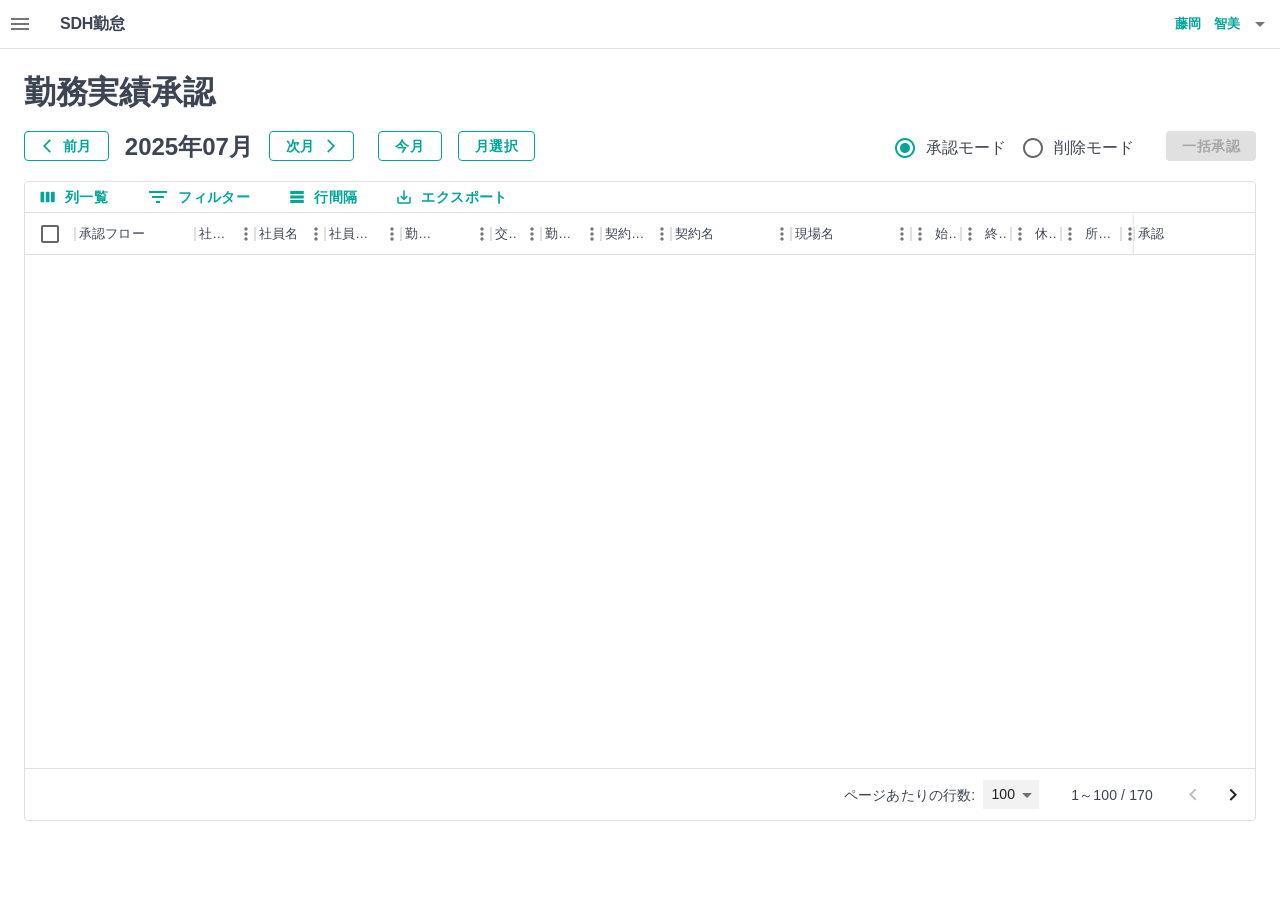 scroll, scrollTop: 1400, scrollLeft: 0, axis: vertical 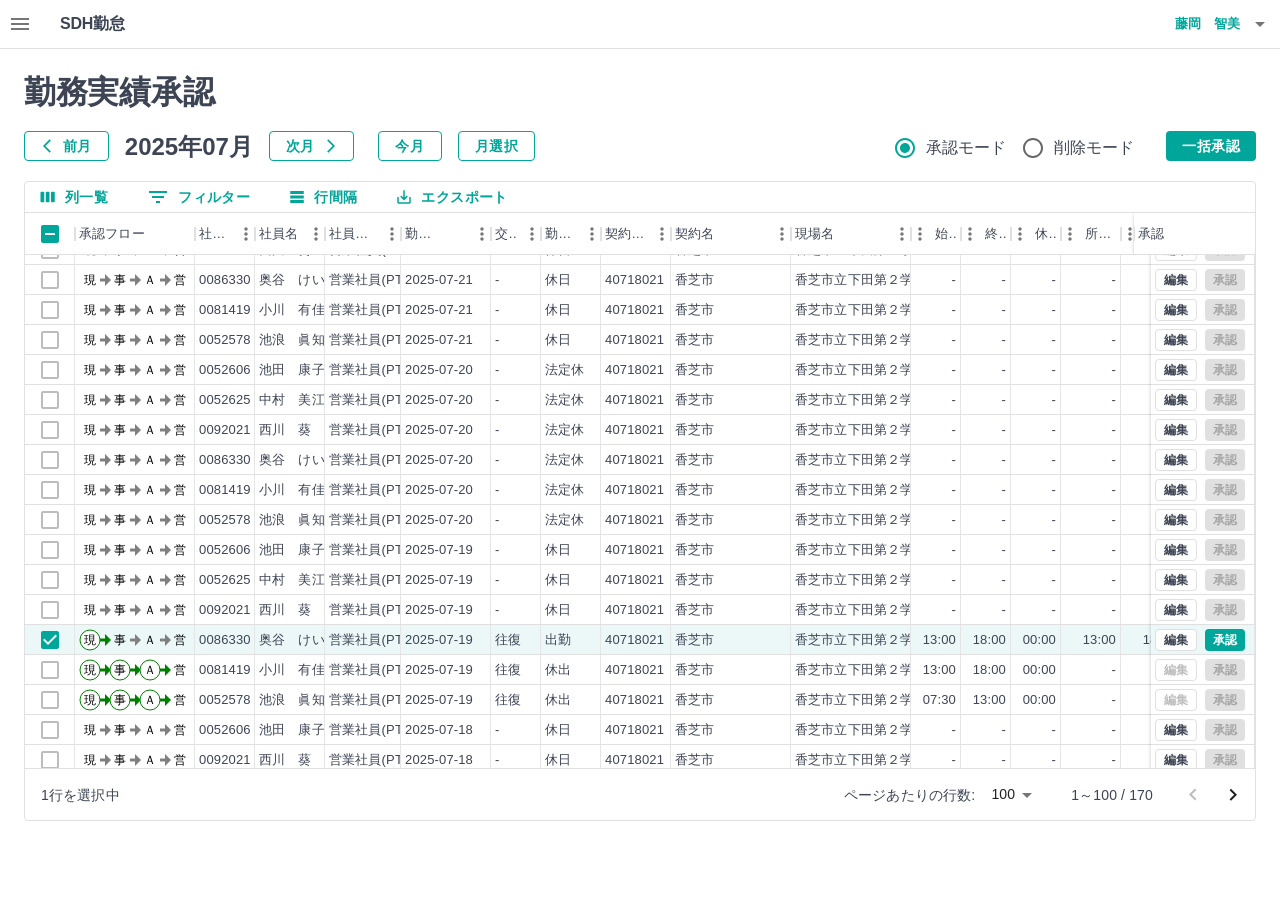 click on "エクスポート" at bounding box center (452, 197) 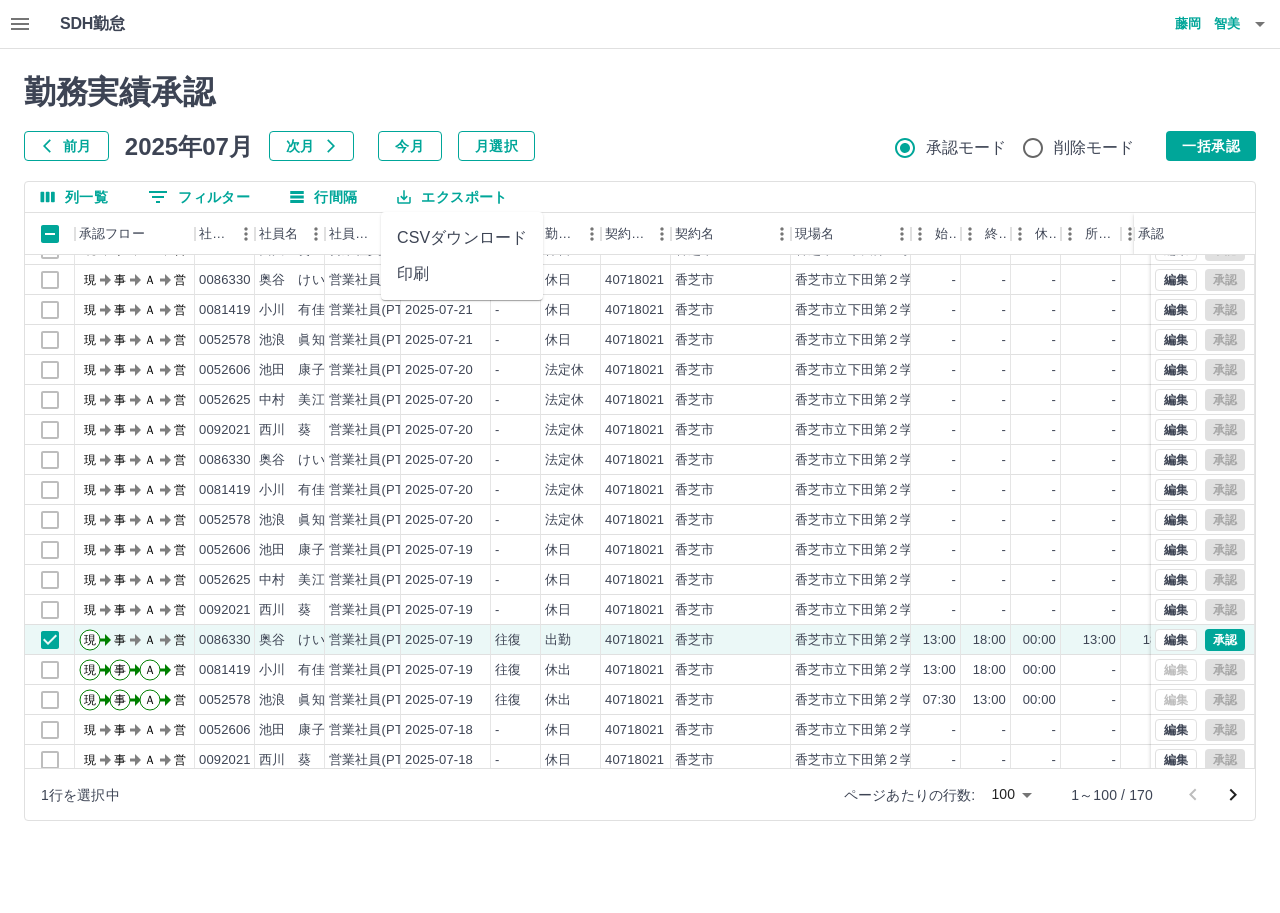 click on "CSVダウンロード" at bounding box center (462, 238) 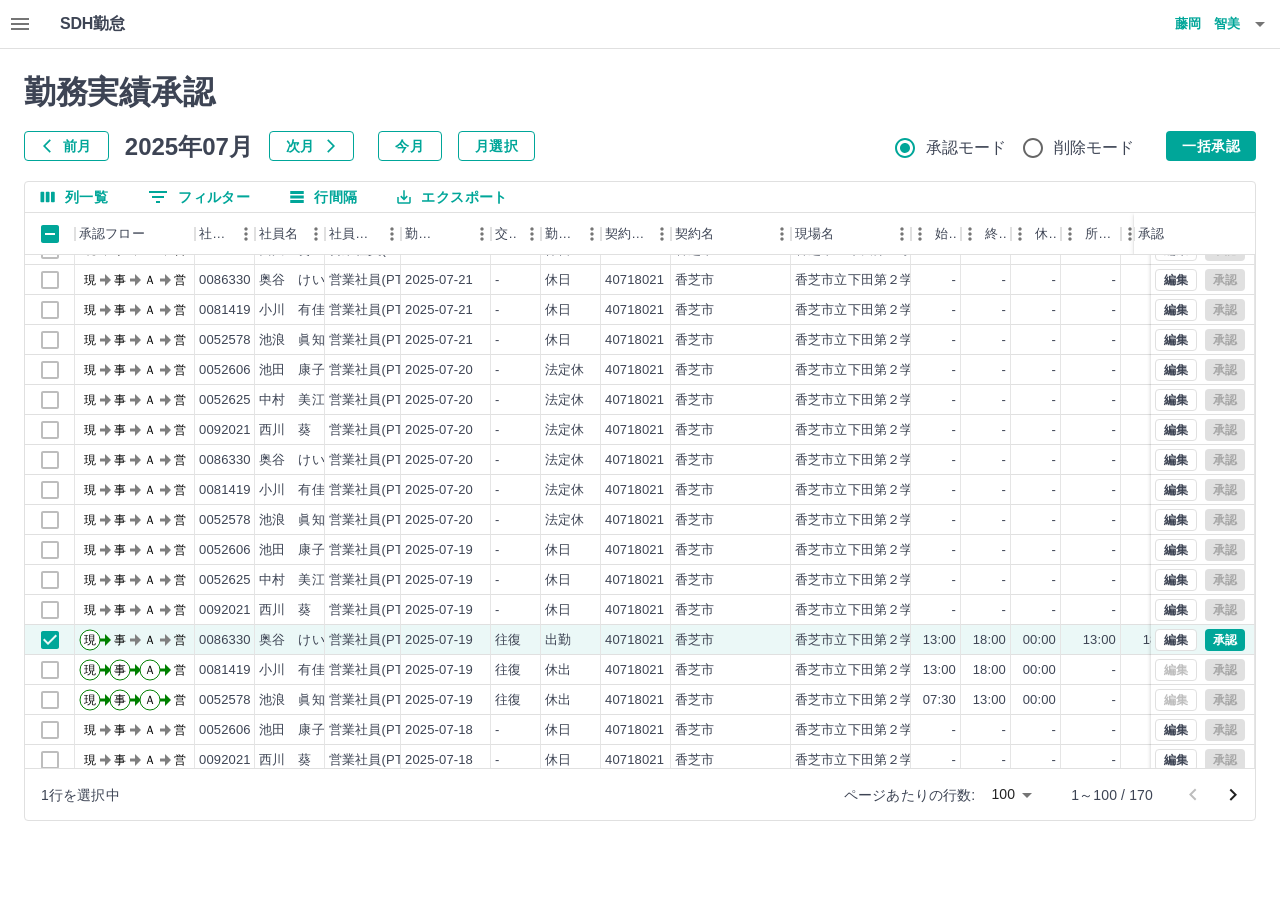 click on "勤務実績承認 前月 2025年07月 次月 今月 月選択 承認モード 削除モード 一括承認 列一覧 0 フィルター 行間隔 エクスポート 承認フロー 社員番号 社員名 社員区分 勤務日 交通費 勤務区分 契約コード 契約名 現場名 始業 終業 休憩 所定開始 所定終業 所定休憩 拘束 勤務 遅刻等 承認 現 事 Ａ 営 0052606 [LAST] [FIRST] 営業社員(PT契約) 2025-07-21  -  休日 40718021 [CITY] [CITY][SITE] - - - - - - 00:00 00:00 00:00 現 事 Ａ 営 0052625 [LAST] [FIRST] 営業社員(PT契約) 2025-07-21  -  休日 40718021 [CITY] [CITY][SITE] - - - - - - 00:00 00:00 00:00 現 事 Ａ 営 0092021 [LAST] [FIRST] 営業社員(PT契約) 2025-07-21  -  休日 40718021 [CITY] [CITY][SITE] - - - - - - 00:00 00:00 00:00 現 事 Ａ 営 0086330 [LAST] [FIRST] 営業社員(PT契約) 2025-07-21  -  休日 40718021 [CITY] - - - - - - 00:00" at bounding box center [640, 447] 